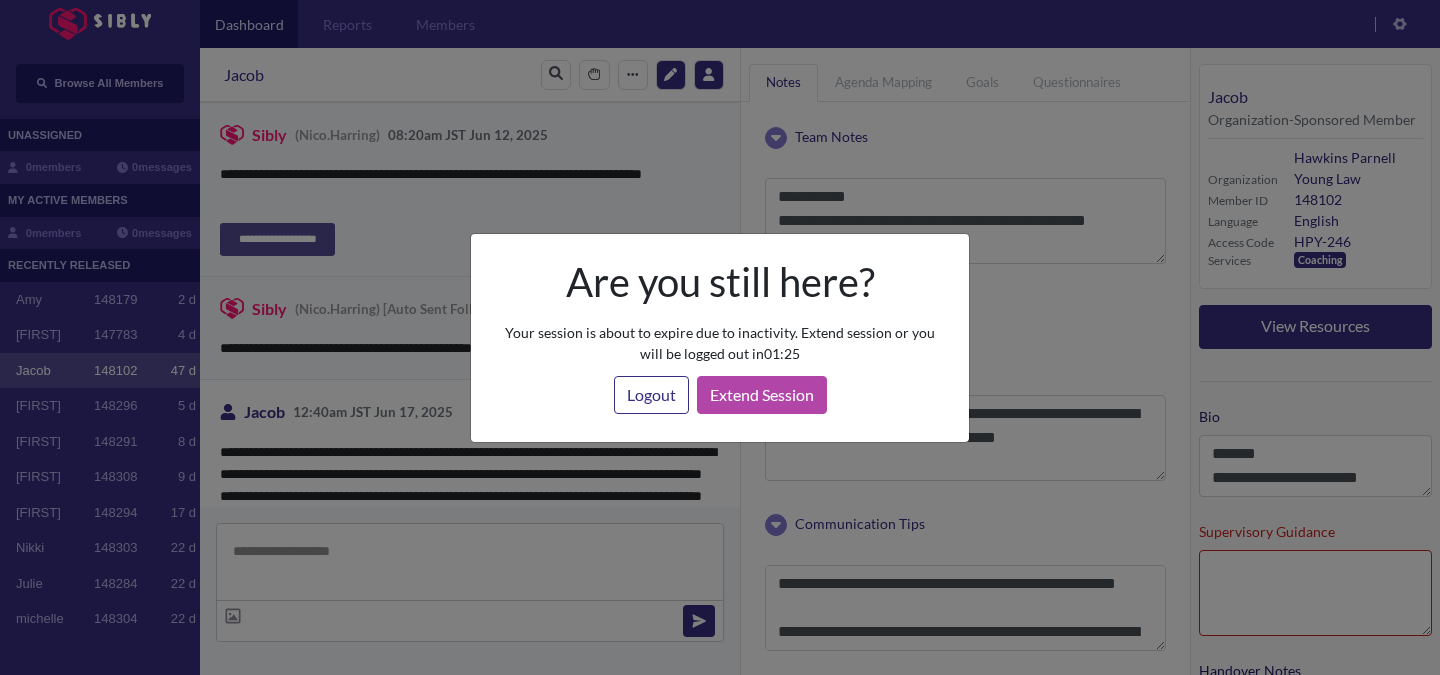 scroll, scrollTop: 0, scrollLeft: 0, axis: both 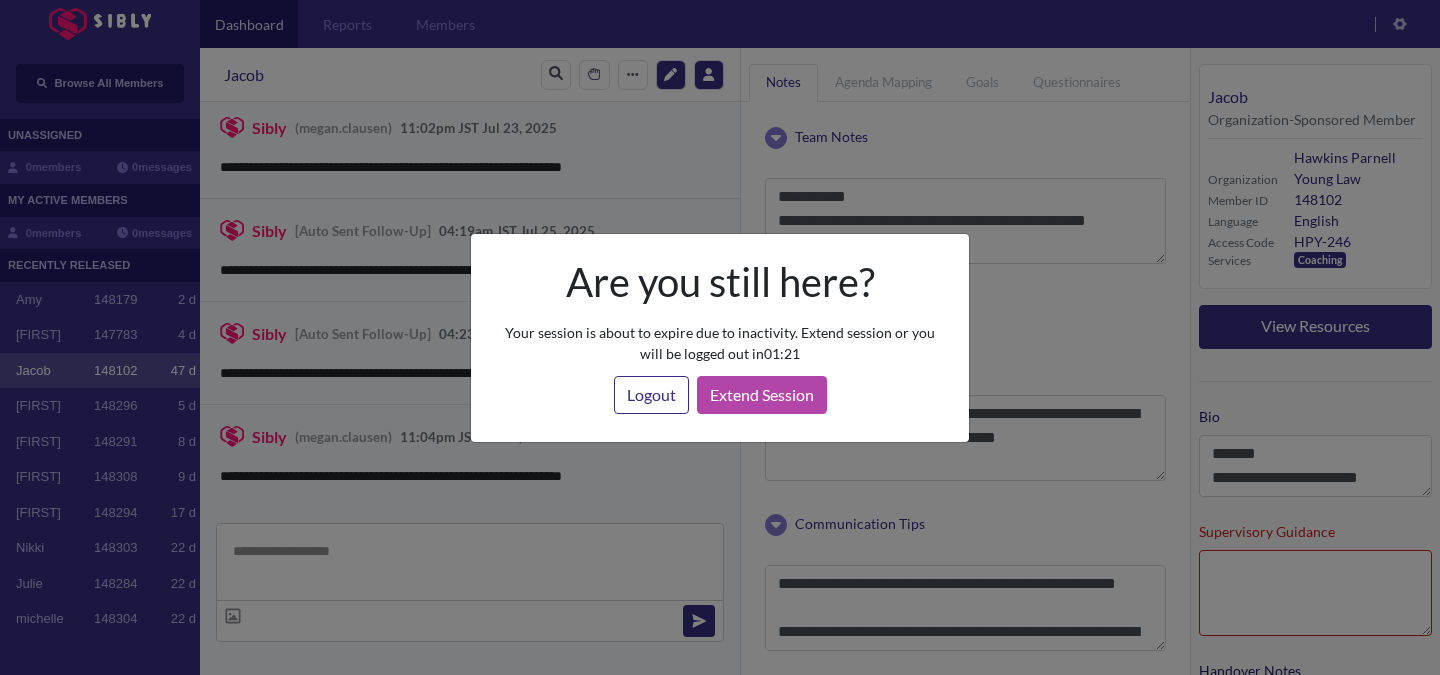 click on "Are you still here? Your session is about to expire due to inactivity. Extend session or you will be logged out in  01:21 Logout Extend Session" at bounding box center (720, 338) 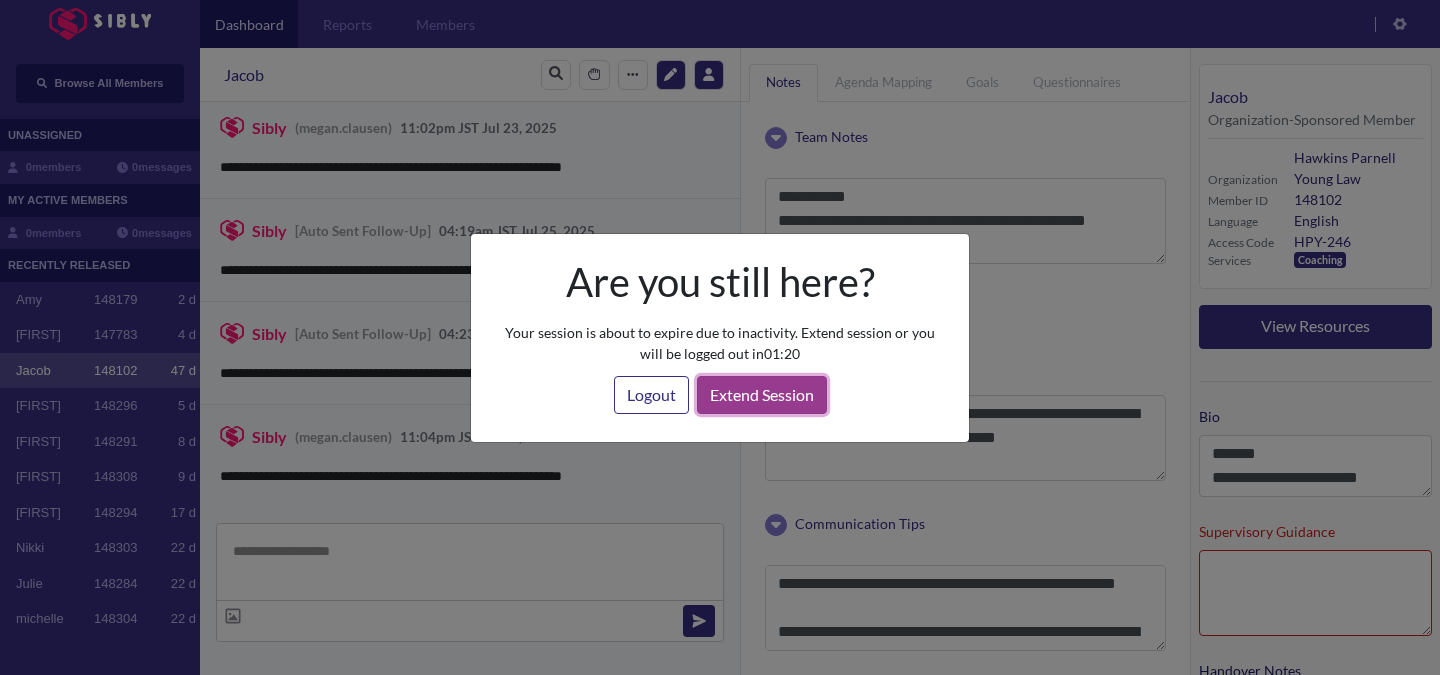 click on "Extend Session" at bounding box center (762, 395) 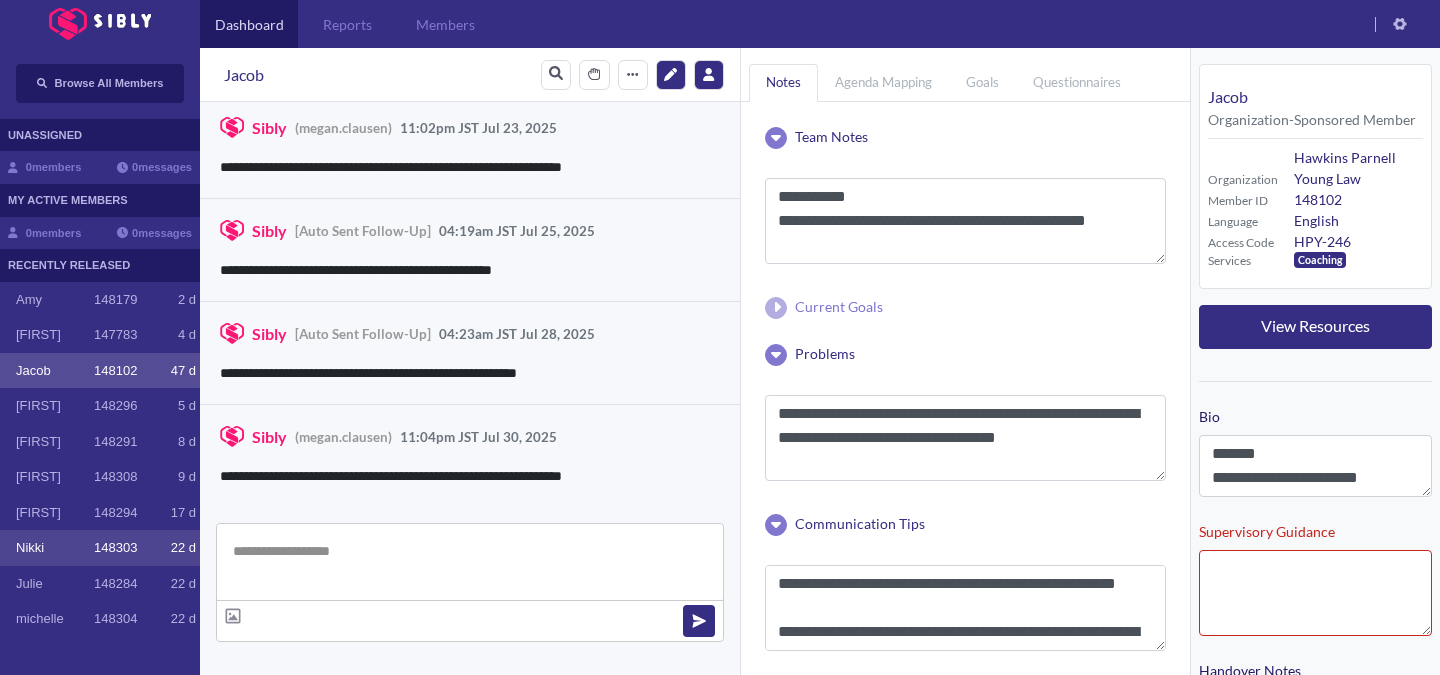 click on "[FIRST] 148303 22 d" at bounding box center [100, 548] 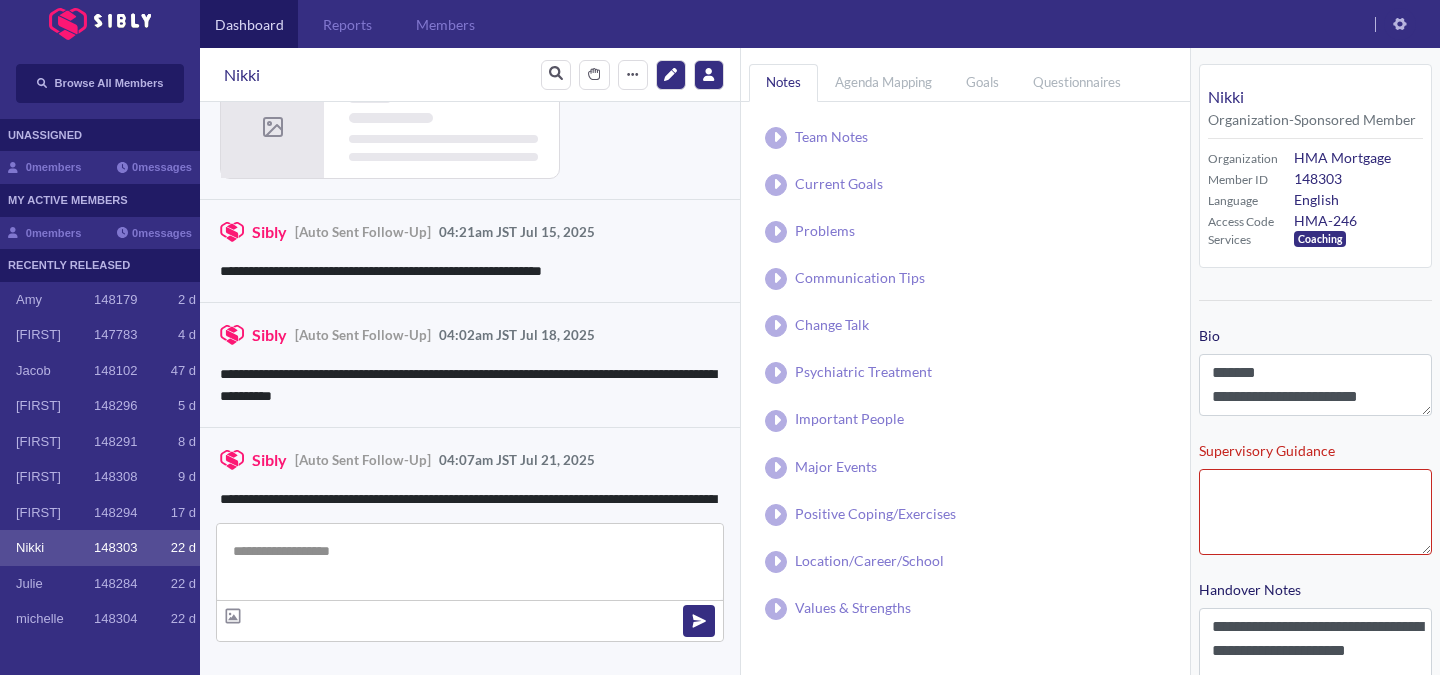 scroll, scrollTop: 2707, scrollLeft: 0, axis: vertical 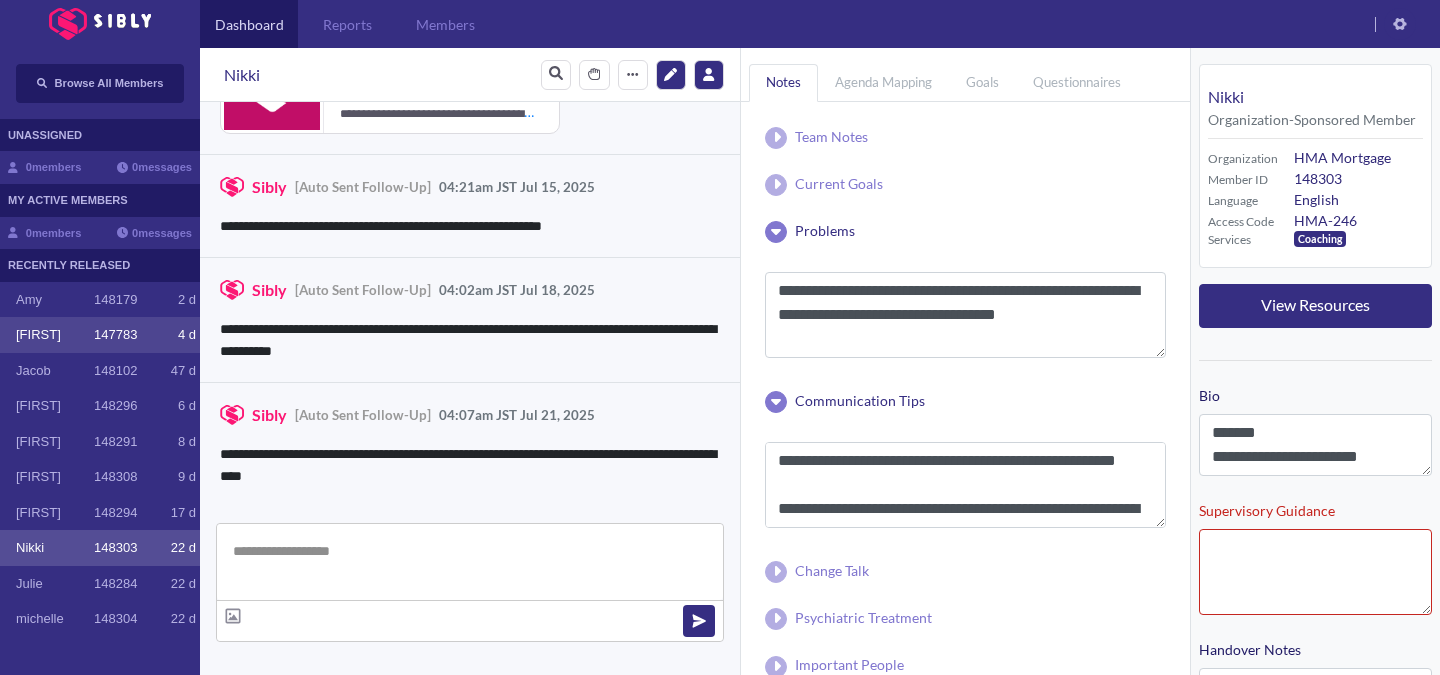 click on "sara 147783 4 d" at bounding box center (100, 335) 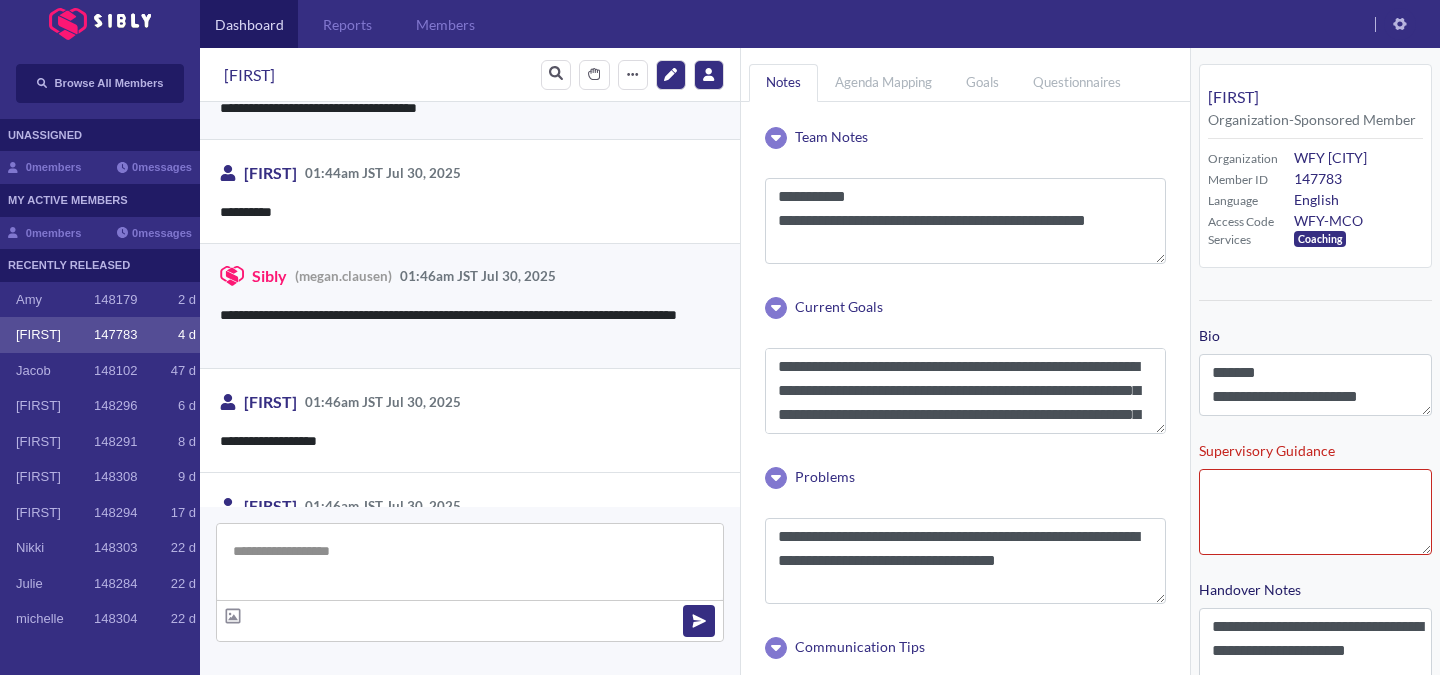 scroll, scrollTop: 3210, scrollLeft: 0, axis: vertical 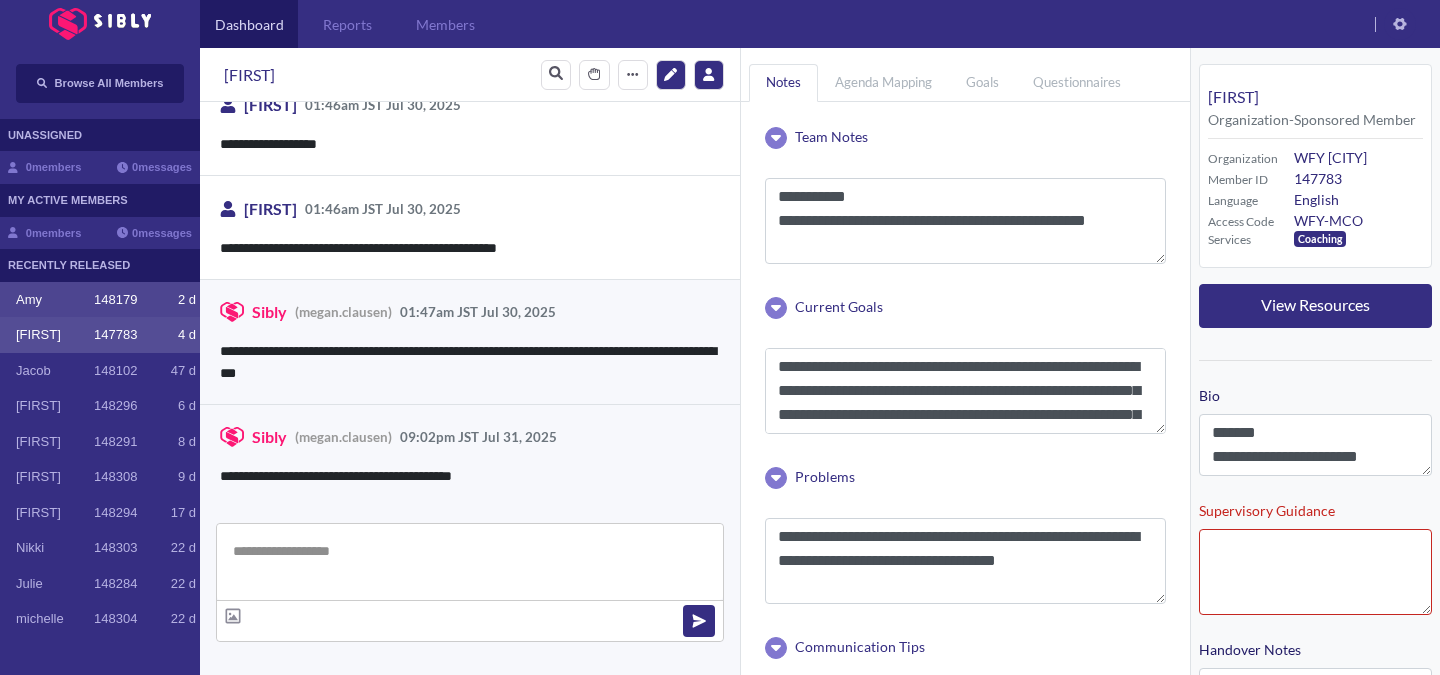 click on "[FIRST]" at bounding box center (55, 300) 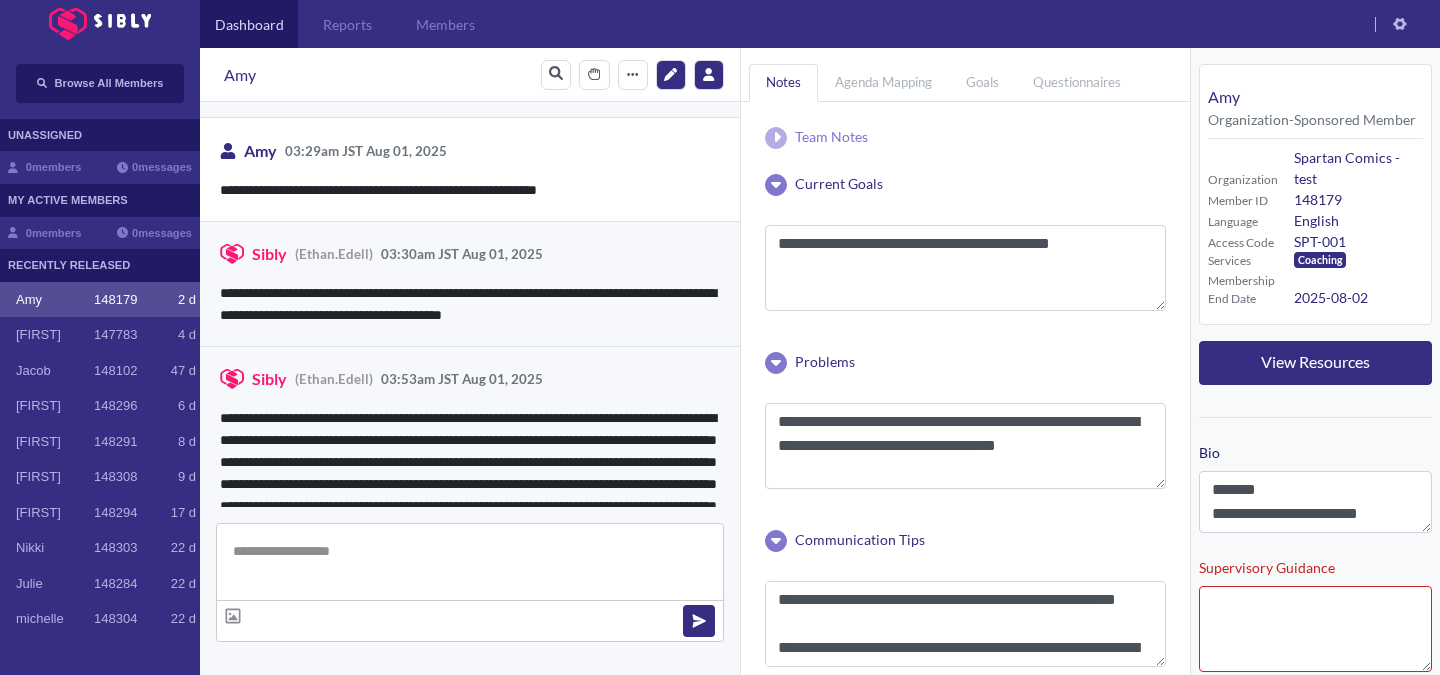 scroll, scrollTop: 3963, scrollLeft: 0, axis: vertical 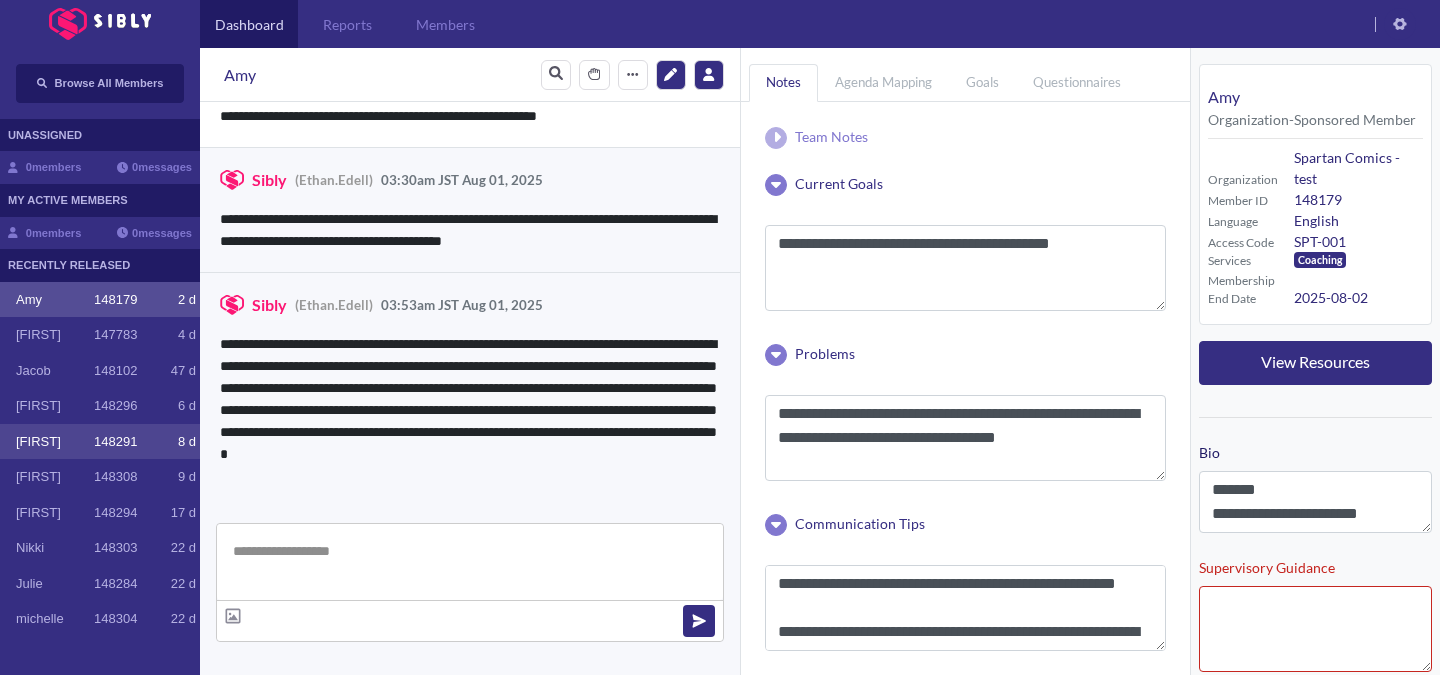 click on "[FIRST] 148291 8 d" at bounding box center (100, 442) 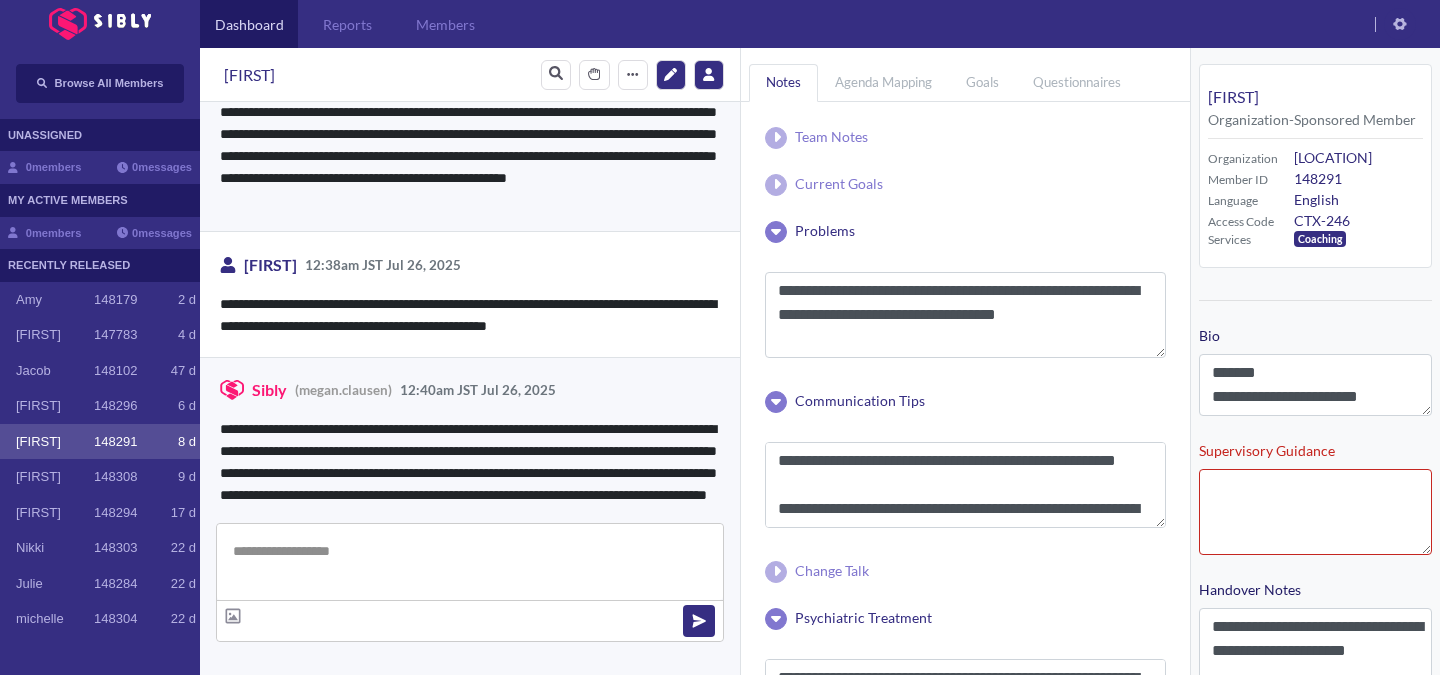 scroll, scrollTop: 4605, scrollLeft: 0, axis: vertical 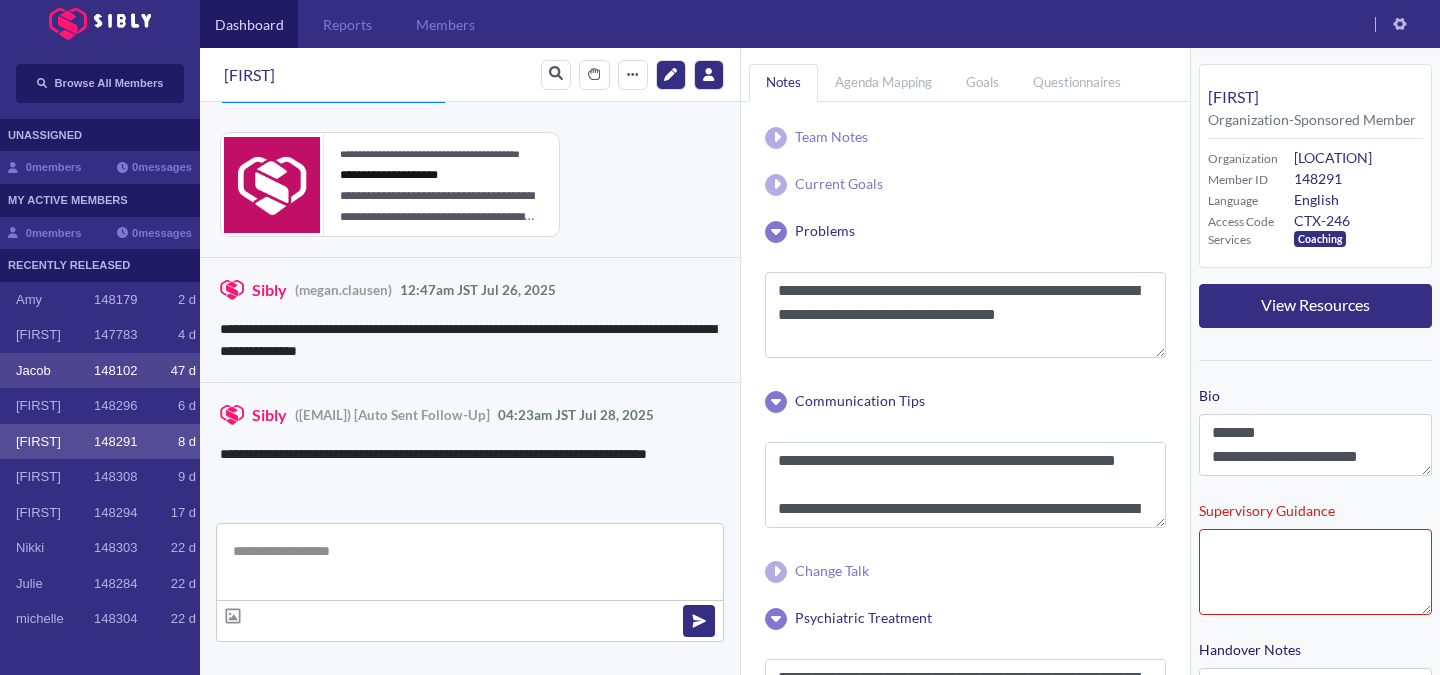 click on "[FIRST]" at bounding box center (55, 371) 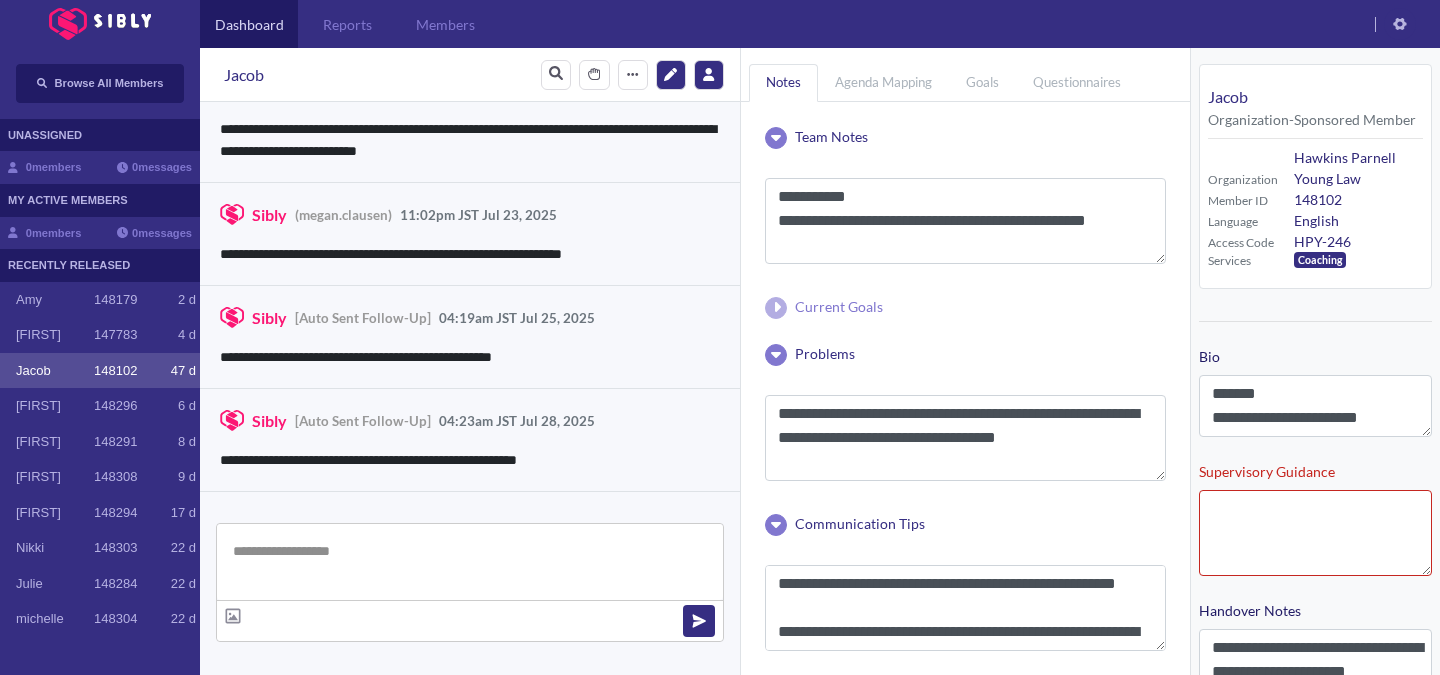 scroll, scrollTop: 3243, scrollLeft: 0, axis: vertical 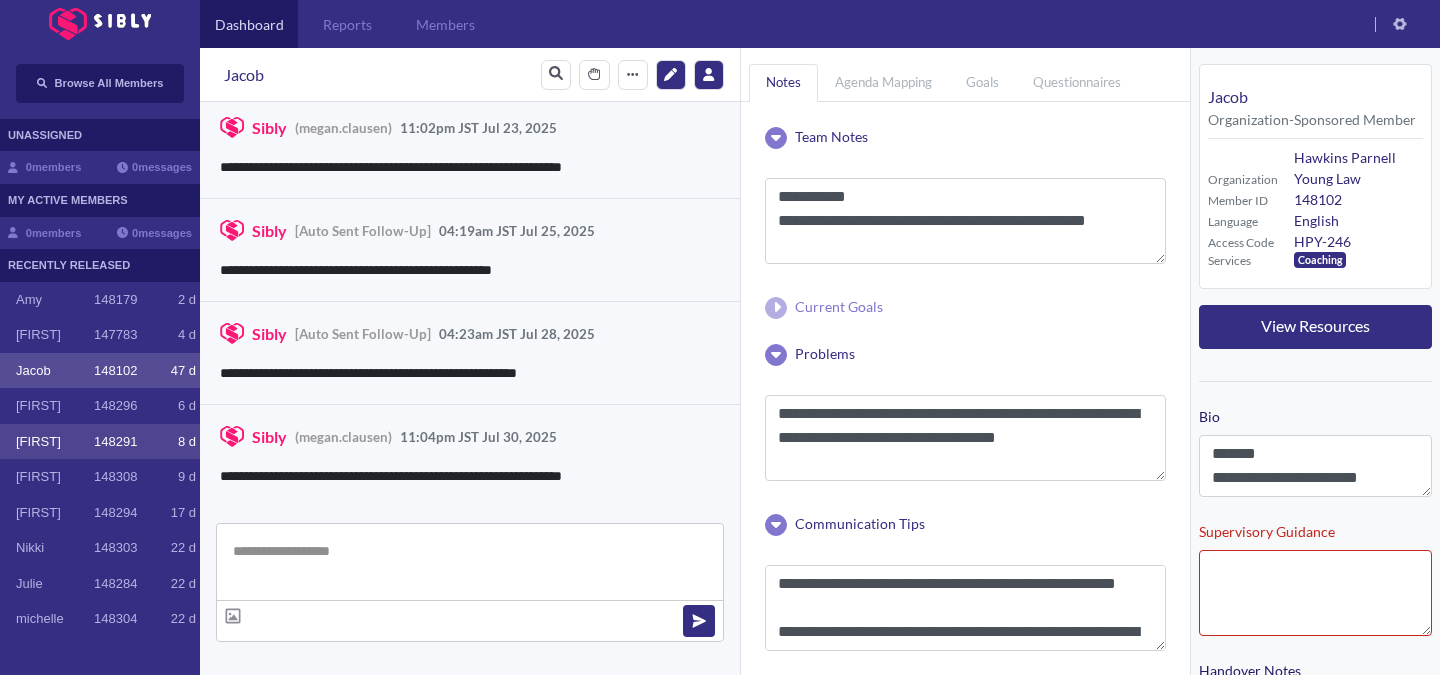 click on "[FIRST] 148291 8 d" at bounding box center (100, 442) 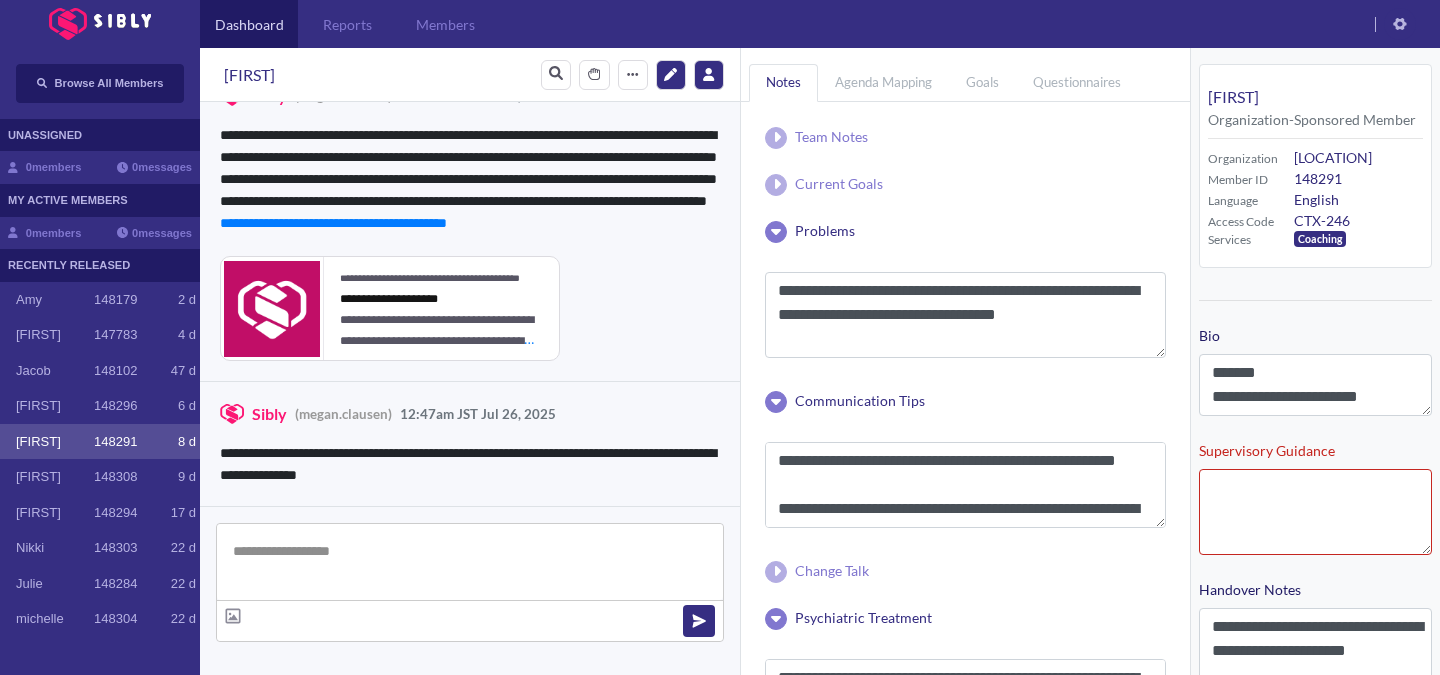 scroll, scrollTop: 4605, scrollLeft: 0, axis: vertical 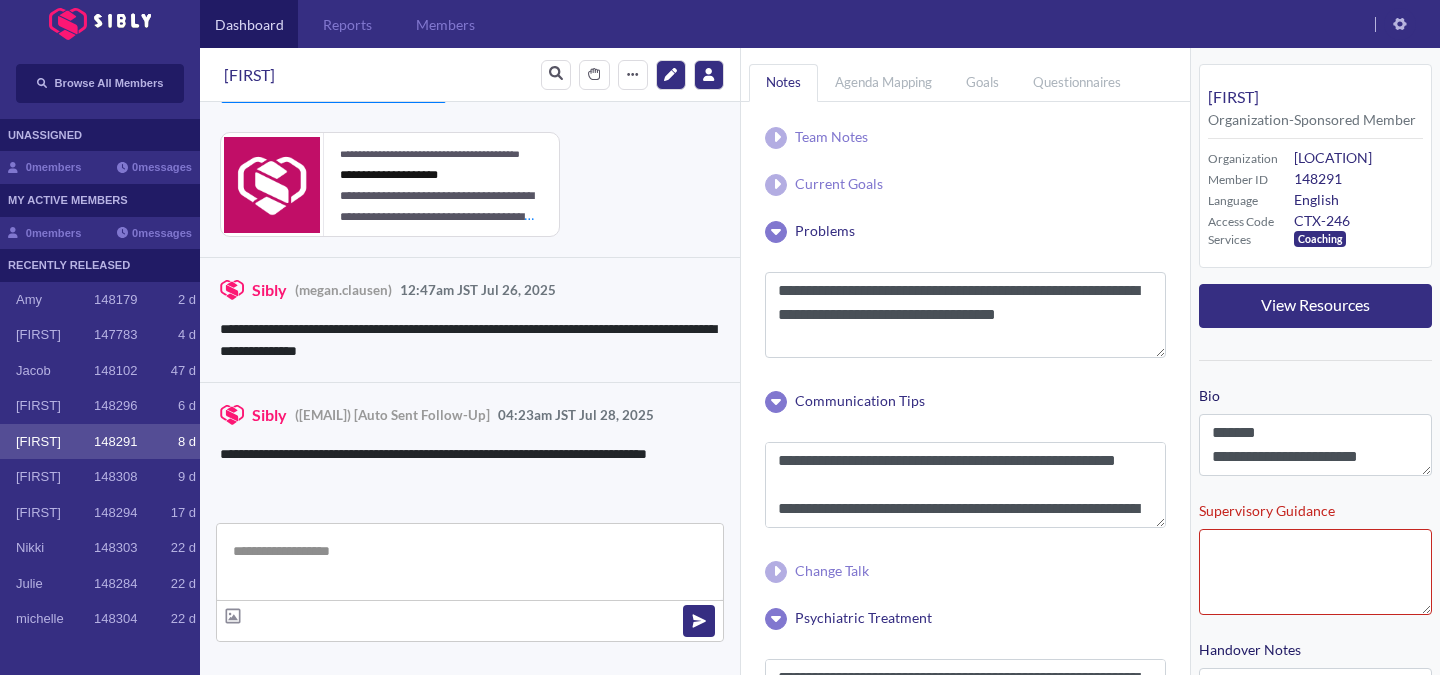 click on "[FIRST] 148291 8 d" at bounding box center (100, 442) 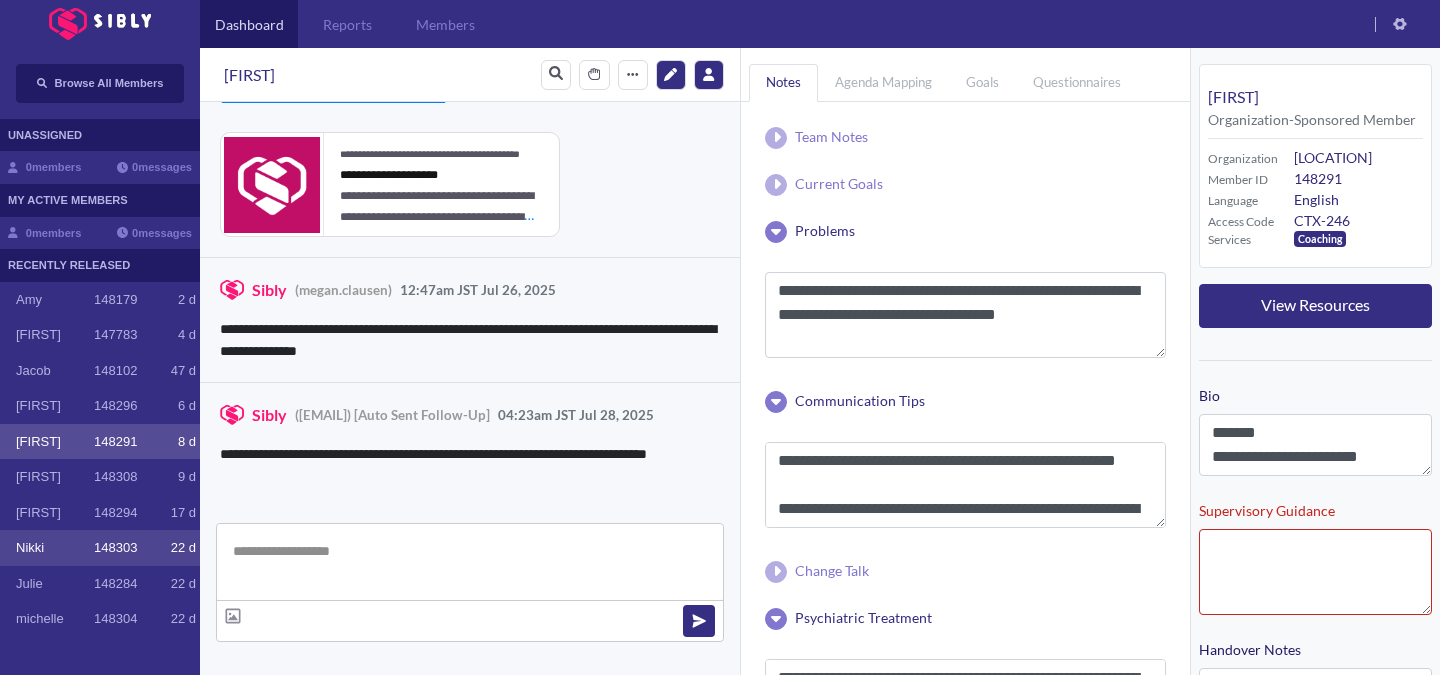 click on "[FIRST] 148303 22 d" at bounding box center (100, 548) 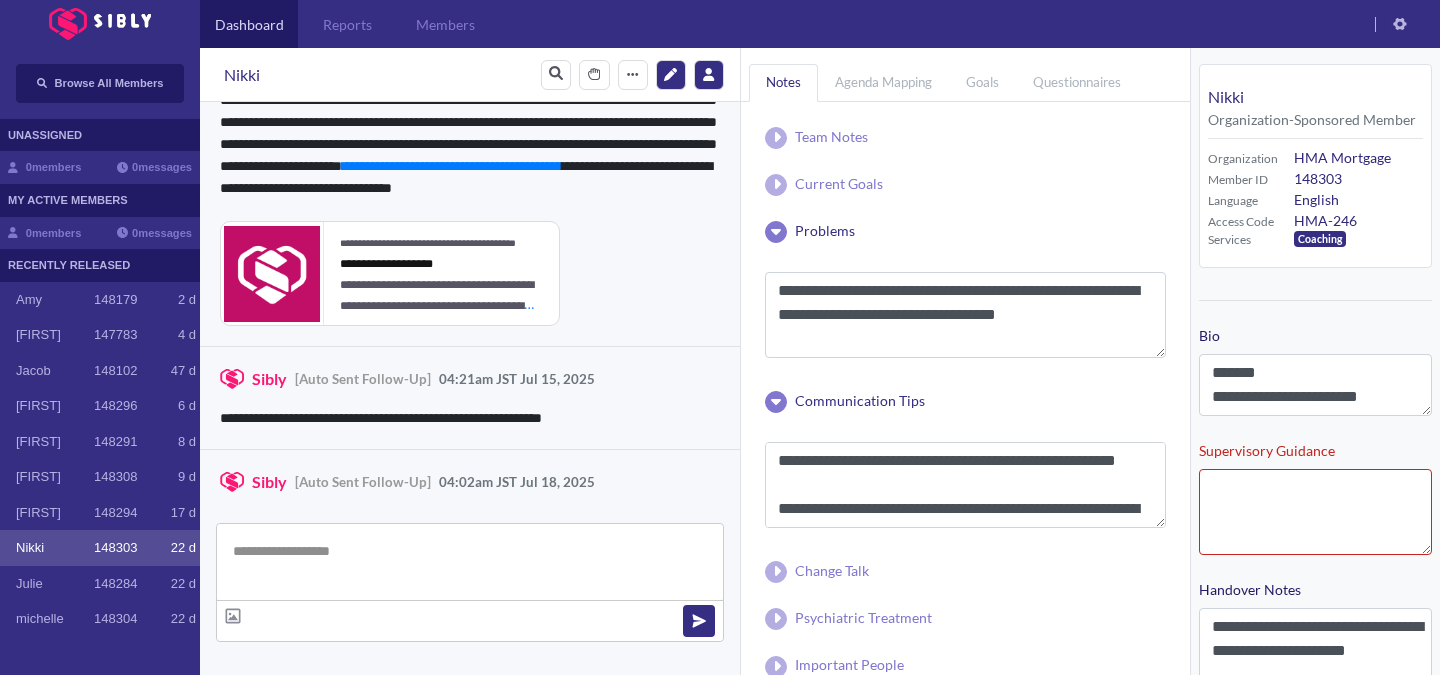 scroll, scrollTop: 2707, scrollLeft: 0, axis: vertical 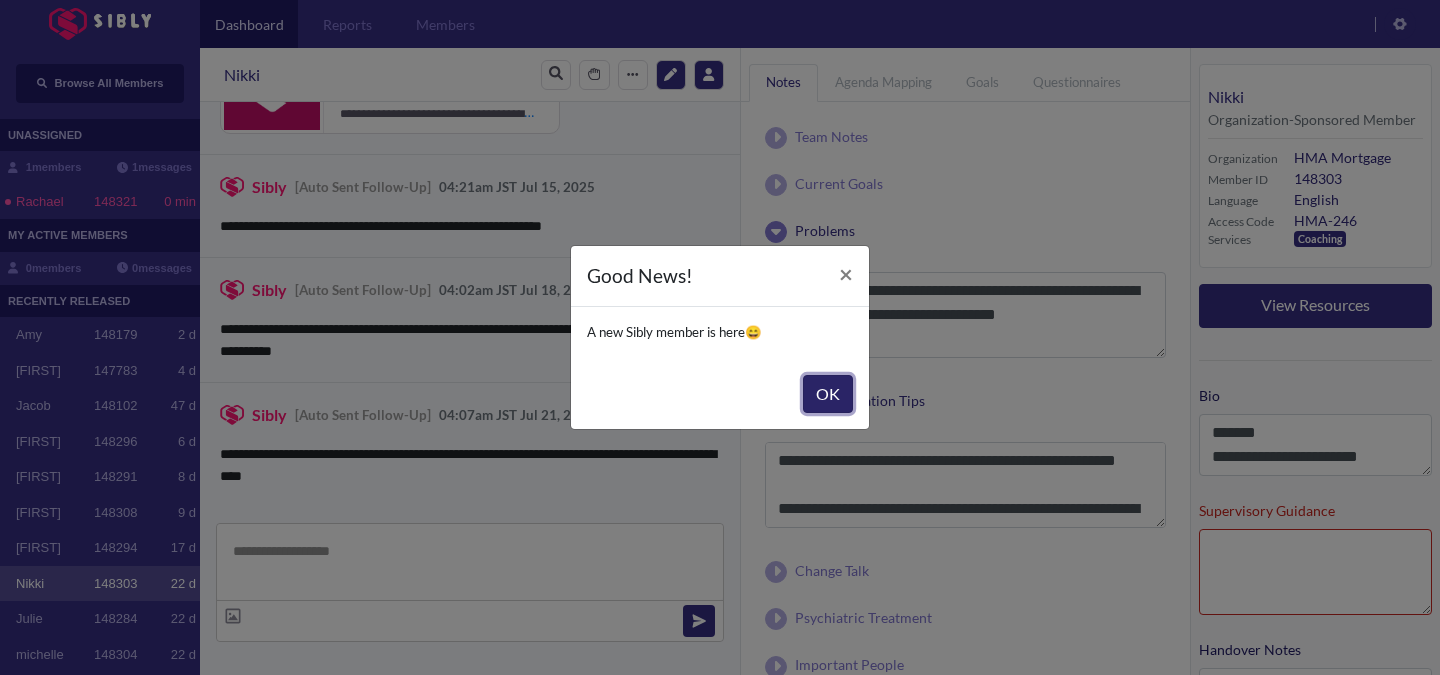 click on "OK" at bounding box center [828, 394] 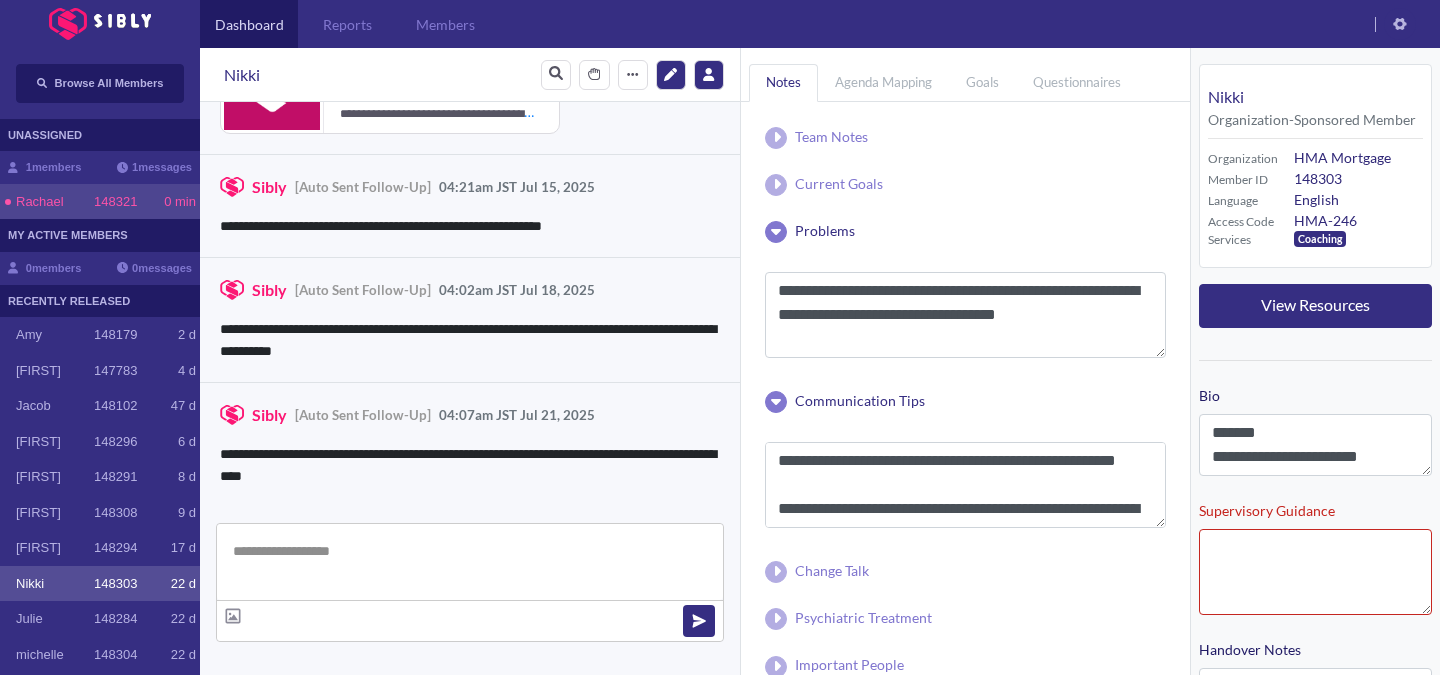 click on "Rachael 148321 0 min" at bounding box center [106, 202] 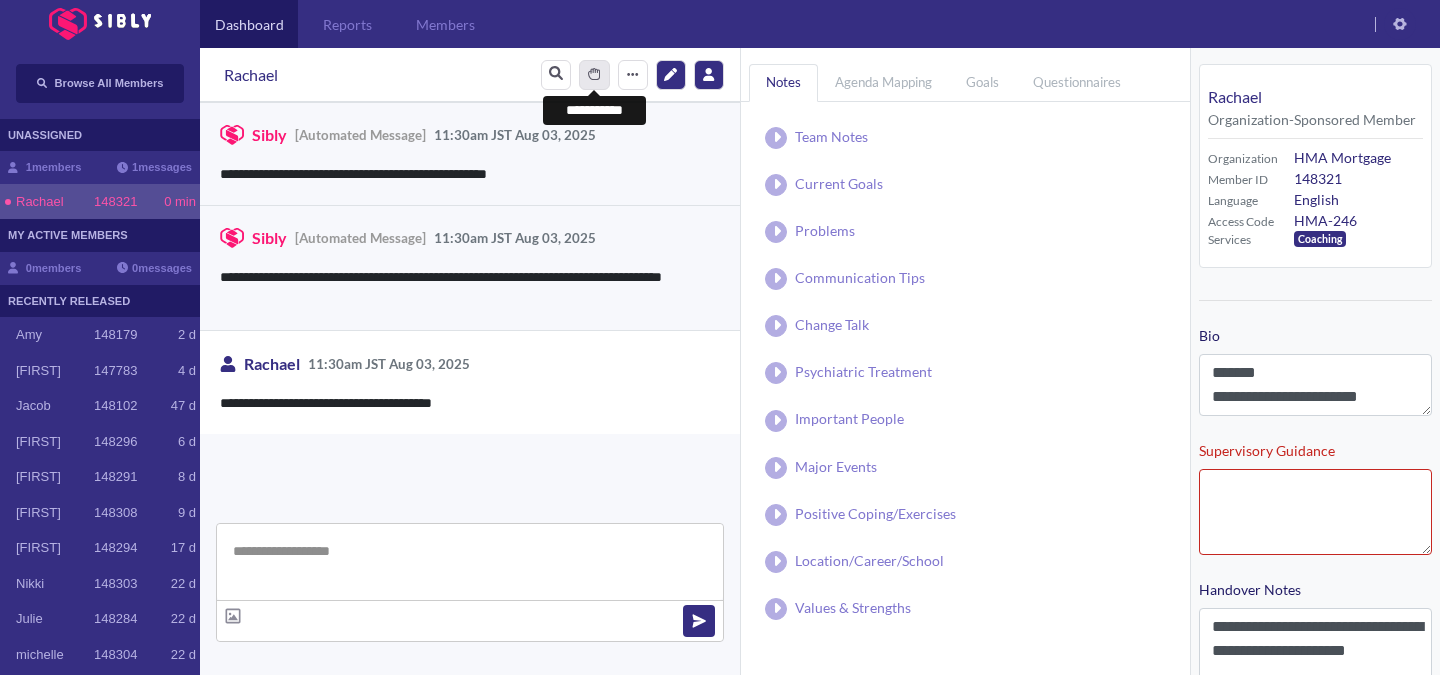 click at bounding box center [594, 74] 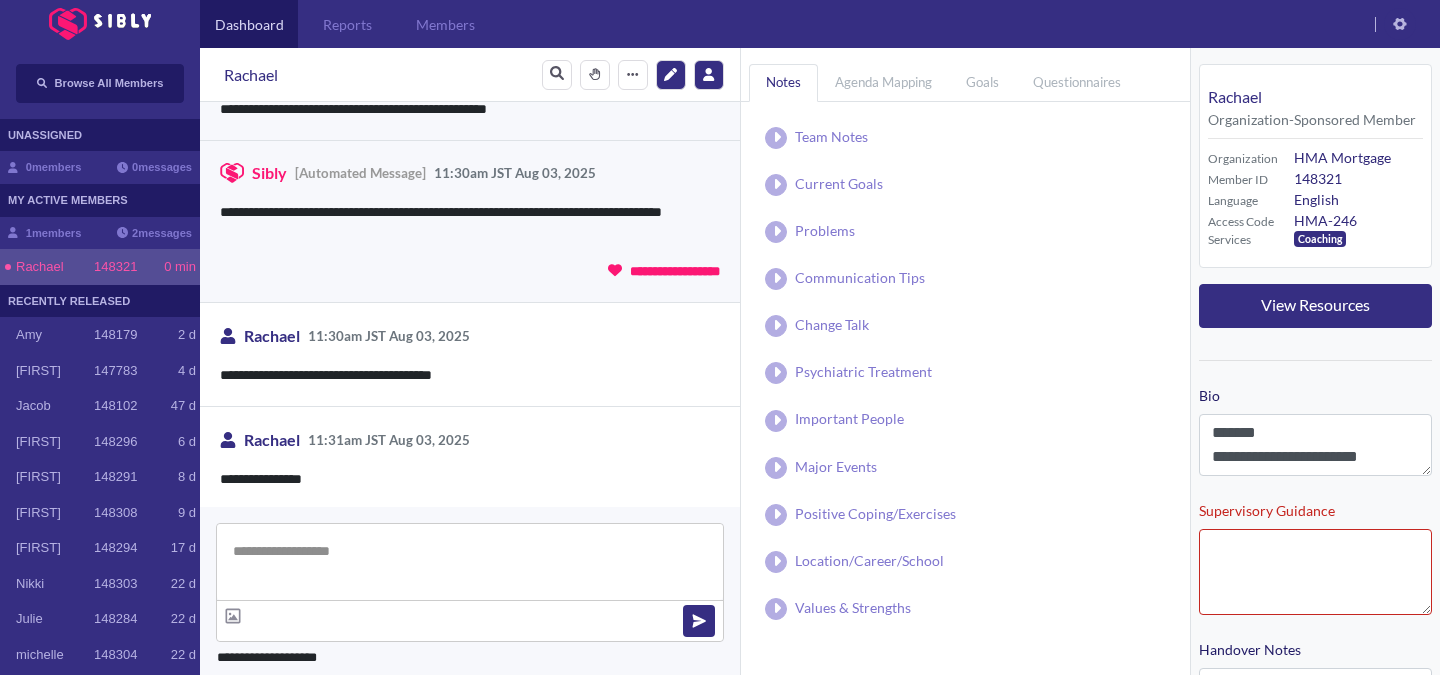 scroll, scrollTop: 68, scrollLeft: 0, axis: vertical 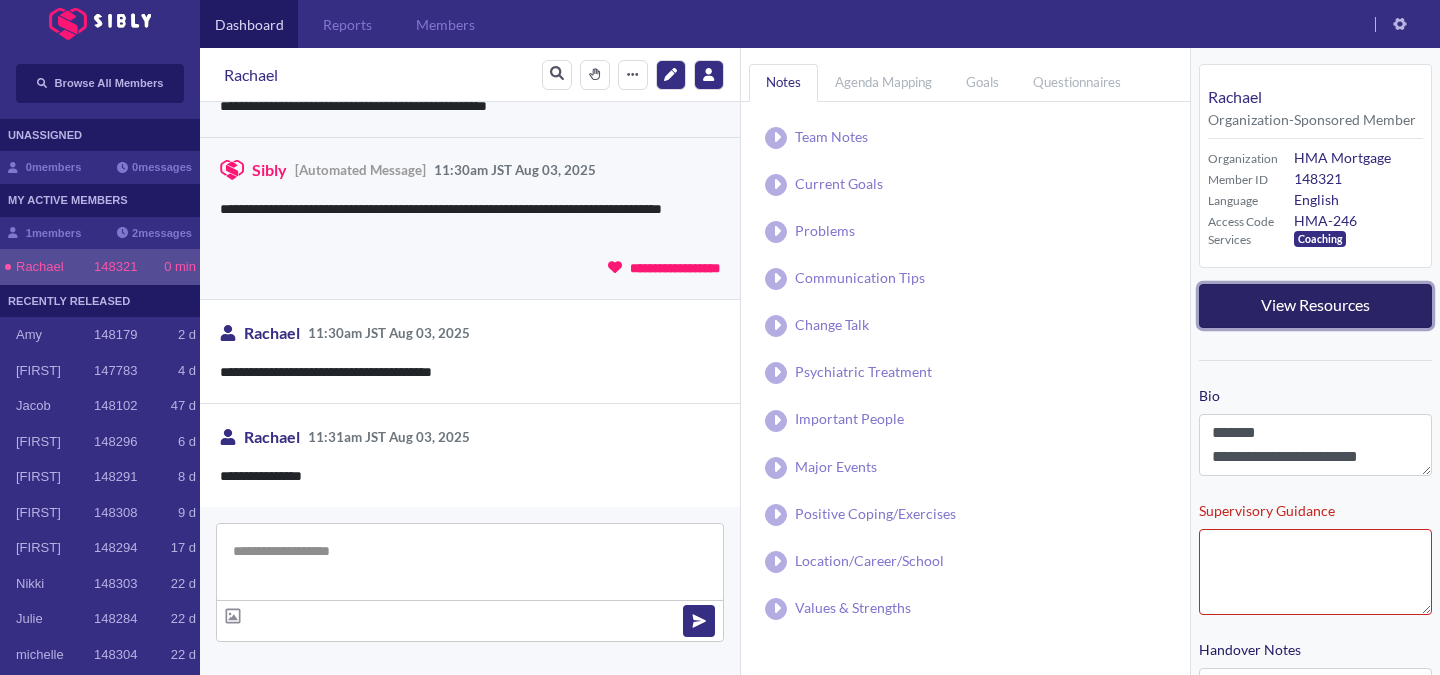 click on "View Resources" at bounding box center [1315, 304] 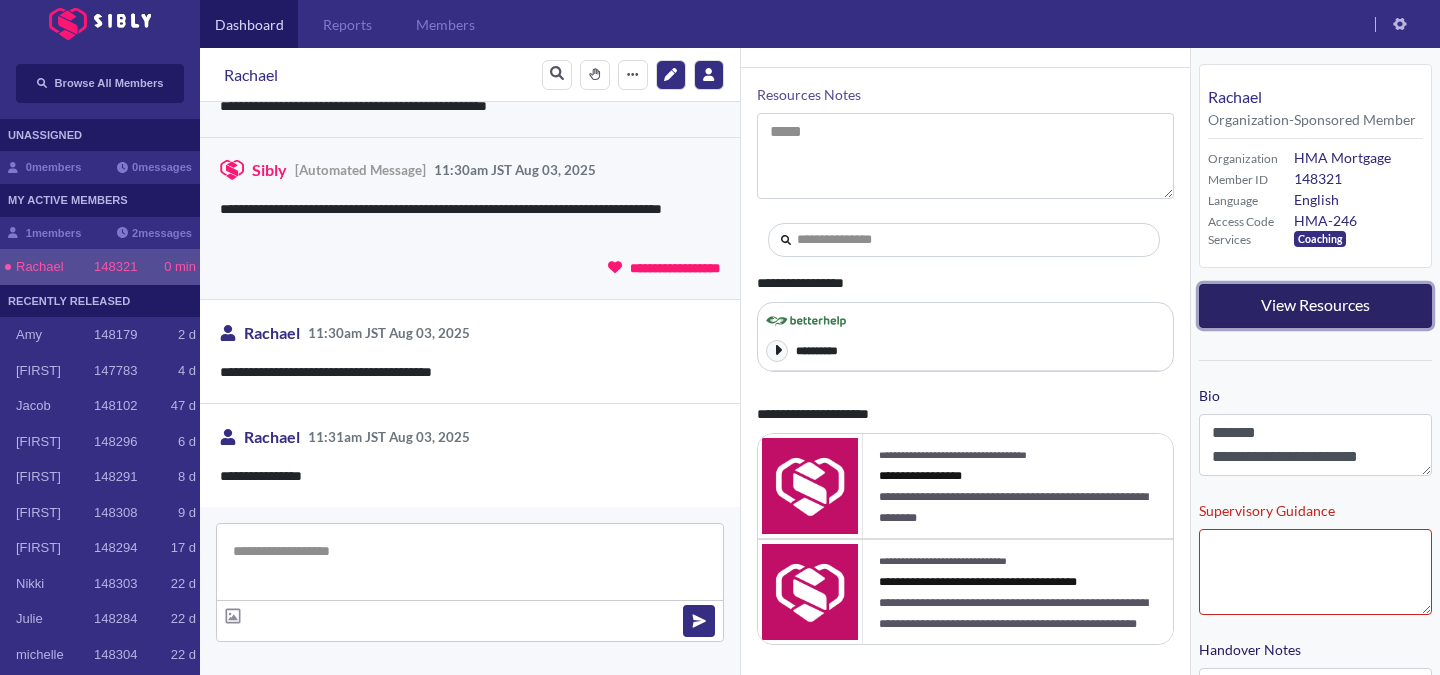 scroll, scrollTop: 36, scrollLeft: 0, axis: vertical 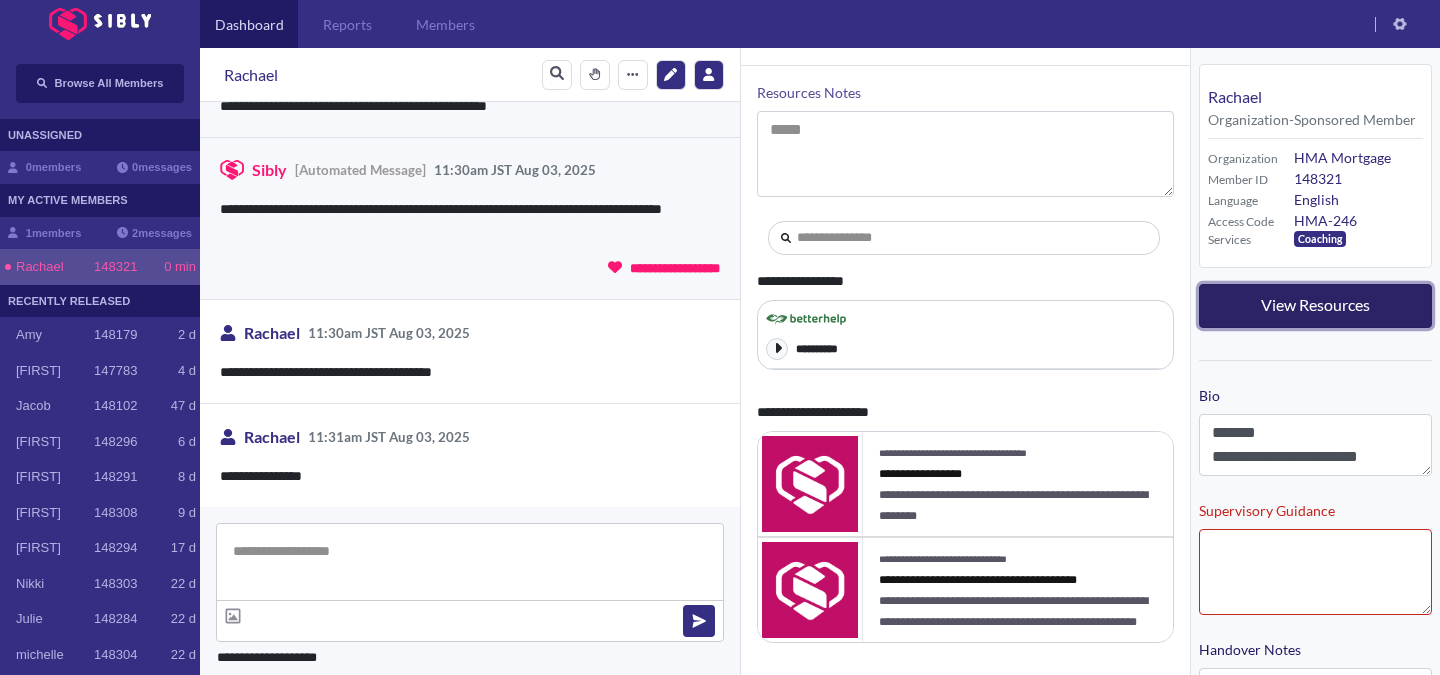 click on "View Resources" at bounding box center (1315, 304) 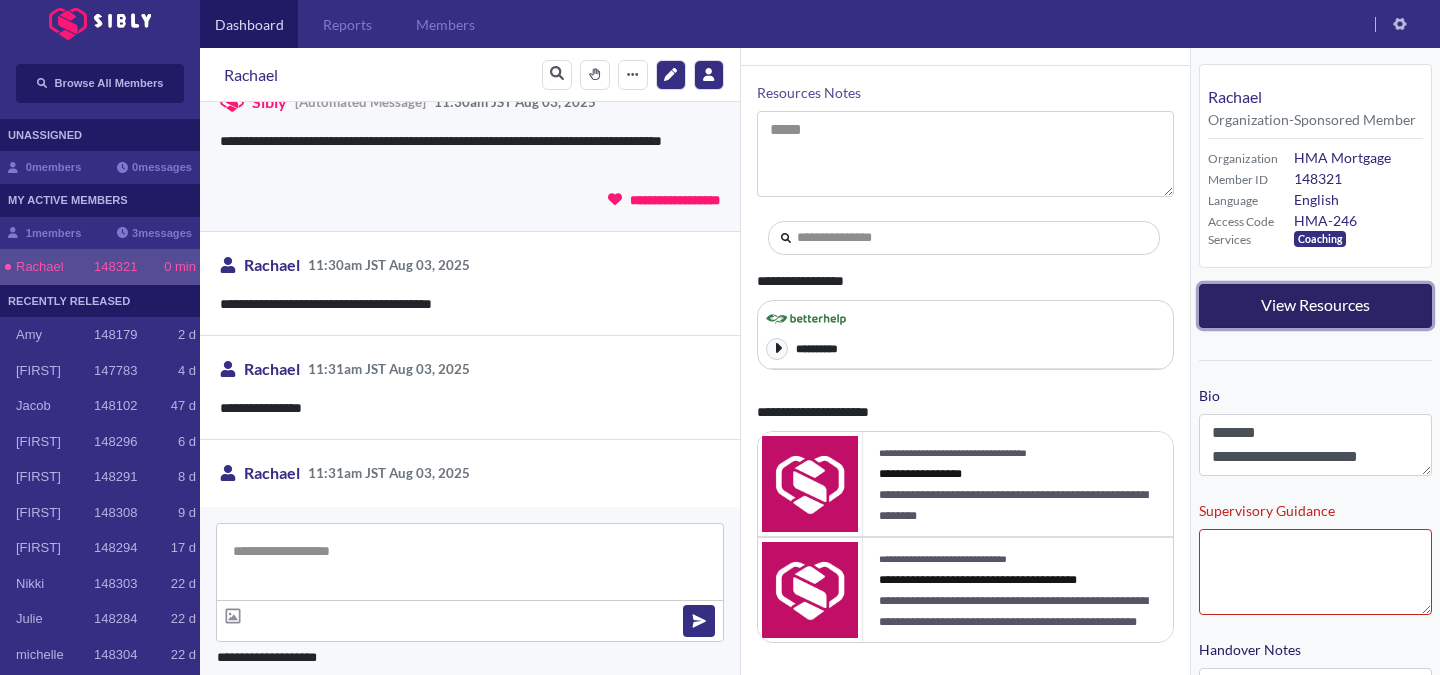 scroll, scrollTop: 172, scrollLeft: 0, axis: vertical 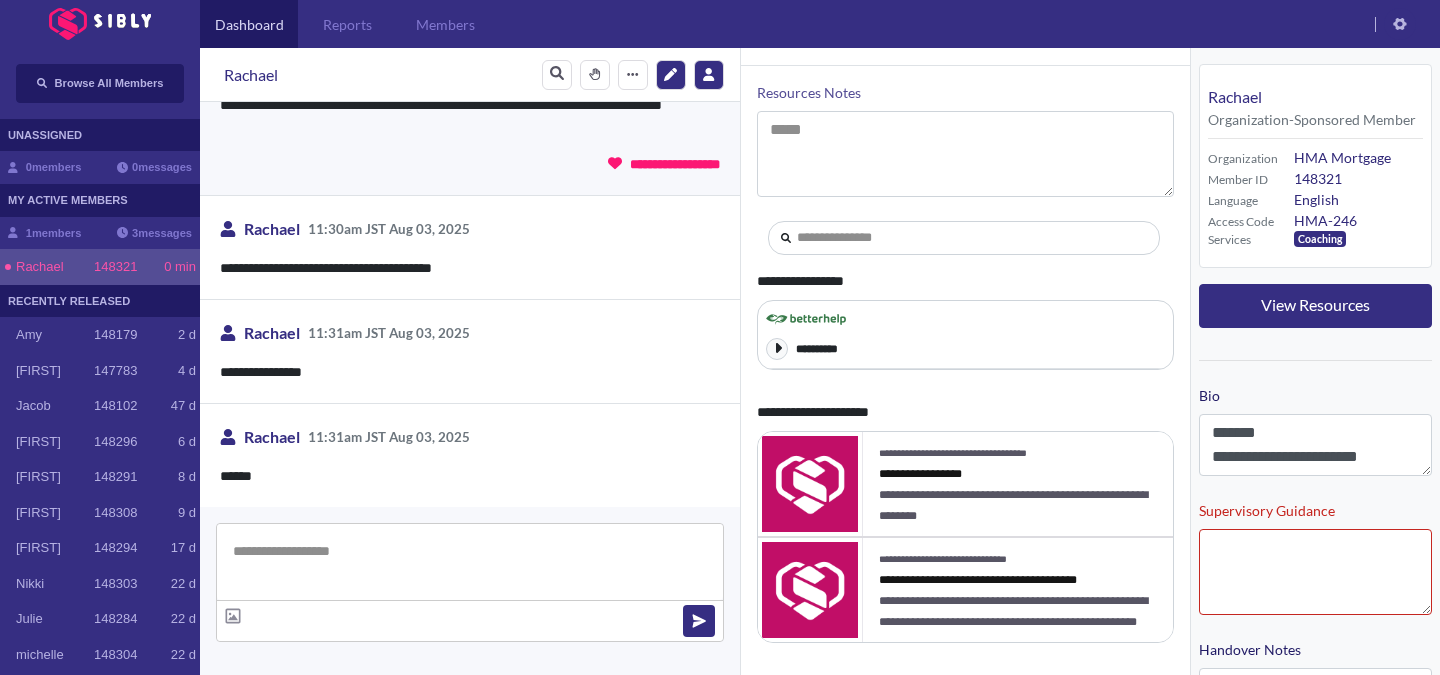 click at bounding box center [470, 562] 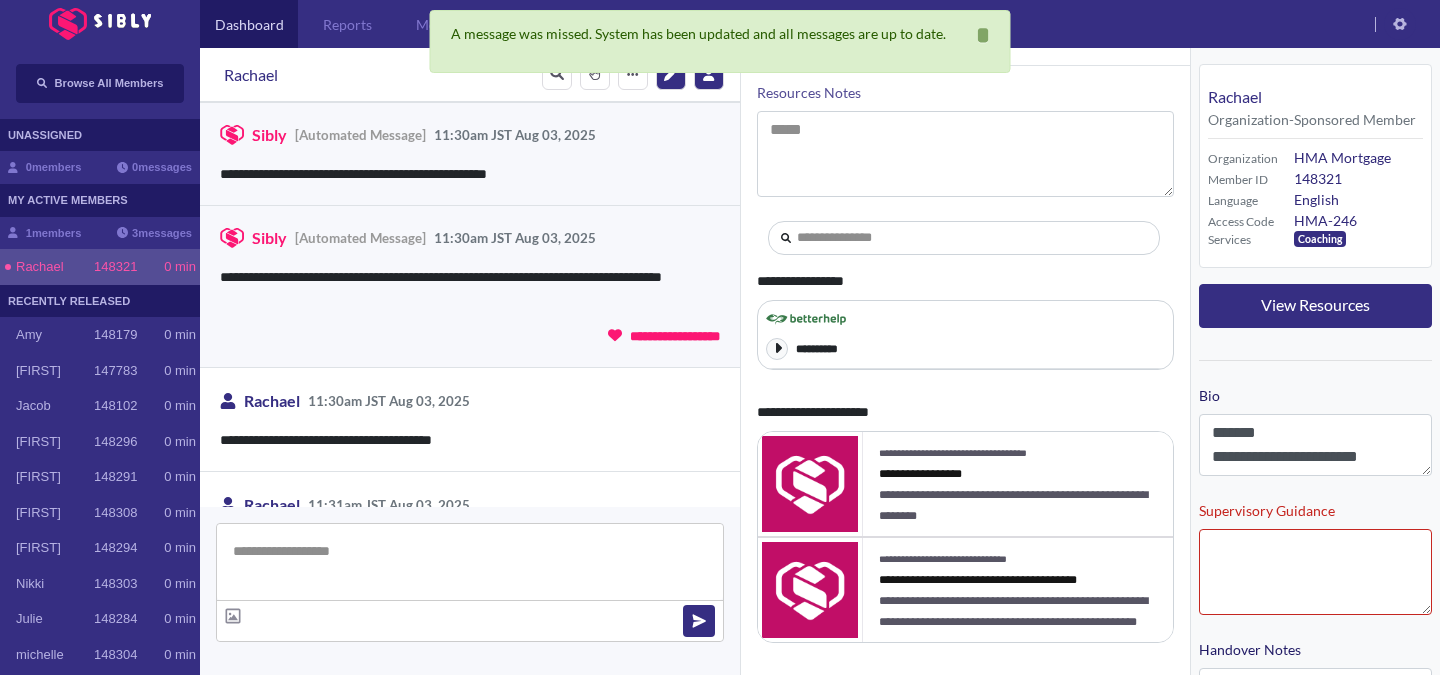 scroll, scrollTop: 172, scrollLeft: 0, axis: vertical 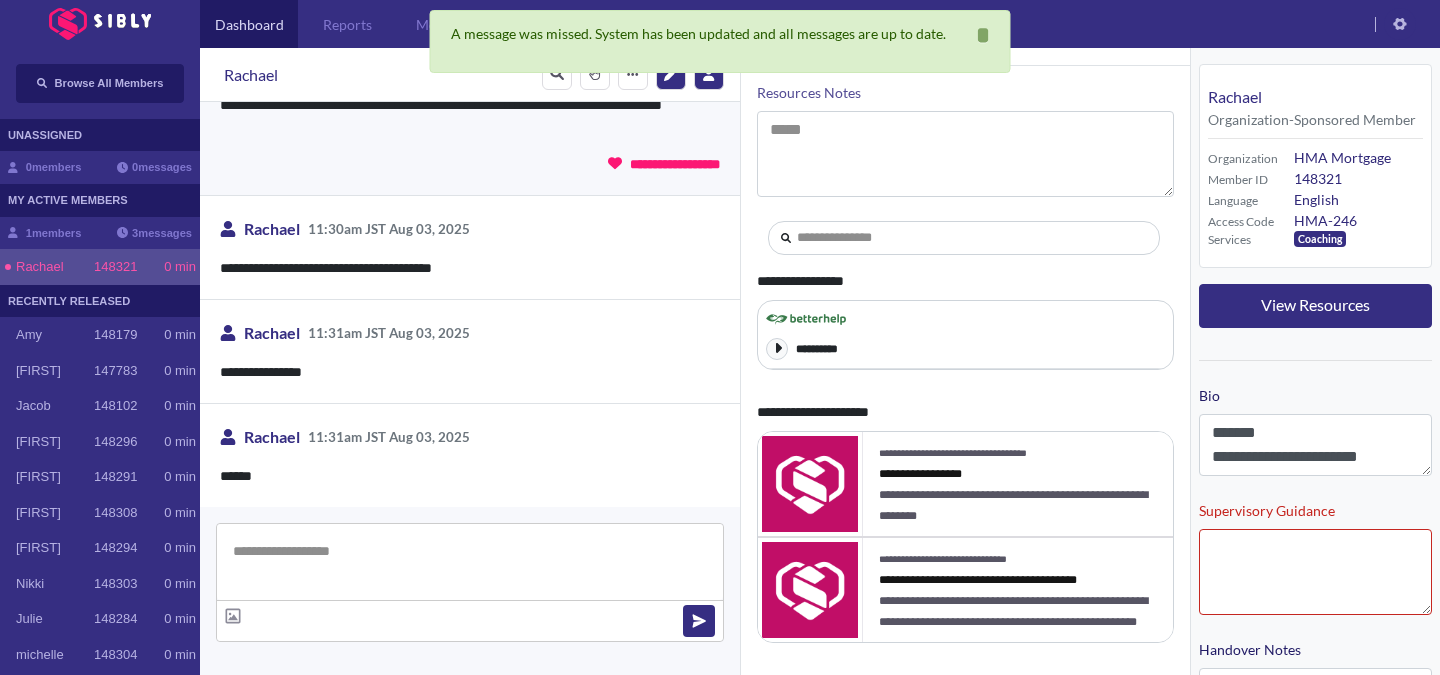 click 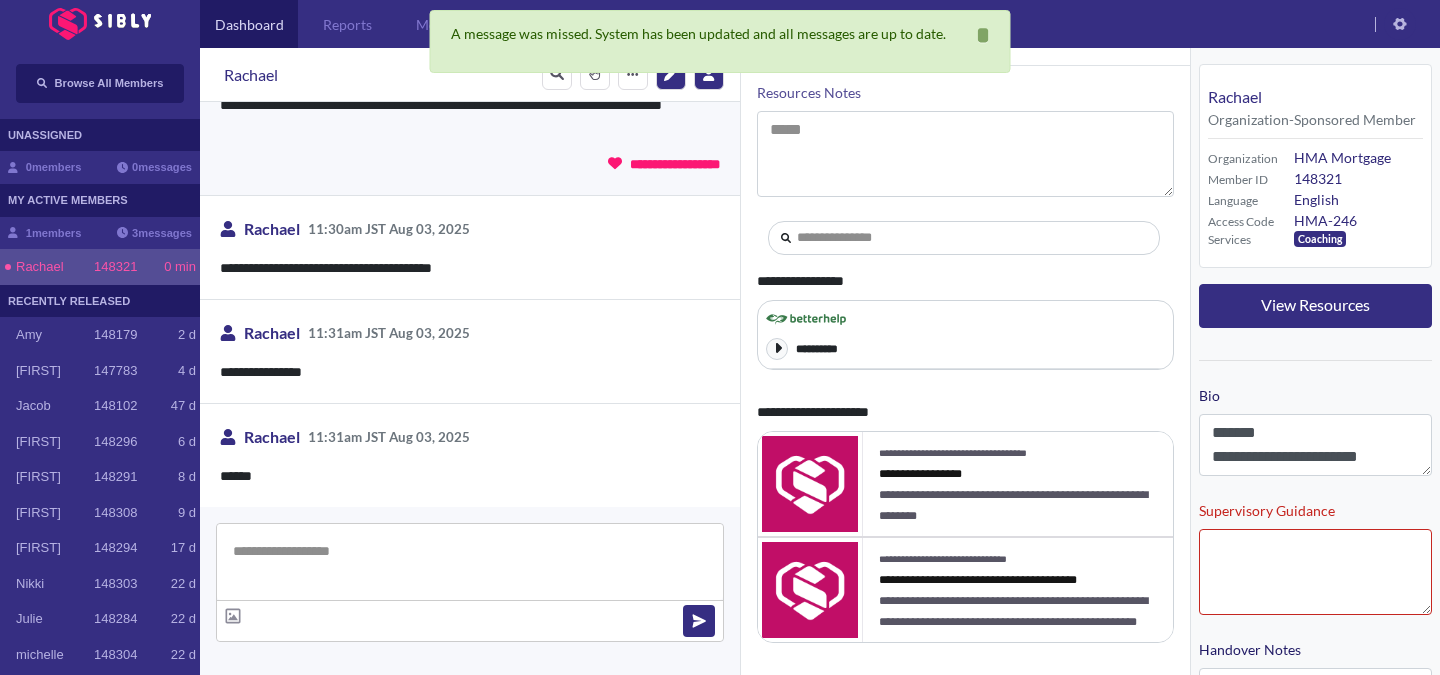 click at bounding box center (470, 562) 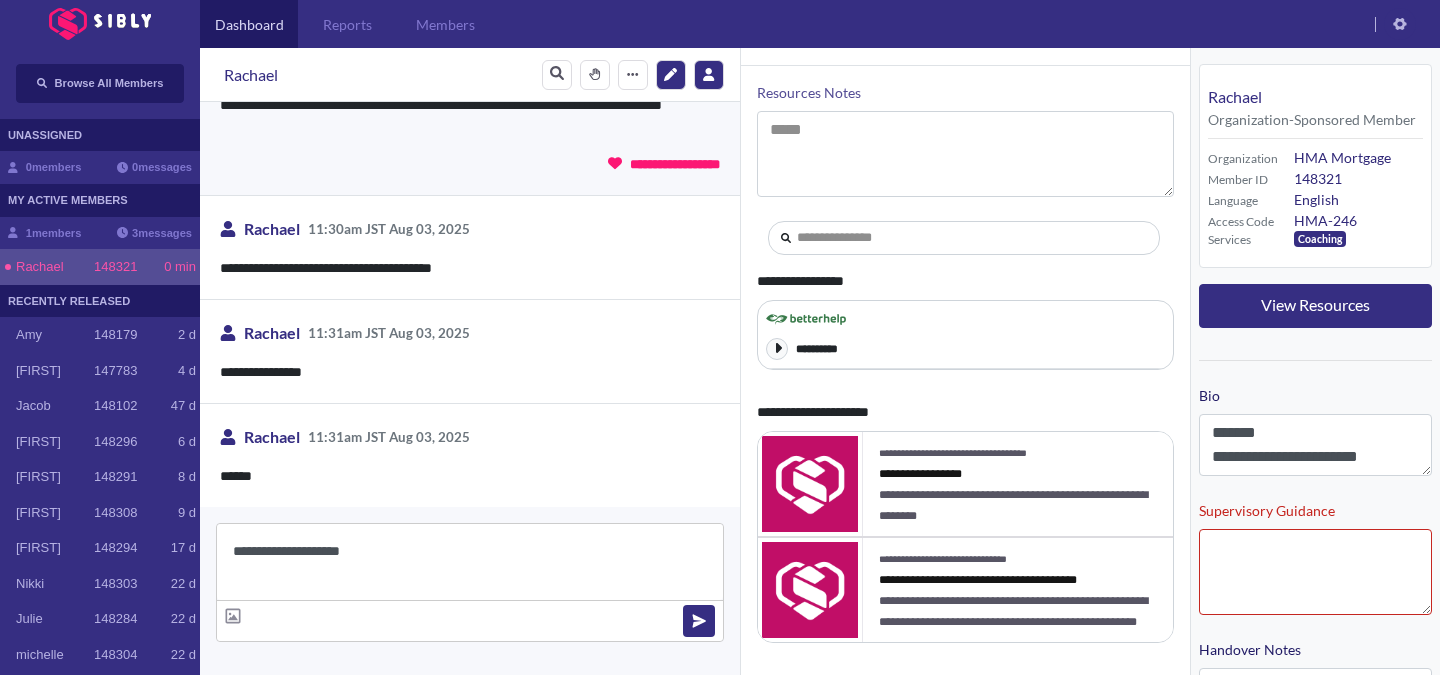 type on "**********" 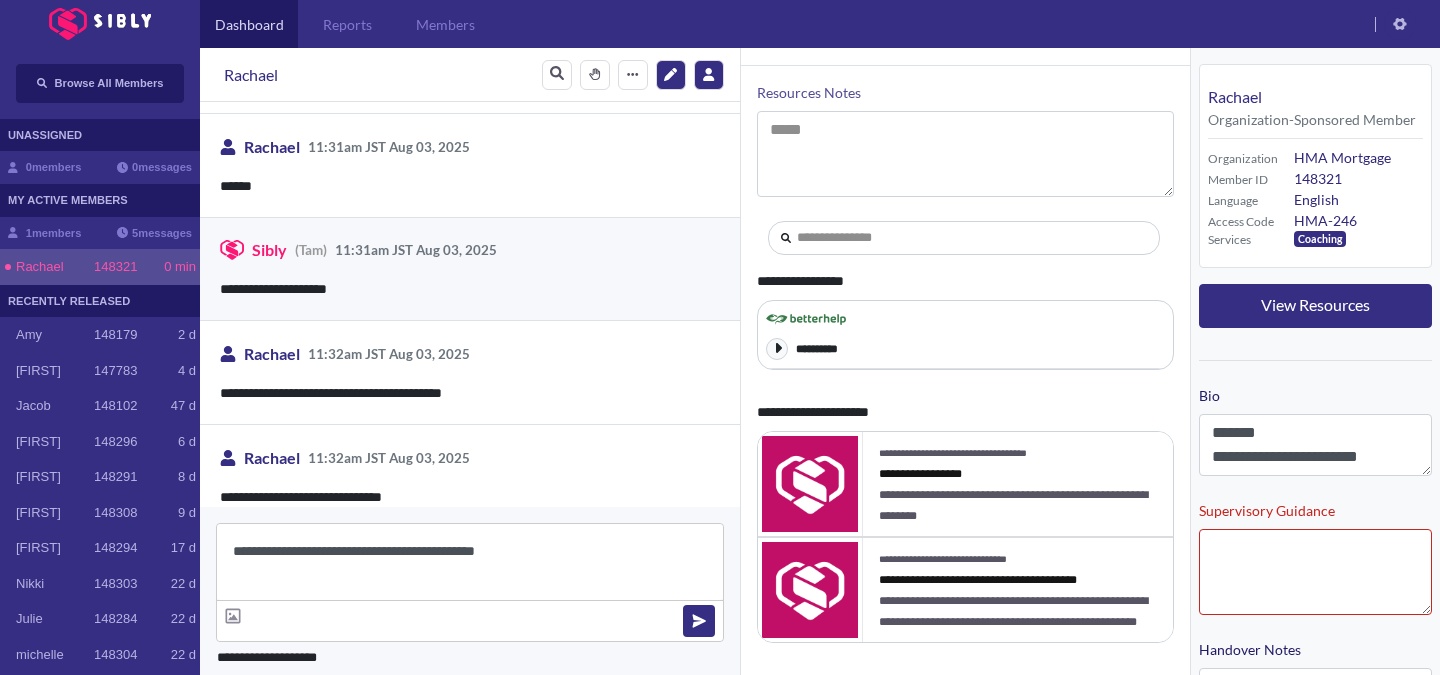 scroll, scrollTop: 483, scrollLeft: 0, axis: vertical 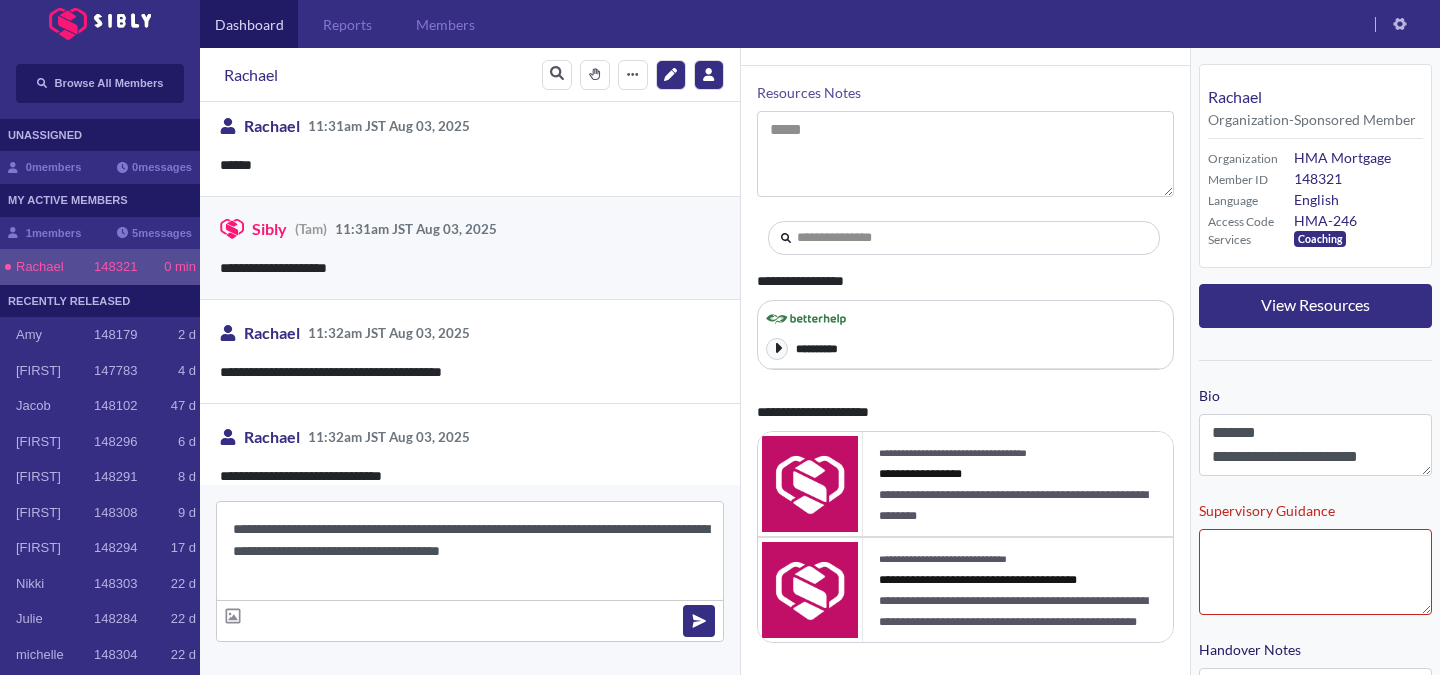 click on "**********" at bounding box center [470, 551] 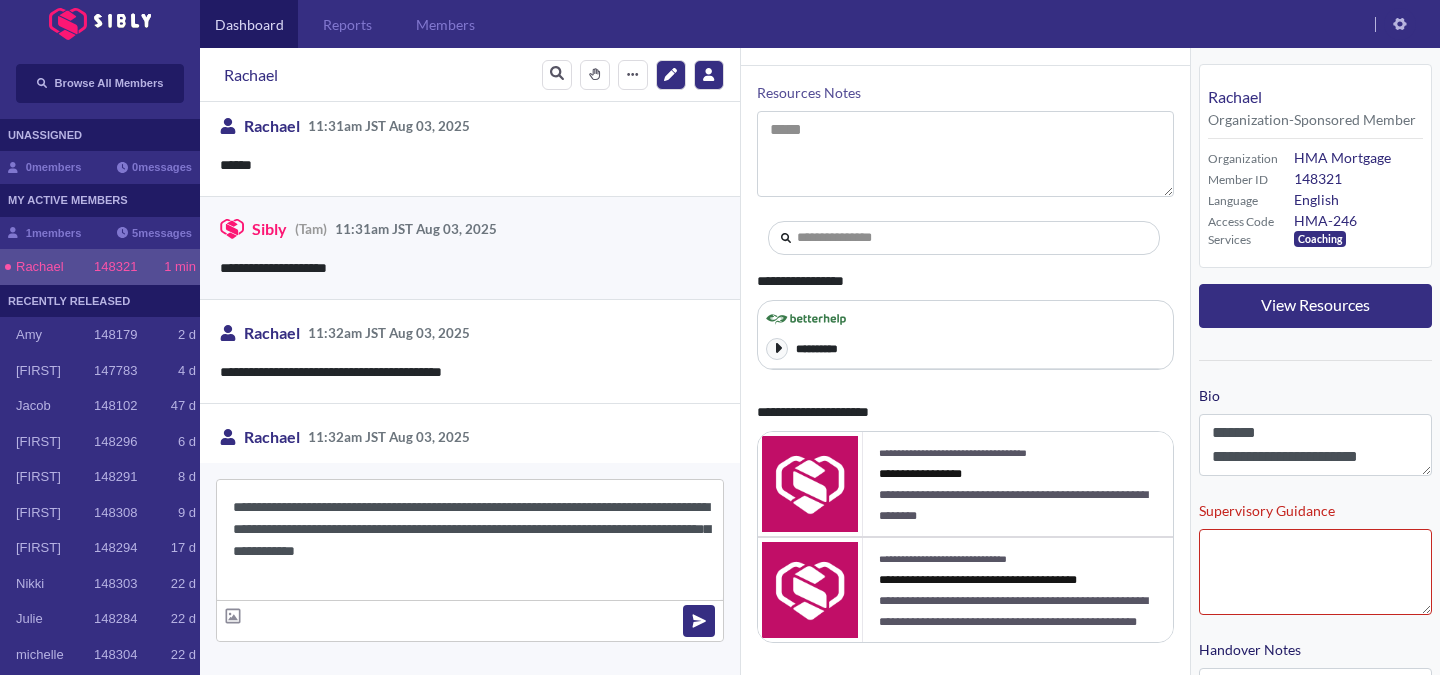 click on "**********" at bounding box center [470, 540] 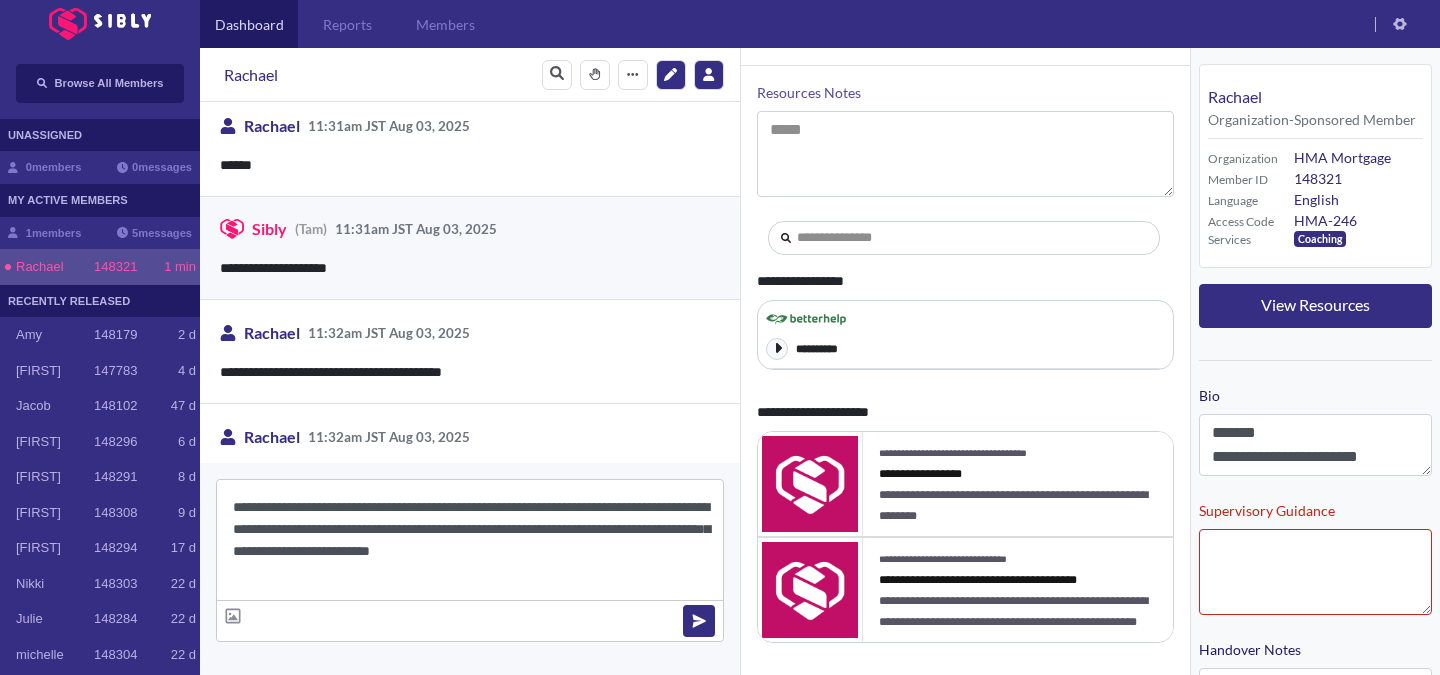 type on "**********" 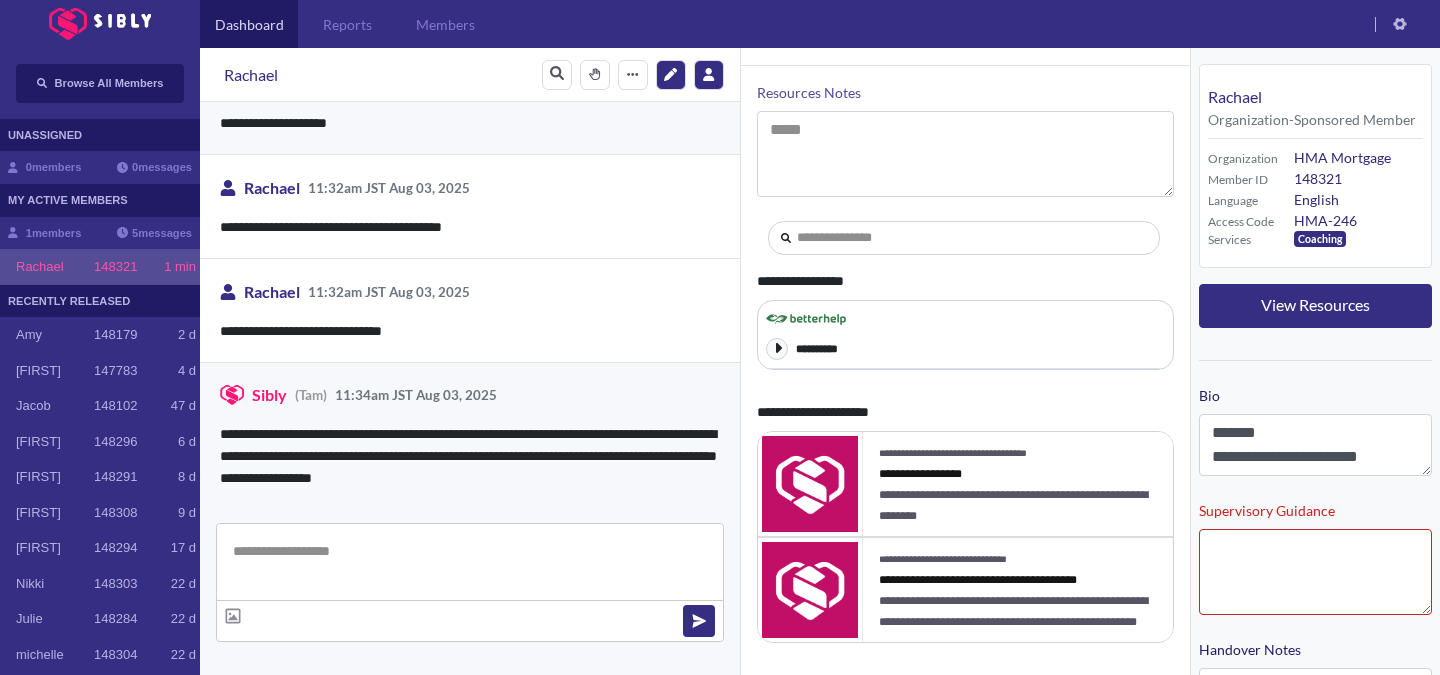 scroll, scrollTop: 630, scrollLeft: 0, axis: vertical 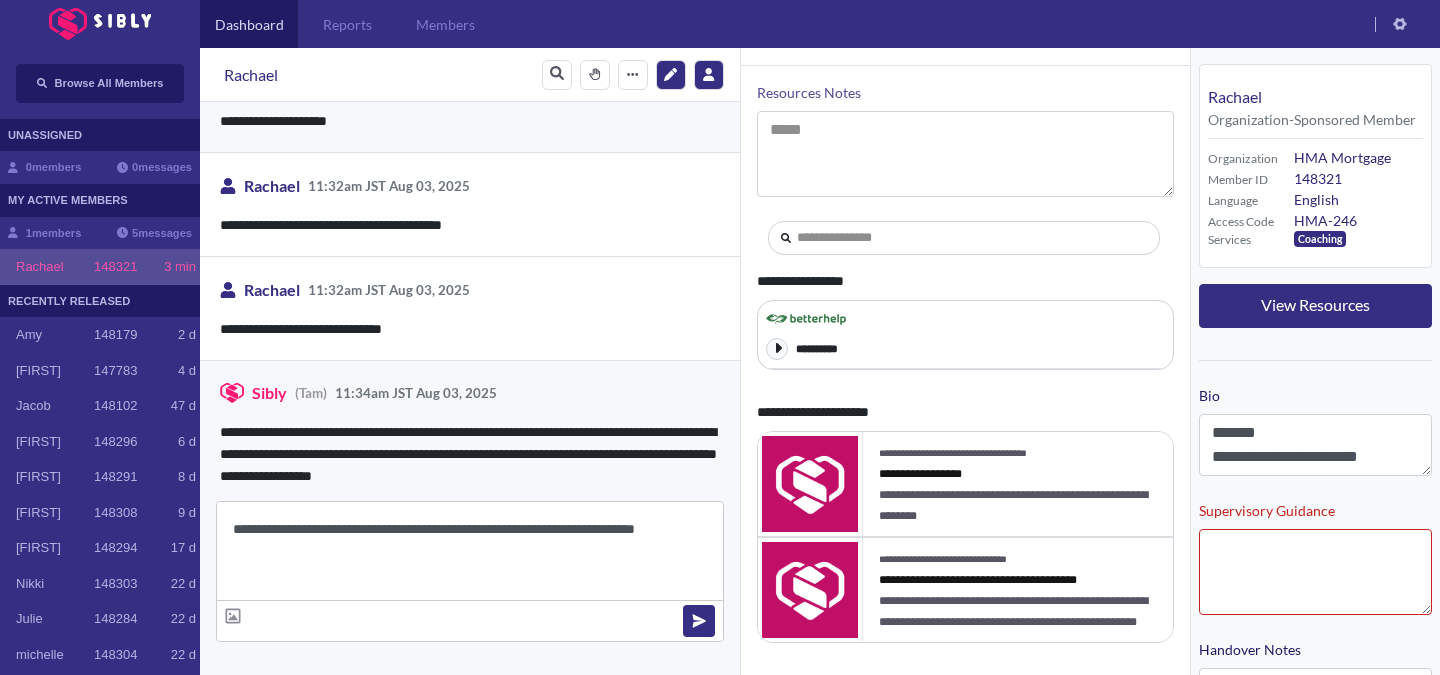 type on "**********" 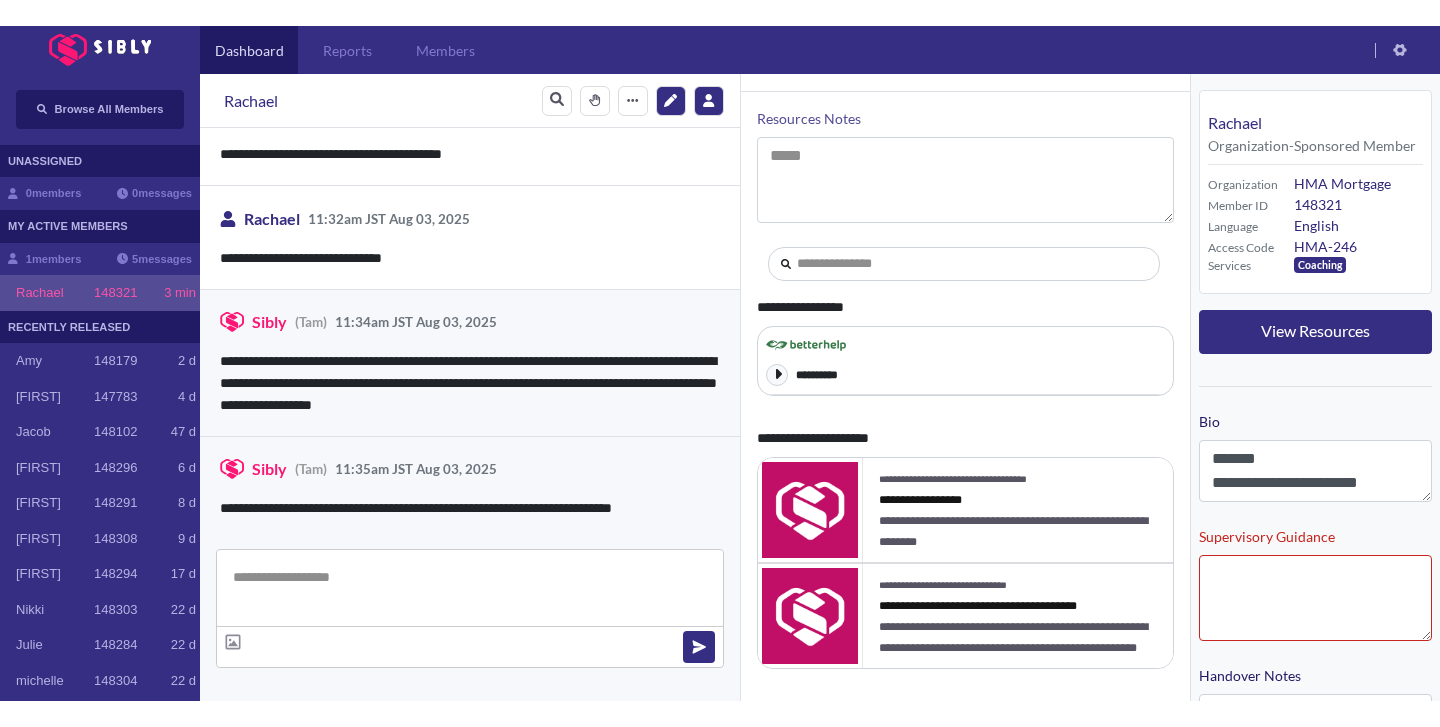scroll, scrollTop: 733, scrollLeft: 0, axis: vertical 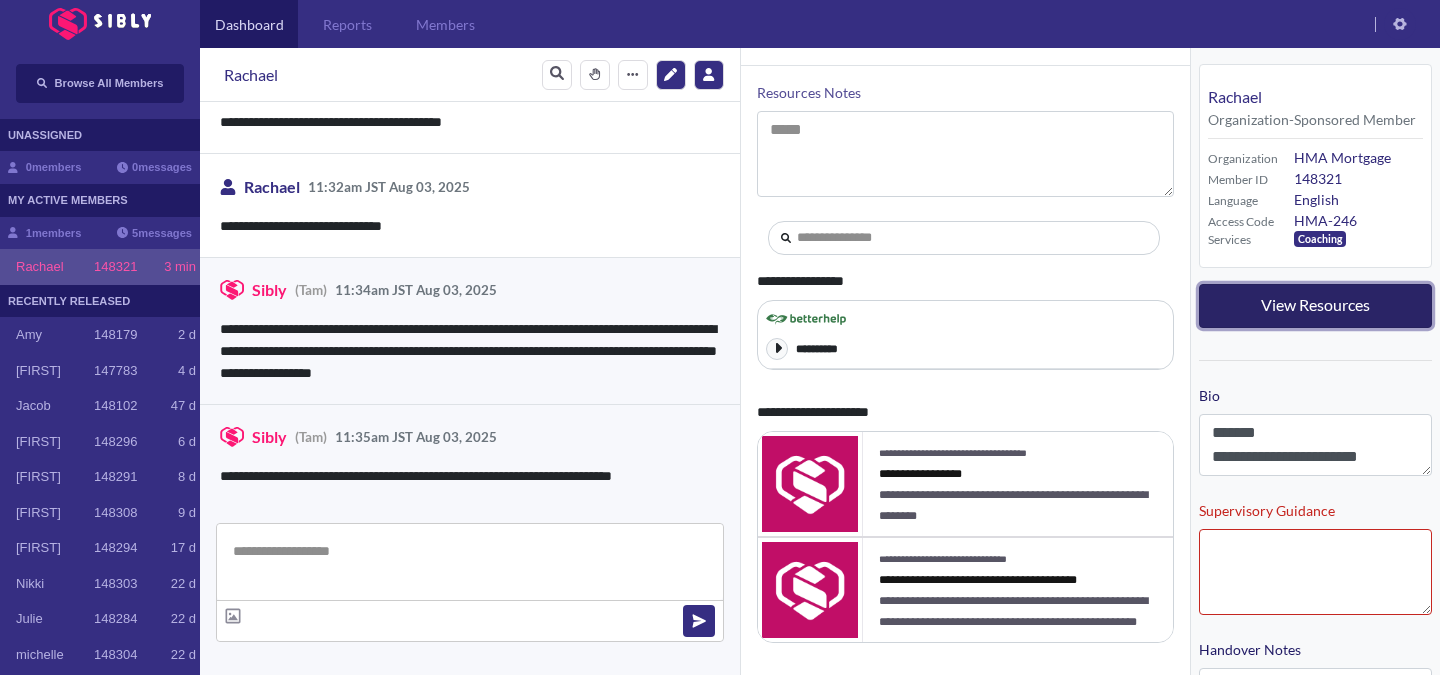click on "View Resources" at bounding box center (1315, 304) 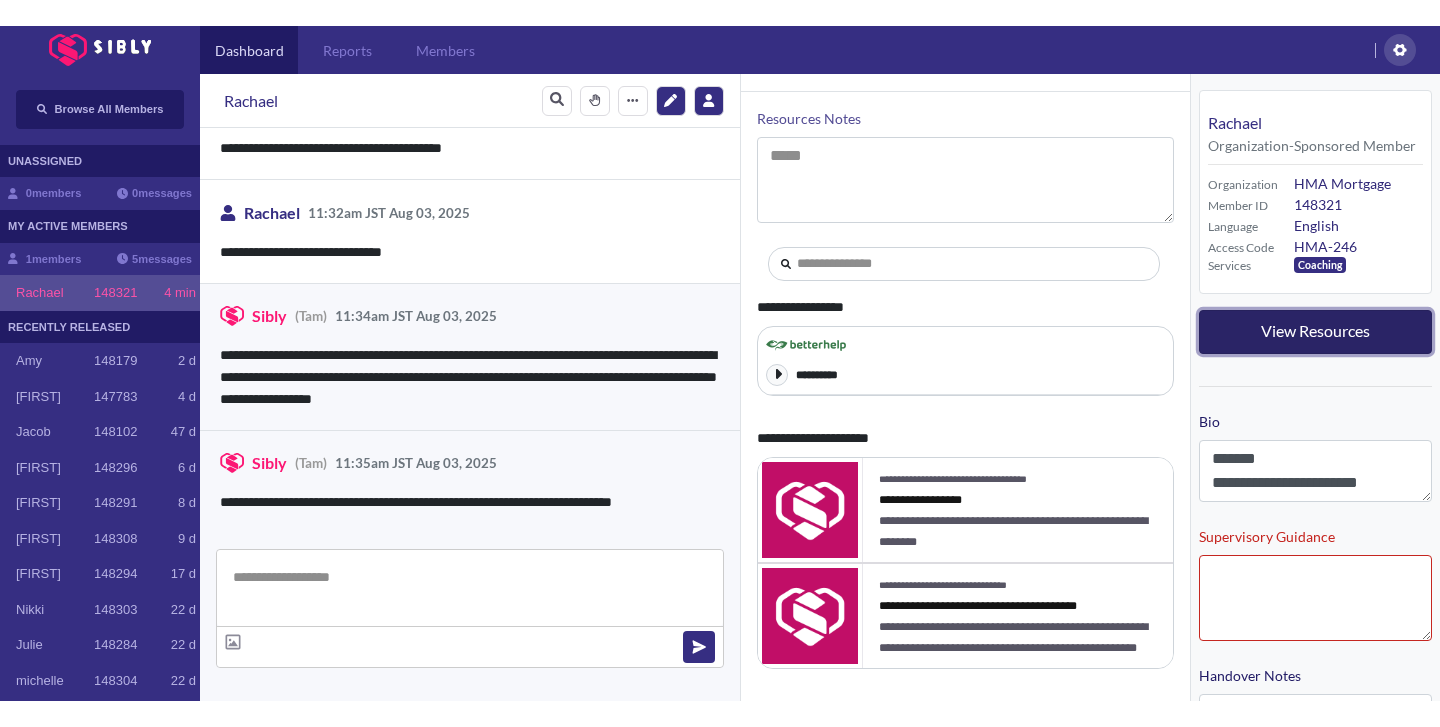scroll, scrollTop: 681, scrollLeft: 0, axis: vertical 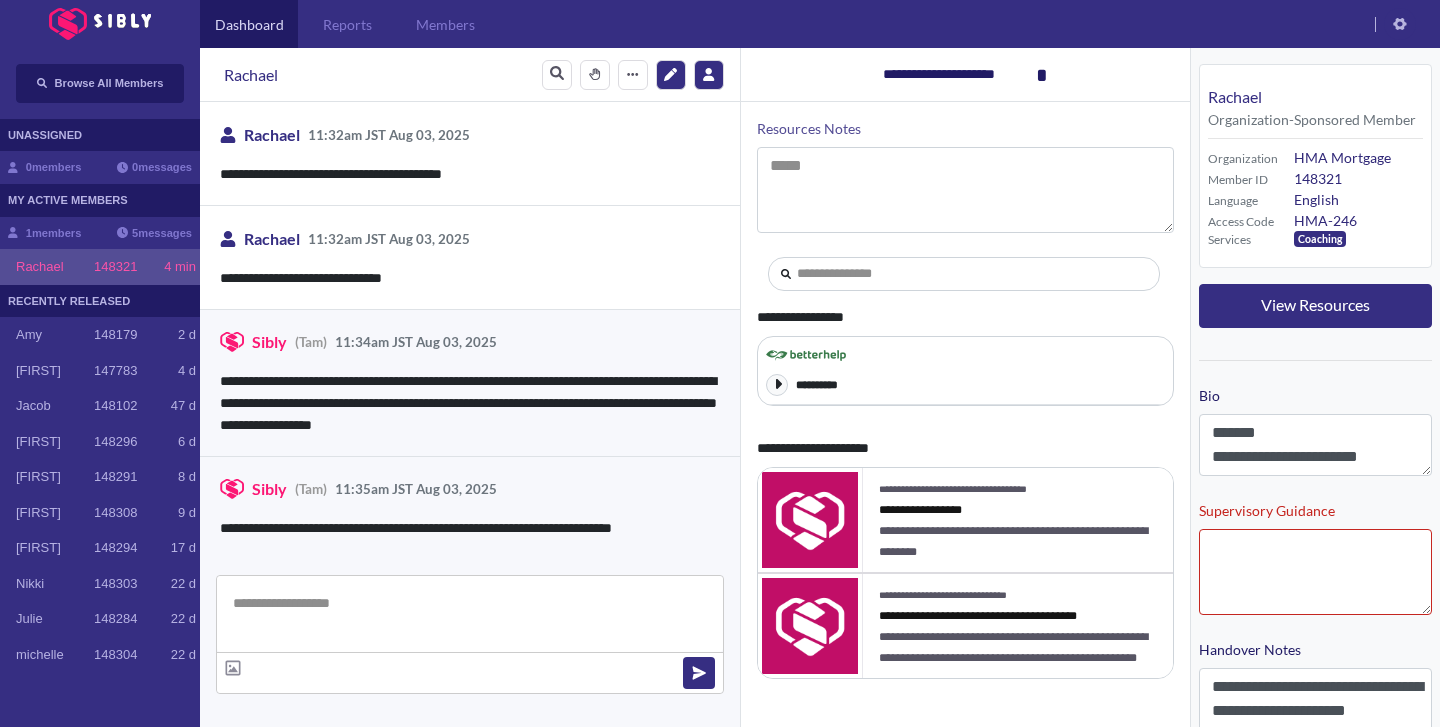 click at bounding box center (470, 614) 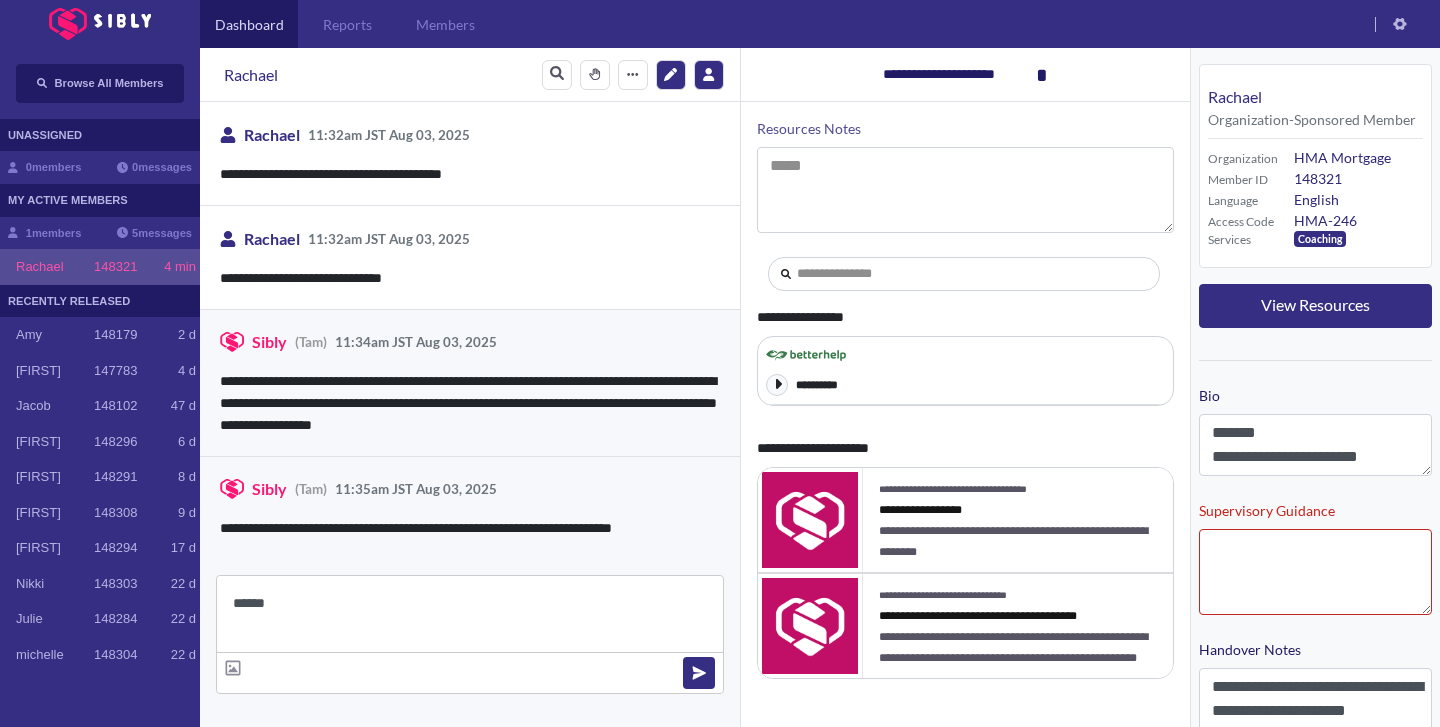 type on "******" 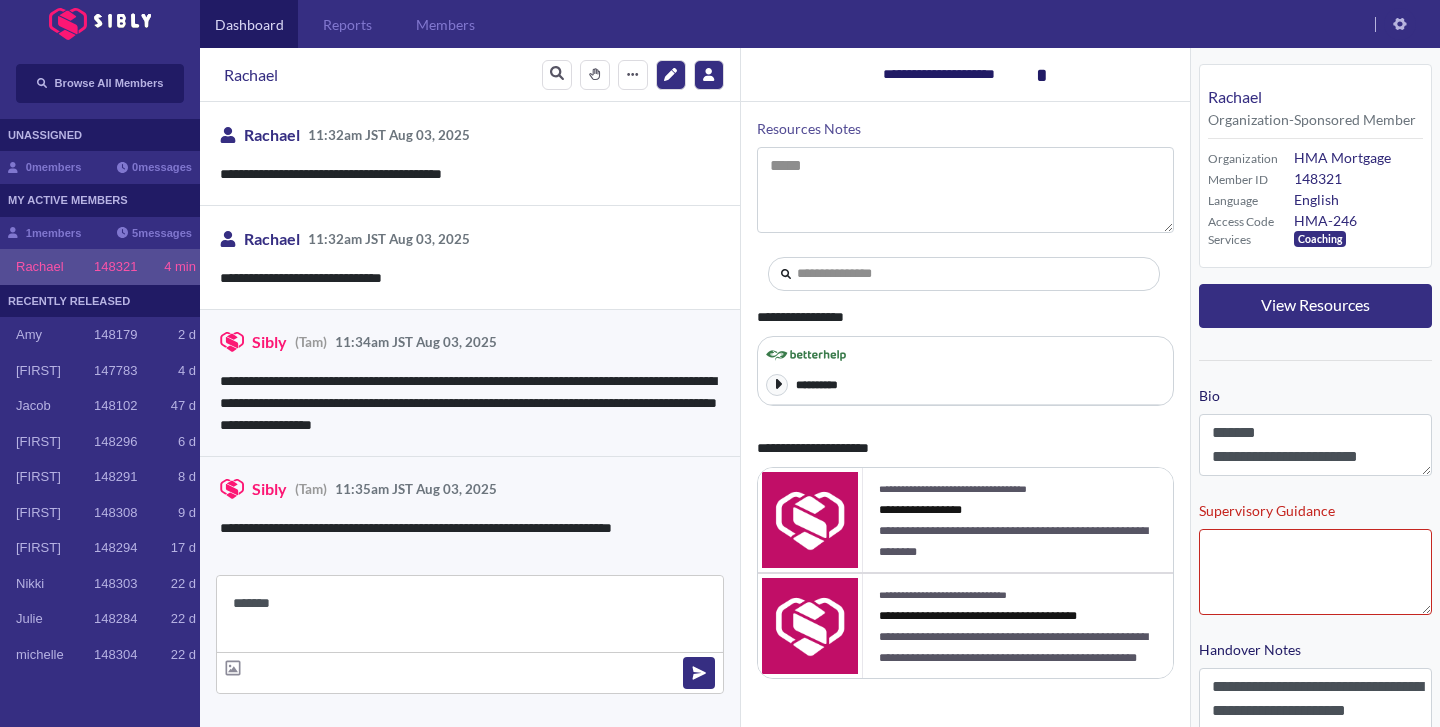 type 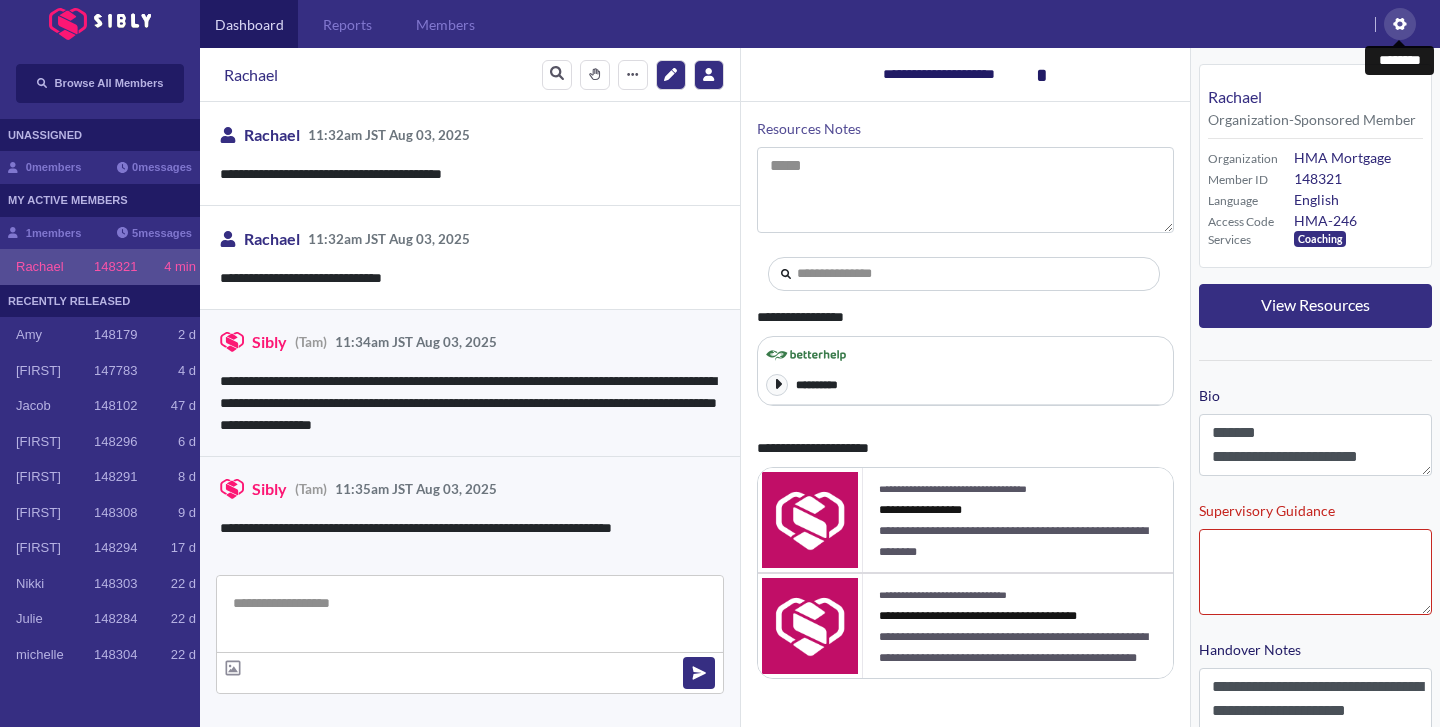 click 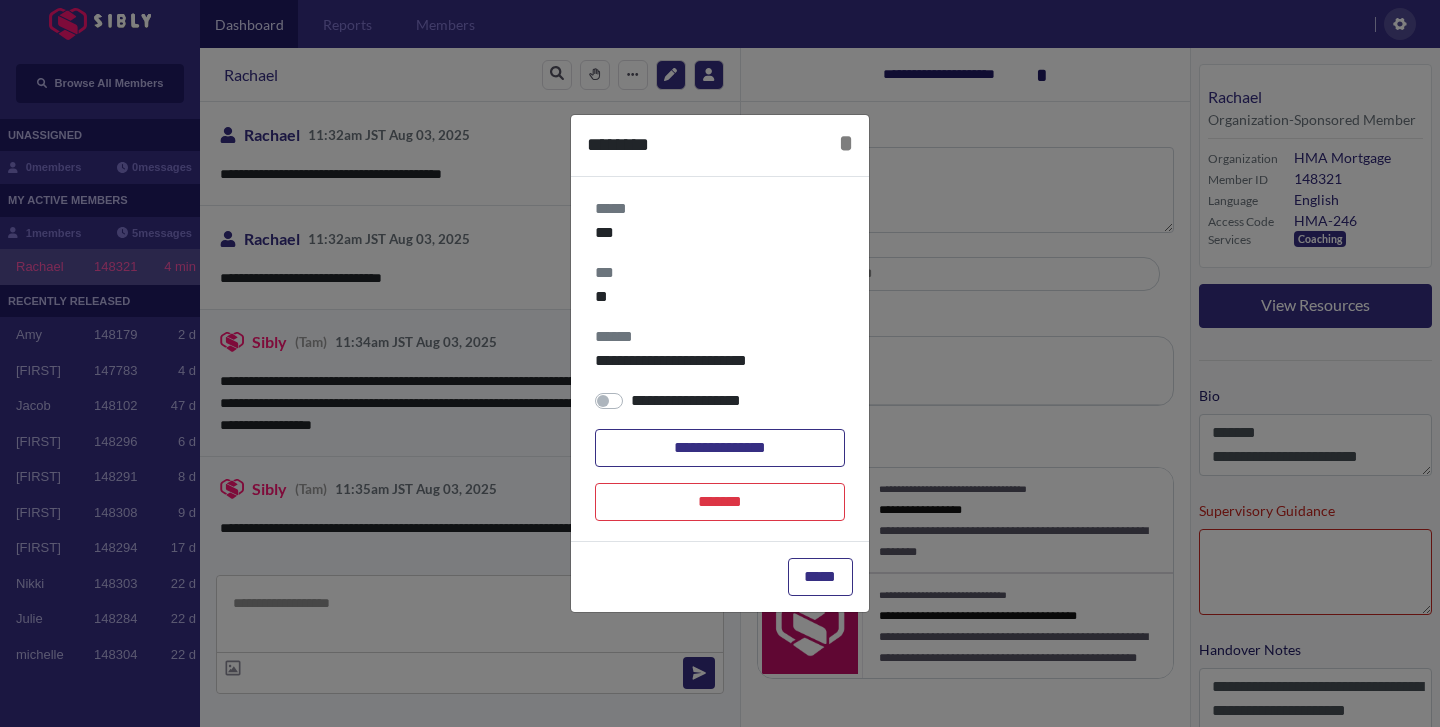click at bounding box center [720, 363] 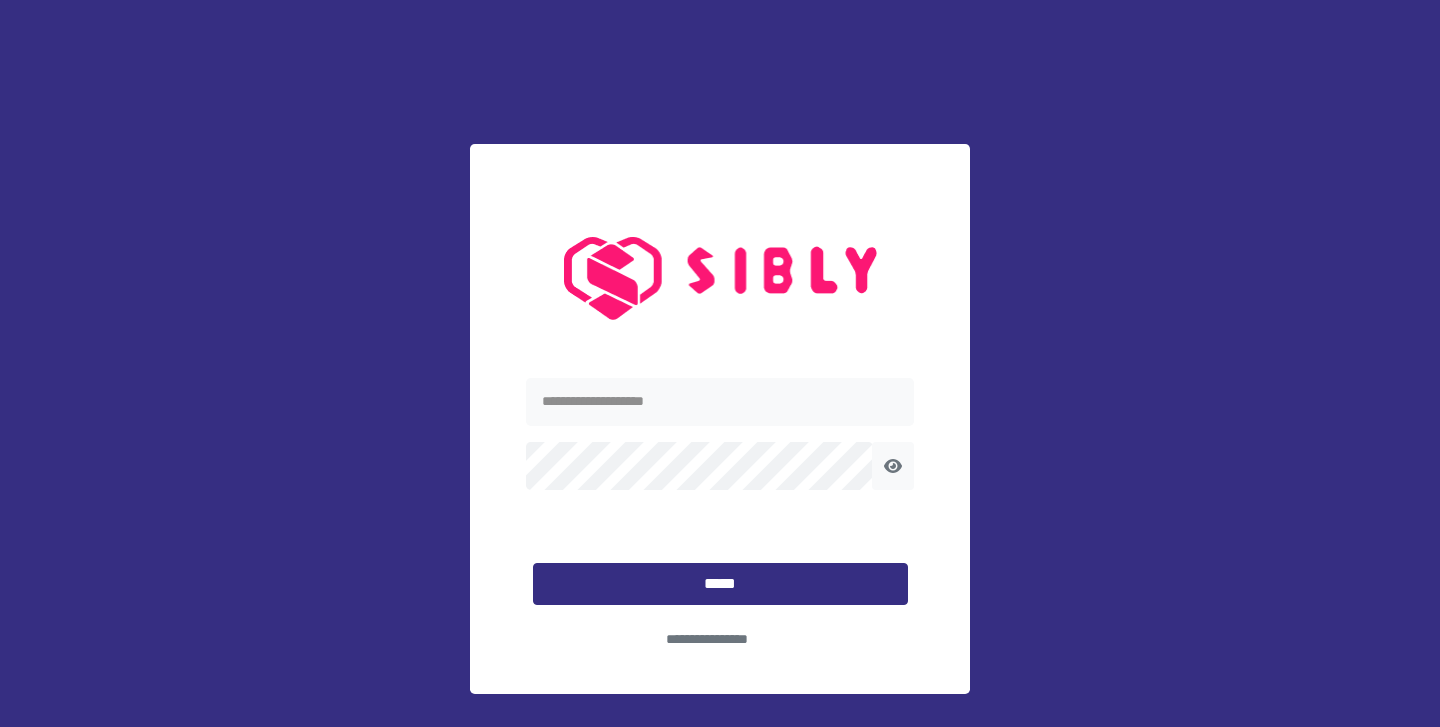 scroll, scrollTop: 0, scrollLeft: 0, axis: both 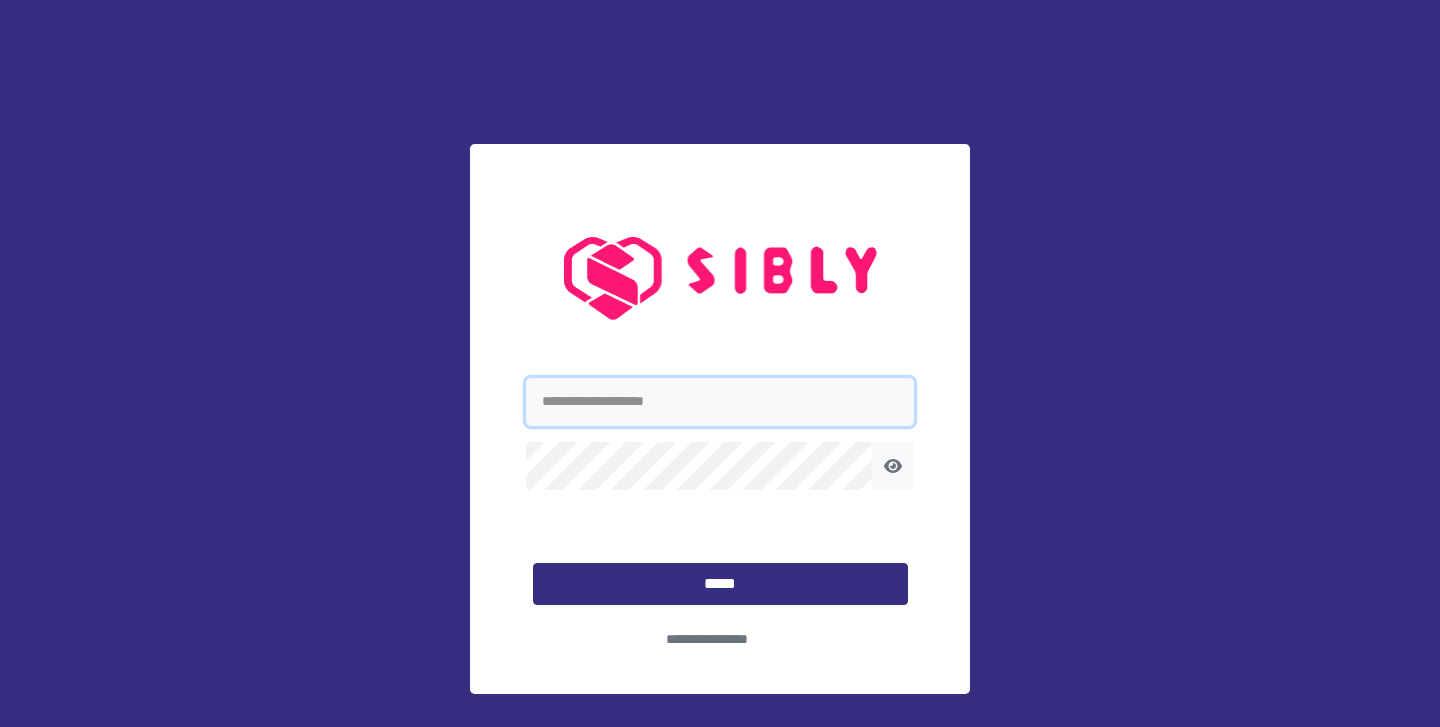 click at bounding box center [720, 402] 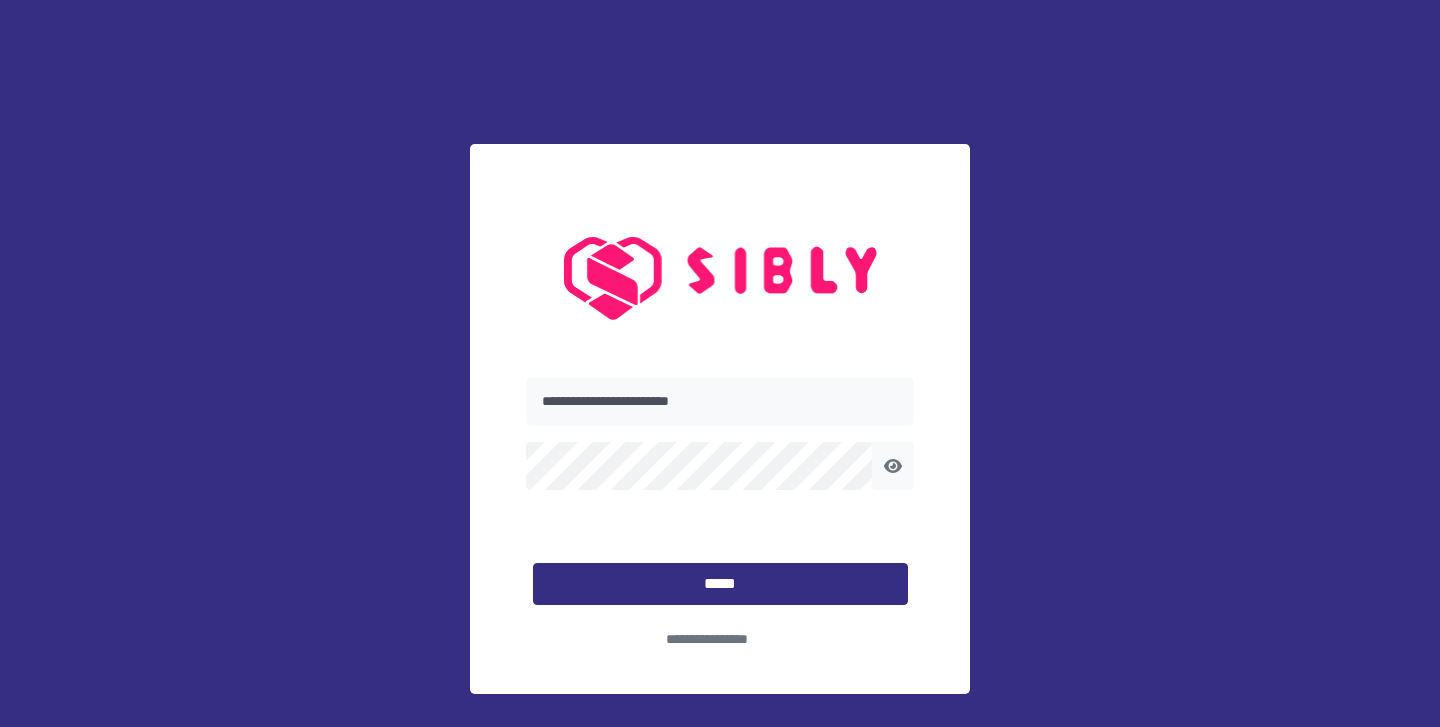 click at bounding box center (720, 466) 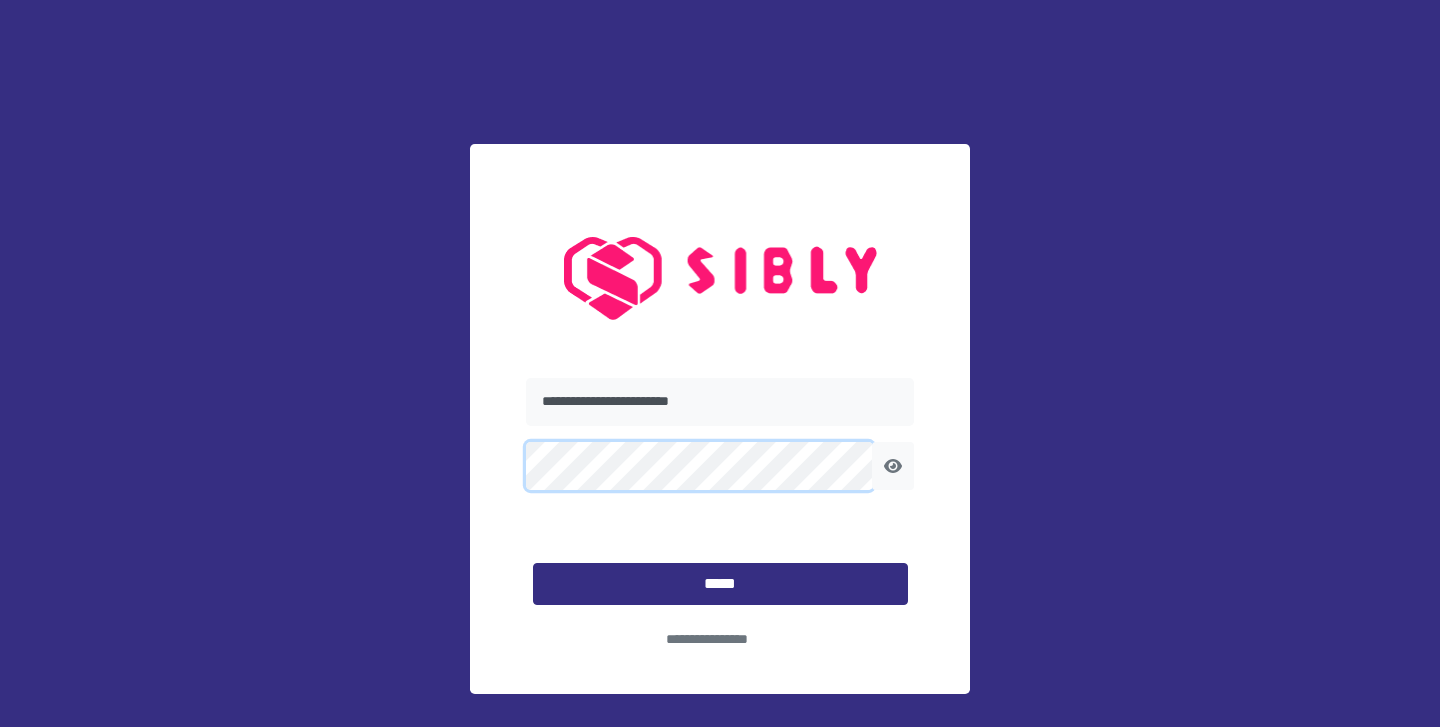 click on "*****" at bounding box center [720, 584] 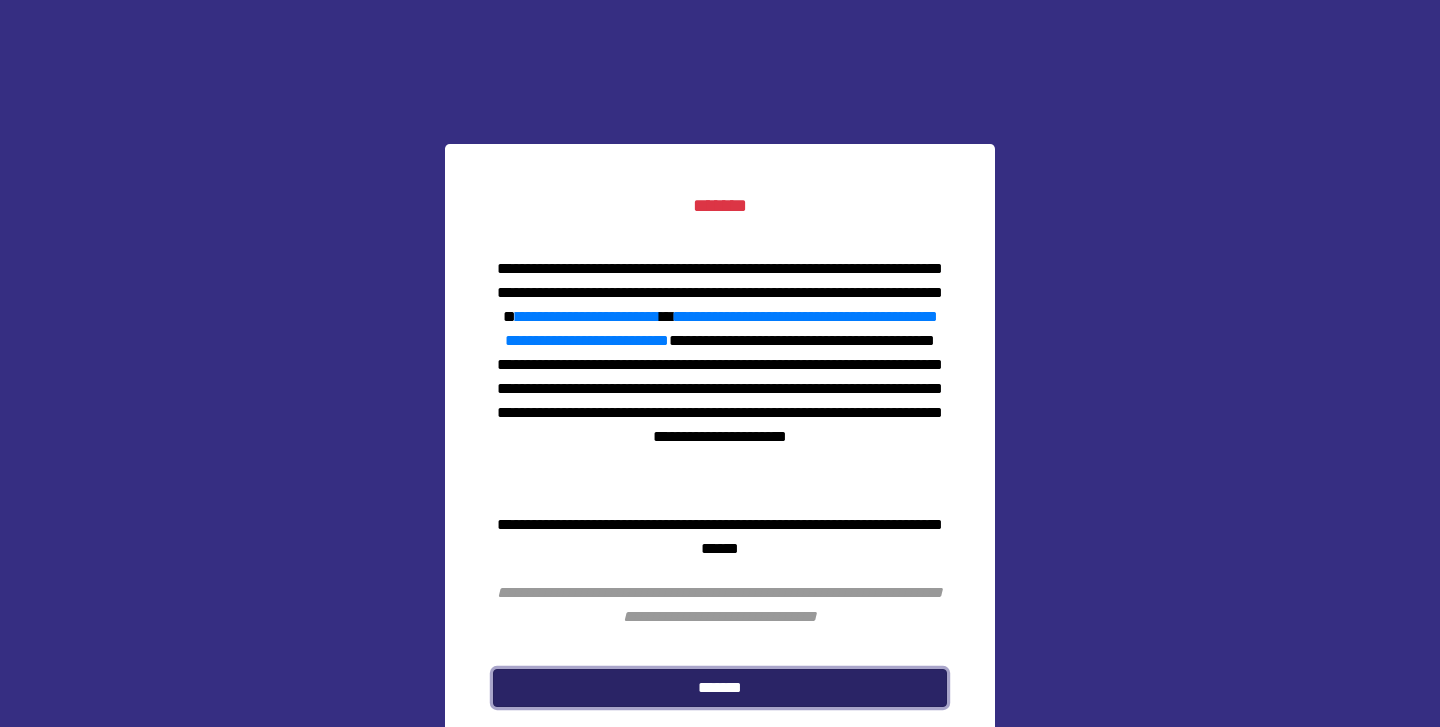 click on "*******" at bounding box center (720, 688) 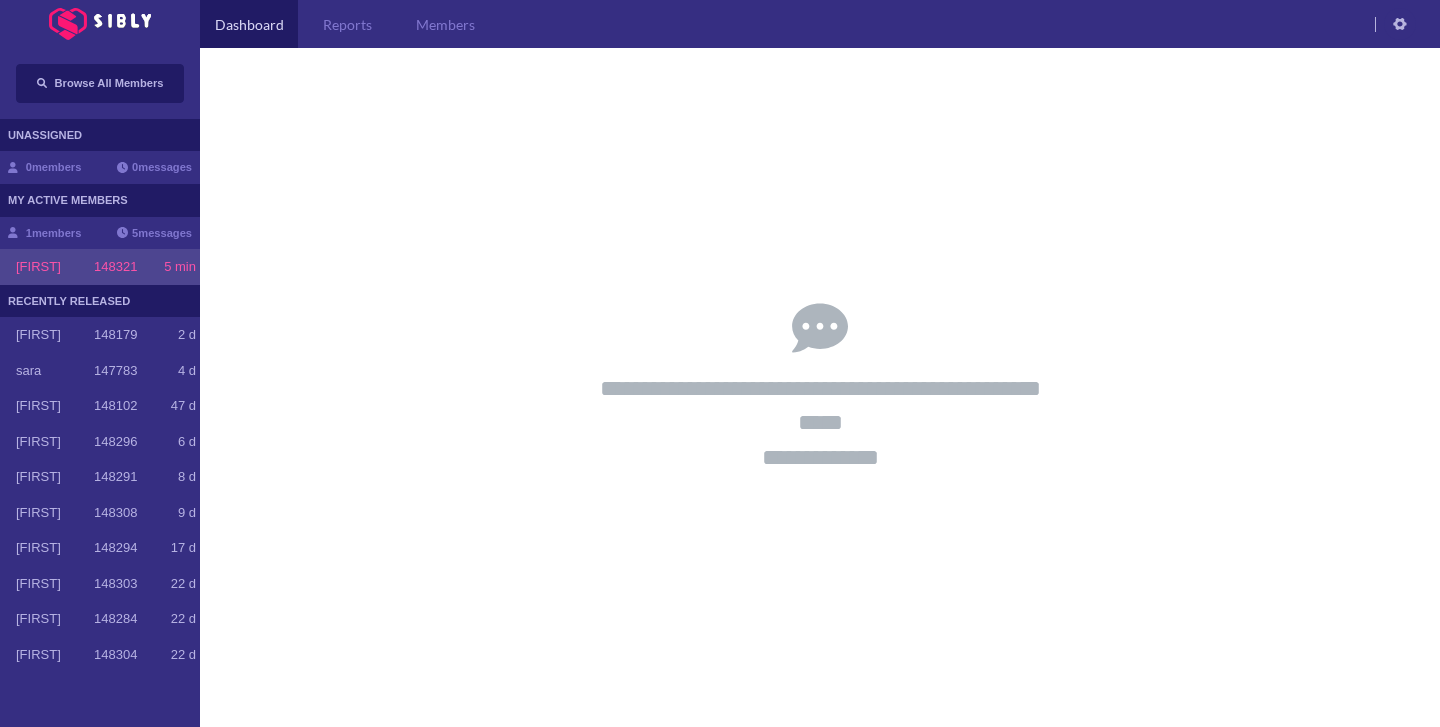 click on "5 min" 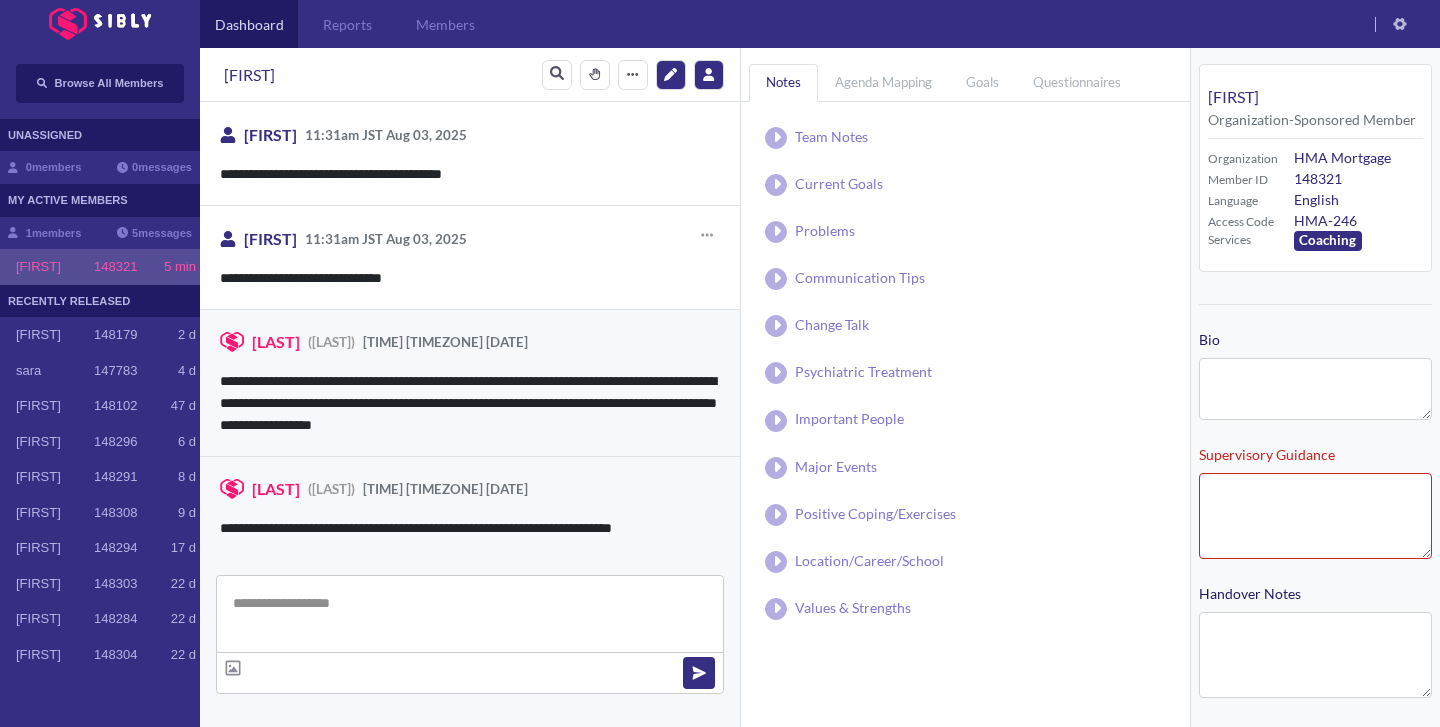 scroll, scrollTop: 681, scrollLeft: 0, axis: vertical 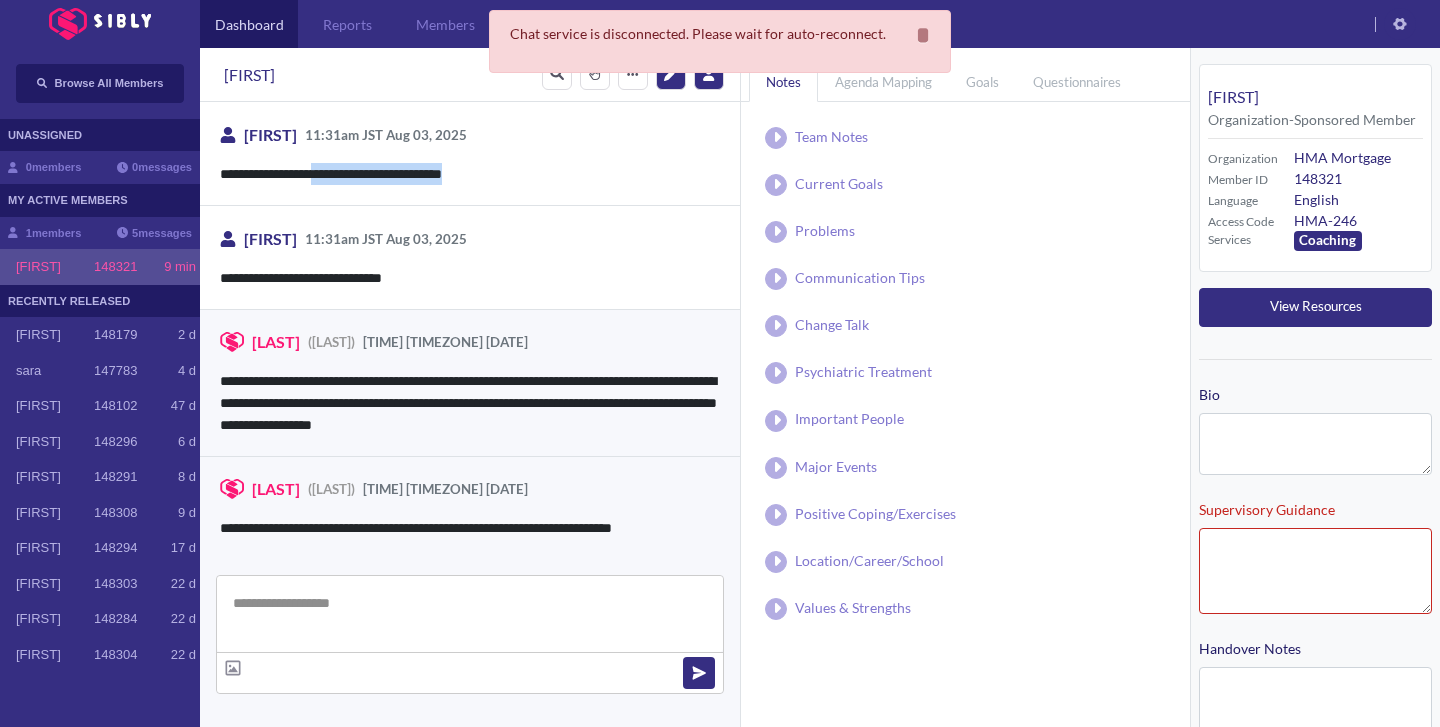 drag, startPoint x: 325, startPoint y: 176, endPoint x: 490, endPoint y: 195, distance: 166.09033 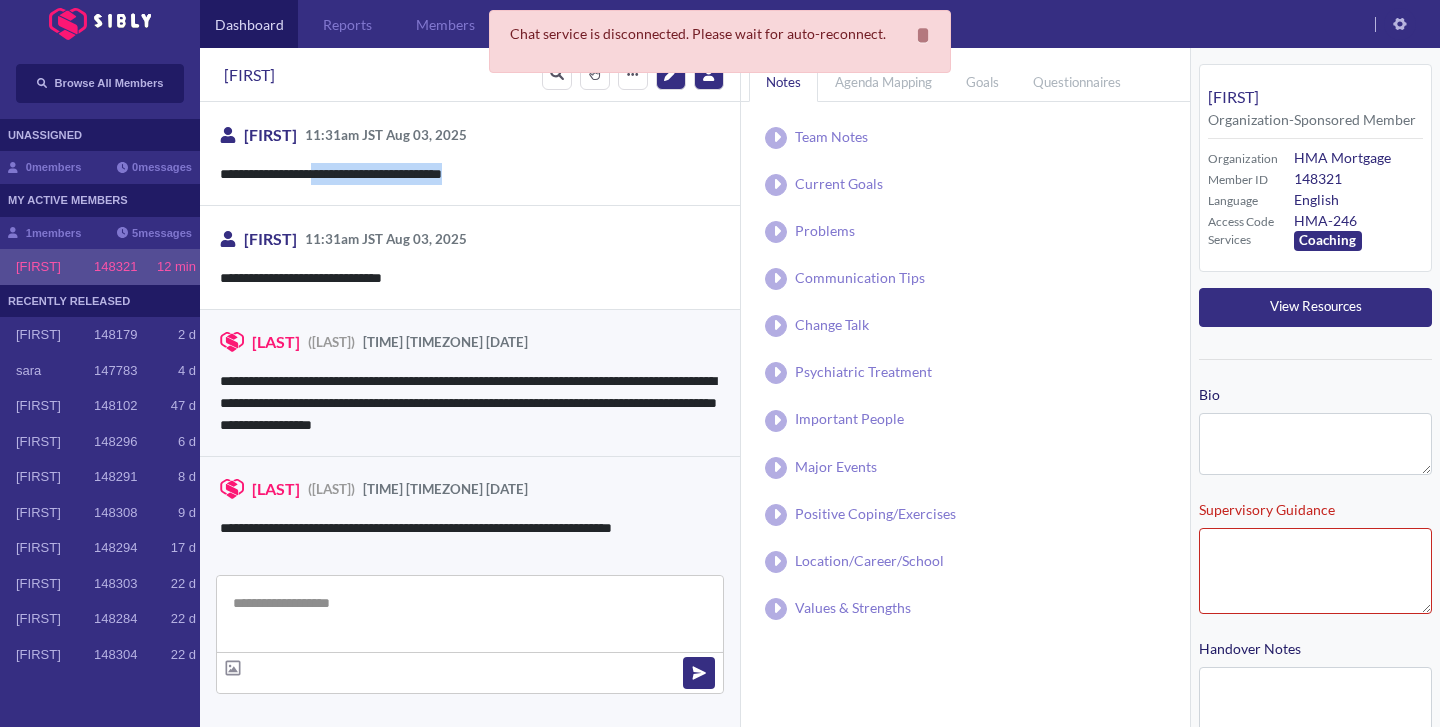 click at bounding box center (470, 614) 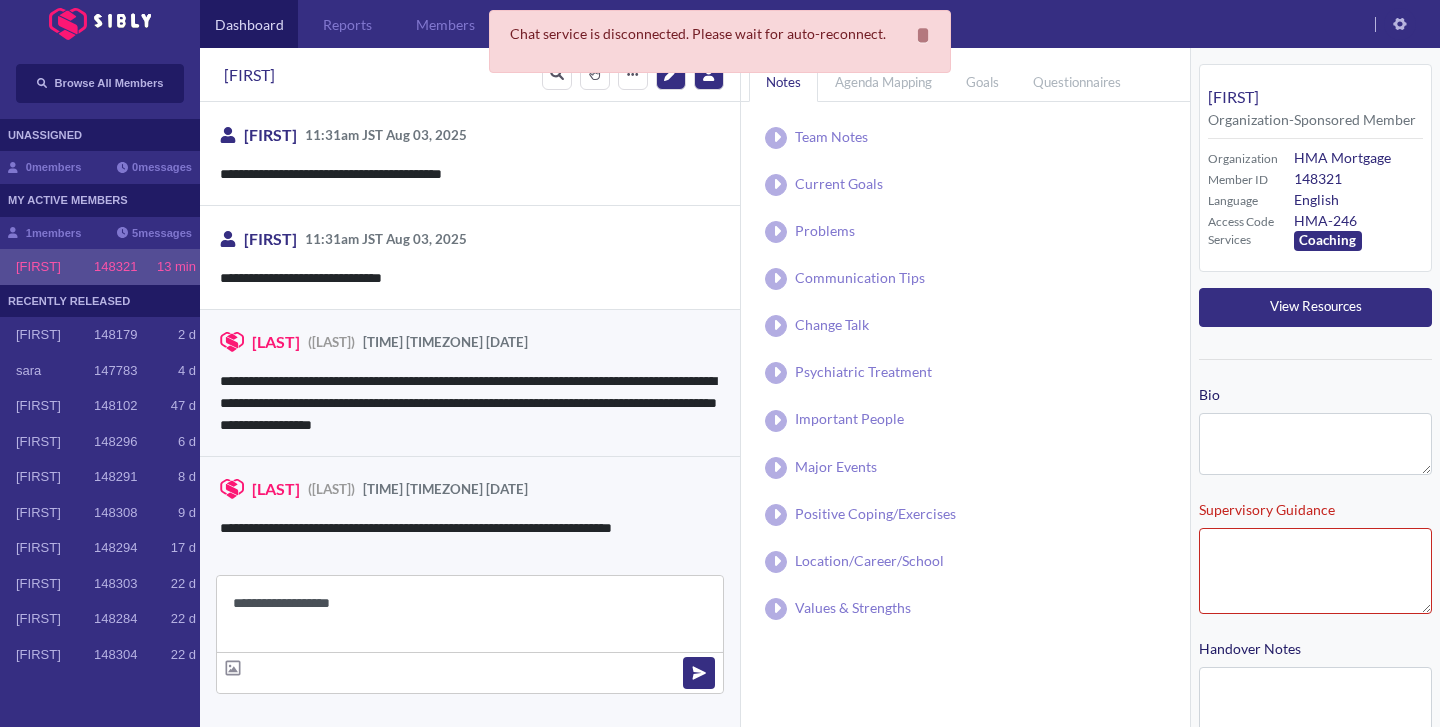 paste on "**********" 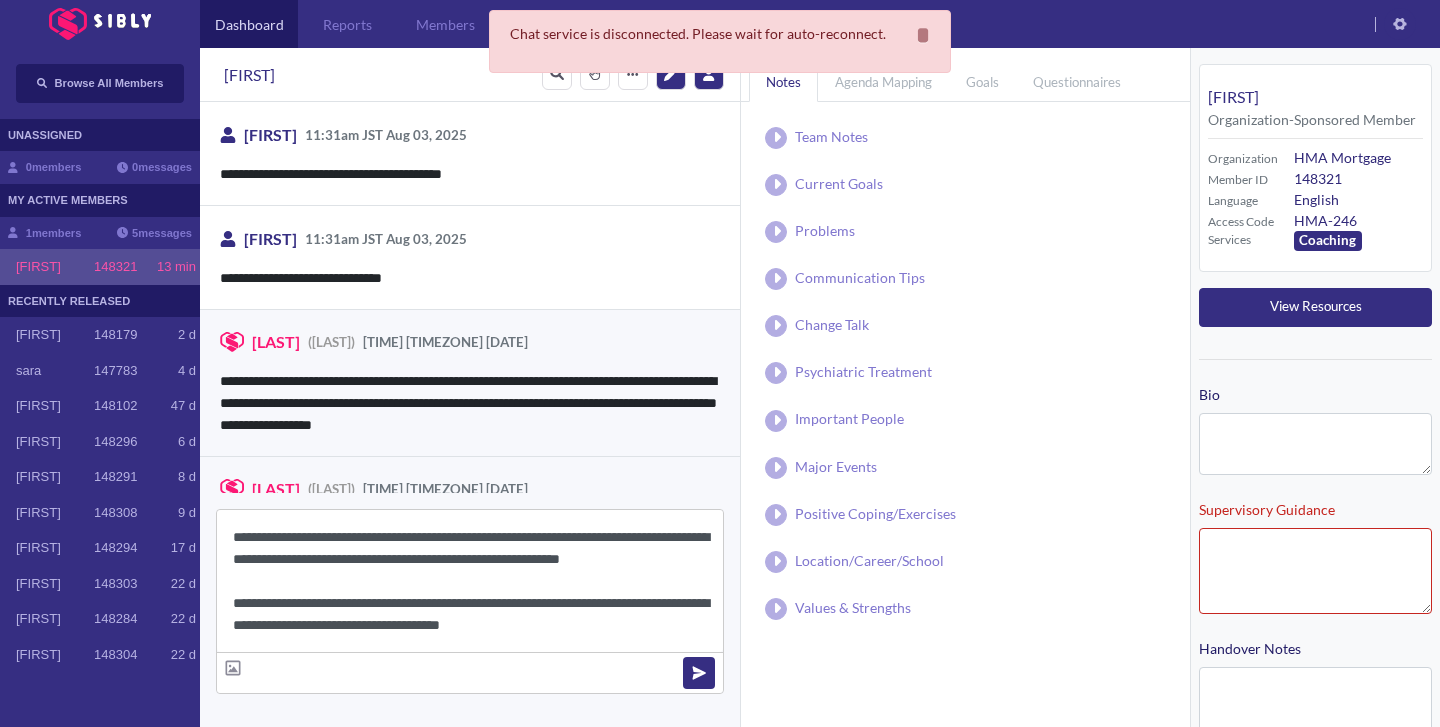 scroll, scrollTop: 0, scrollLeft: 0, axis: both 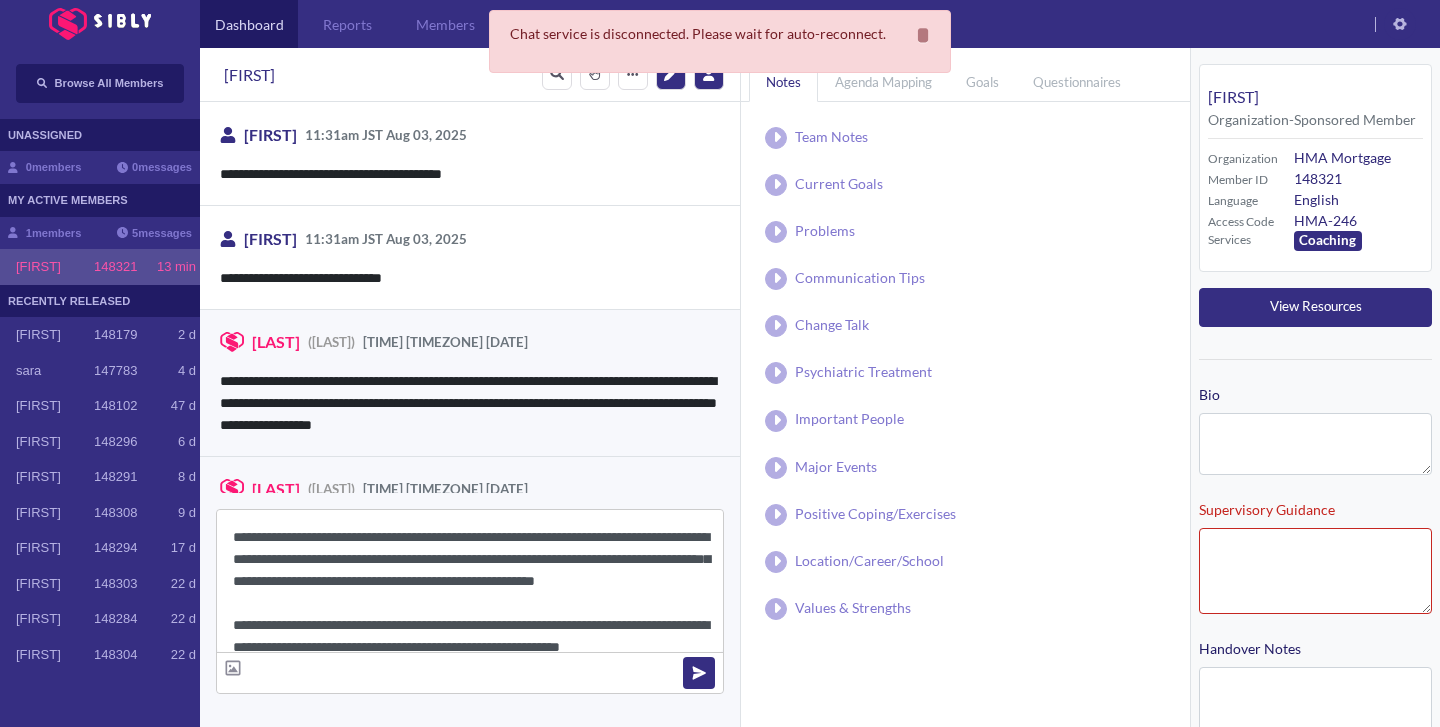 click on "**********" at bounding box center [470, 581] 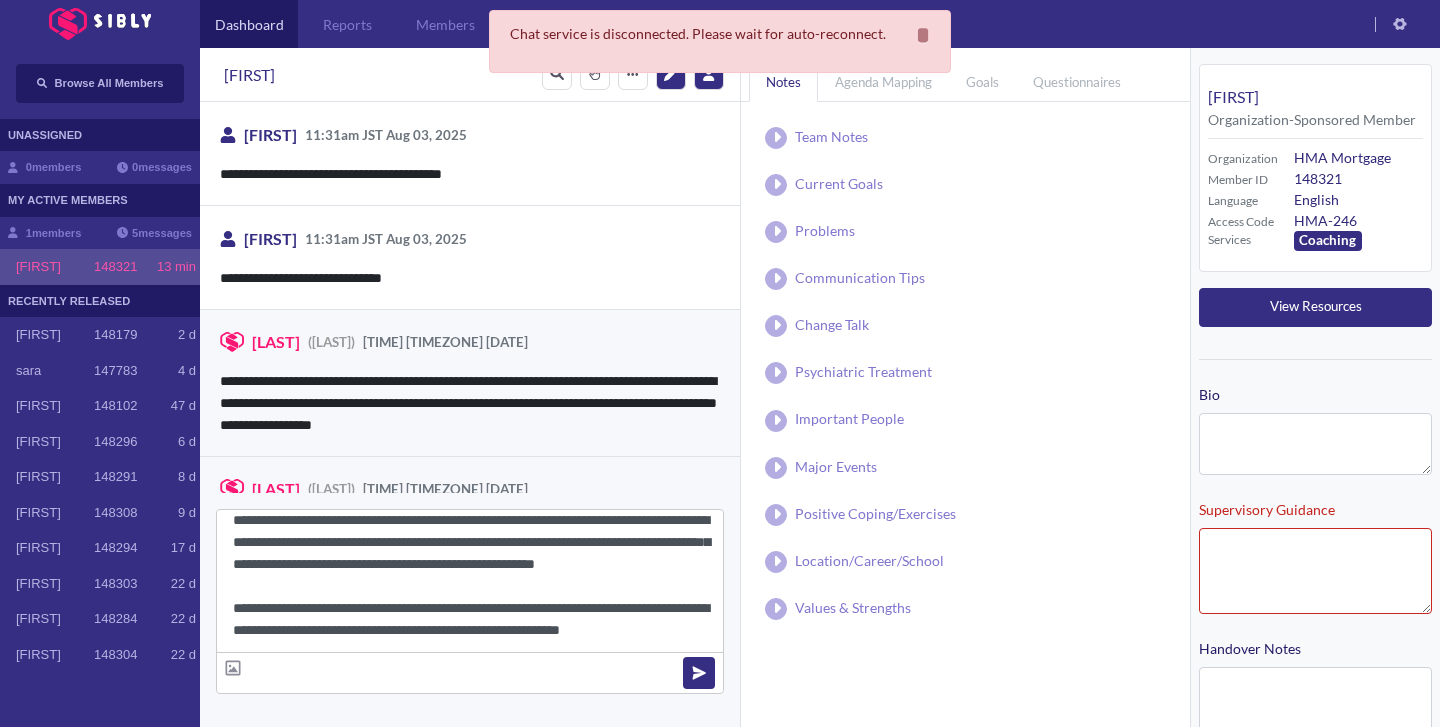 scroll, scrollTop: 0, scrollLeft: 0, axis: both 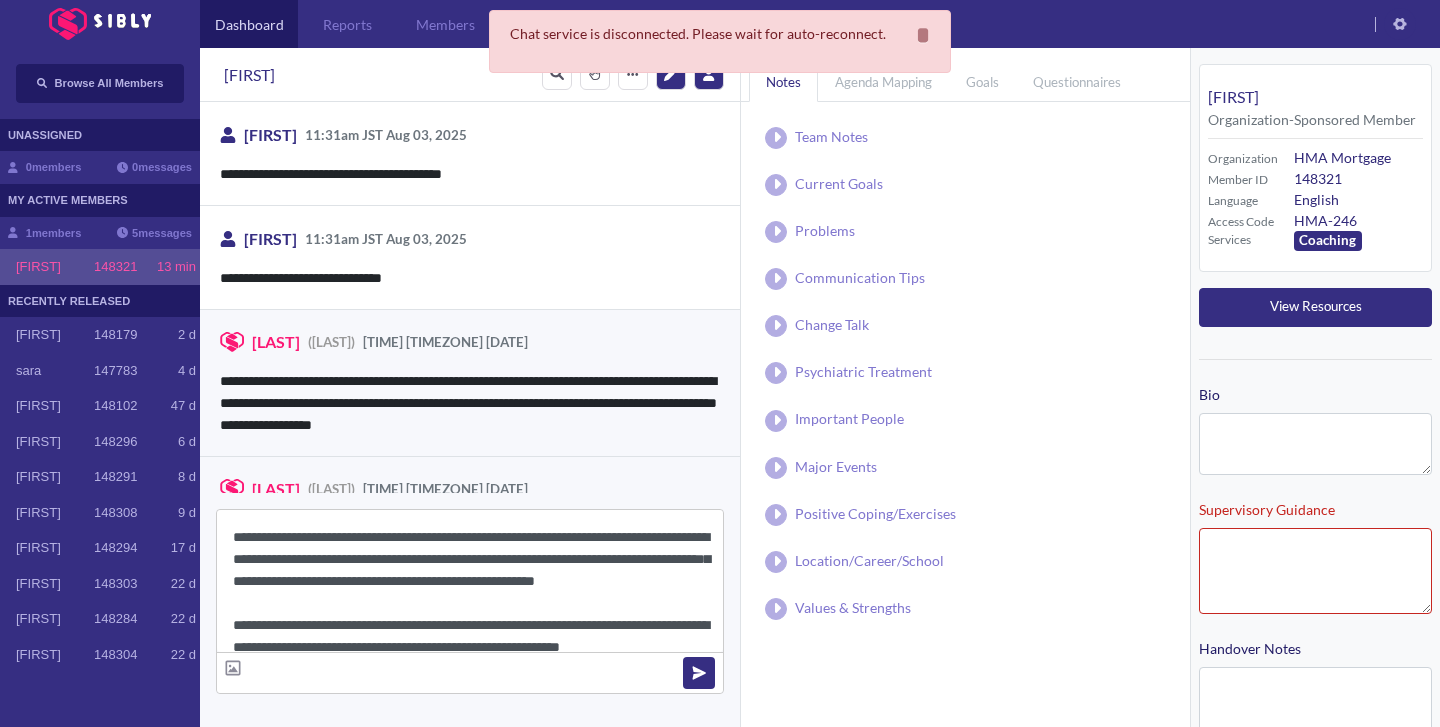 click on "**********" at bounding box center [470, 581] 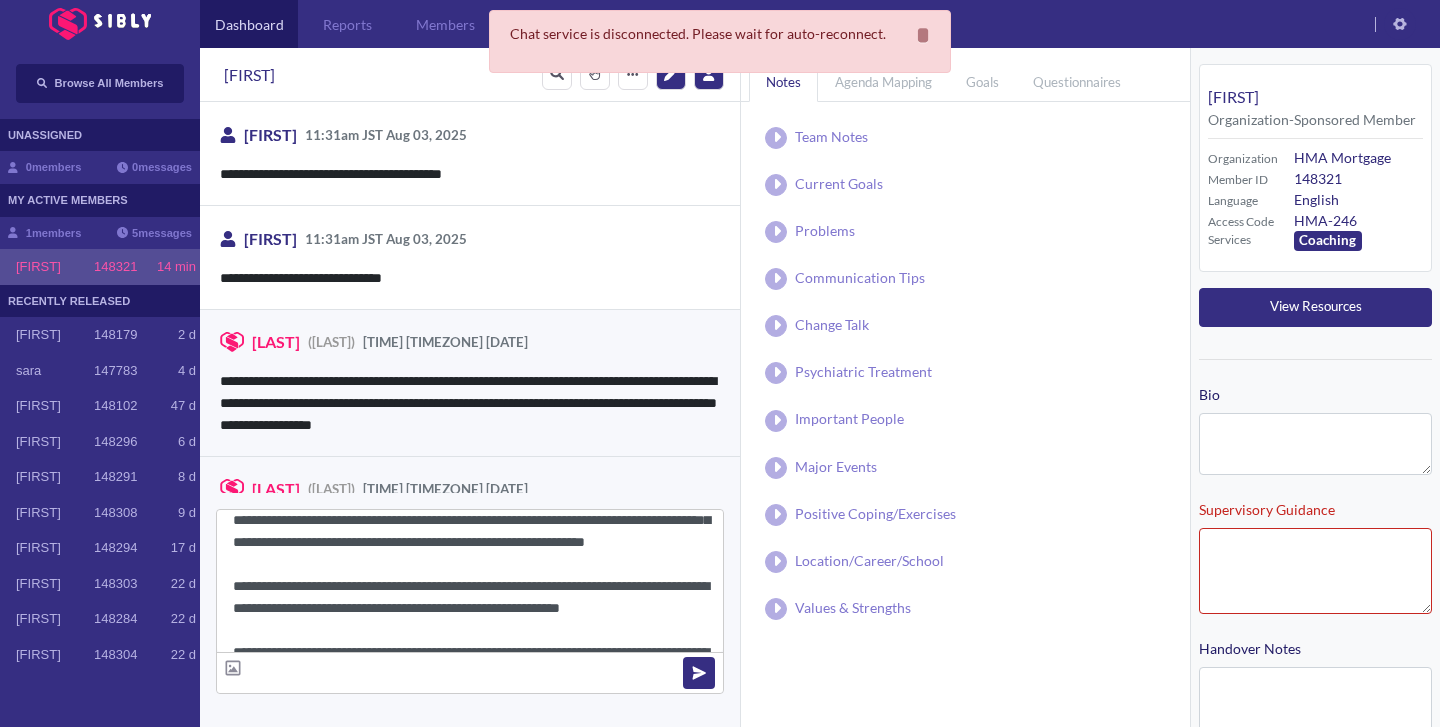 scroll, scrollTop: 39, scrollLeft: 0, axis: vertical 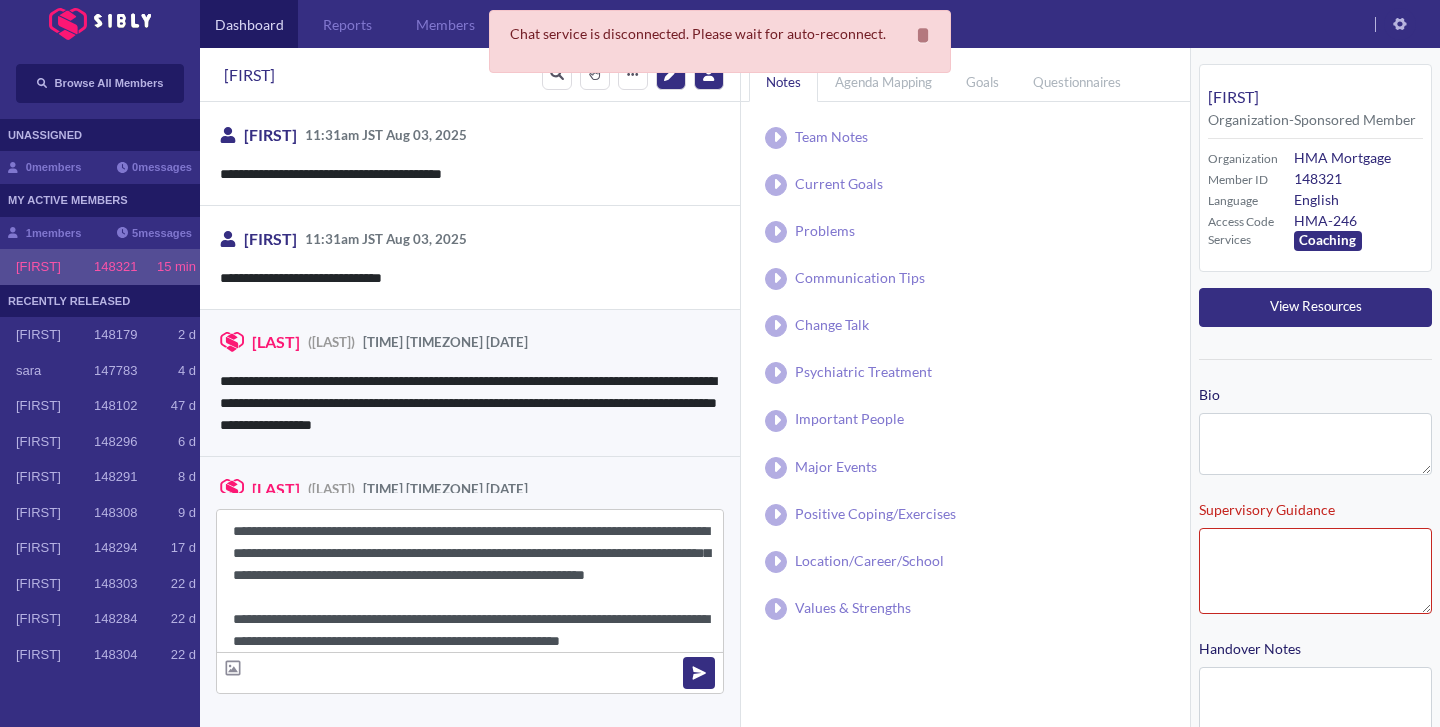 paste on "**********" 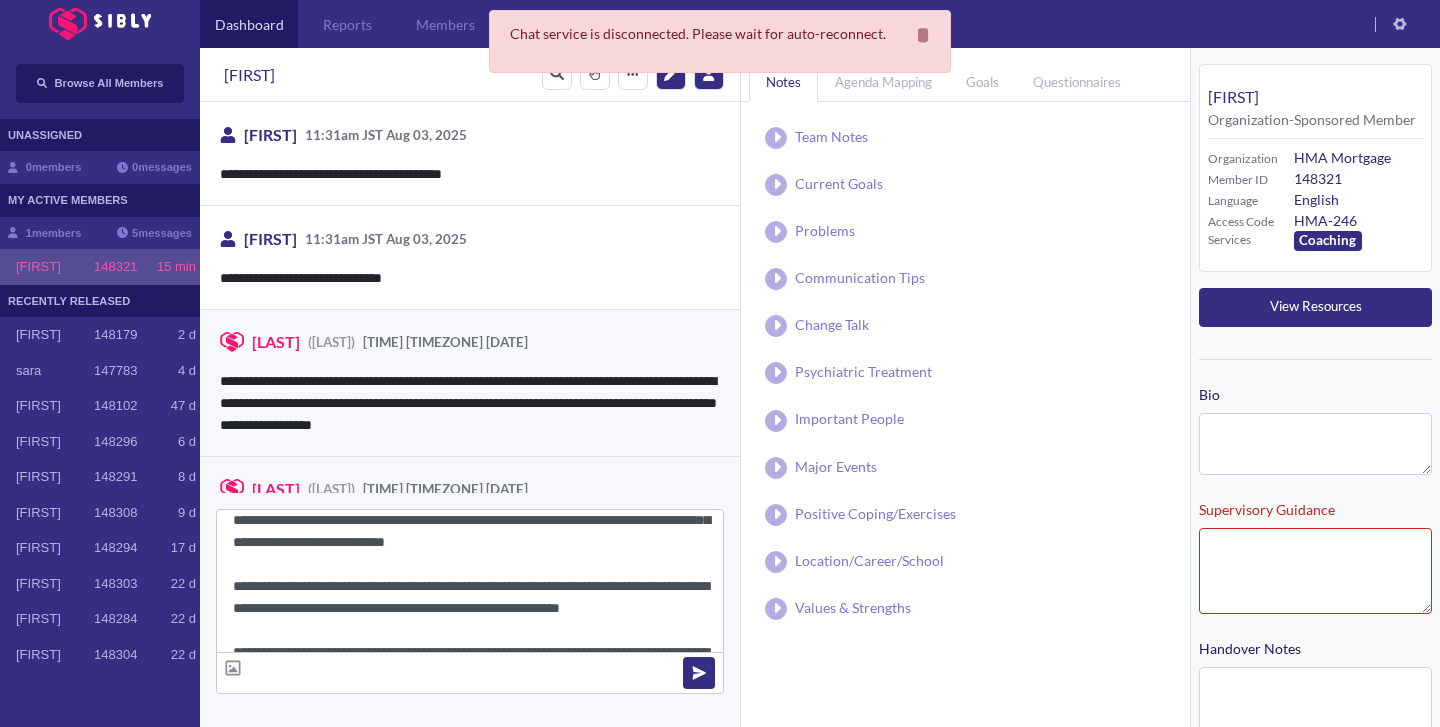 drag, startPoint x: 256, startPoint y: 521, endPoint x: 522, endPoint y: 543, distance: 266.90823 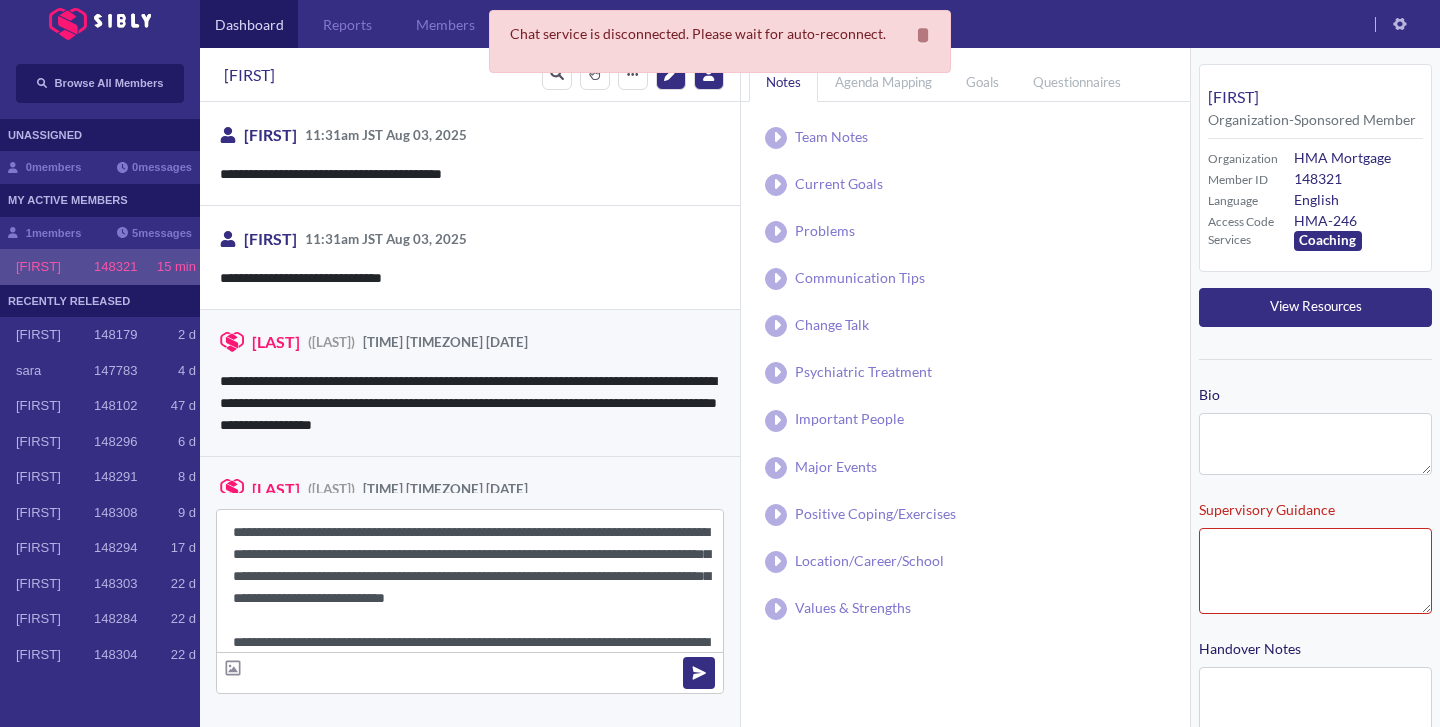 scroll, scrollTop: 0, scrollLeft: 0, axis: both 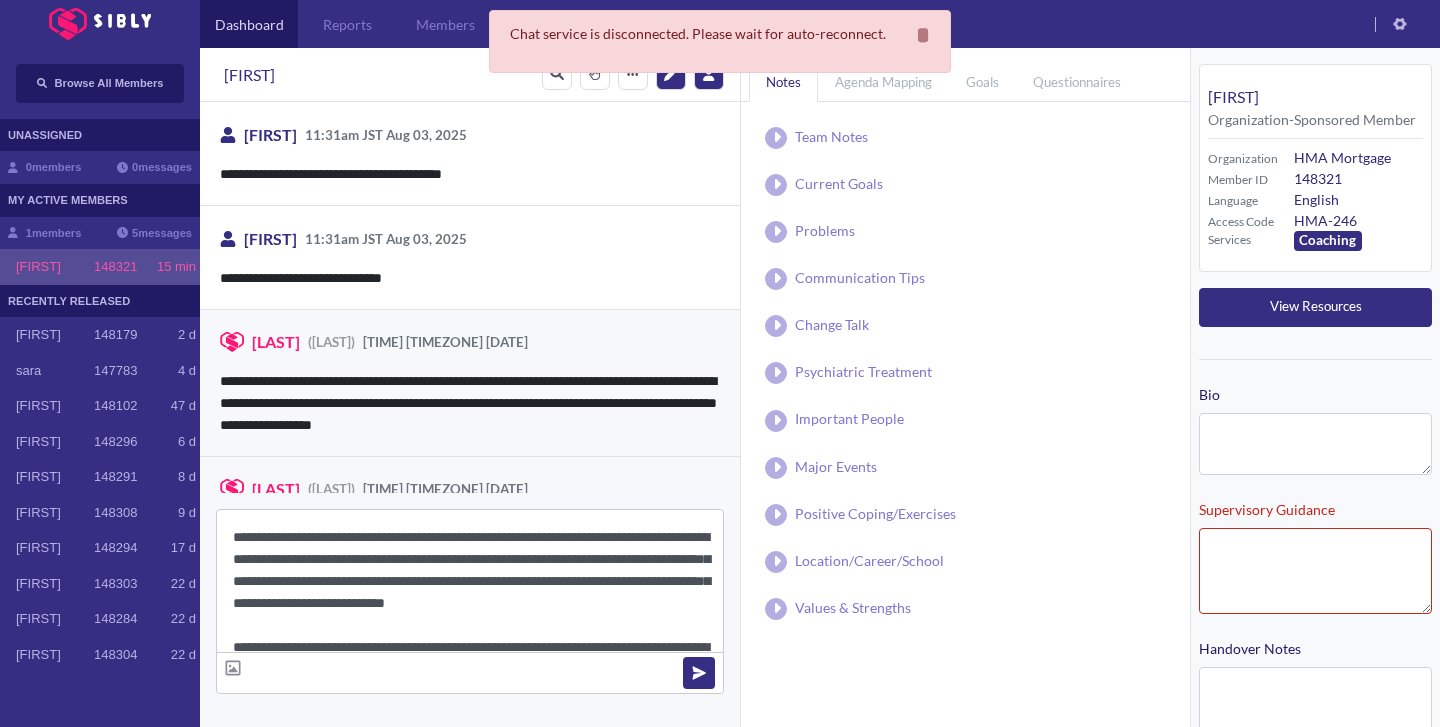 click on "**********" at bounding box center (470, 581) 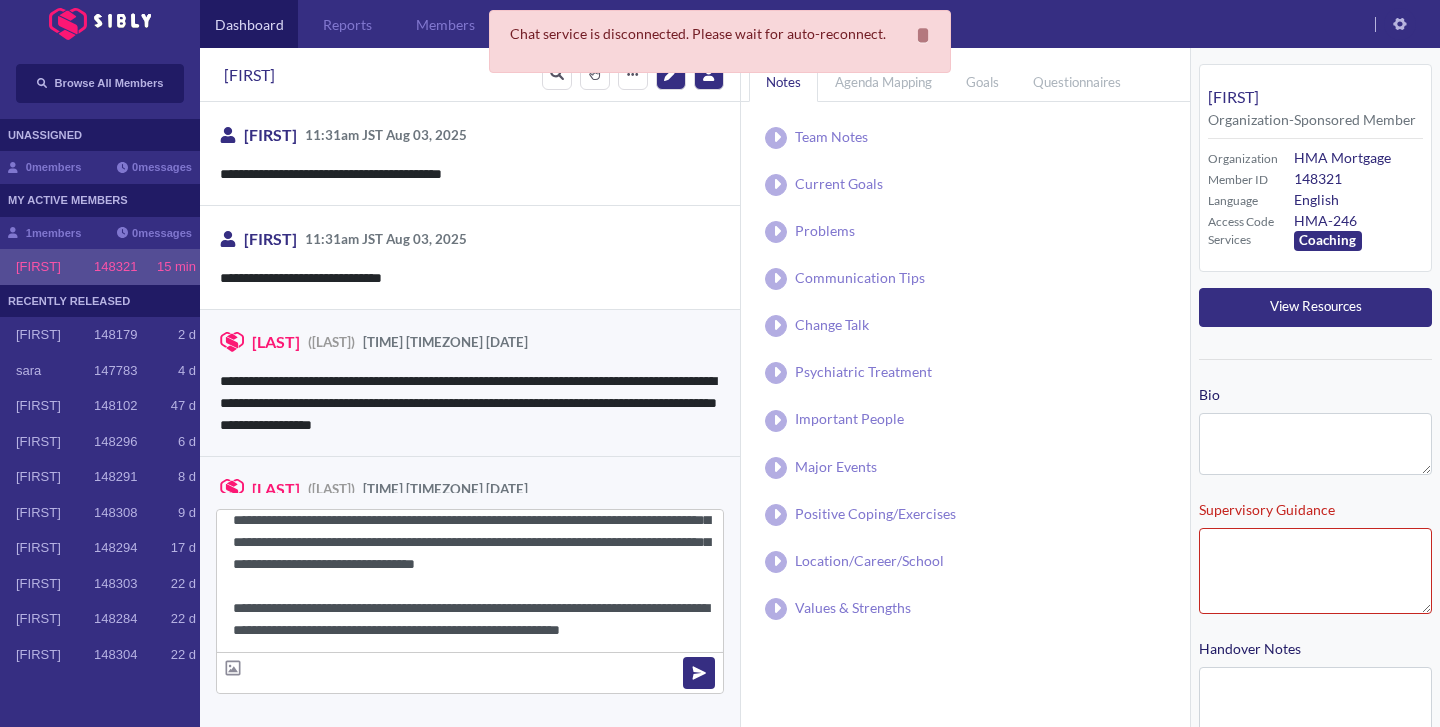 scroll, scrollTop: 39, scrollLeft: 0, axis: vertical 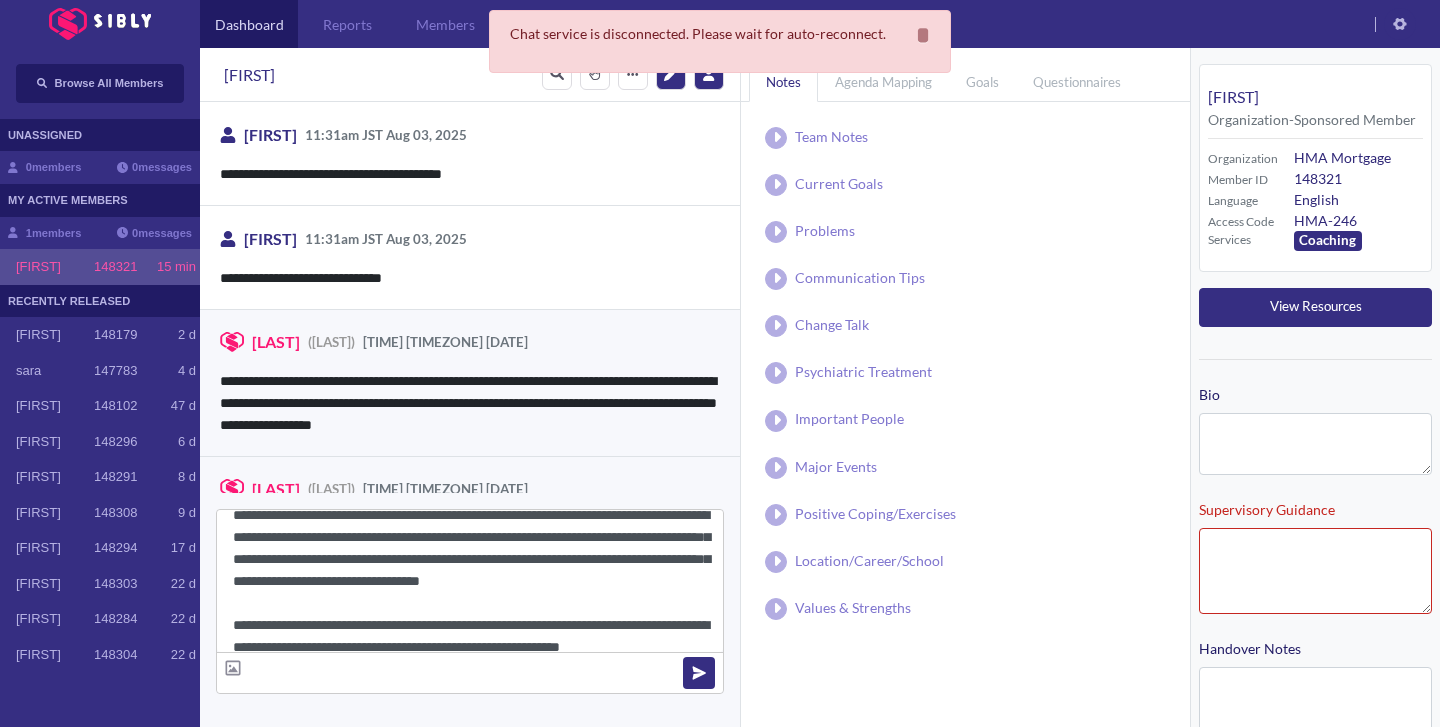 drag, startPoint x: 437, startPoint y: 561, endPoint x: 495, endPoint y: 555, distance: 58.30952 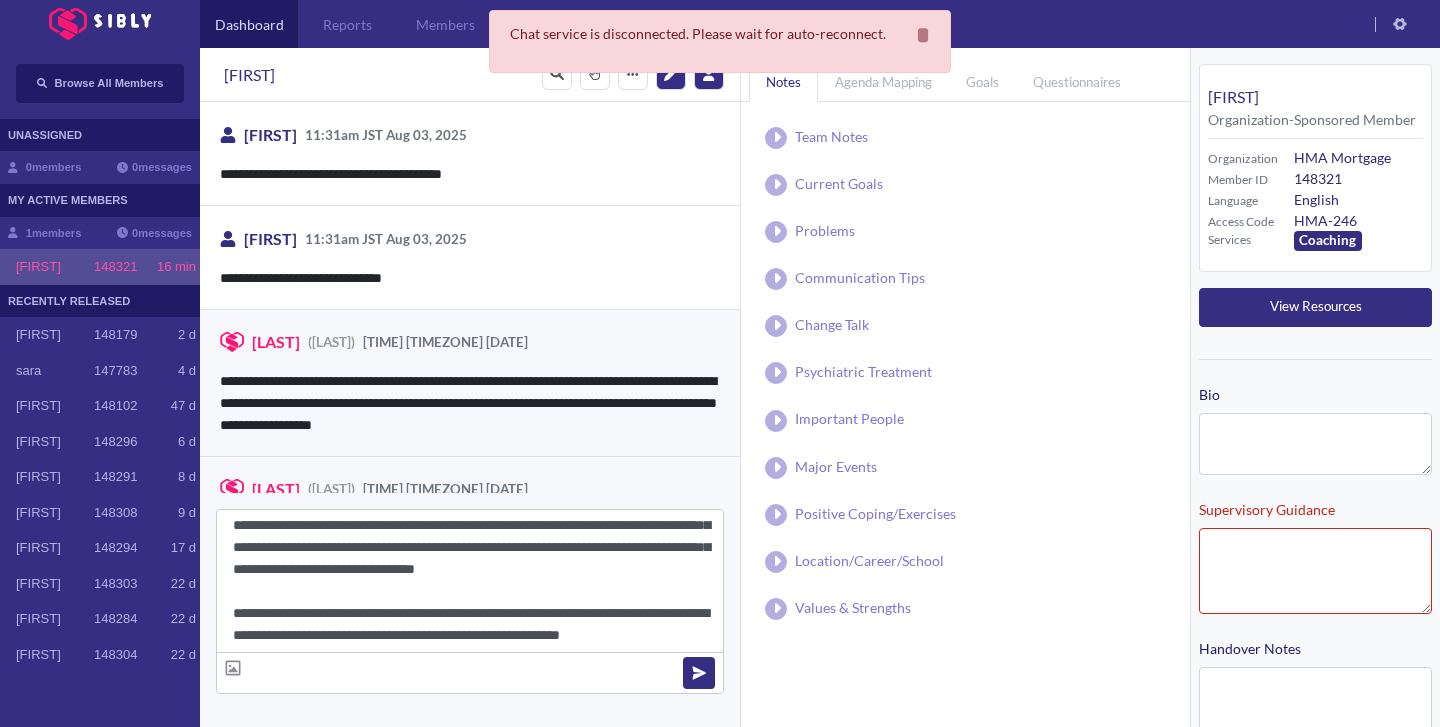 scroll, scrollTop: 20, scrollLeft: 0, axis: vertical 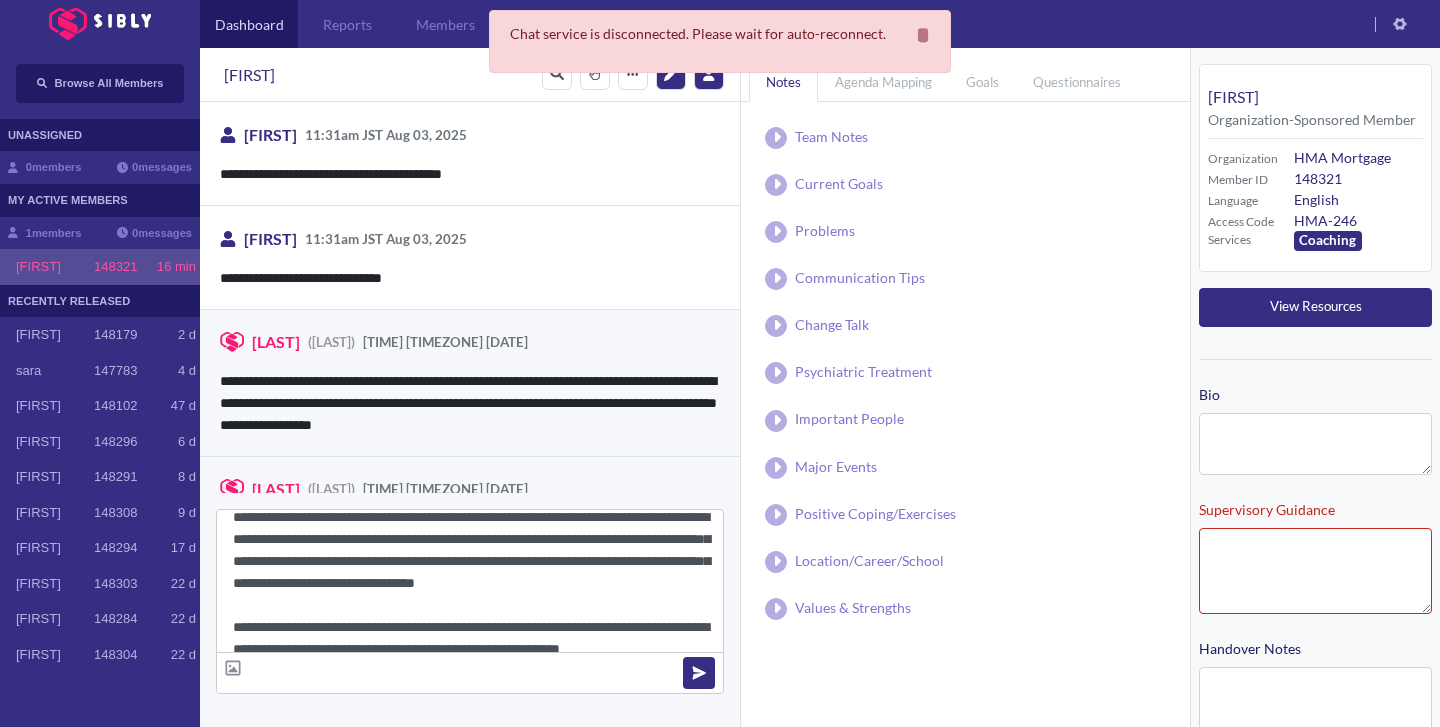 click on "**********" at bounding box center (470, 581) 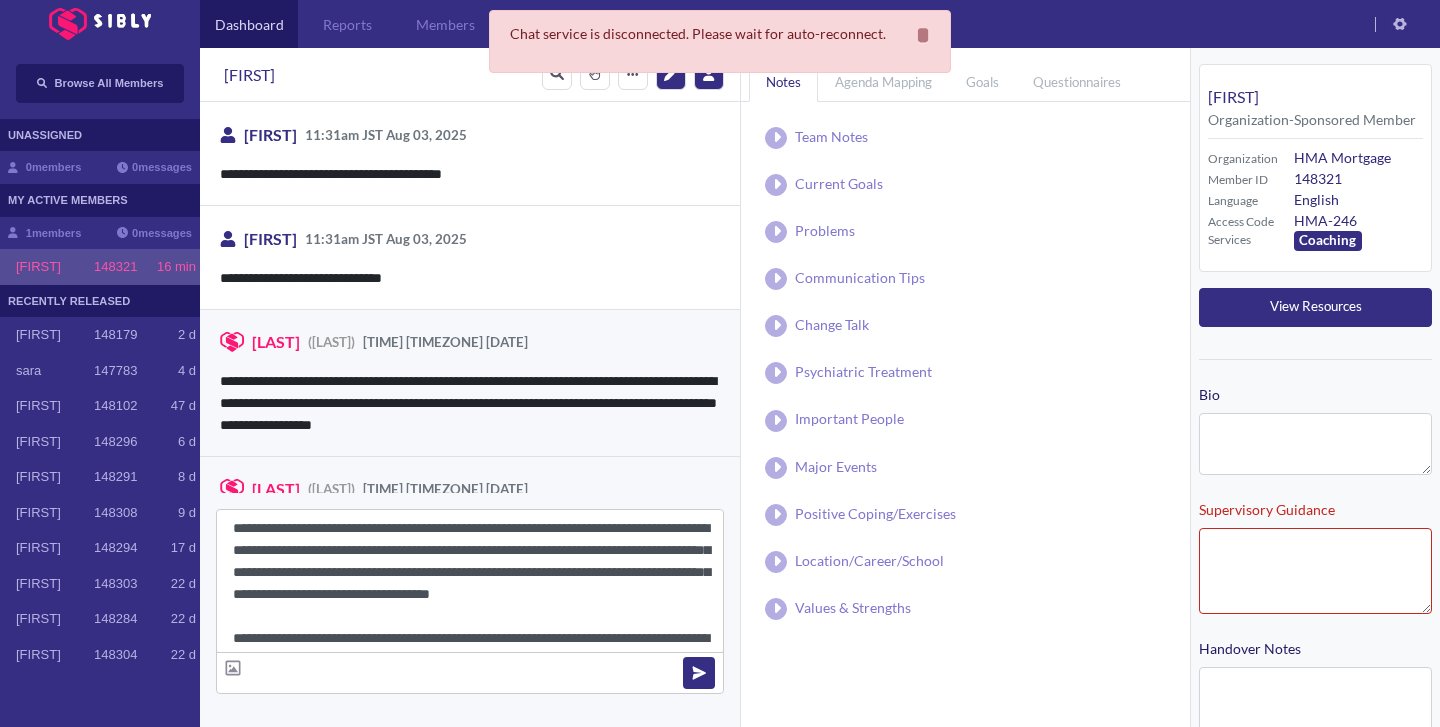scroll, scrollTop: 4, scrollLeft: 0, axis: vertical 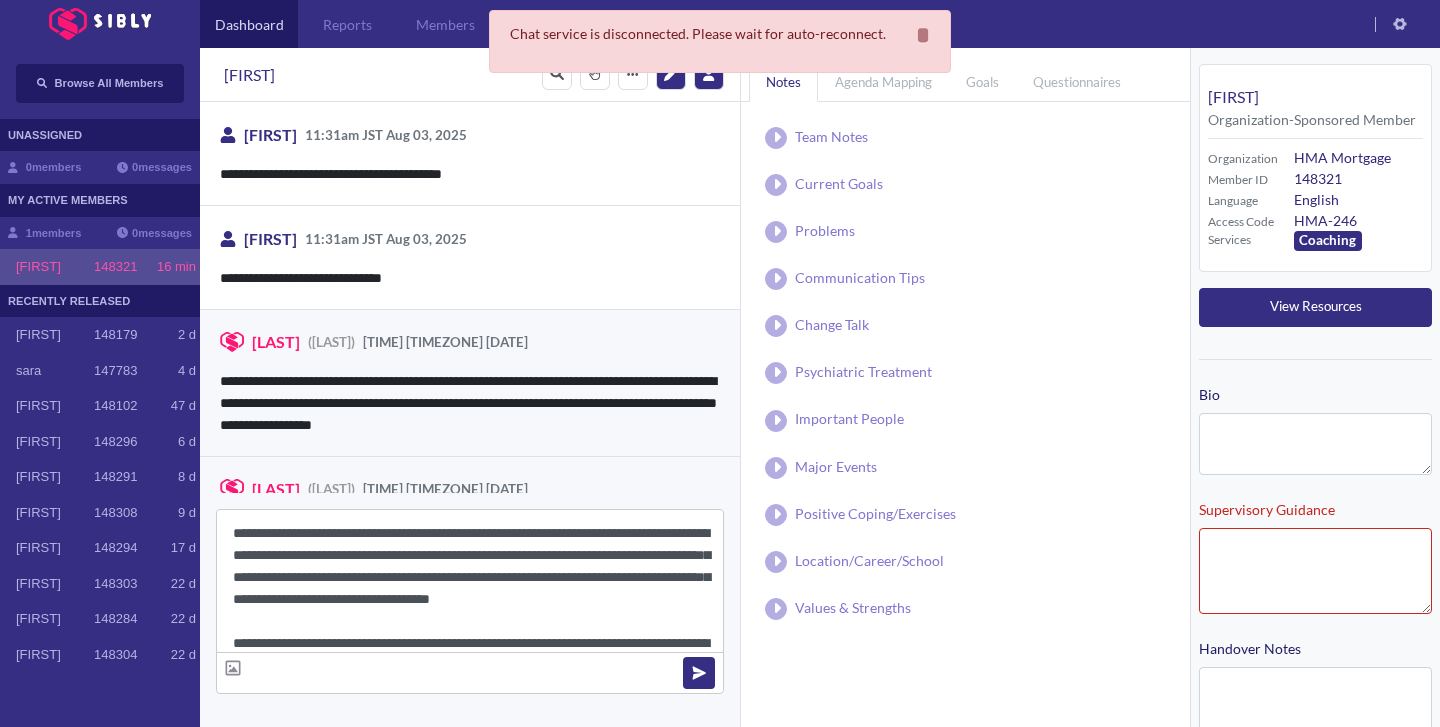 type on "**********" 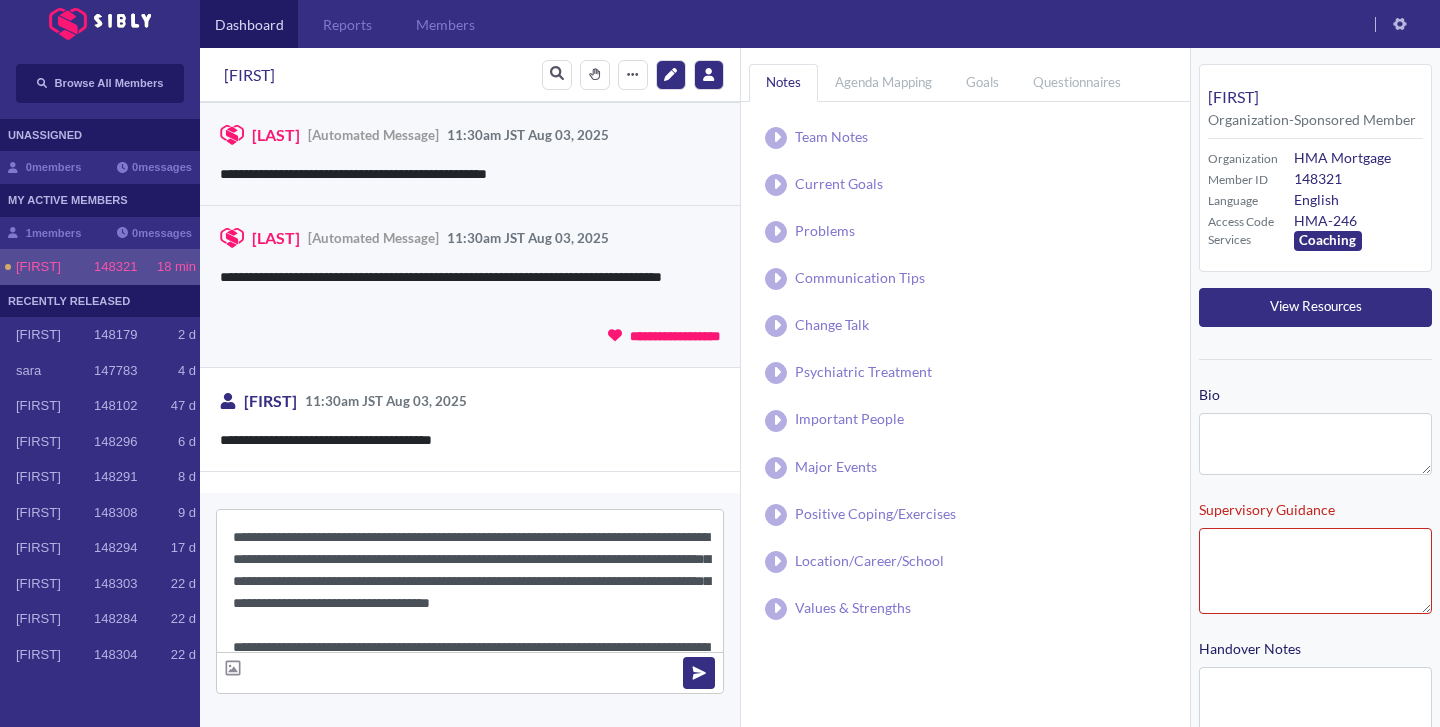 scroll, scrollTop: 154, scrollLeft: 0, axis: vertical 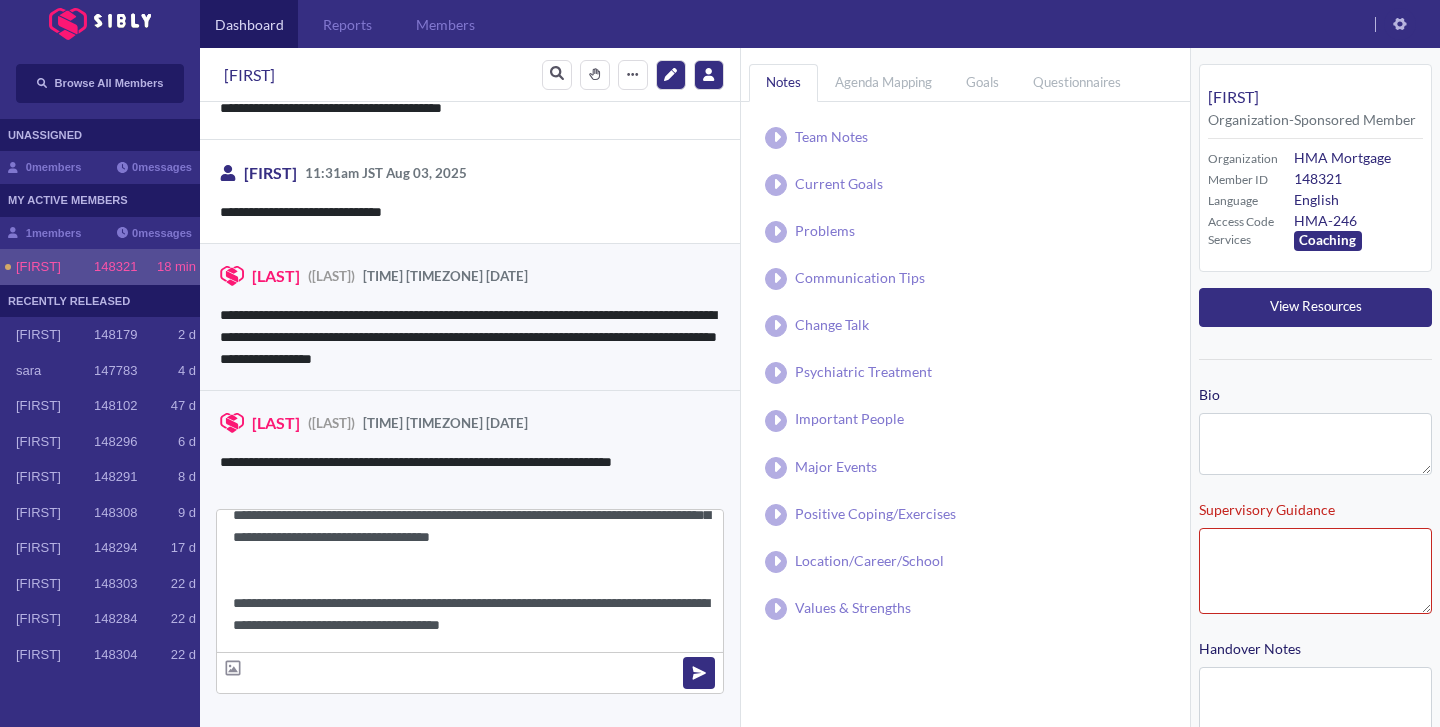drag, startPoint x: 232, startPoint y: 553, endPoint x: 331, endPoint y: 615, distance: 116.81181 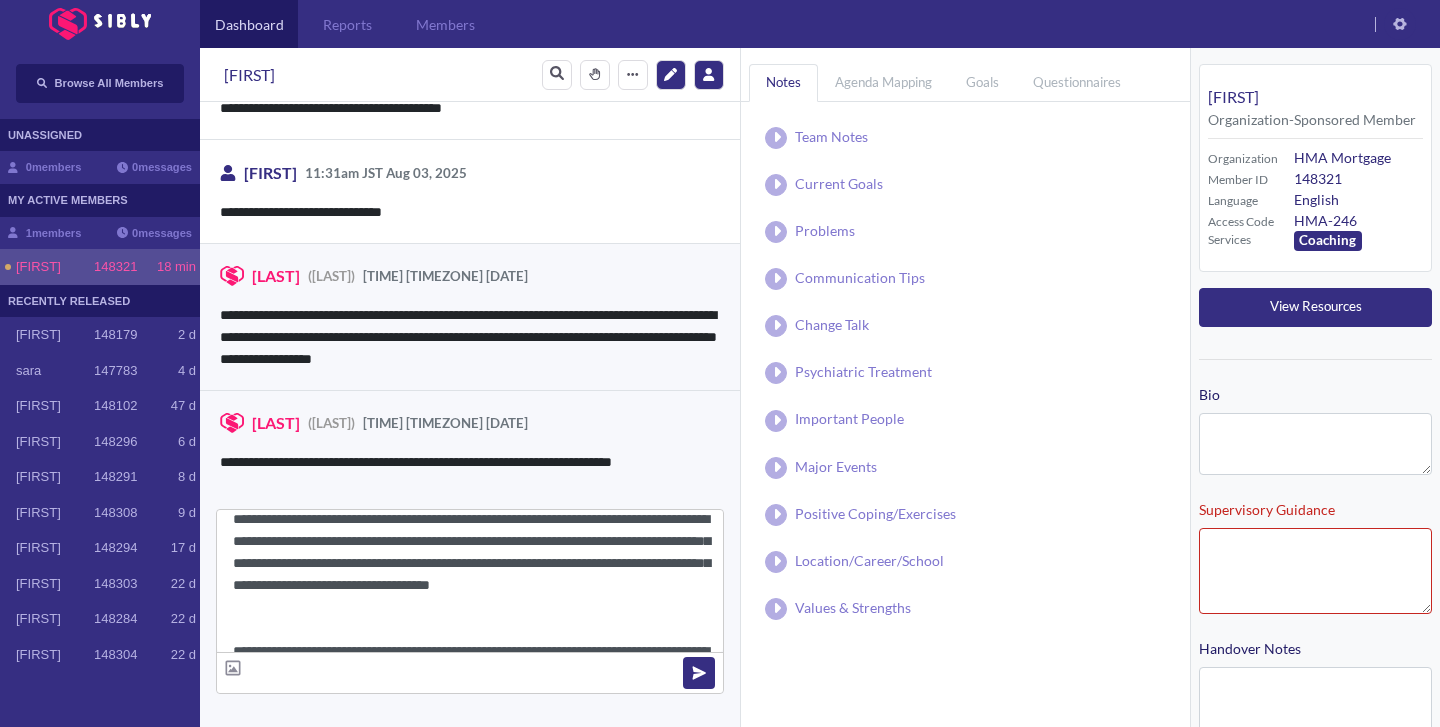 scroll, scrollTop: 16, scrollLeft: 0, axis: vertical 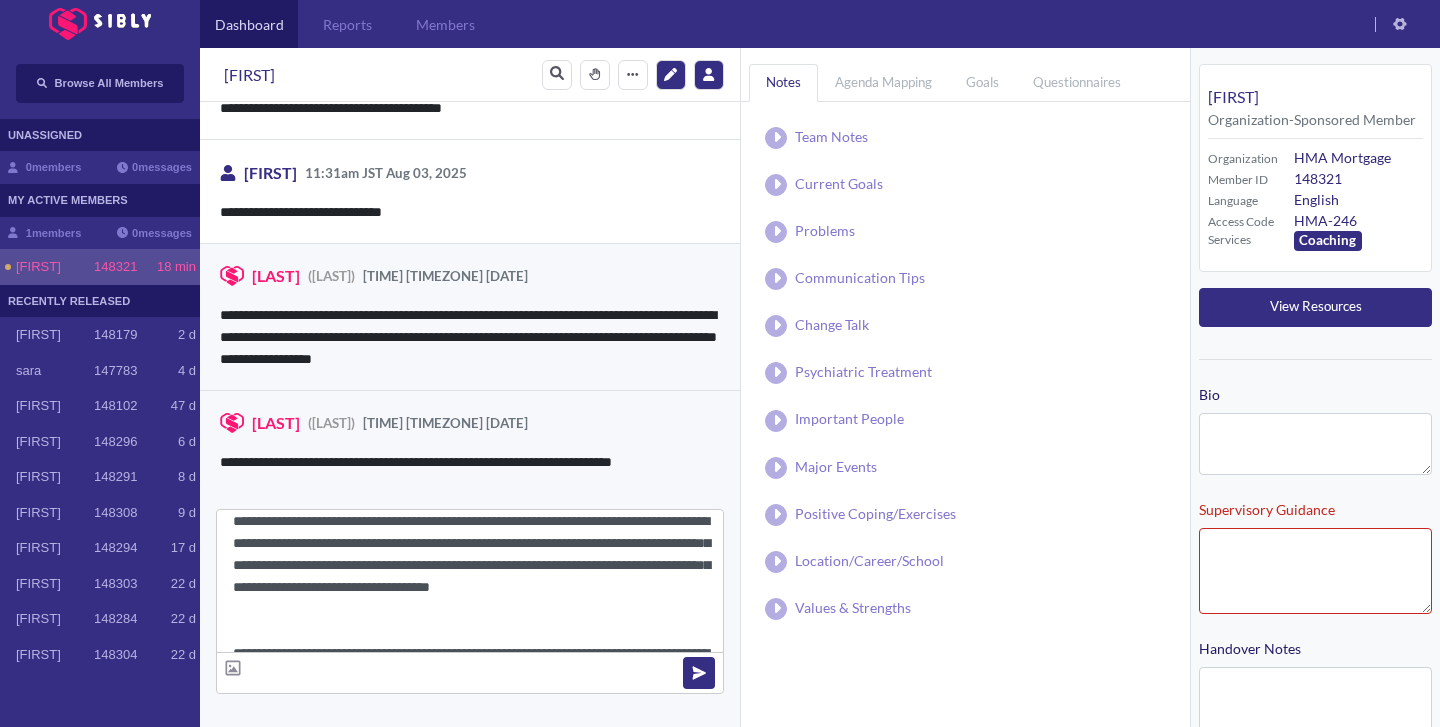 click on "**********" at bounding box center [470, 581] 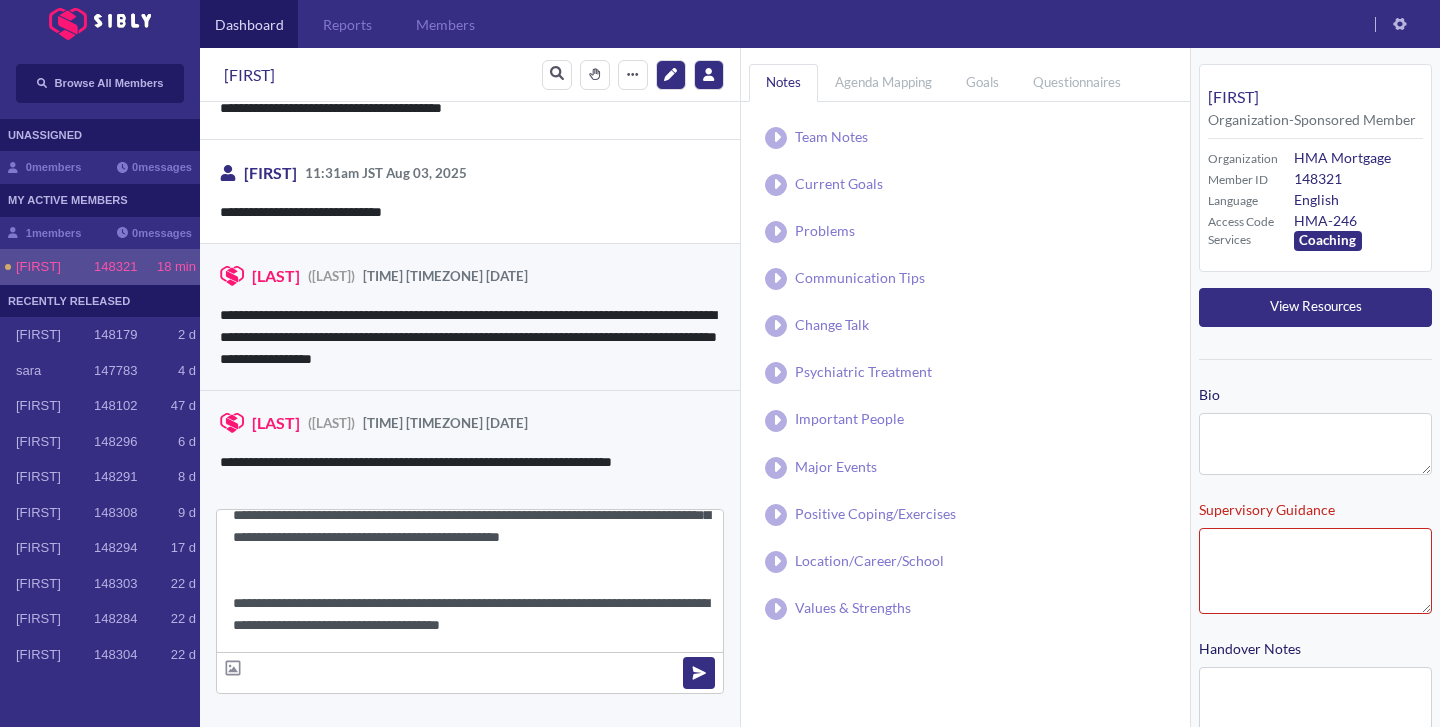 scroll, scrollTop: 83, scrollLeft: 0, axis: vertical 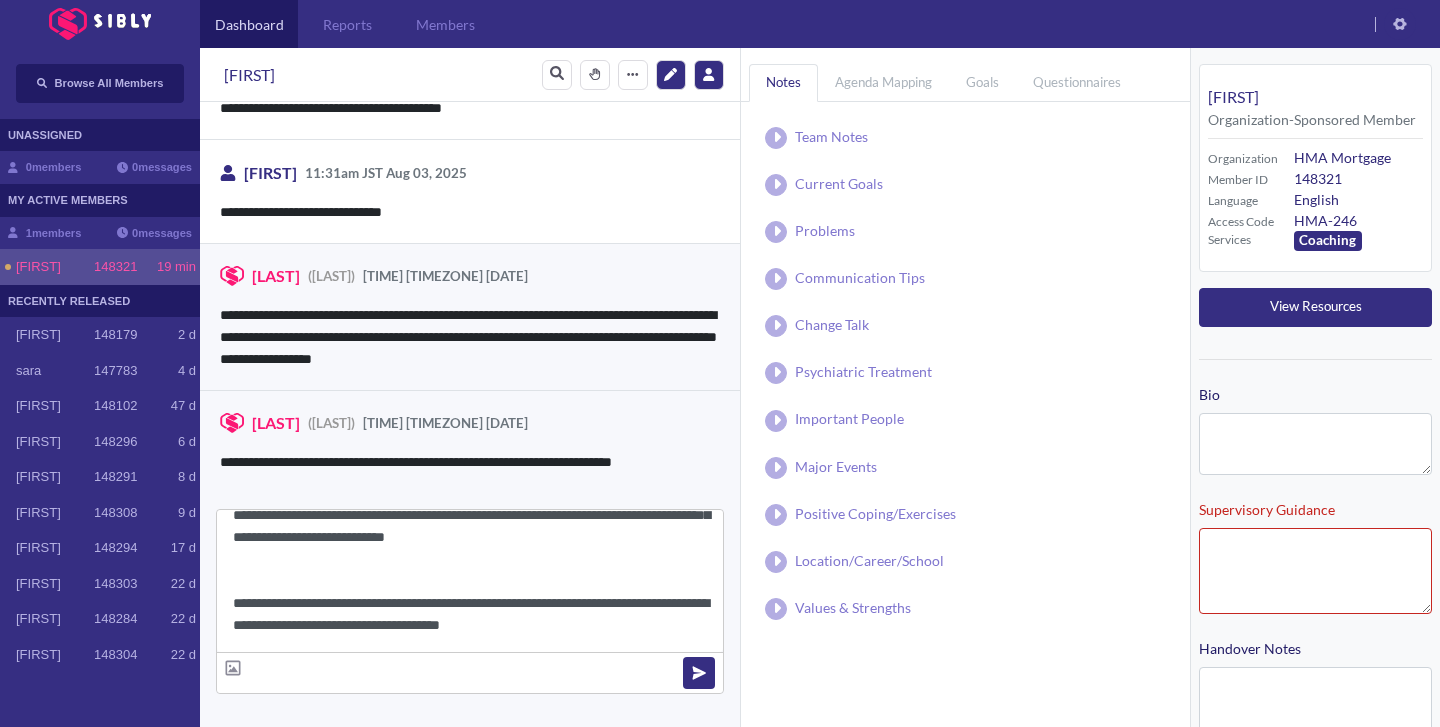 click on "**********" at bounding box center [470, 581] 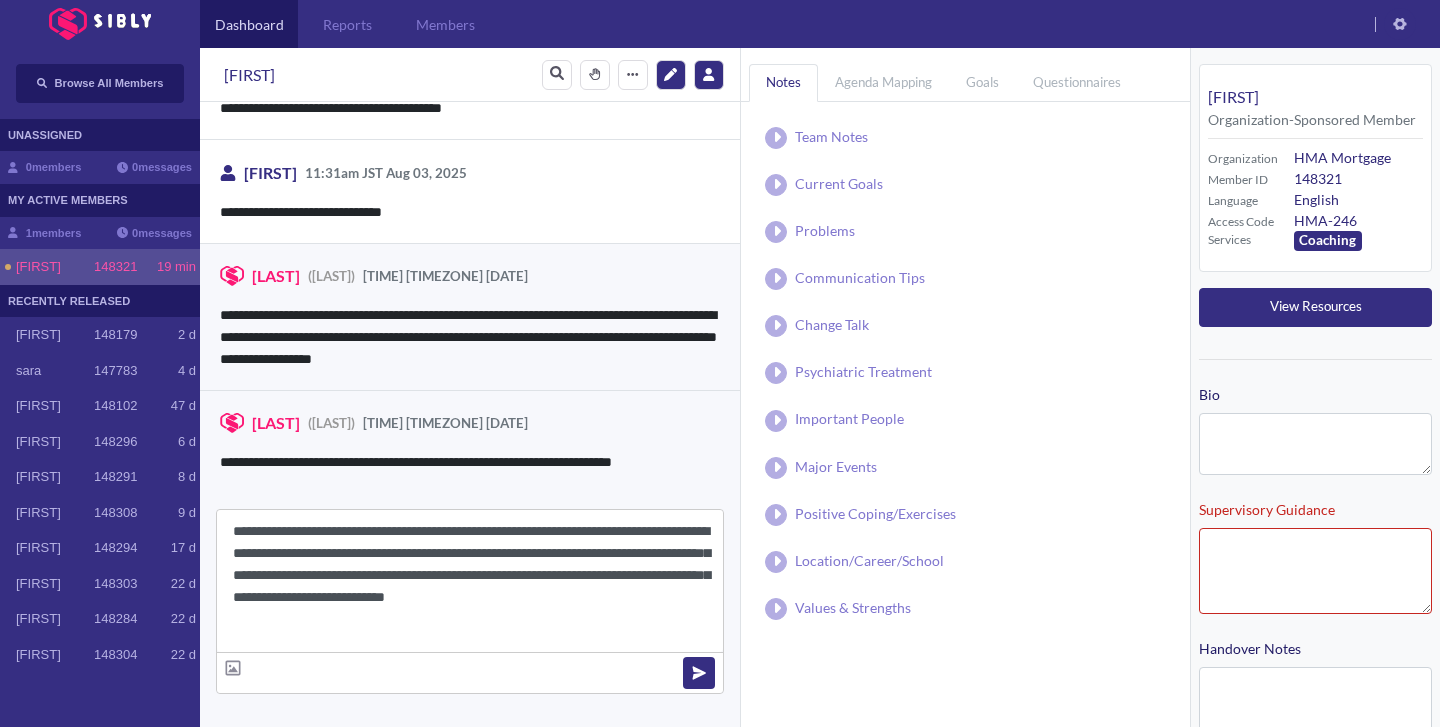 scroll, scrollTop: 0, scrollLeft: 0, axis: both 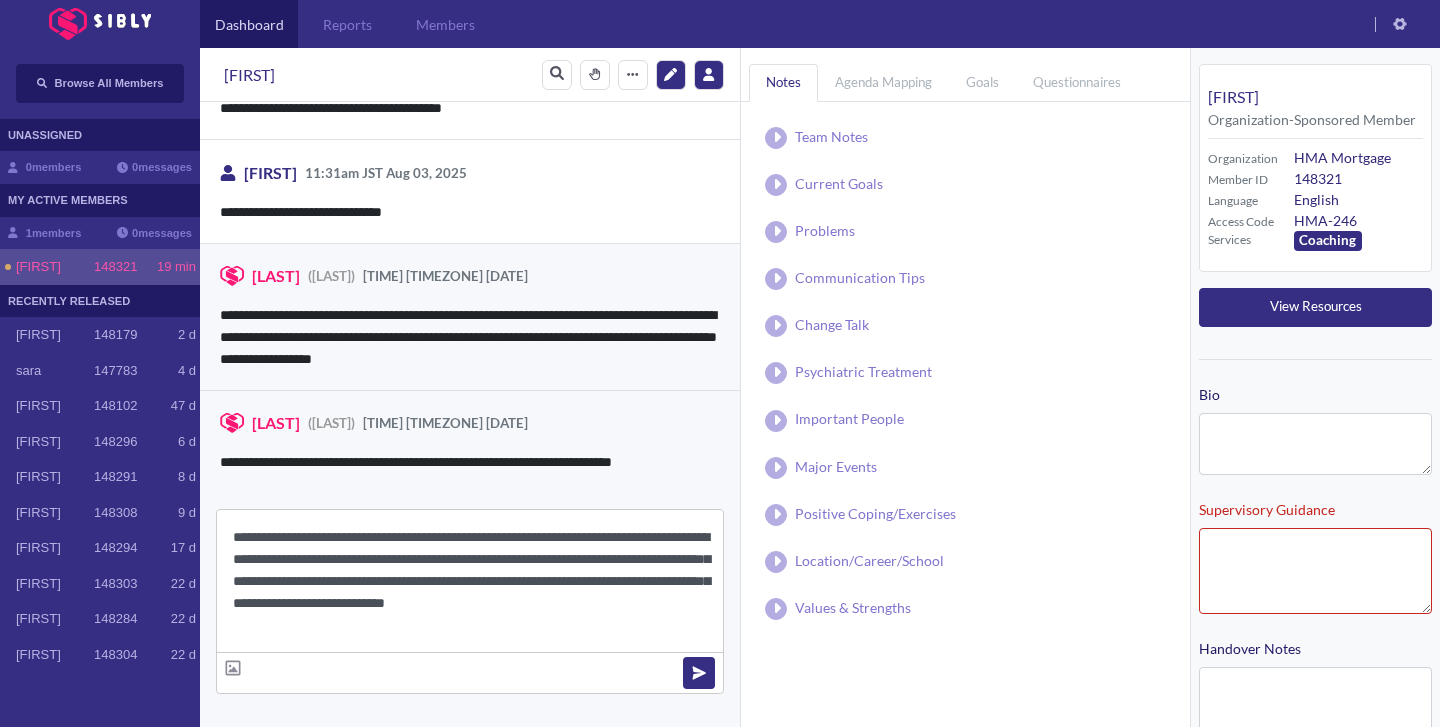 click on "**********" at bounding box center (470, 581) 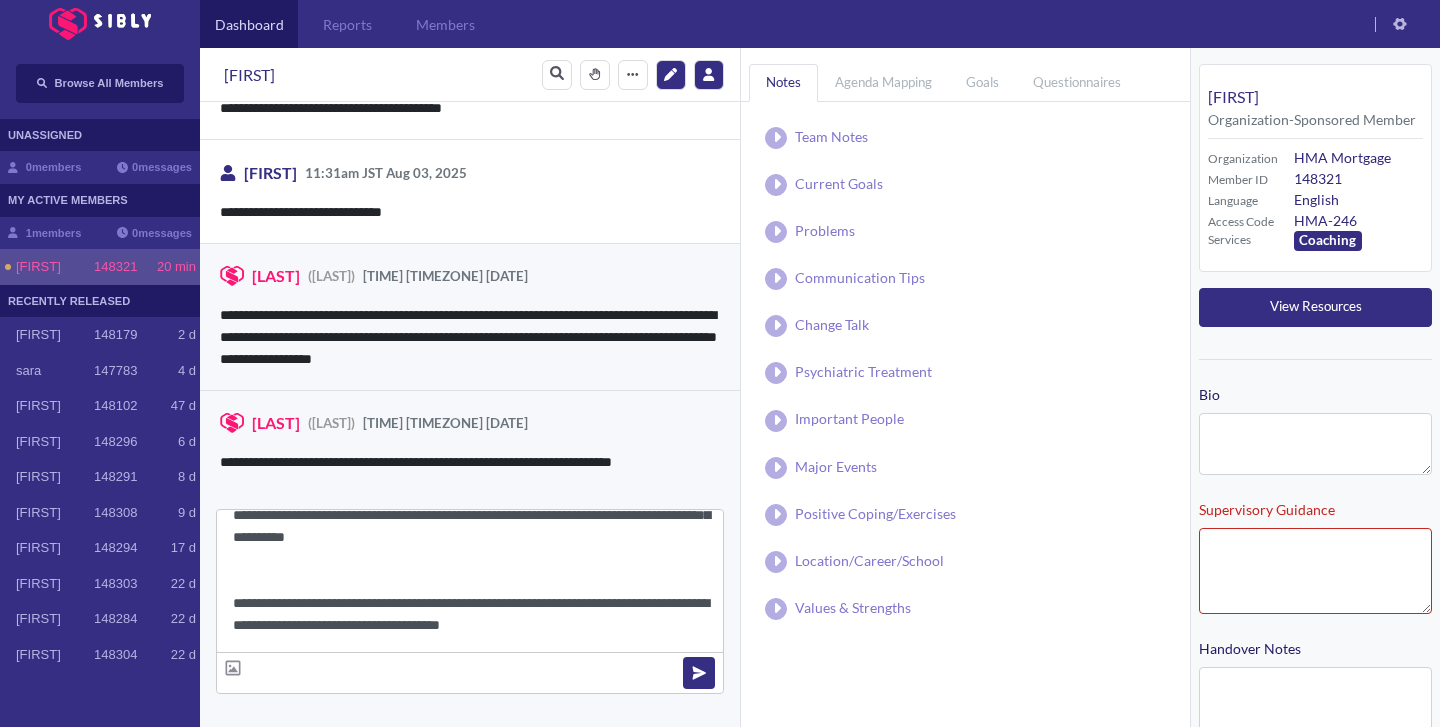 scroll, scrollTop: 94, scrollLeft: 0, axis: vertical 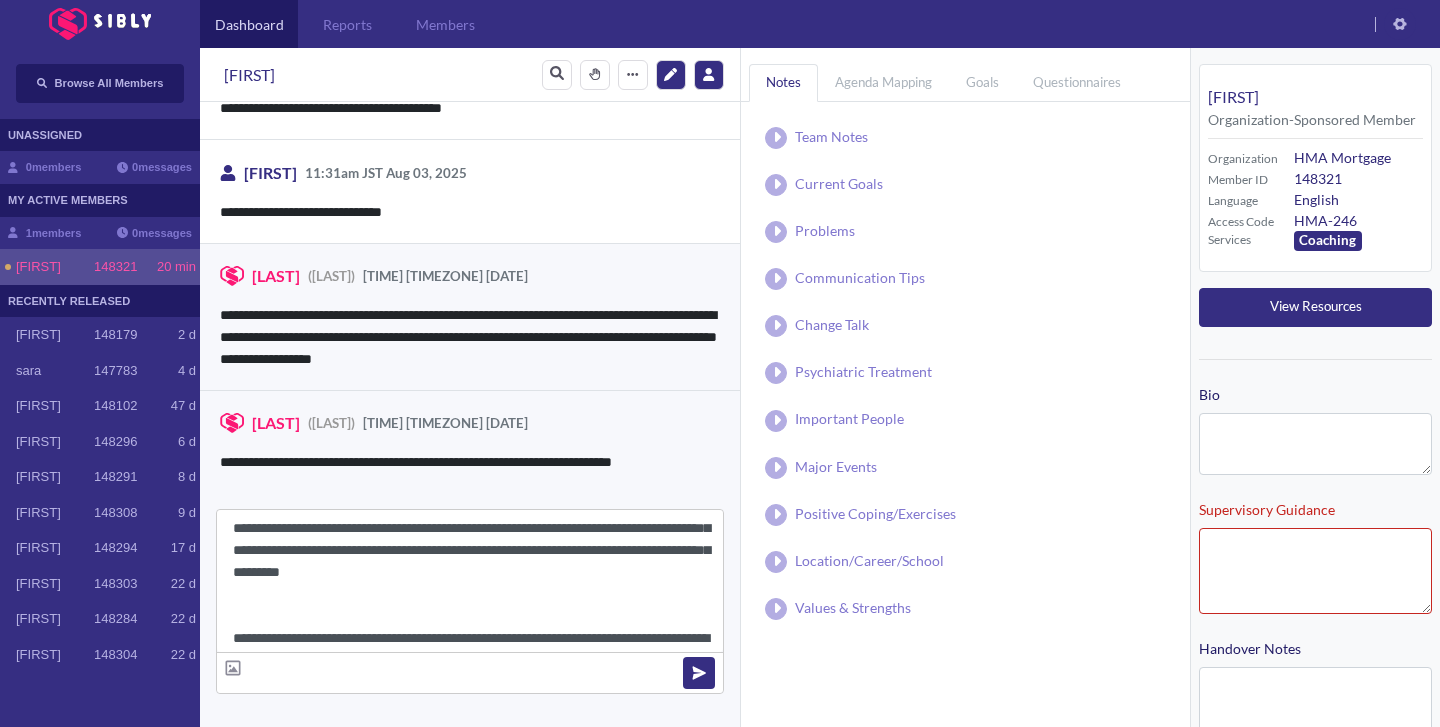 click on "**********" at bounding box center (470, 581) 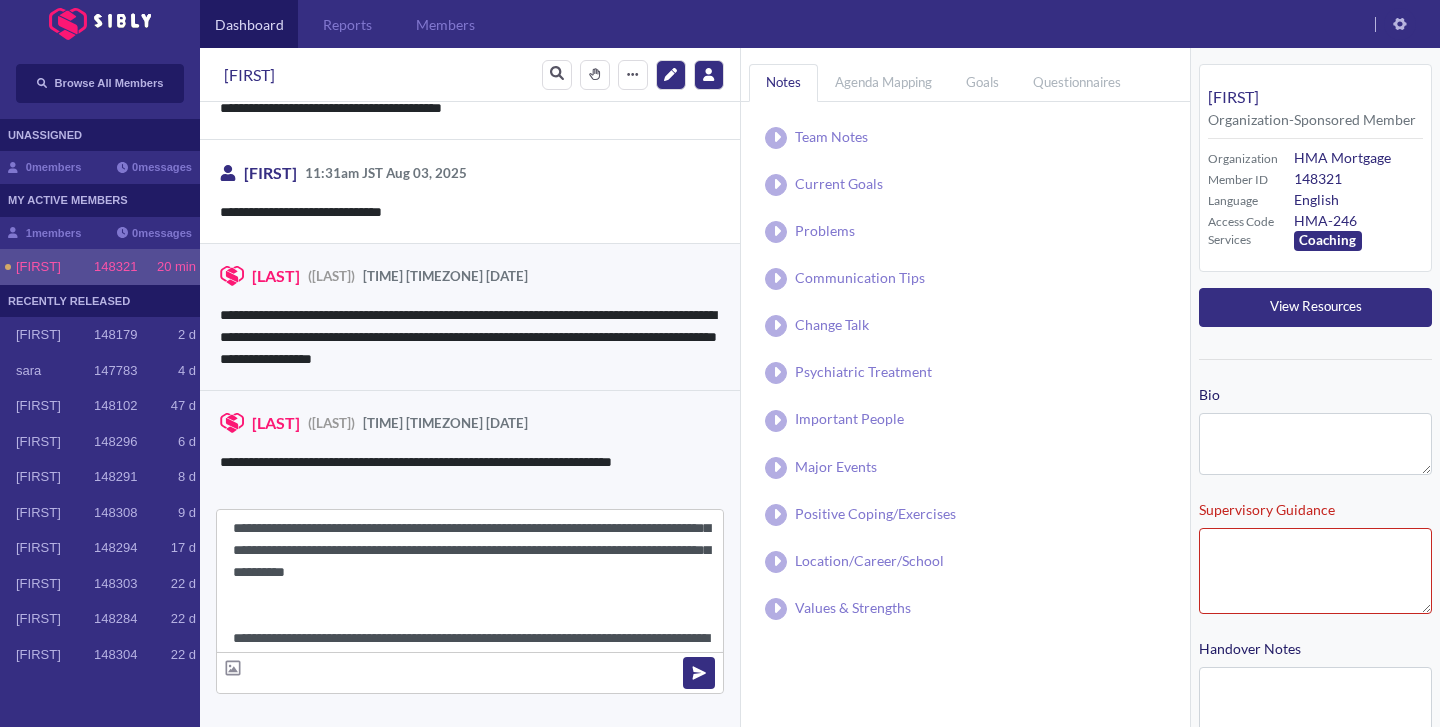 scroll, scrollTop: 105, scrollLeft: 0, axis: vertical 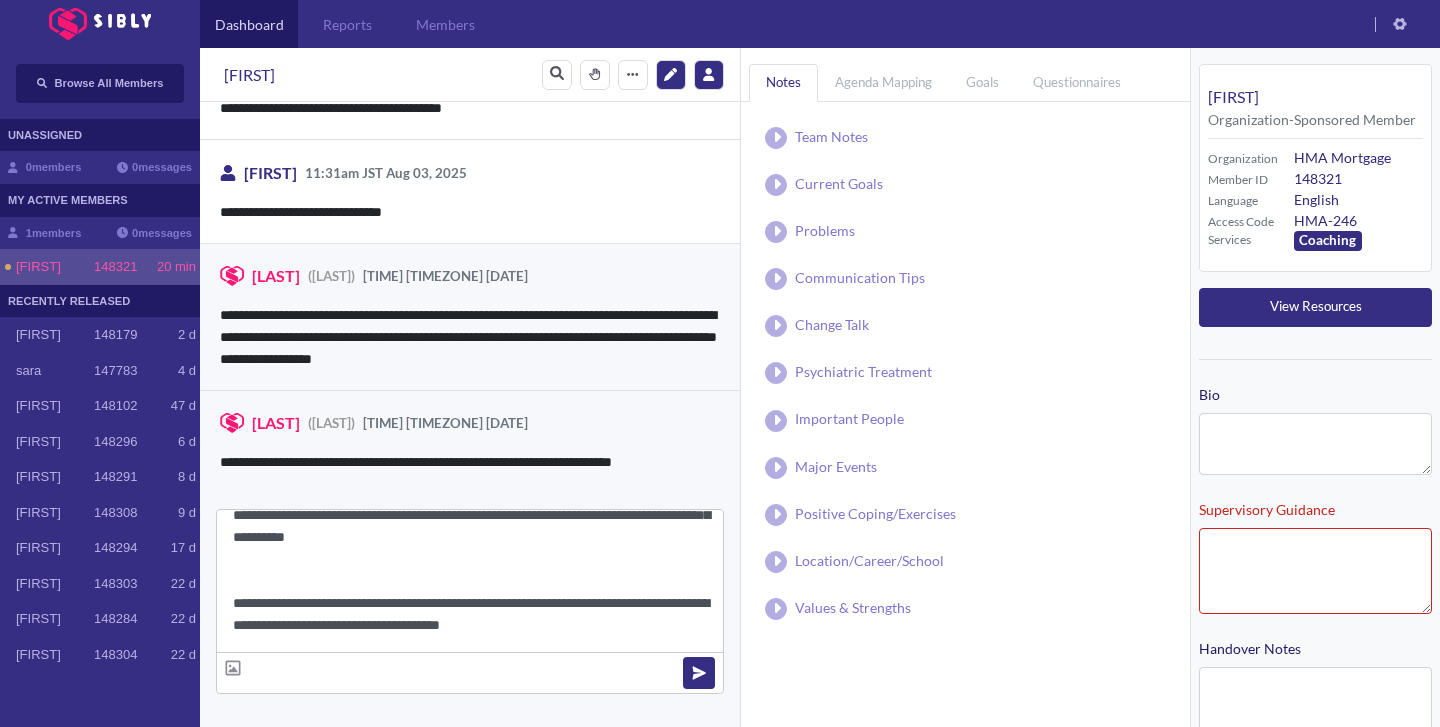 click on "**********" at bounding box center (470, 581) 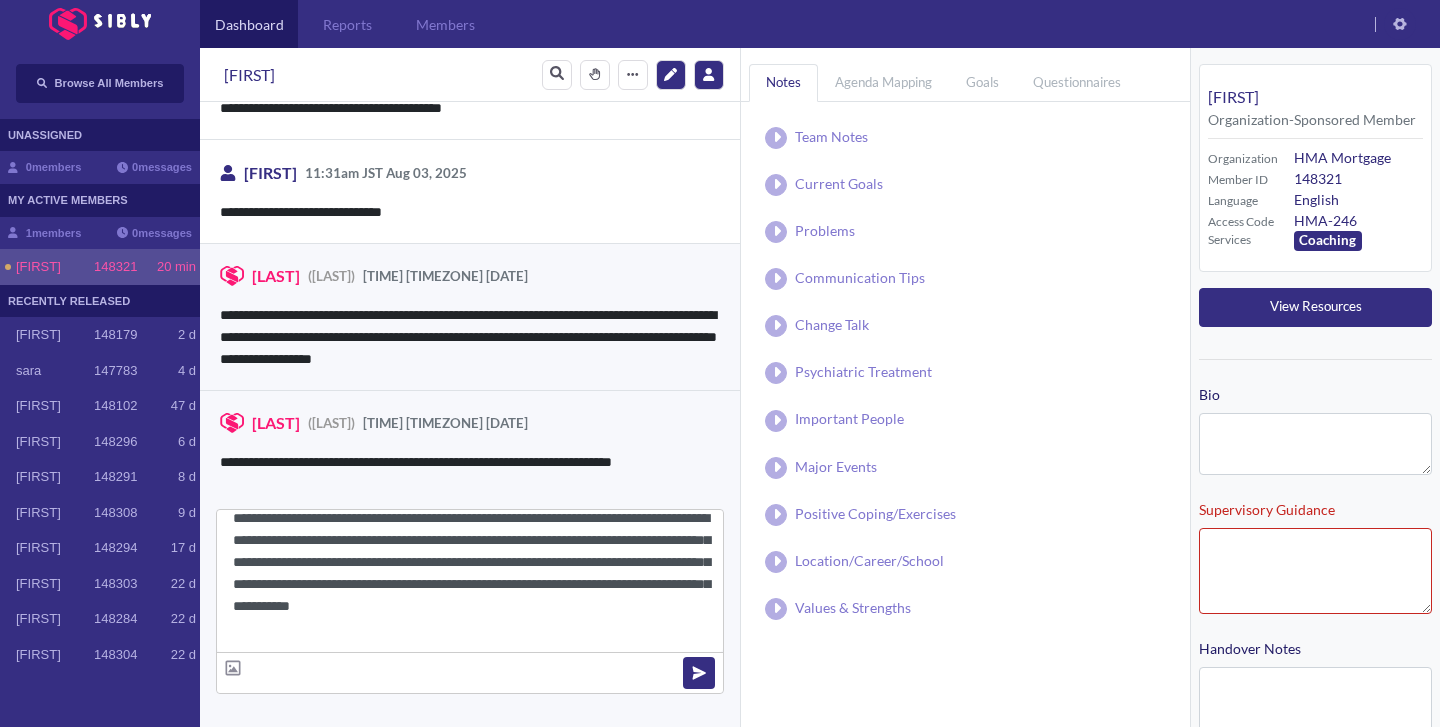 scroll, scrollTop: 6, scrollLeft: 0, axis: vertical 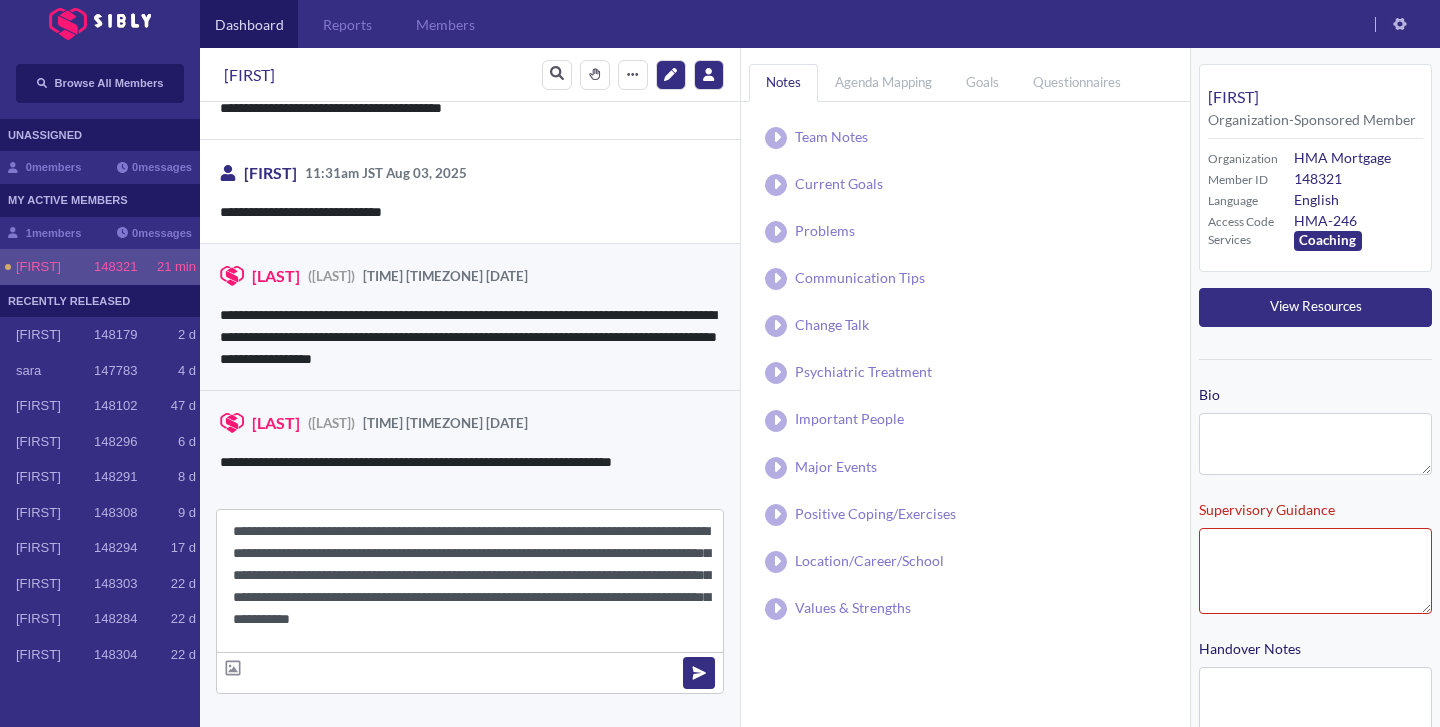 click on "**********" at bounding box center [470, 581] 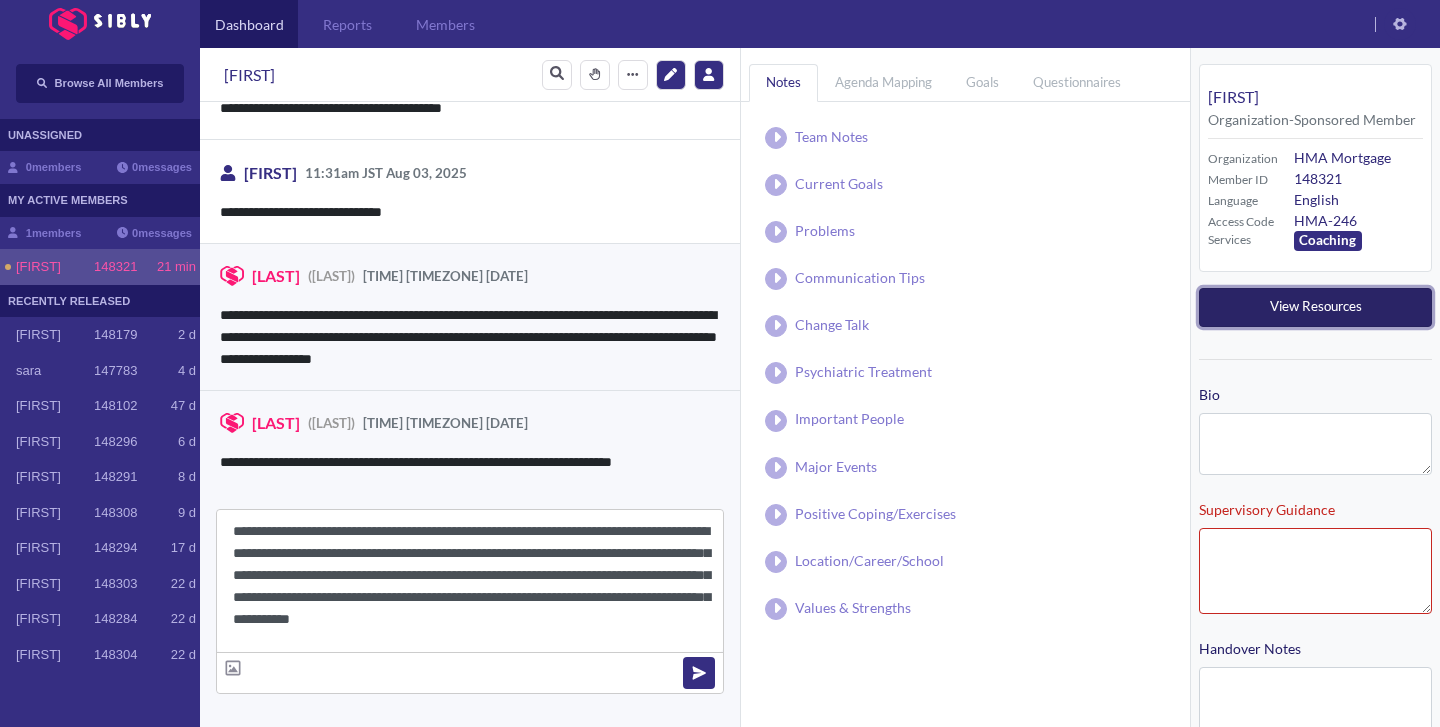 click on "View Resources" at bounding box center (1316, 306) 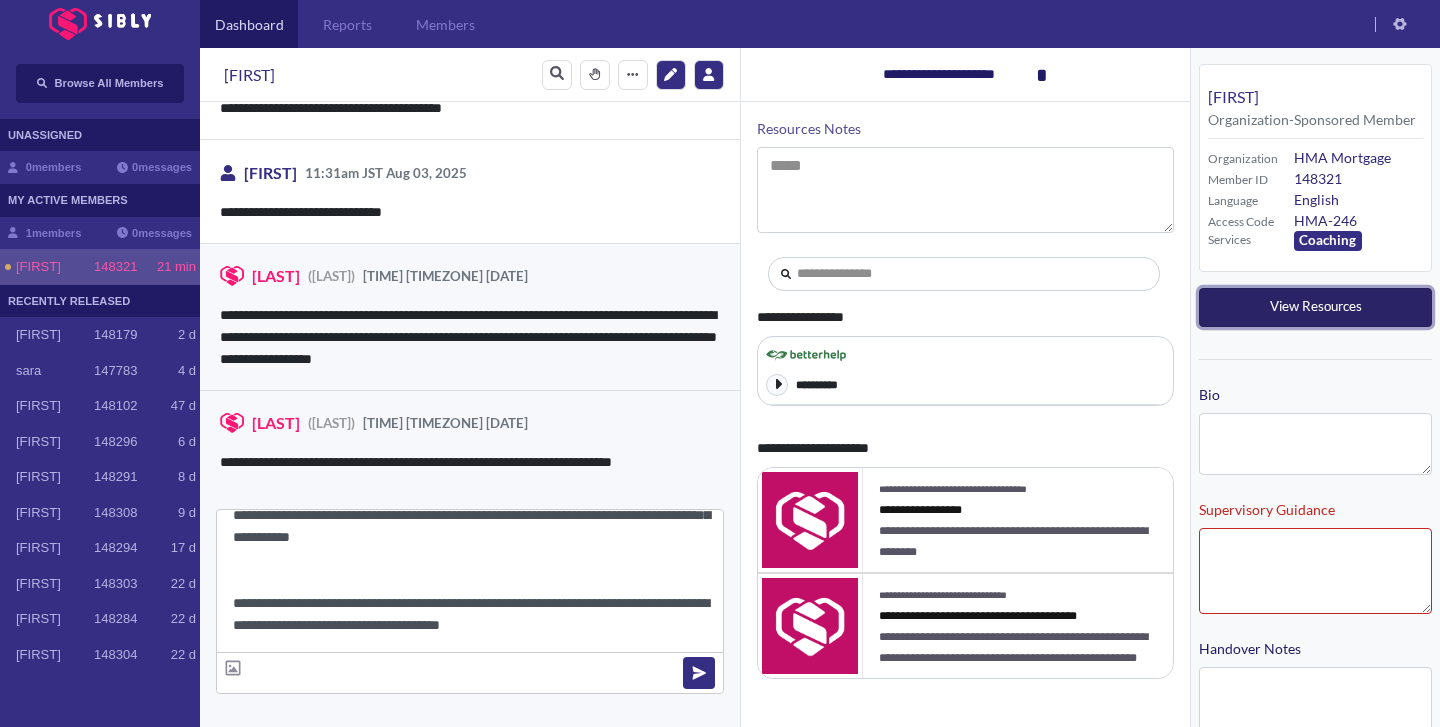 scroll, scrollTop: 110, scrollLeft: 0, axis: vertical 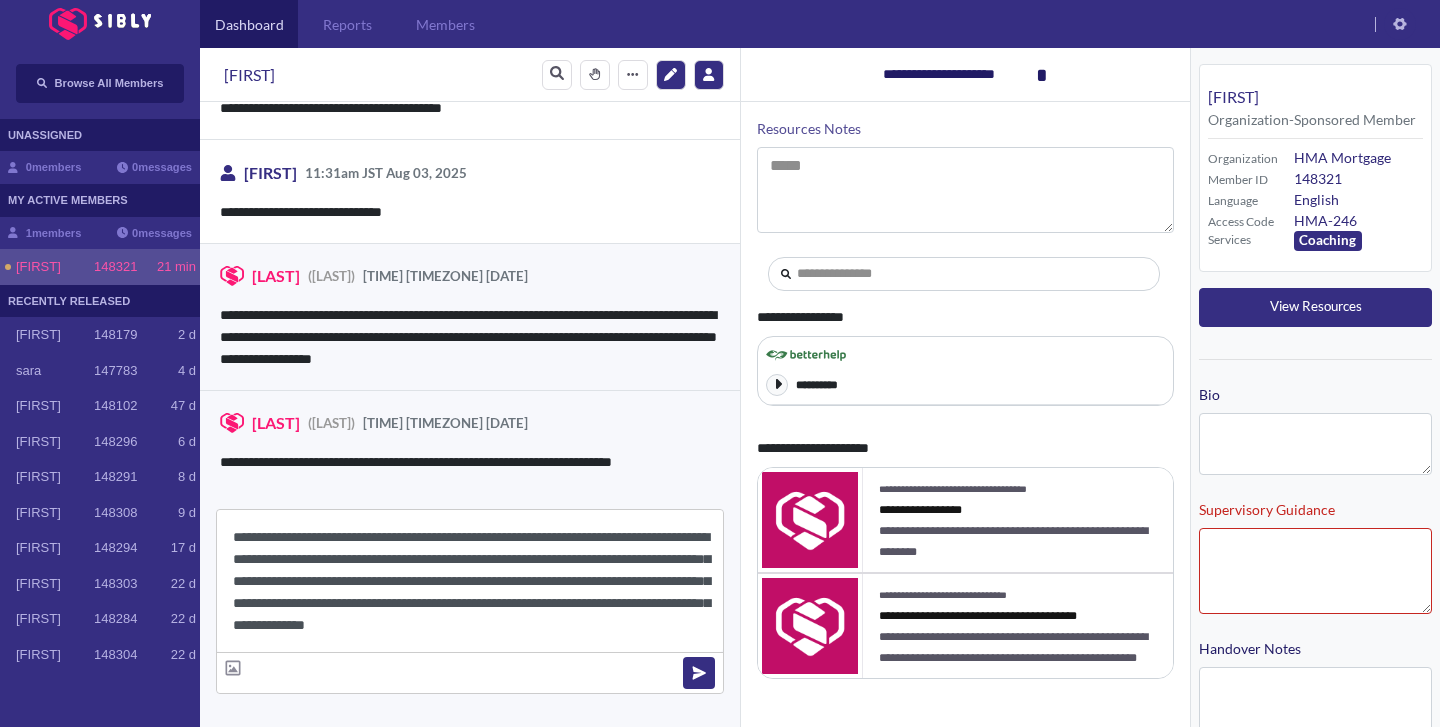 drag, startPoint x: 587, startPoint y: 630, endPoint x: 220, endPoint y: 604, distance: 367.91983 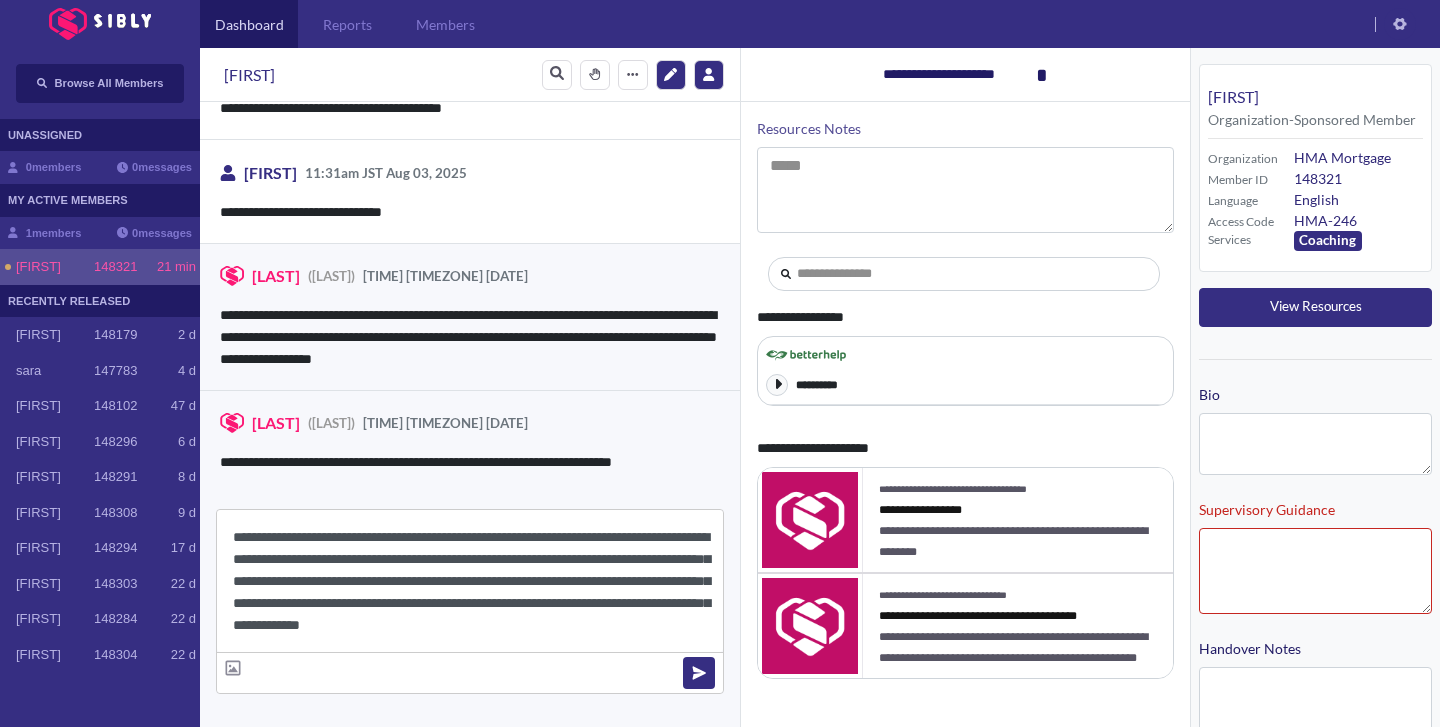 scroll, scrollTop: 66, scrollLeft: 0, axis: vertical 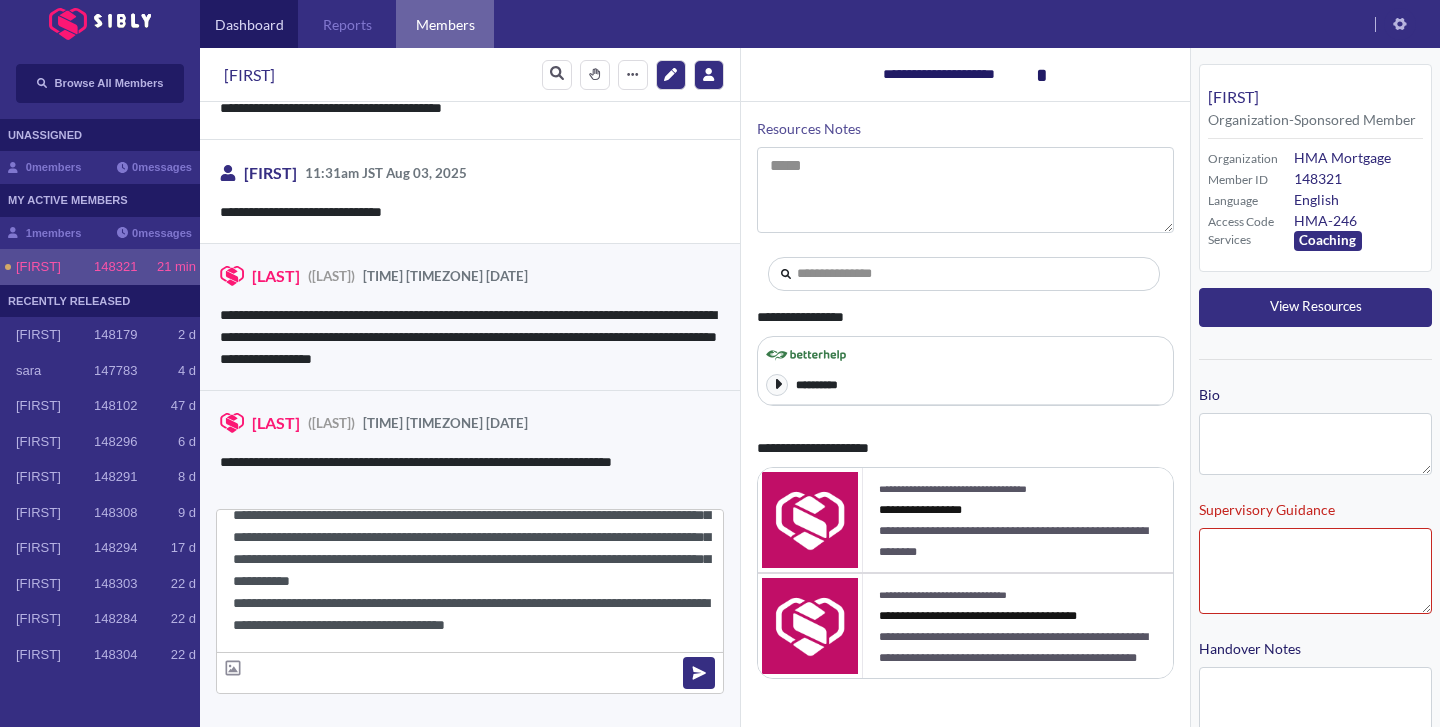 type on "**********" 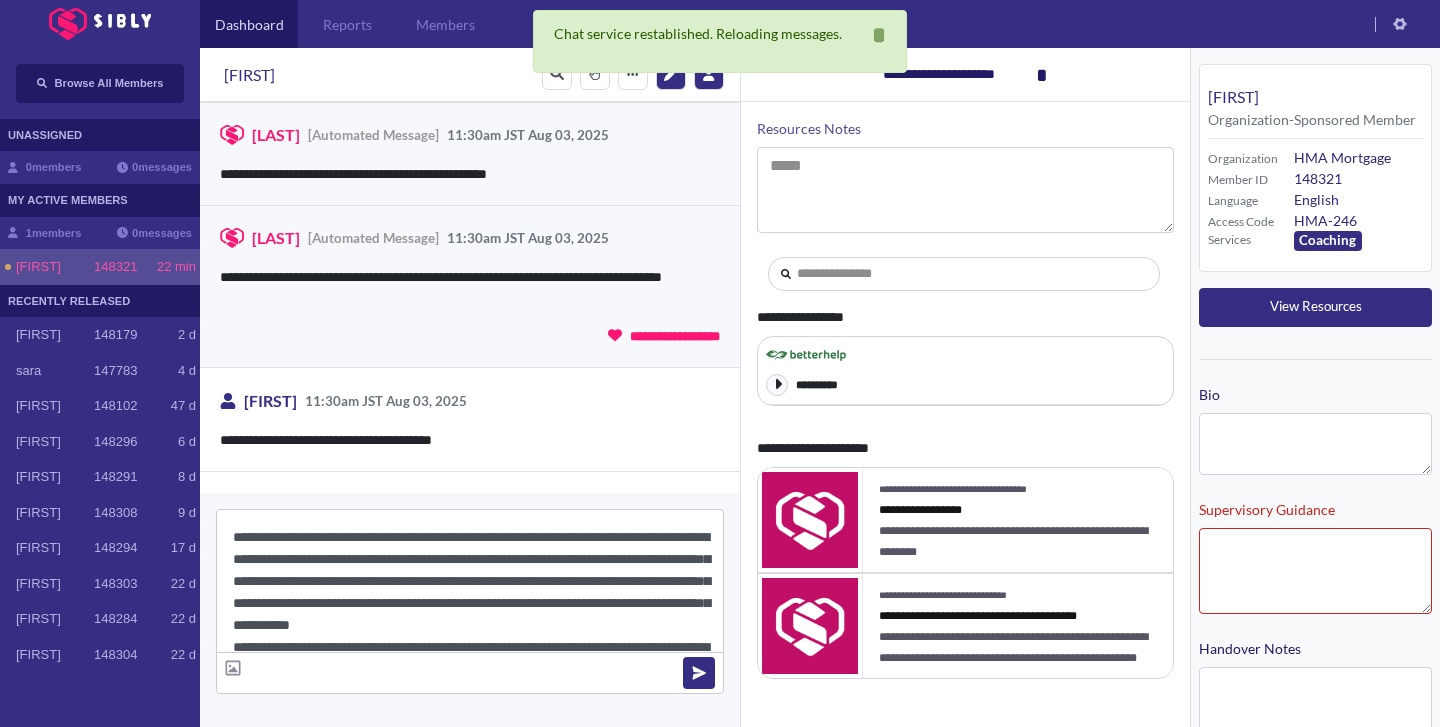 scroll, scrollTop: 606, scrollLeft: 0, axis: vertical 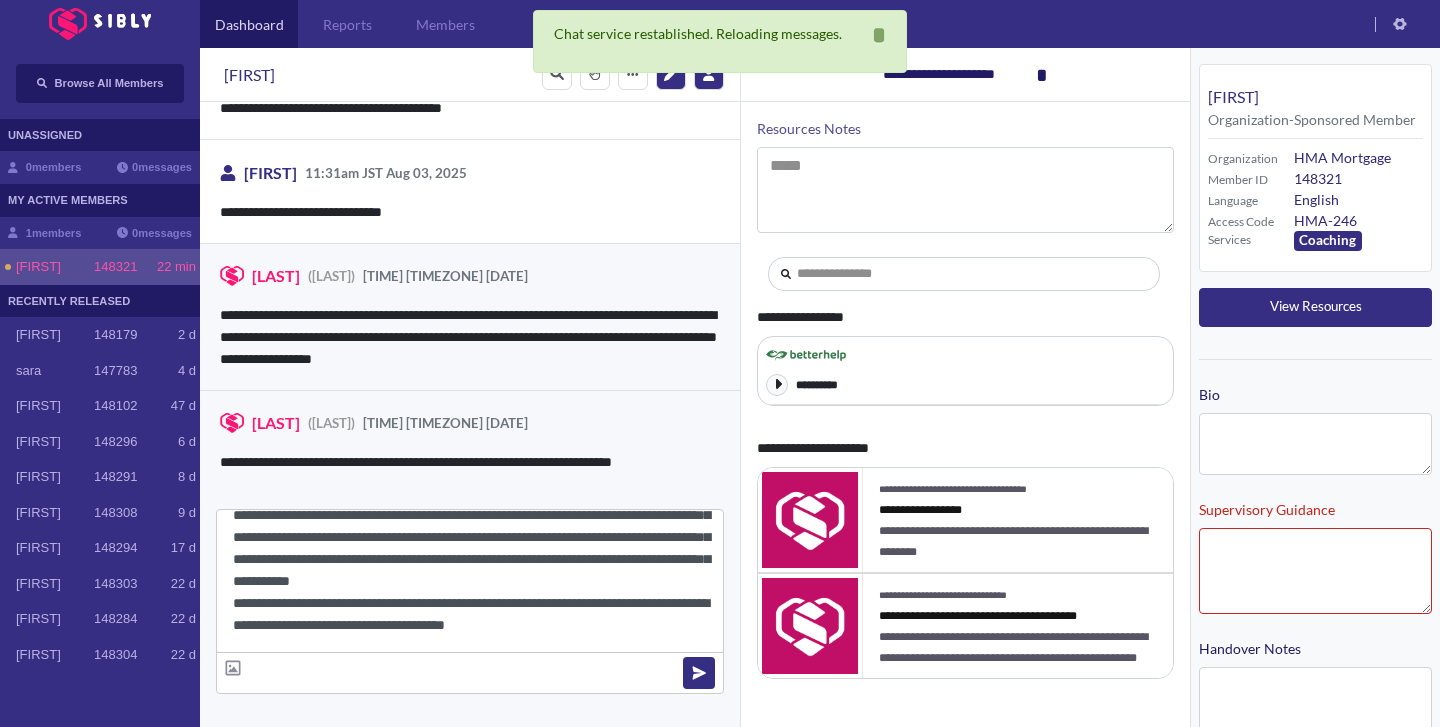 drag, startPoint x: 581, startPoint y: 606, endPoint x: 347, endPoint y: 623, distance: 234.61671 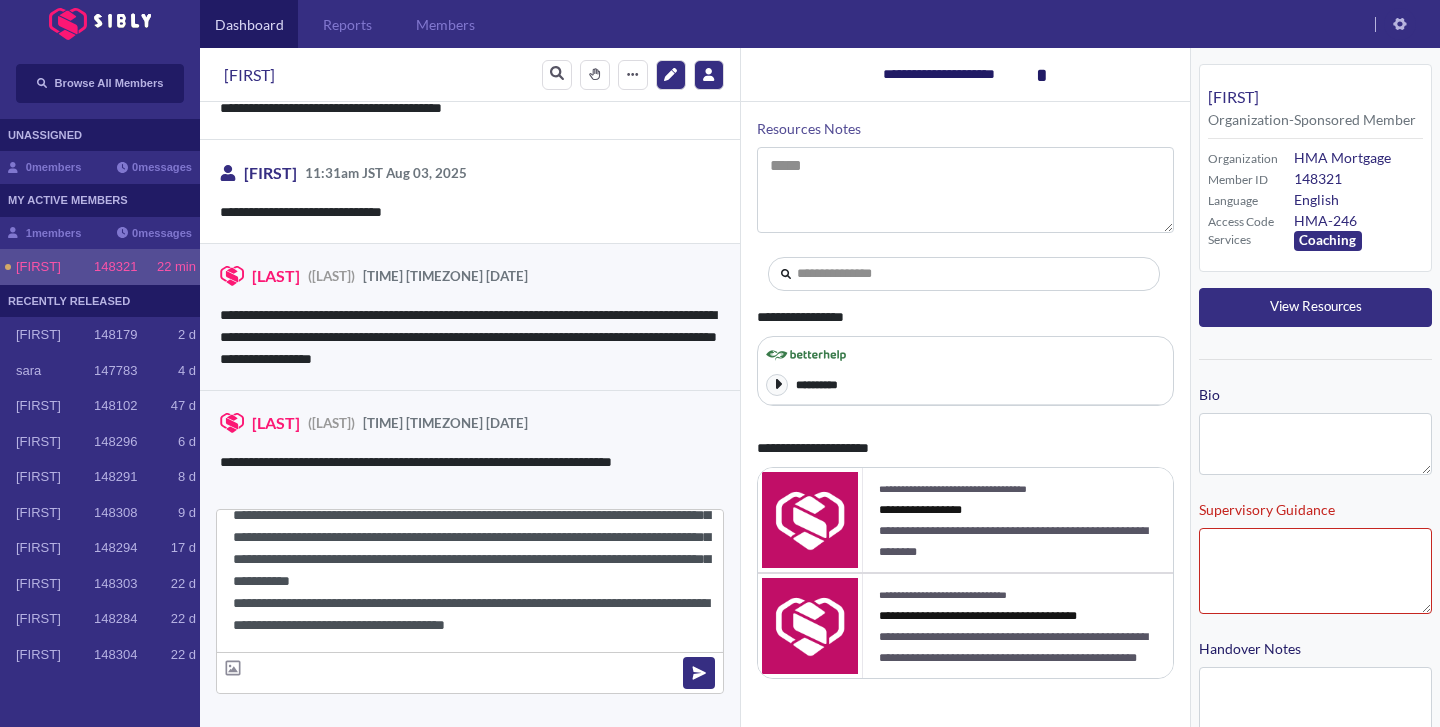 click on "**********" at bounding box center [470, 581] 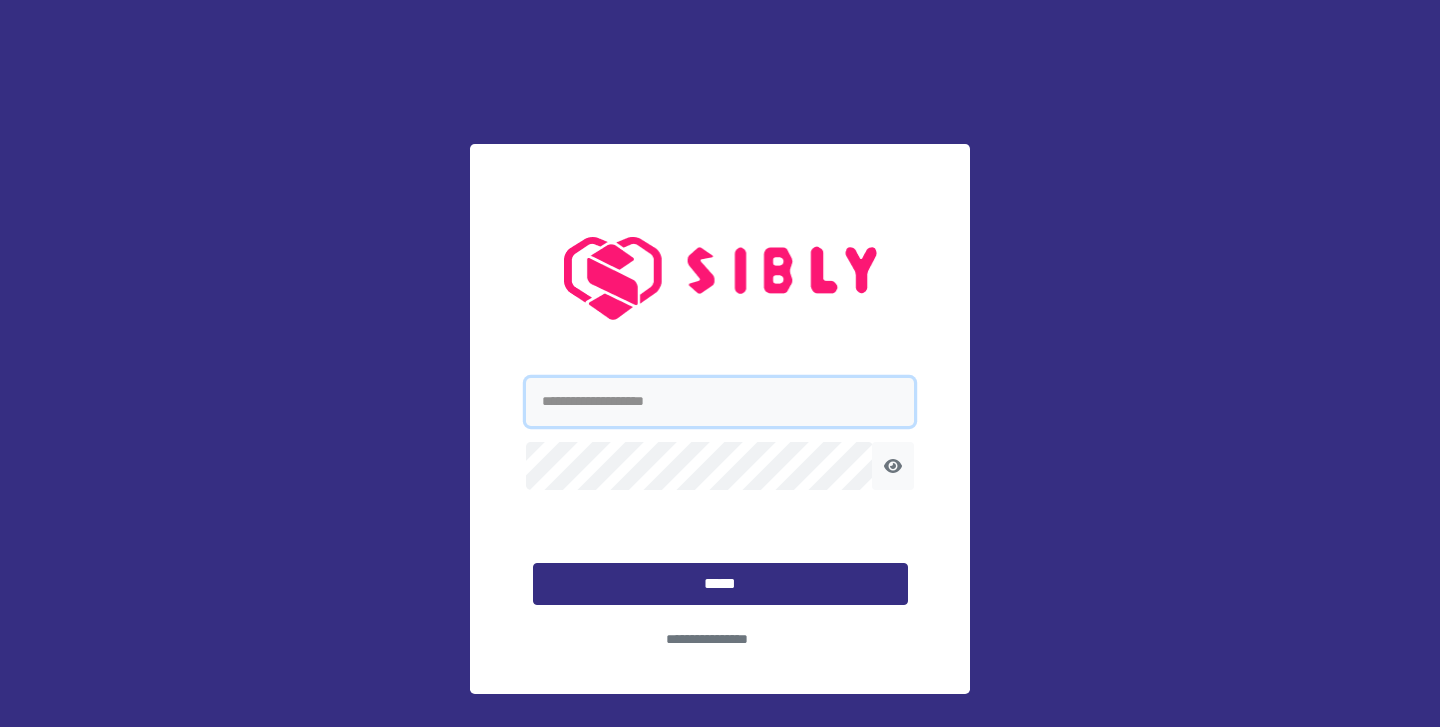 click at bounding box center (720, 402) 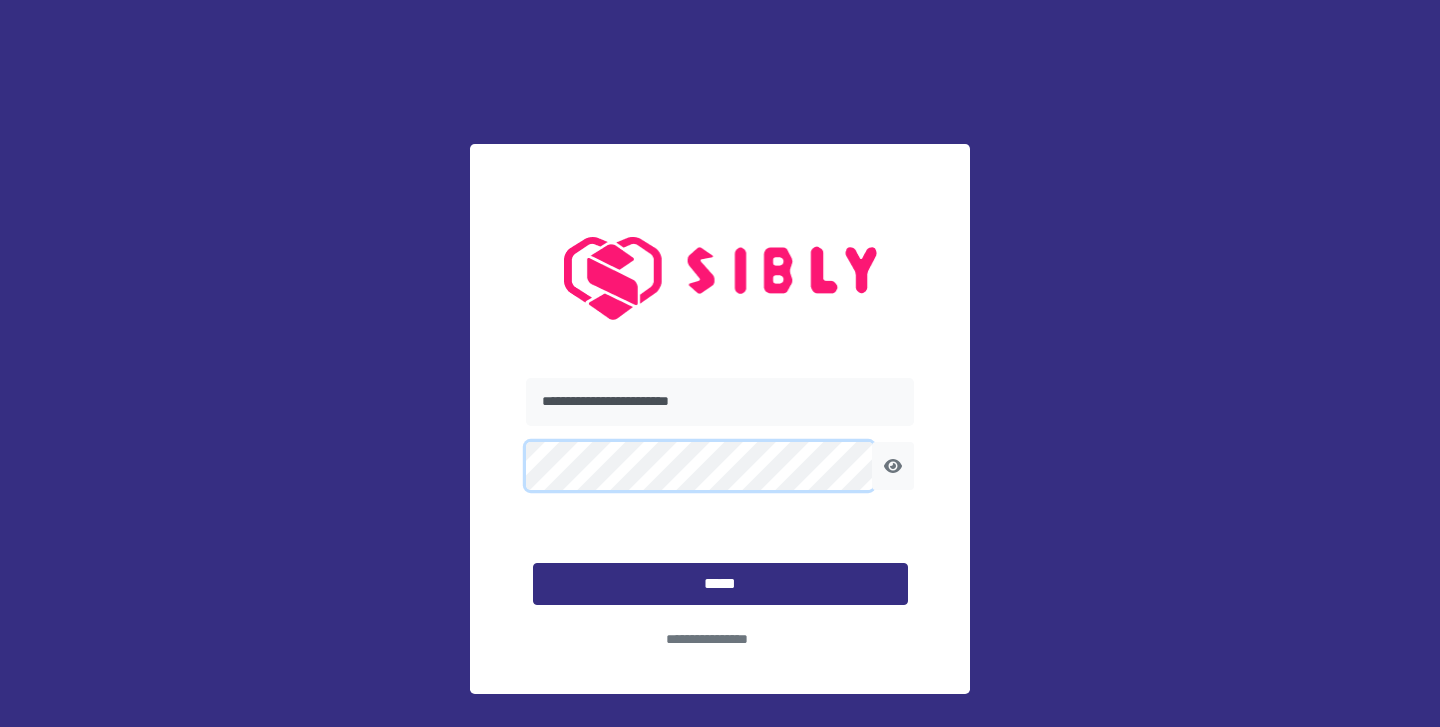 click on "*****" at bounding box center [720, 584] 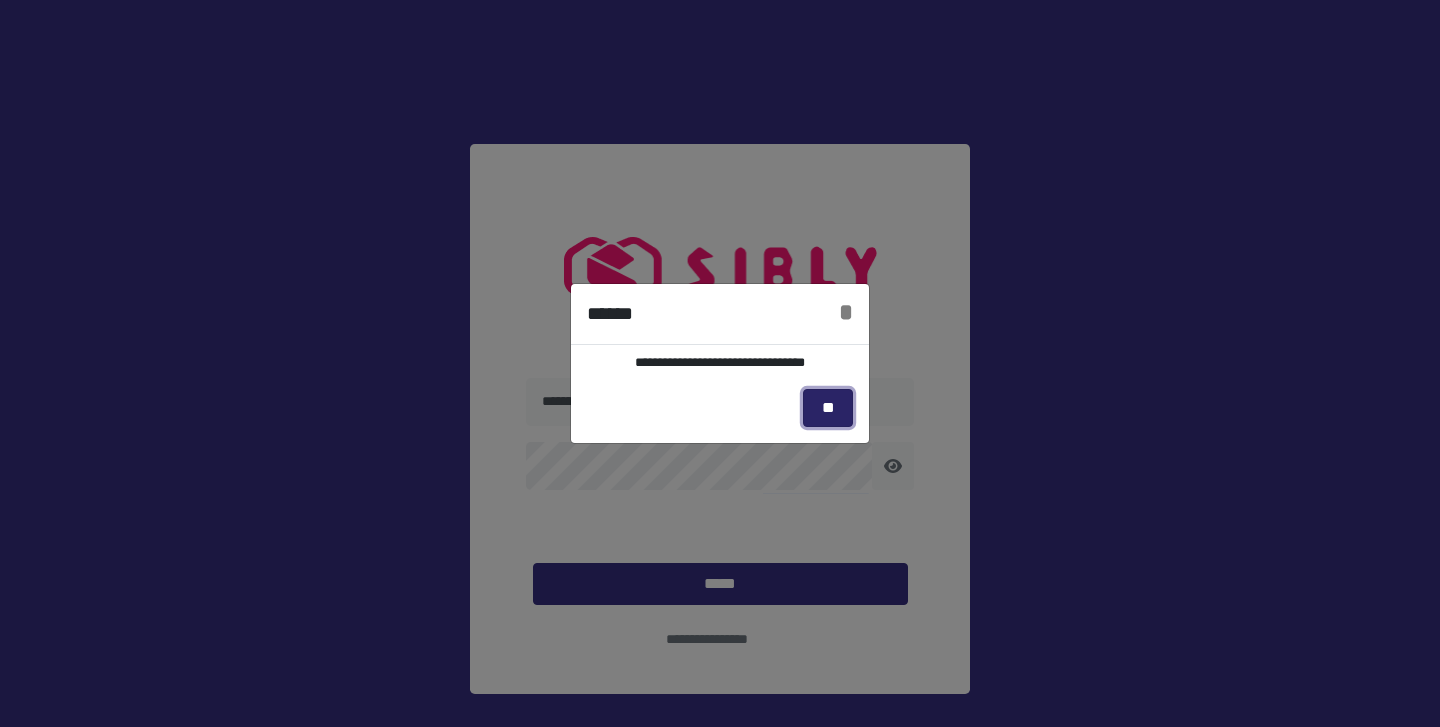 click on "**" at bounding box center (828, 408) 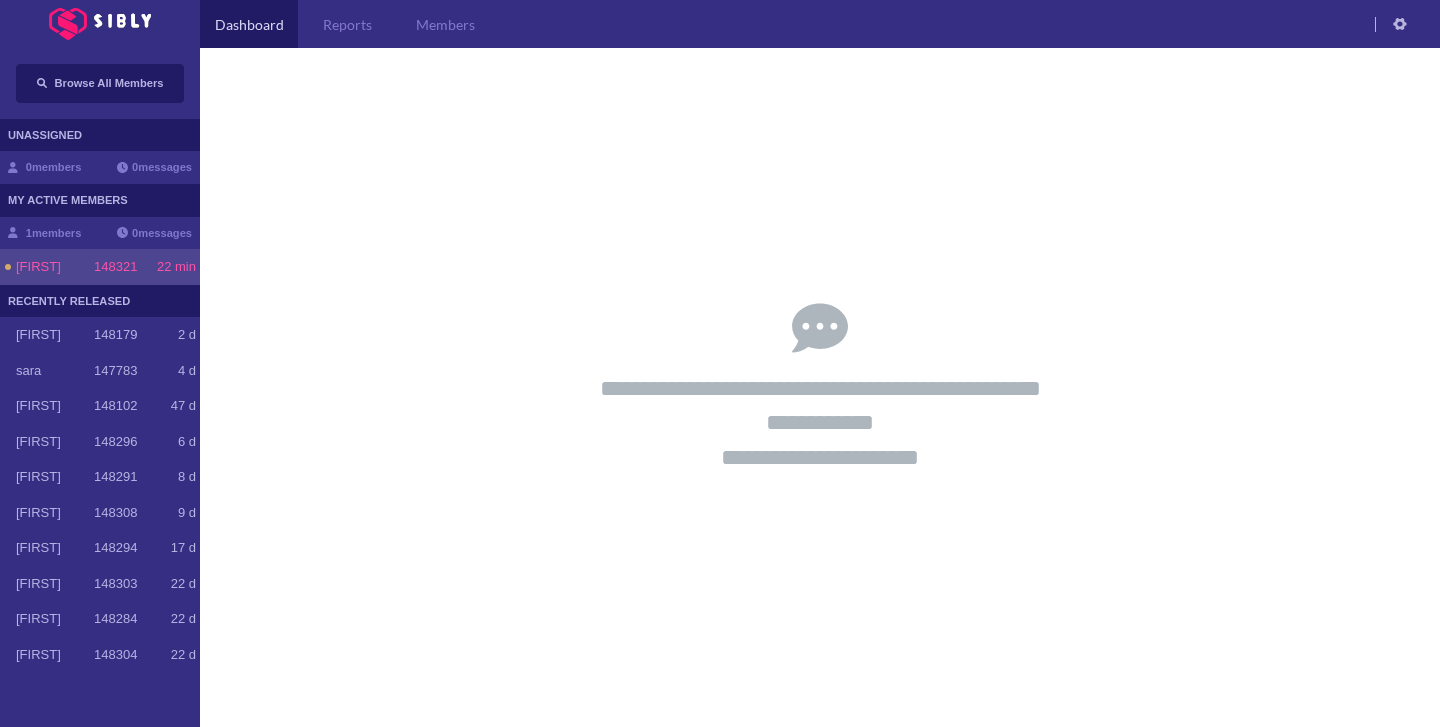 click on "[FIRST]" at bounding box center (55, 267) 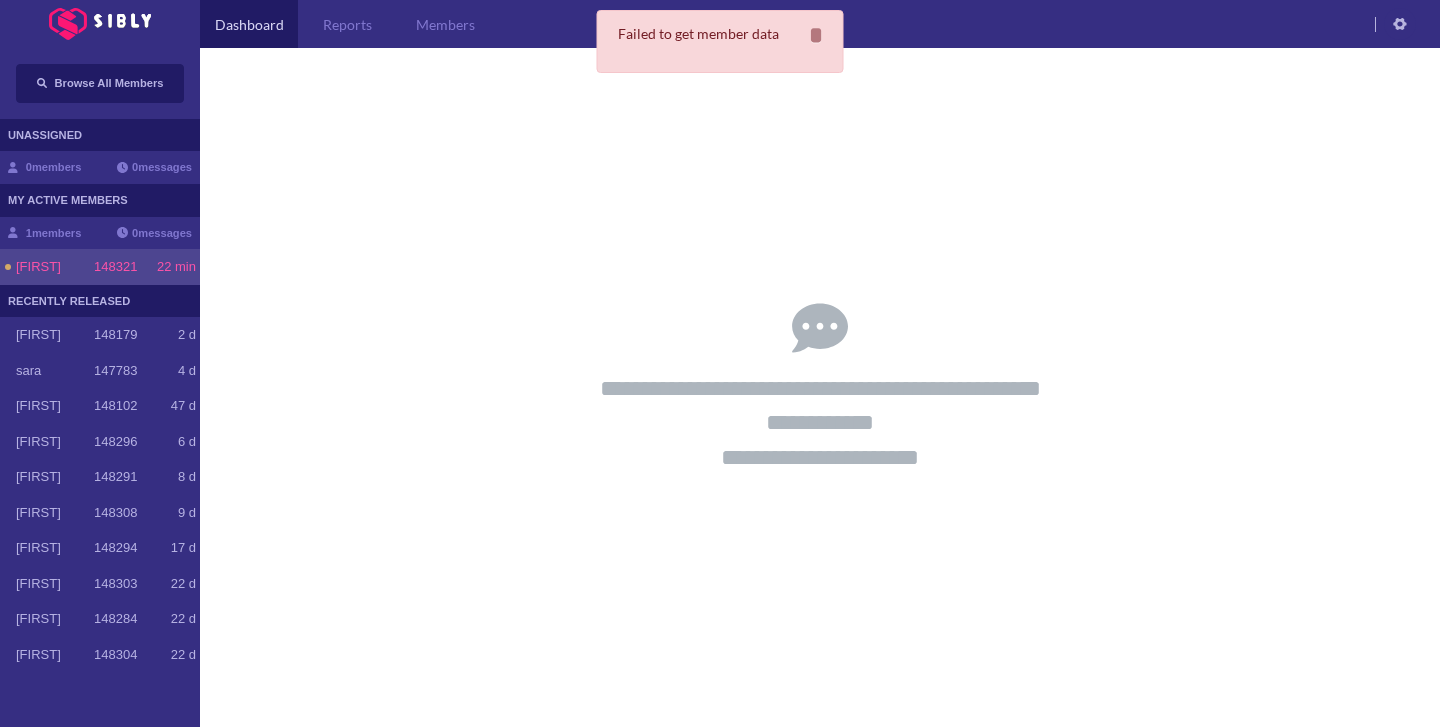 click on "[FIRST]" at bounding box center [55, 267] 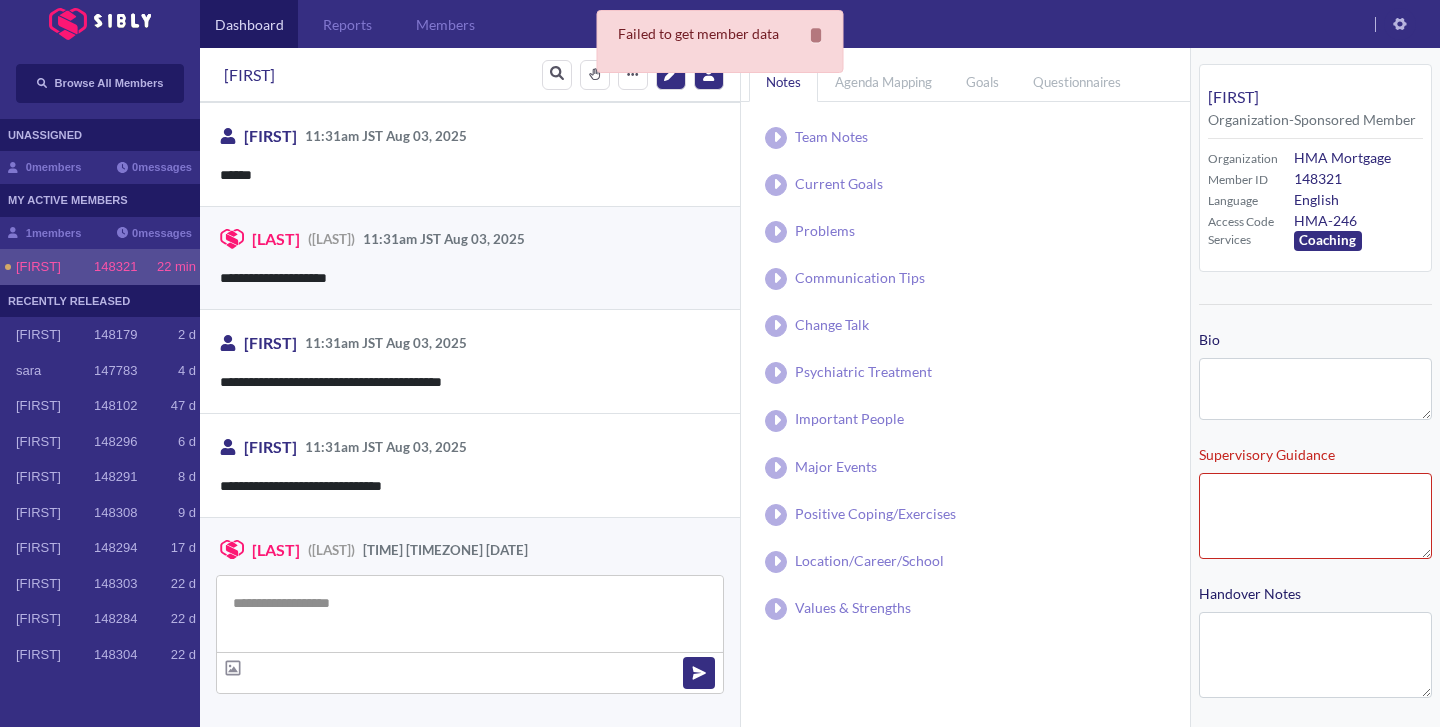 scroll, scrollTop: 681, scrollLeft: 0, axis: vertical 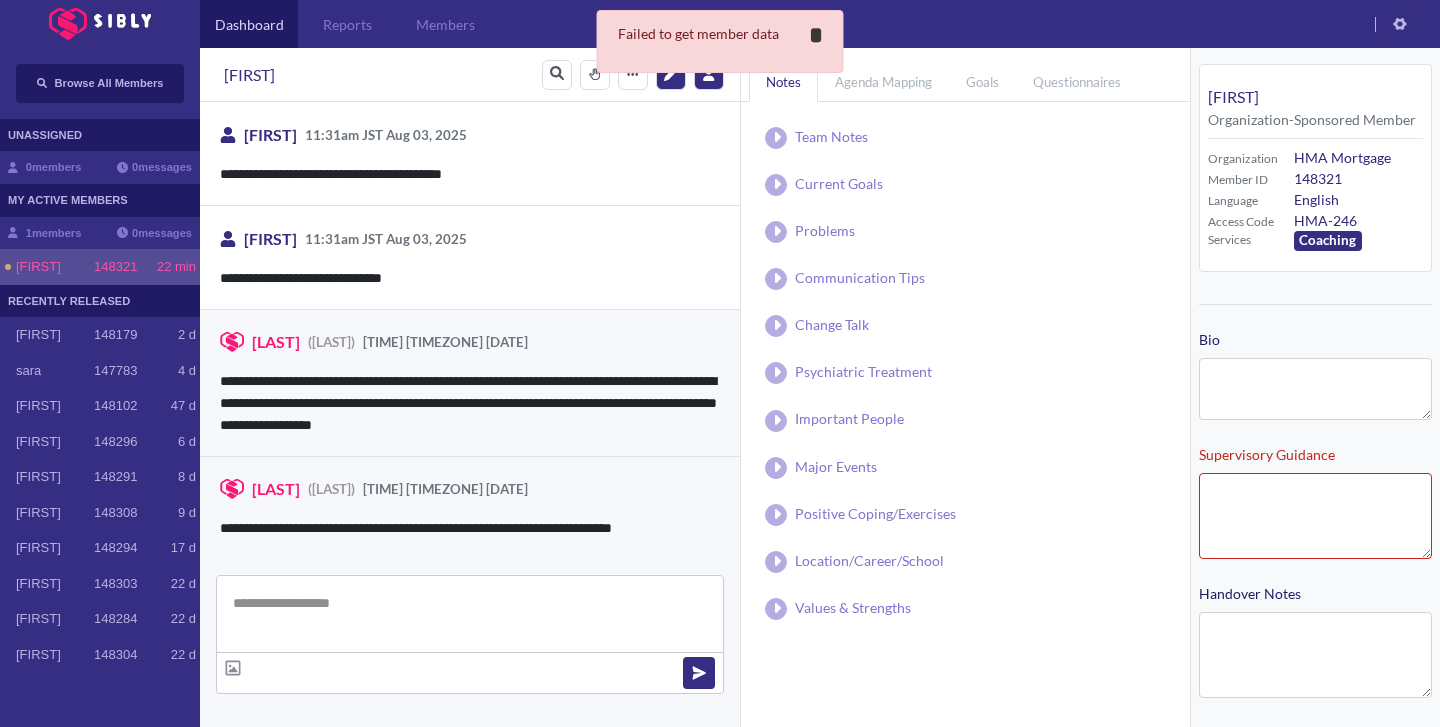 click on "*" at bounding box center [816, 35] 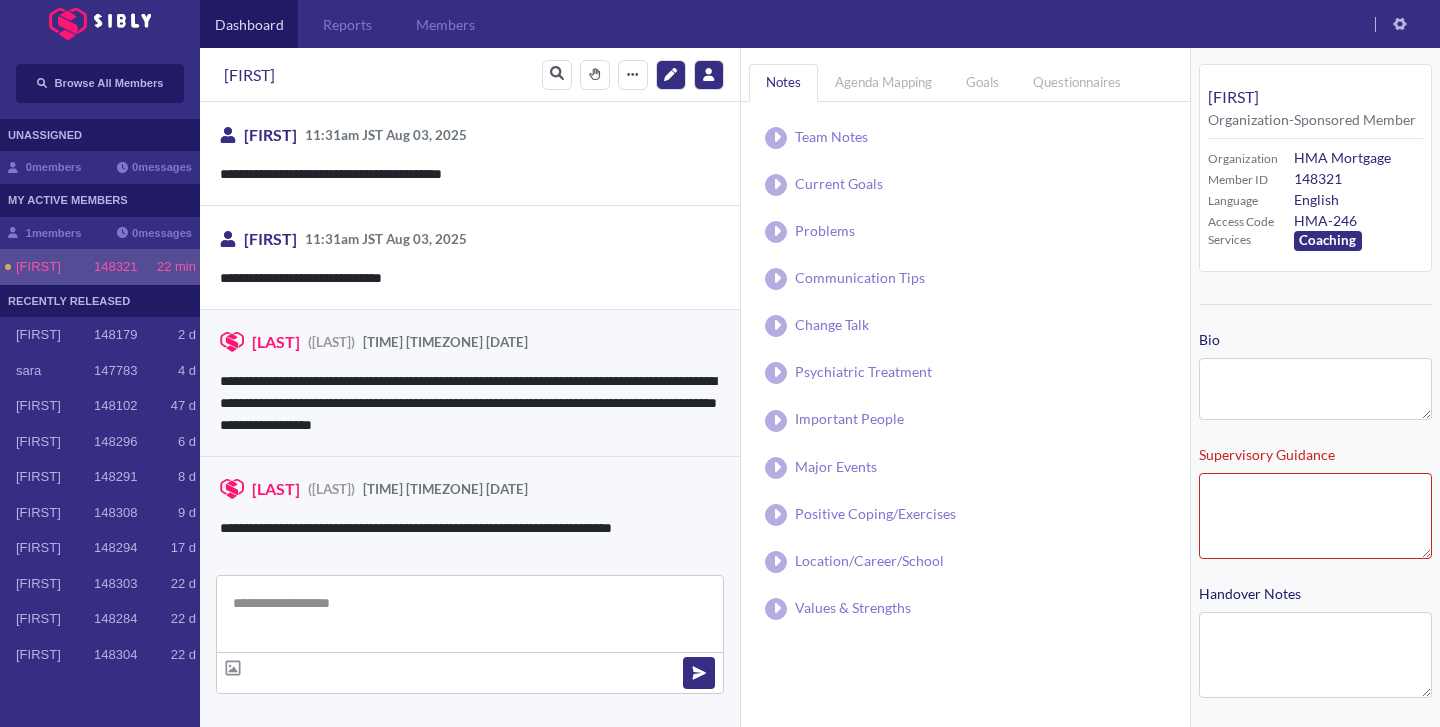 click at bounding box center (470, 614) 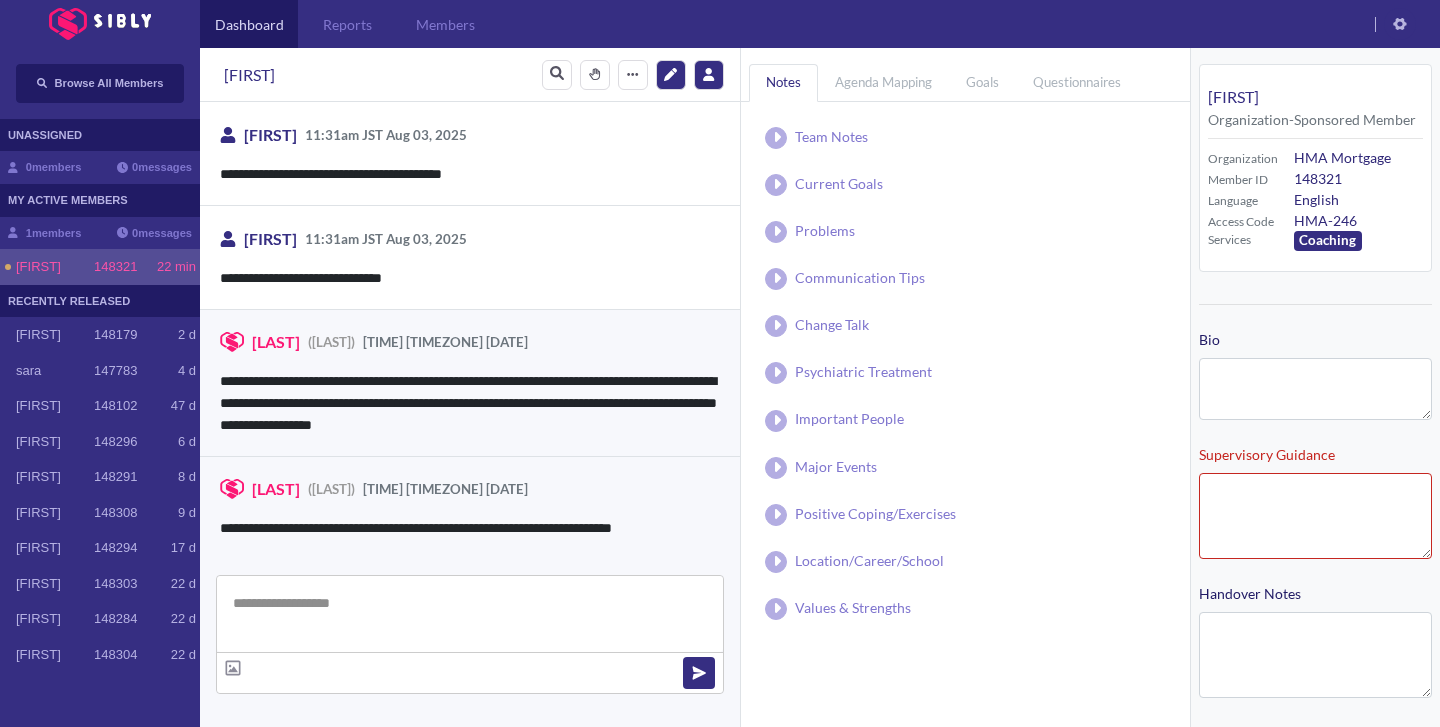 paste on "**********" 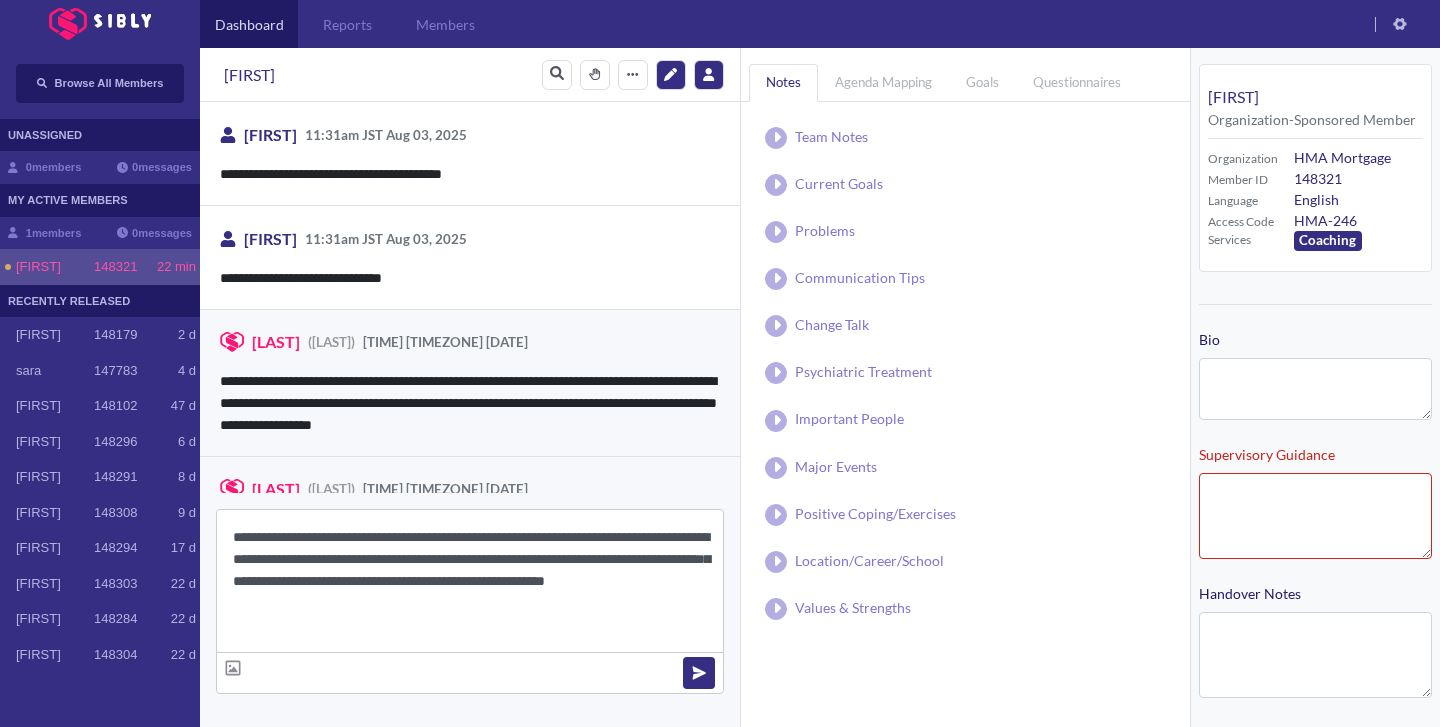 click on "**********" at bounding box center (470, 581) 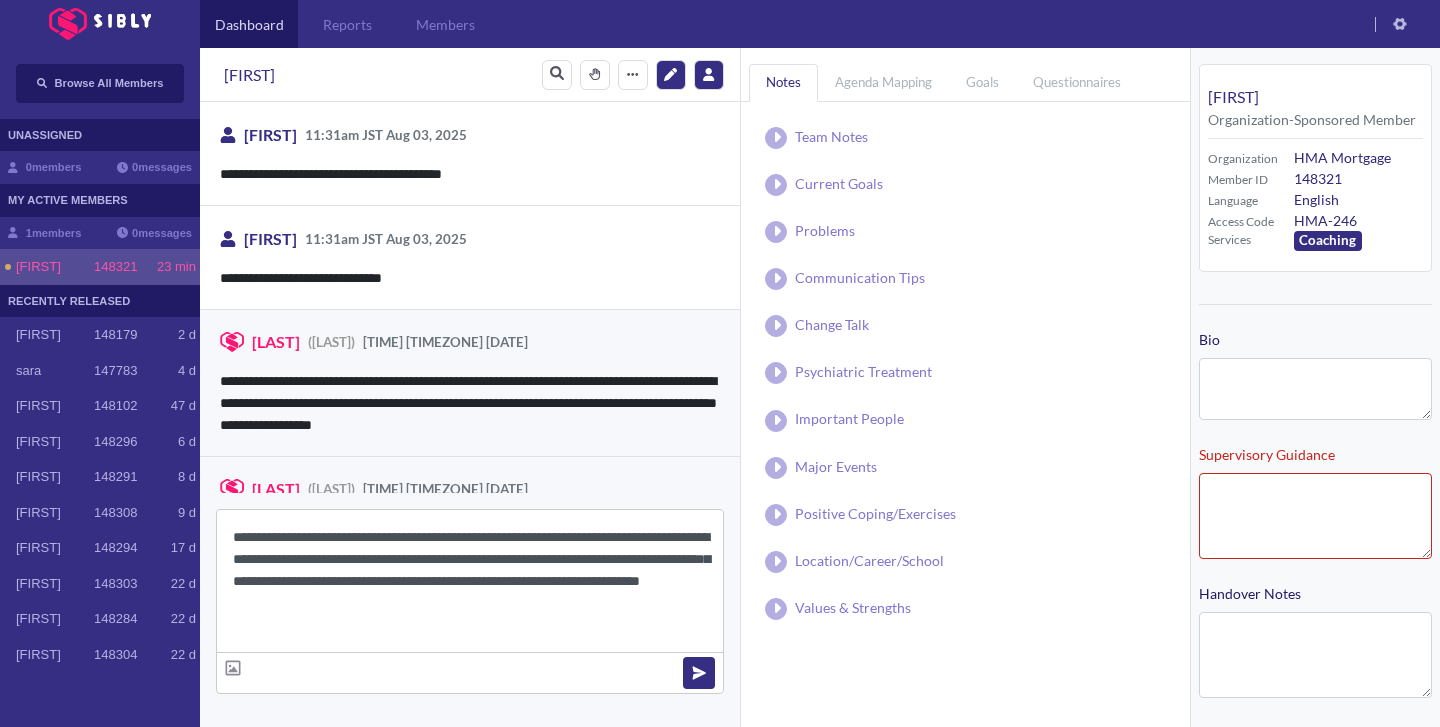 paste on "**********" 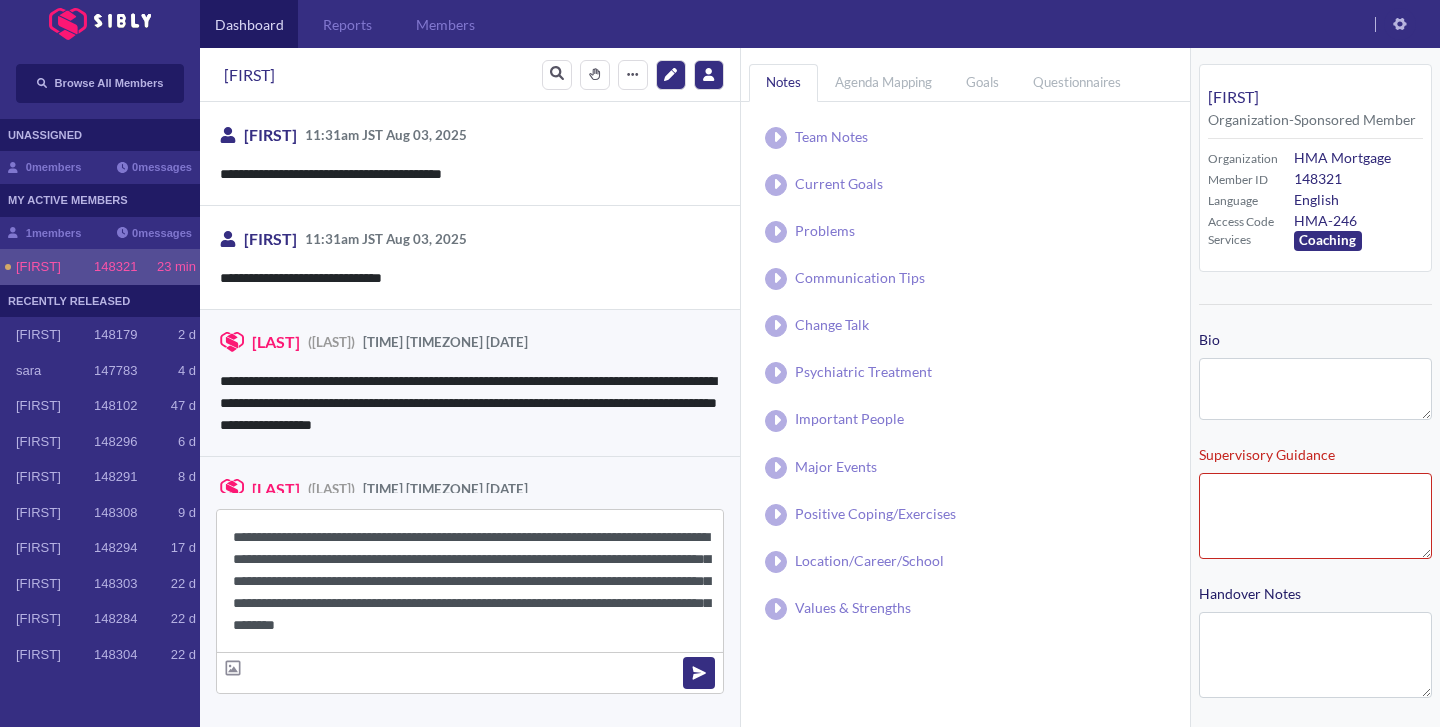 scroll, scrollTop: 0, scrollLeft: 0, axis: both 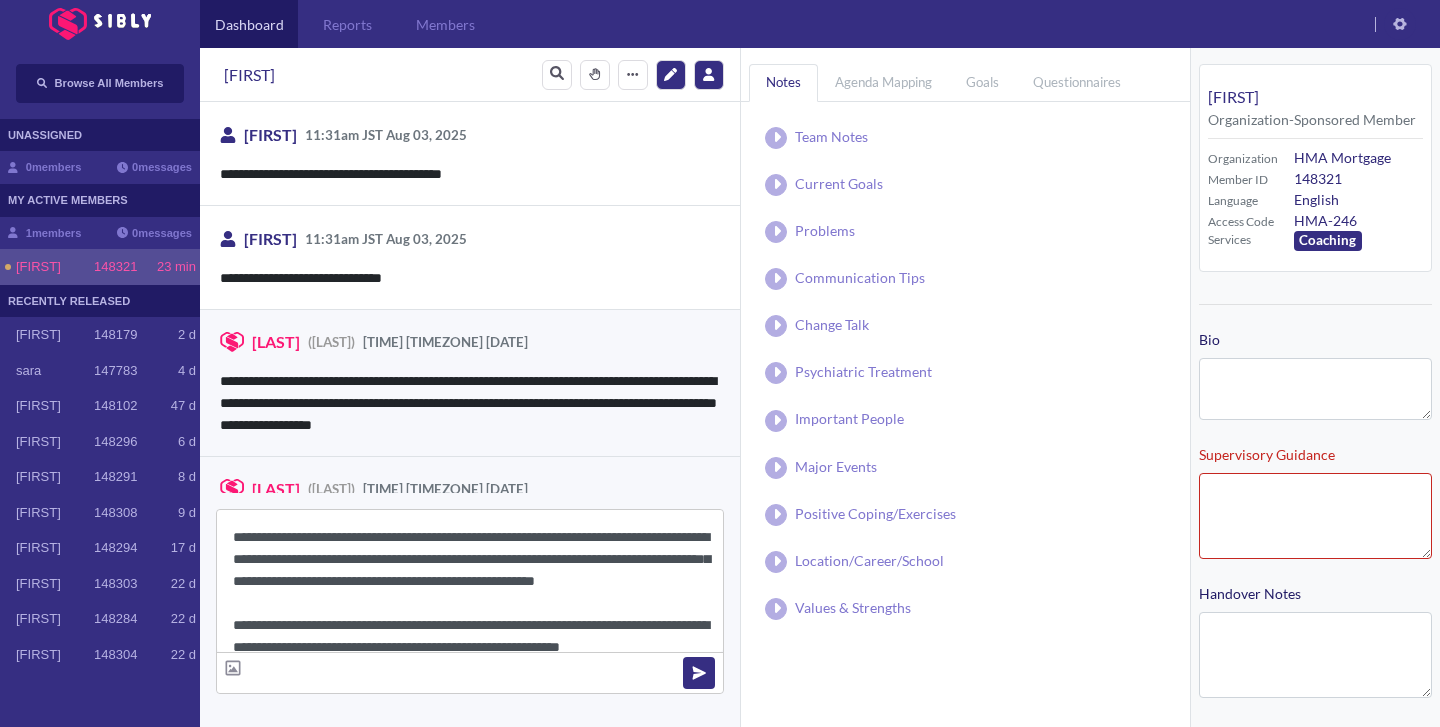 click on "**********" at bounding box center [470, 581] 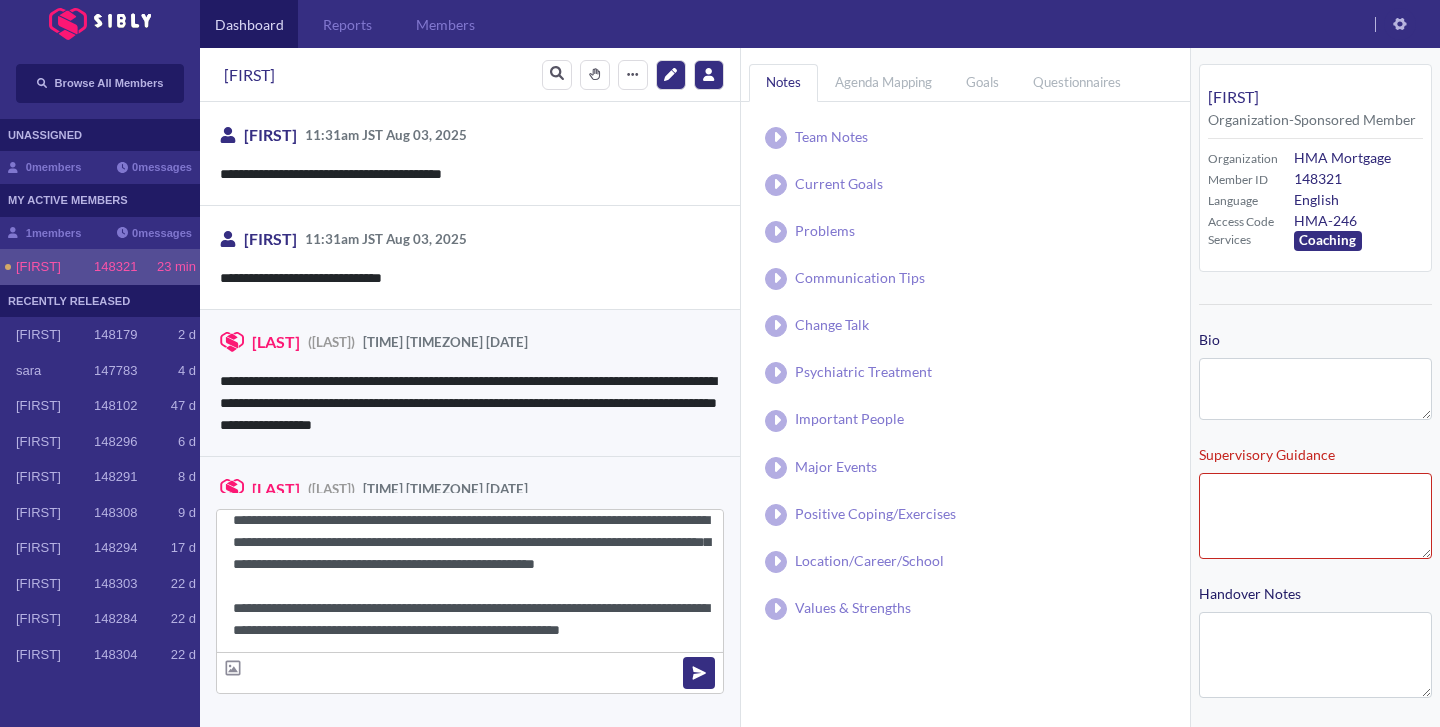 scroll, scrollTop: 17, scrollLeft: 0, axis: vertical 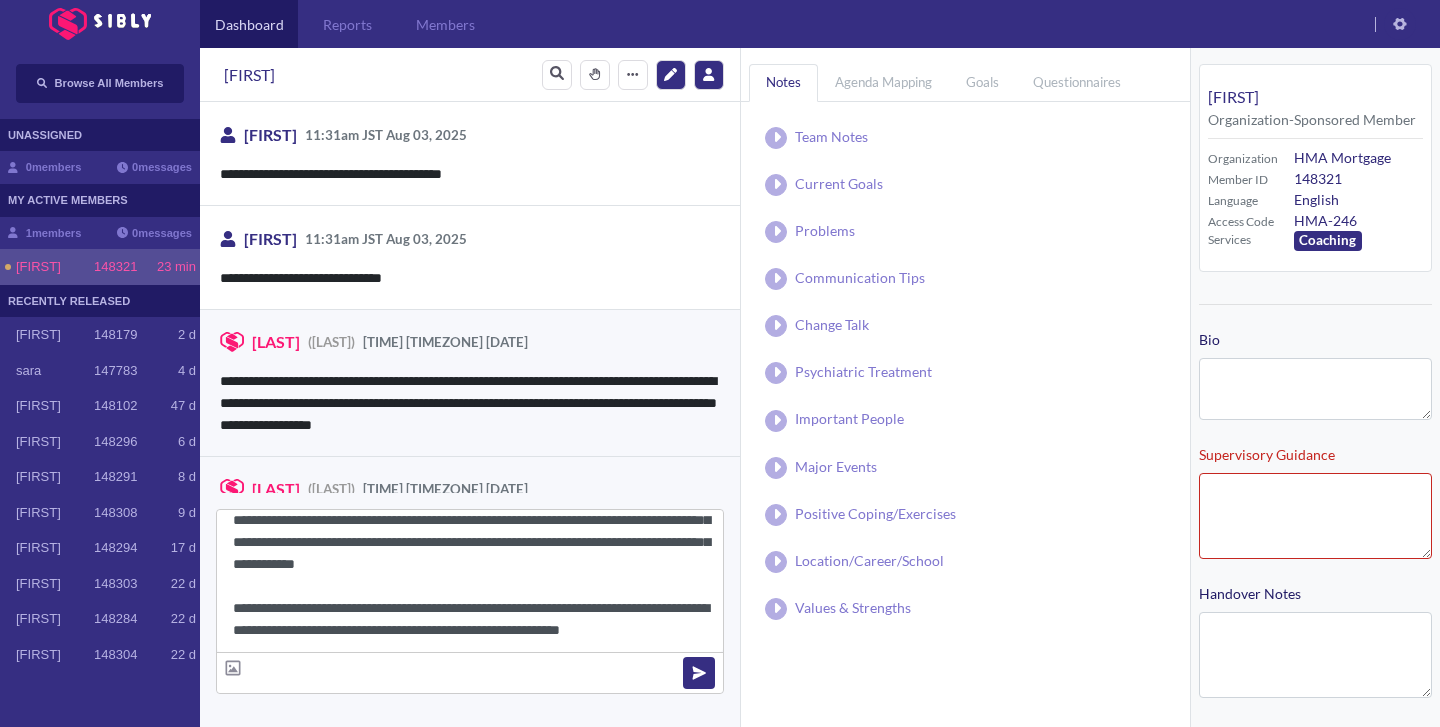 click on "**********" at bounding box center [470, 581] 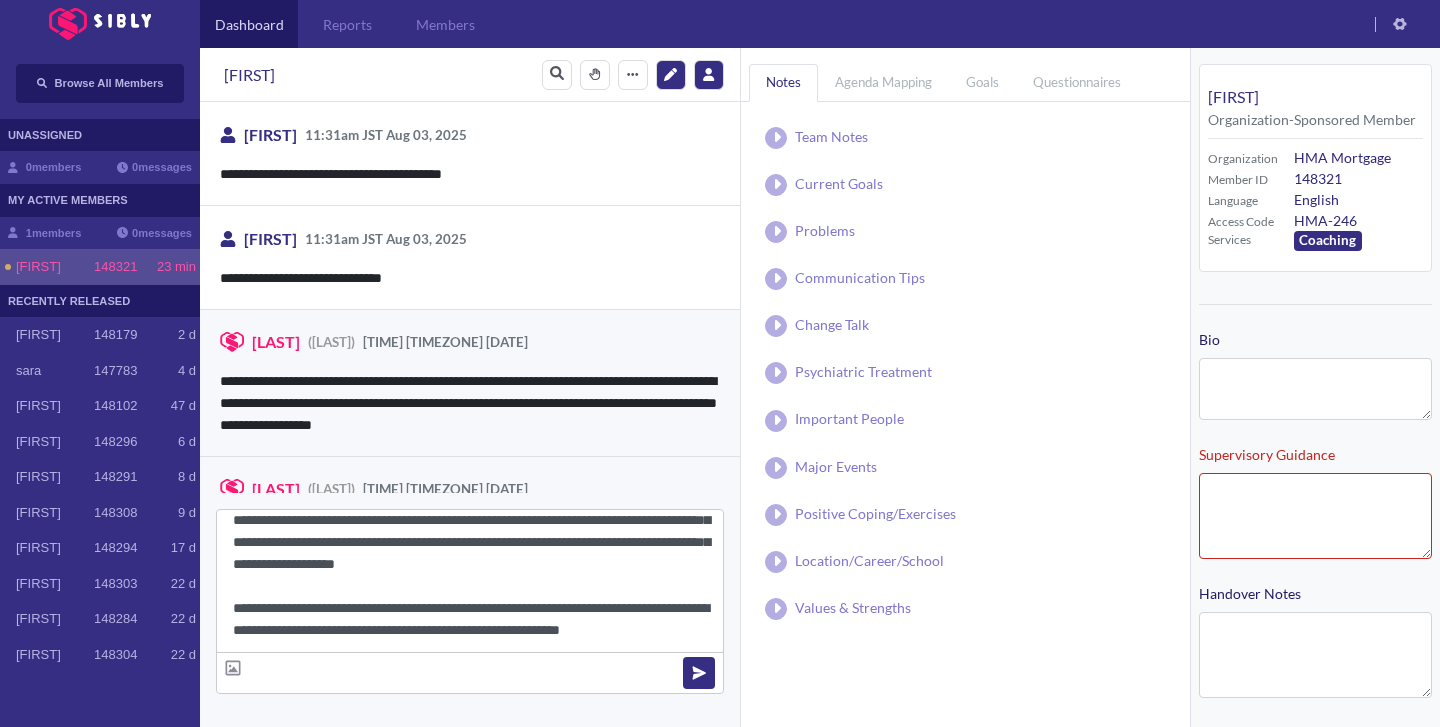 scroll, scrollTop: 39, scrollLeft: 0, axis: vertical 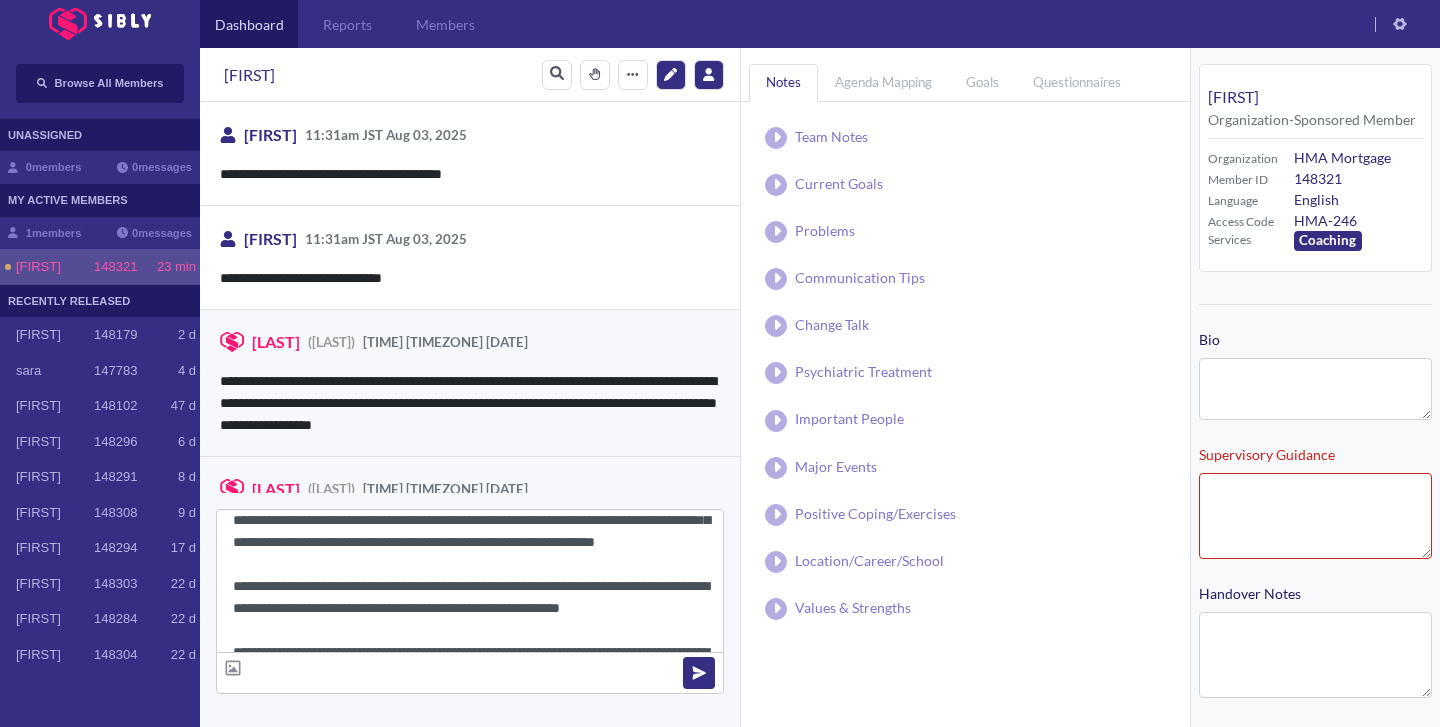 drag, startPoint x: 593, startPoint y: 522, endPoint x: 387, endPoint y: 578, distance: 213.476 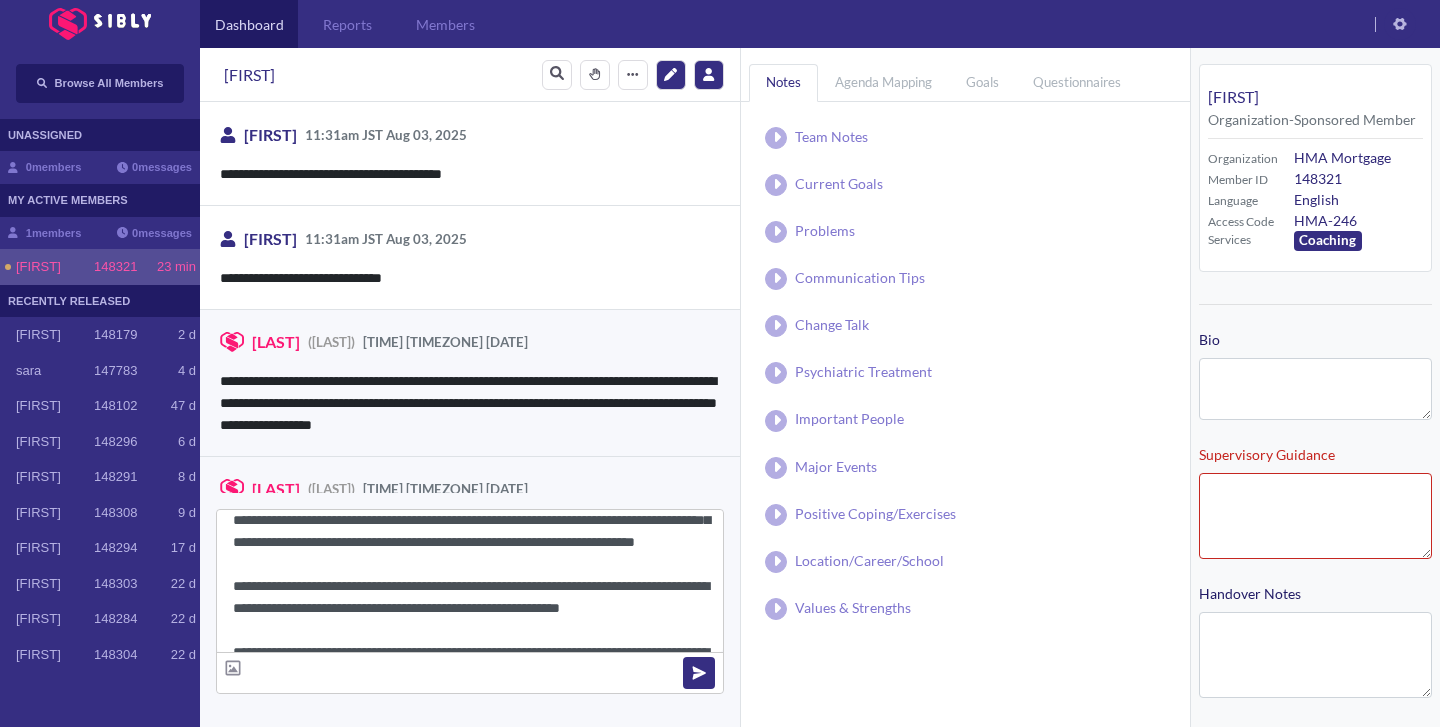 scroll, scrollTop: 39, scrollLeft: 0, axis: vertical 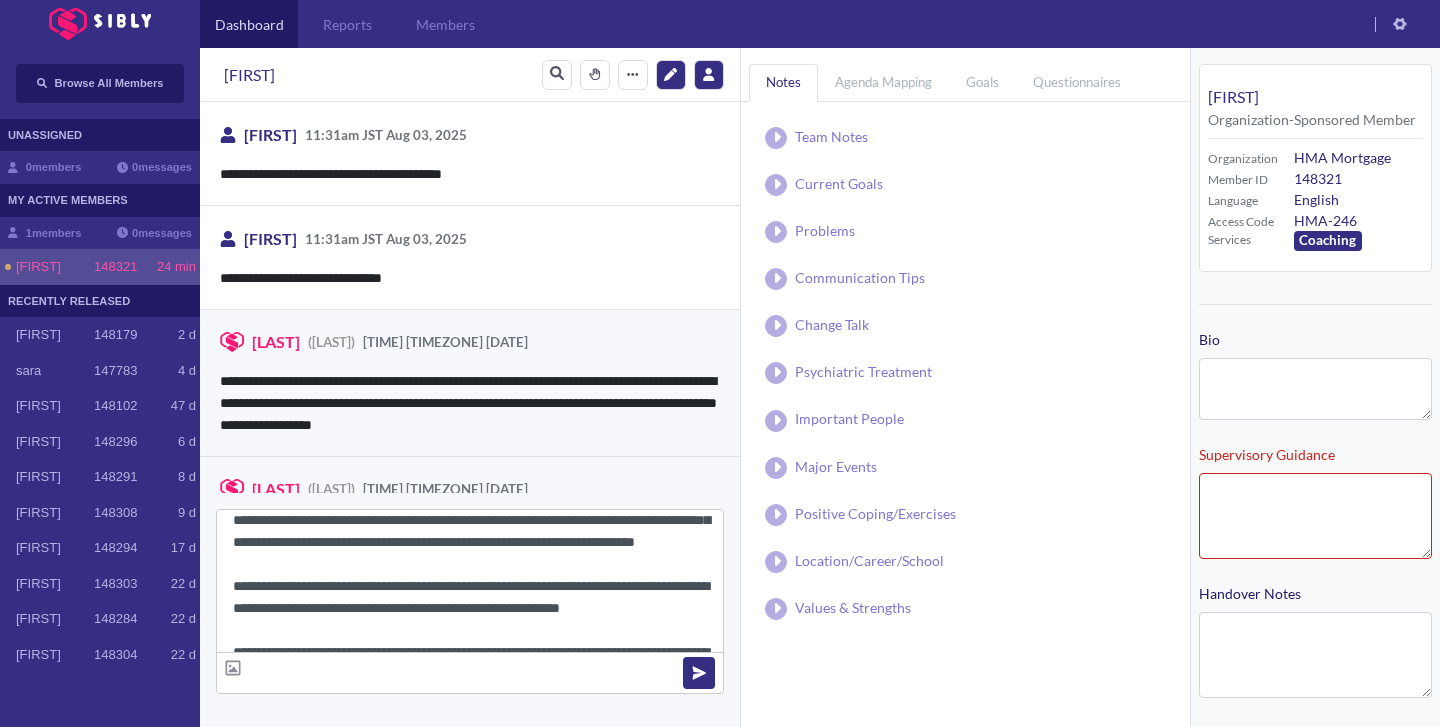 click on "**********" at bounding box center [470, 581] 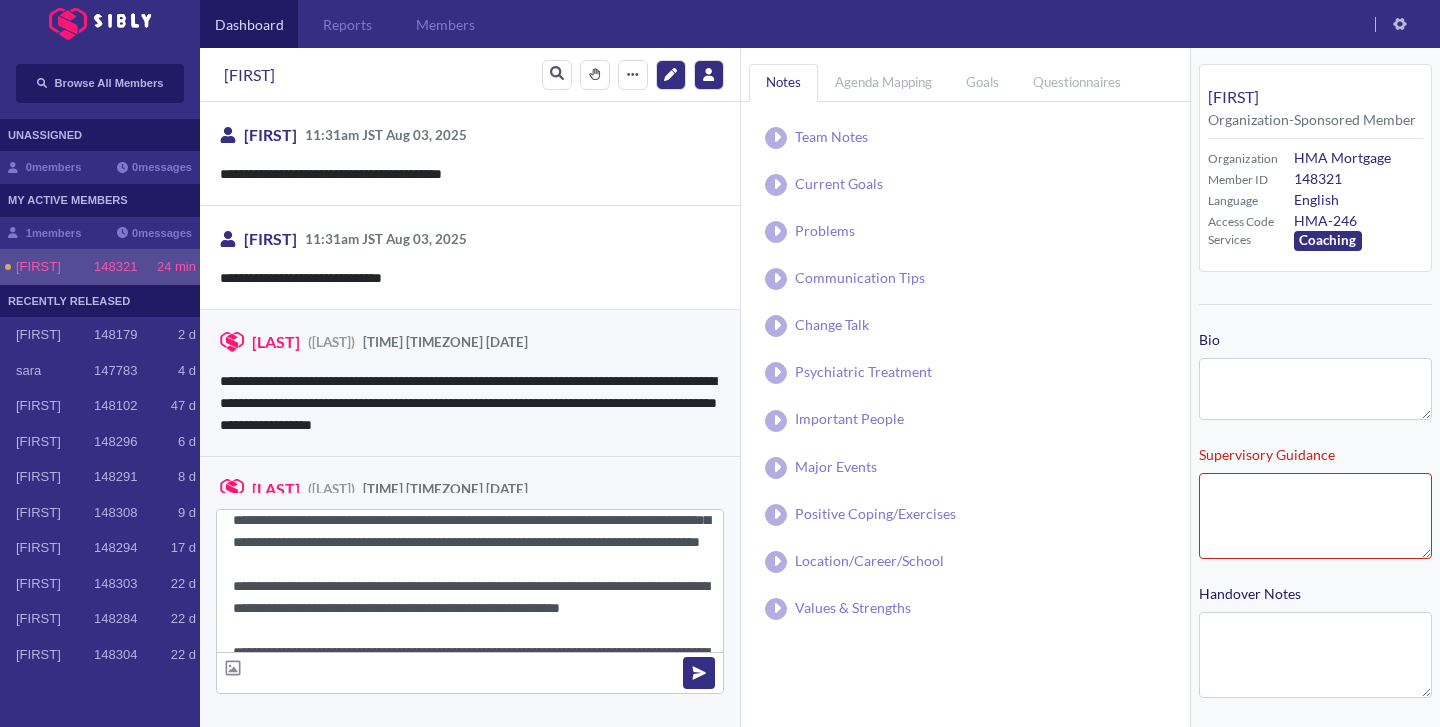 scroll, scrollTop: 39, scrollLeft: 0, axis: vertical 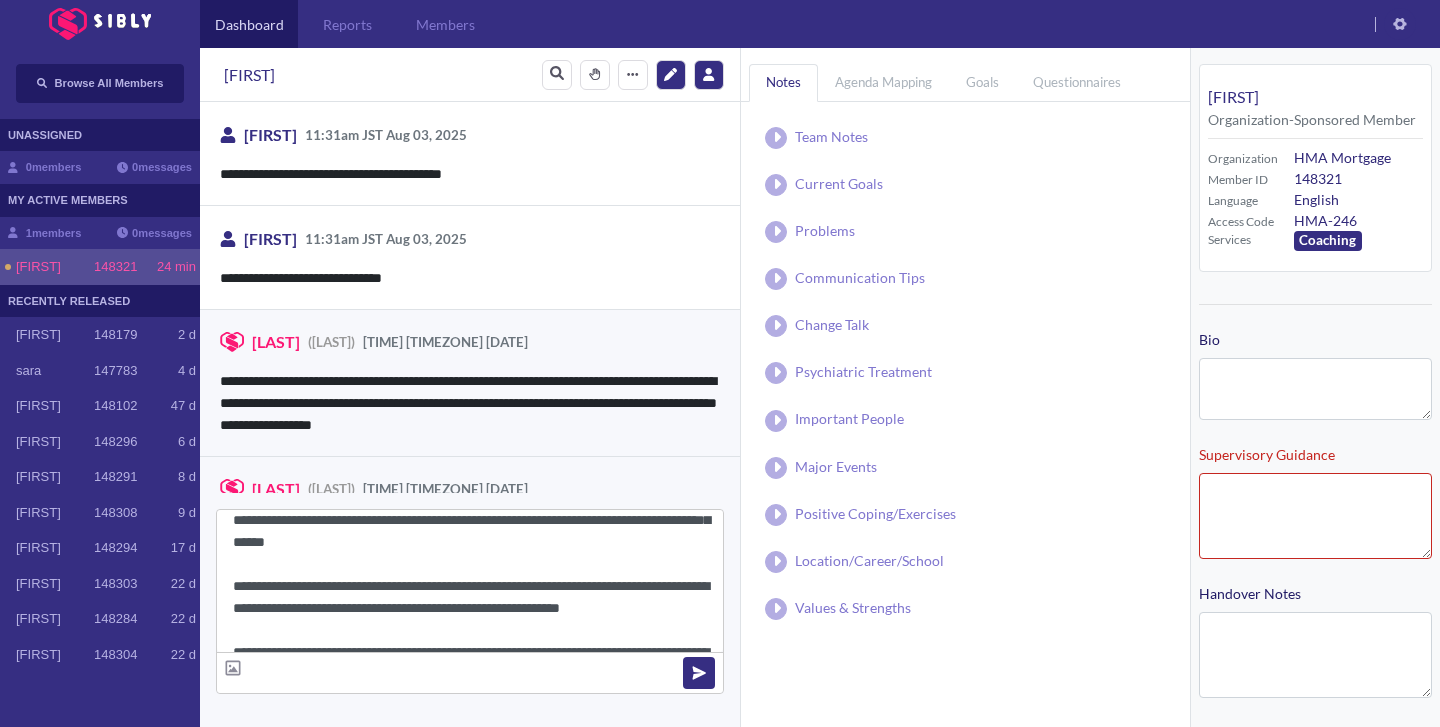 paste on "**********" 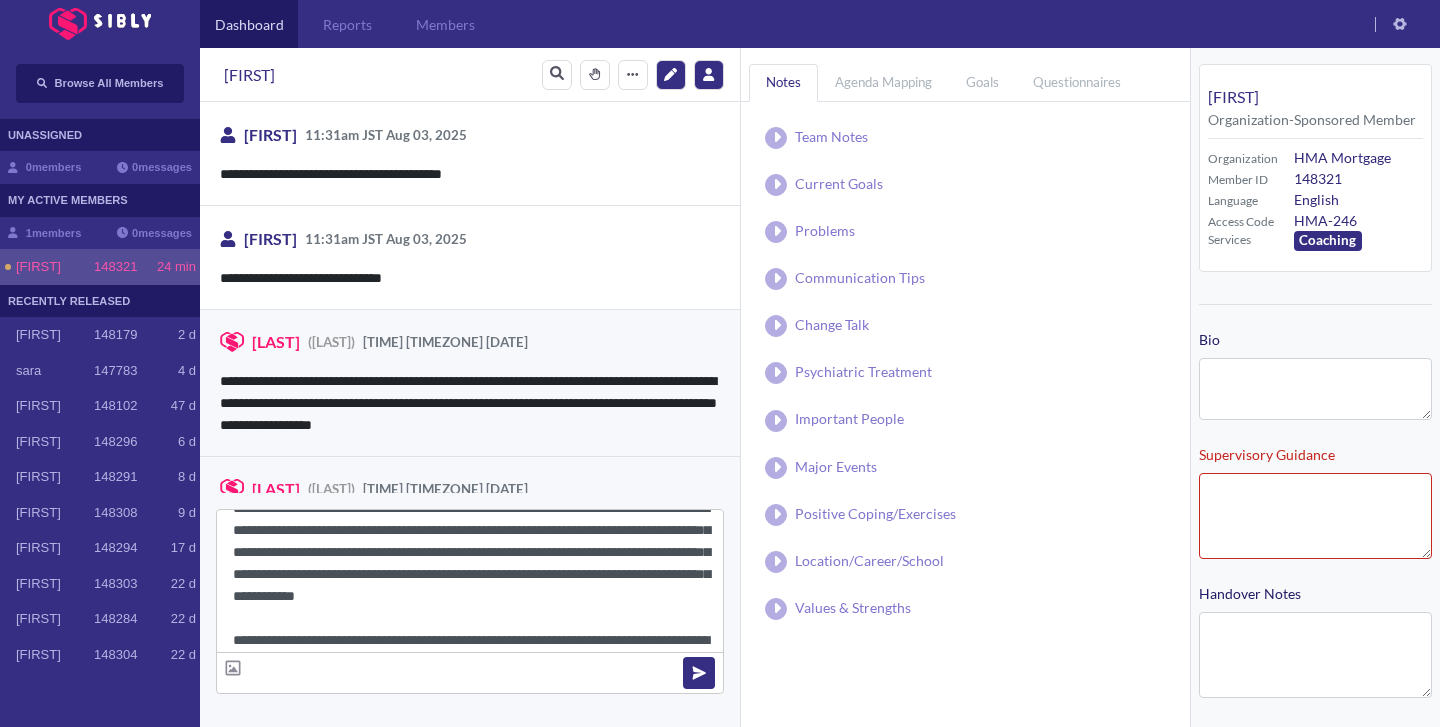 scroll, scrollTop: 16, scrollLeft: 0, axis: vertical 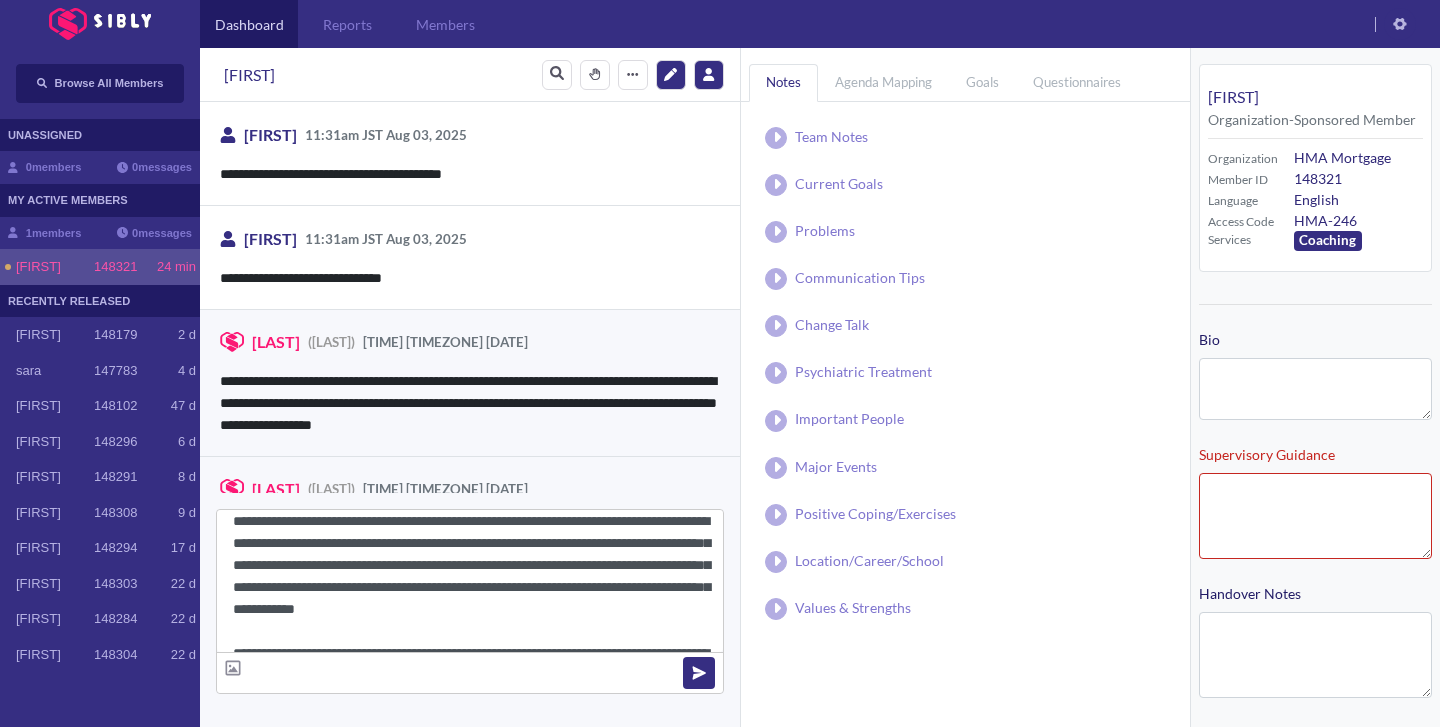 drag, startPoint x: 275, startPoint y: 568, endPoint x: 341, endPoint y: 567, distance: 66.007576 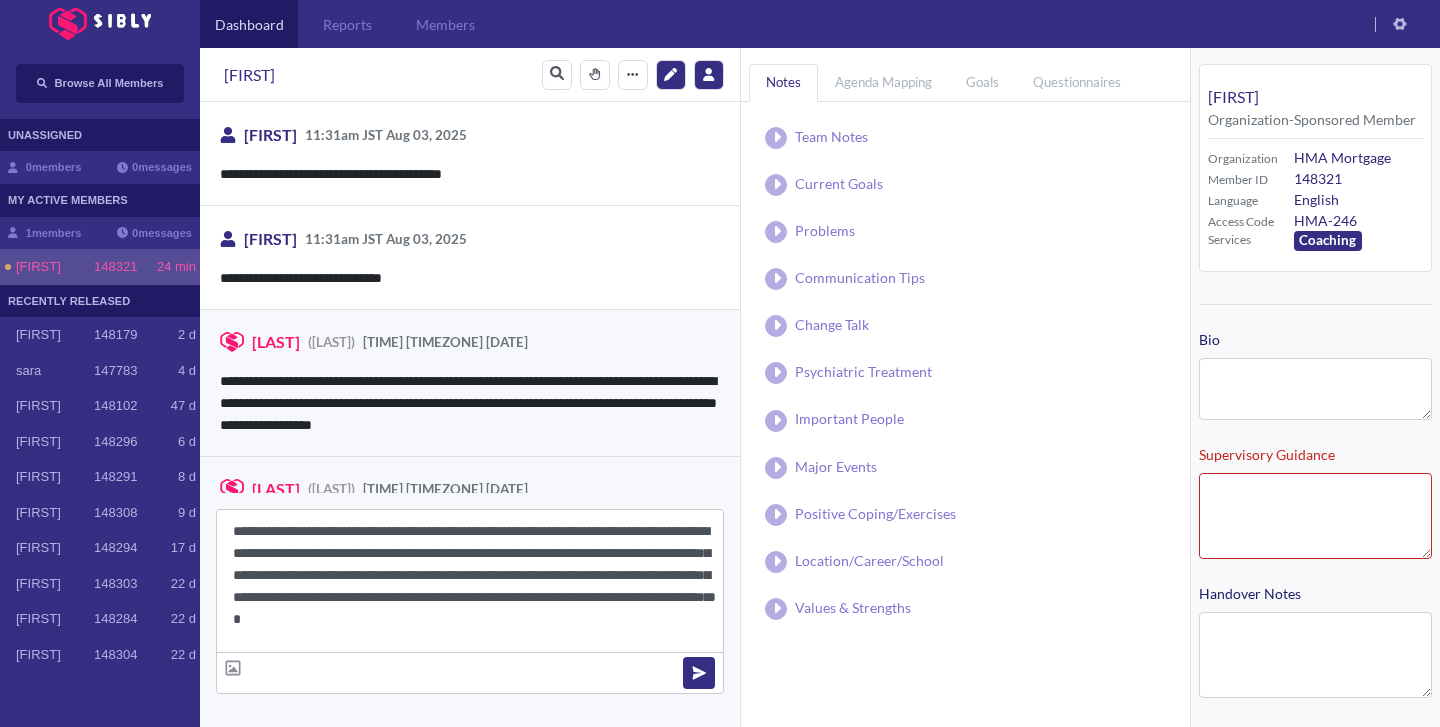scroll, scrollTop: 0, scrollLeft: 0, axis: both 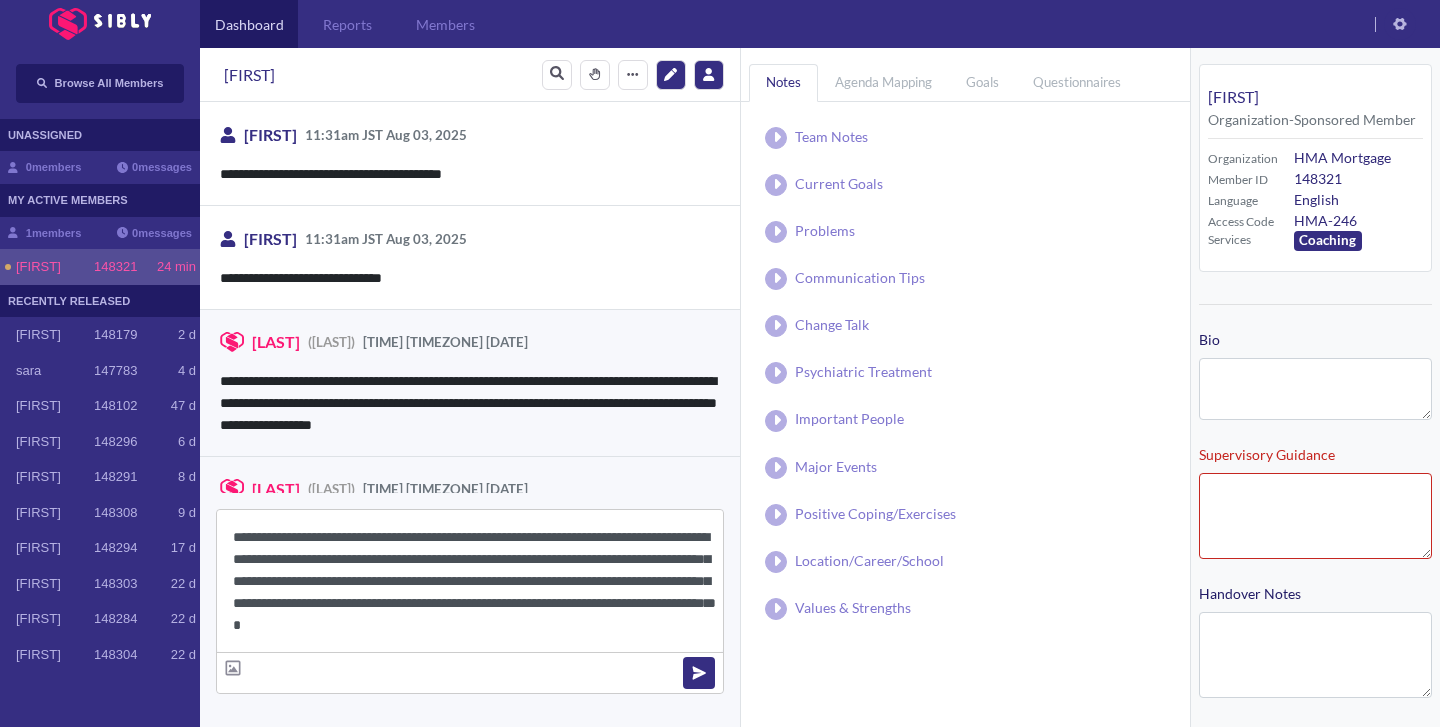 click on "**********" at bounding box center (470, 581) 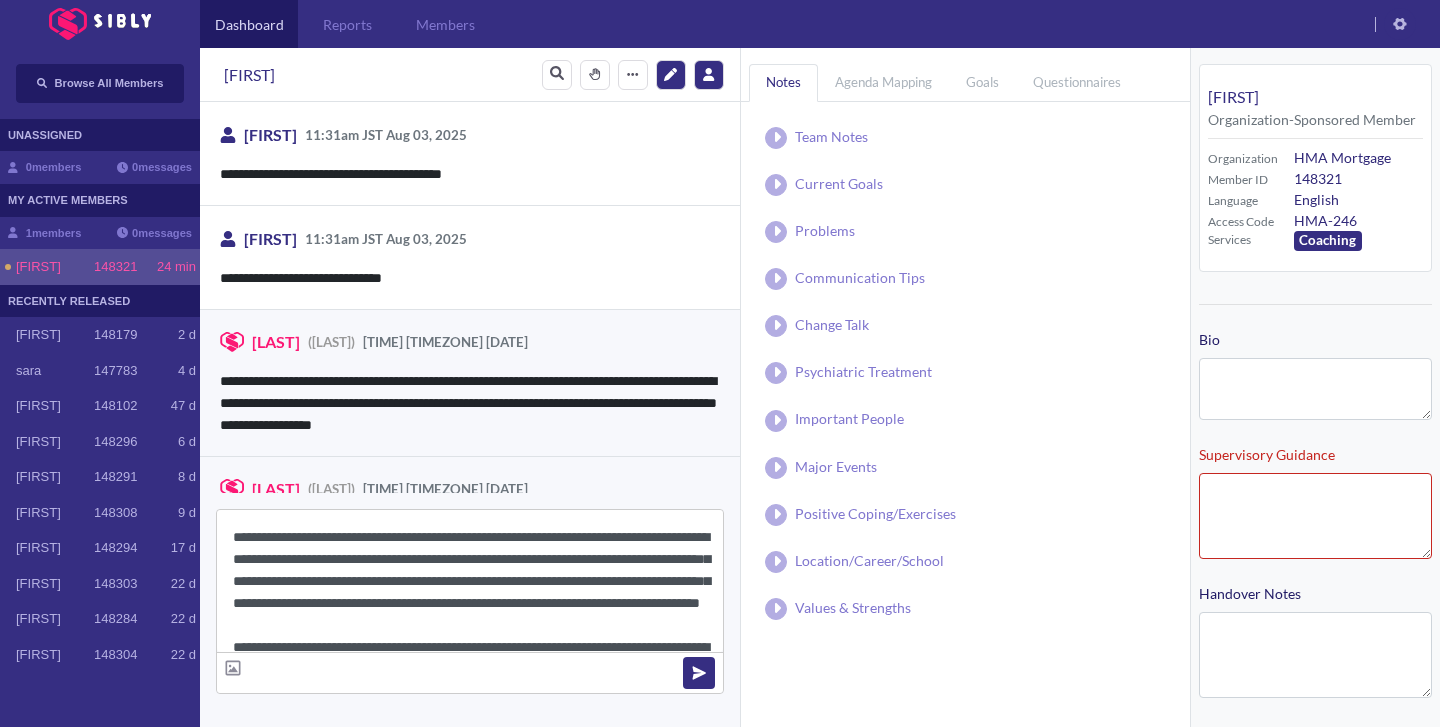 scroll, scrollTop: 39, scrollLeft: 0, axis: vertical 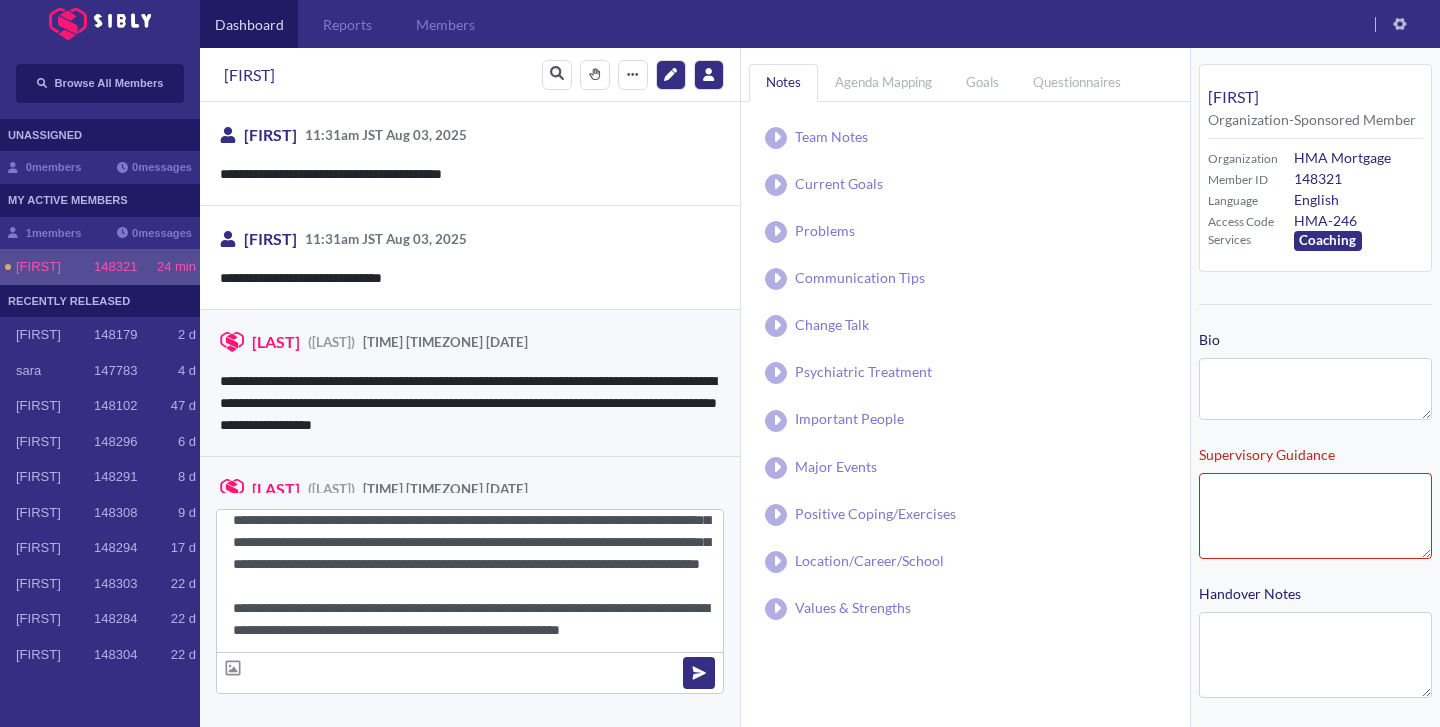 click on "**********" at bounding box center [470, 581] 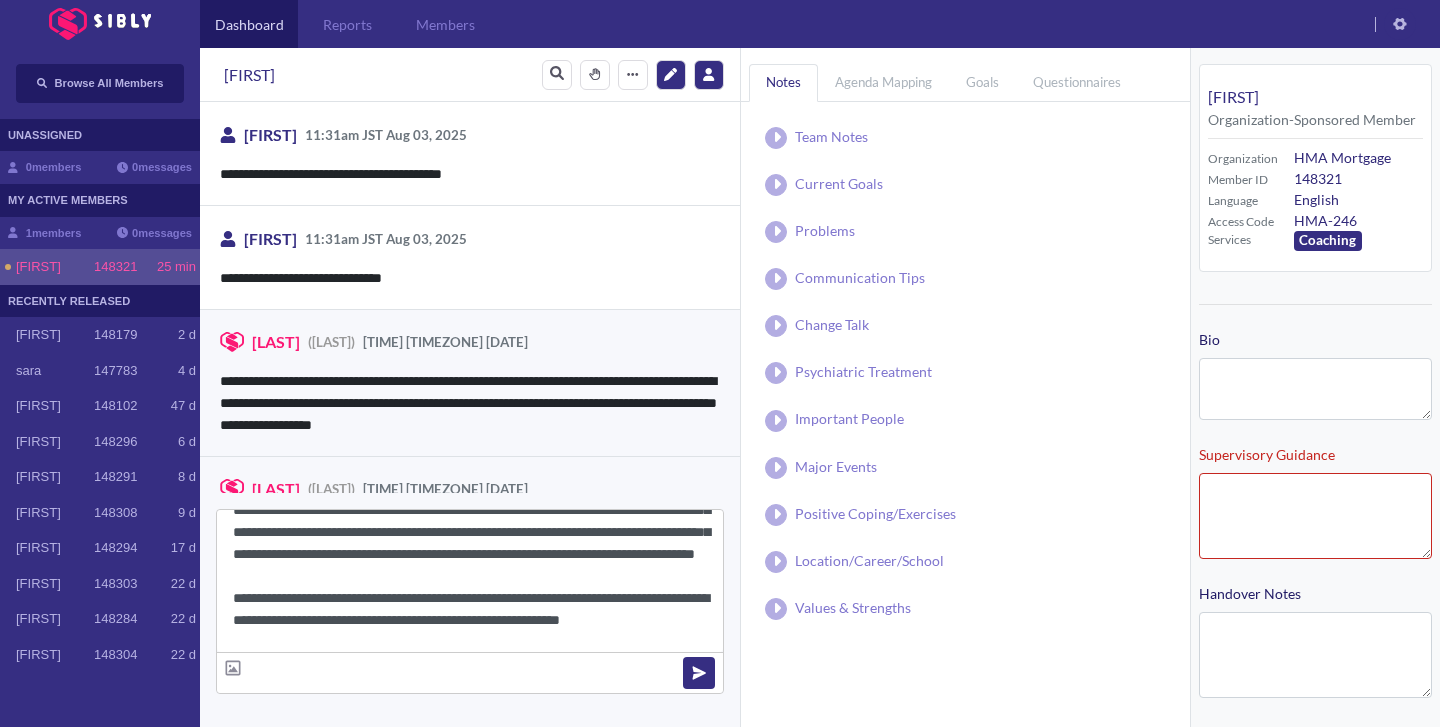 scroll, scrollTop: 45, scrollLeft: 0, axis: vertical 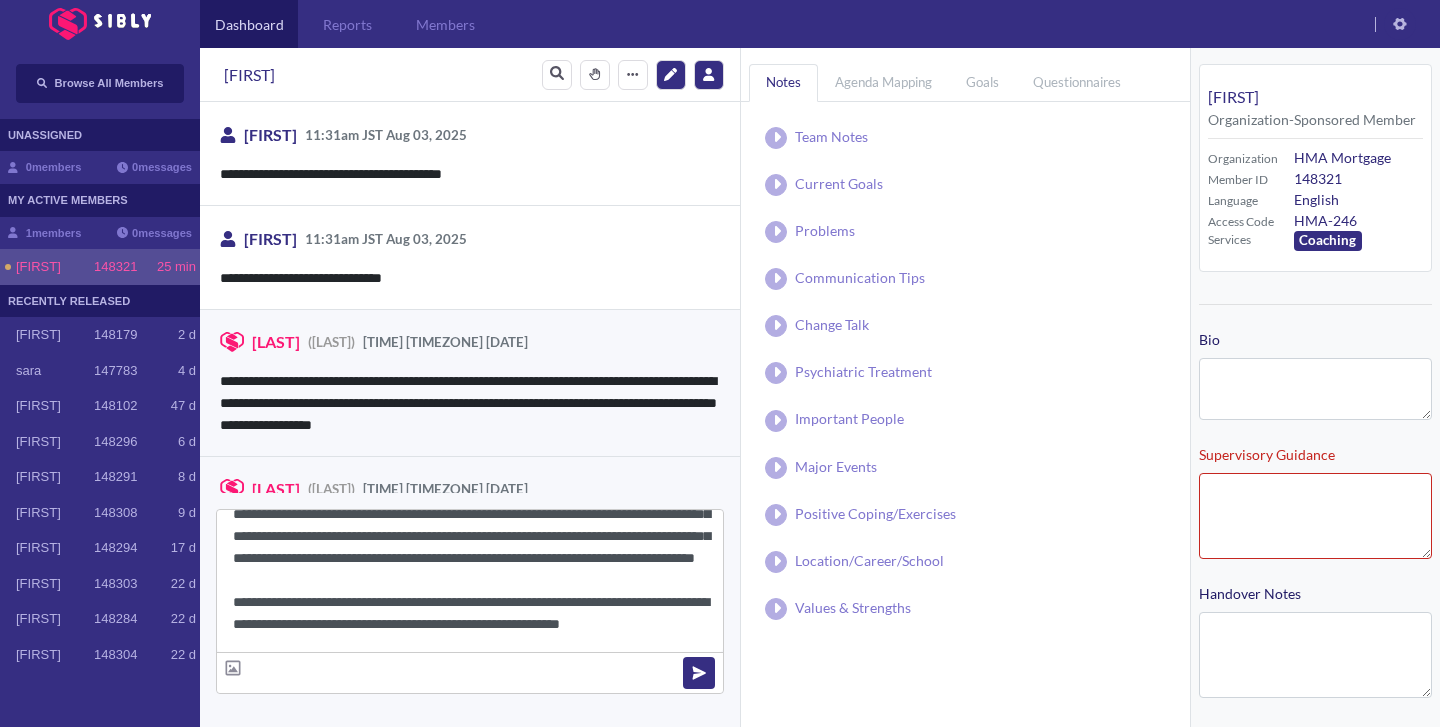 click on "**********" at bounding box center (470, 581) 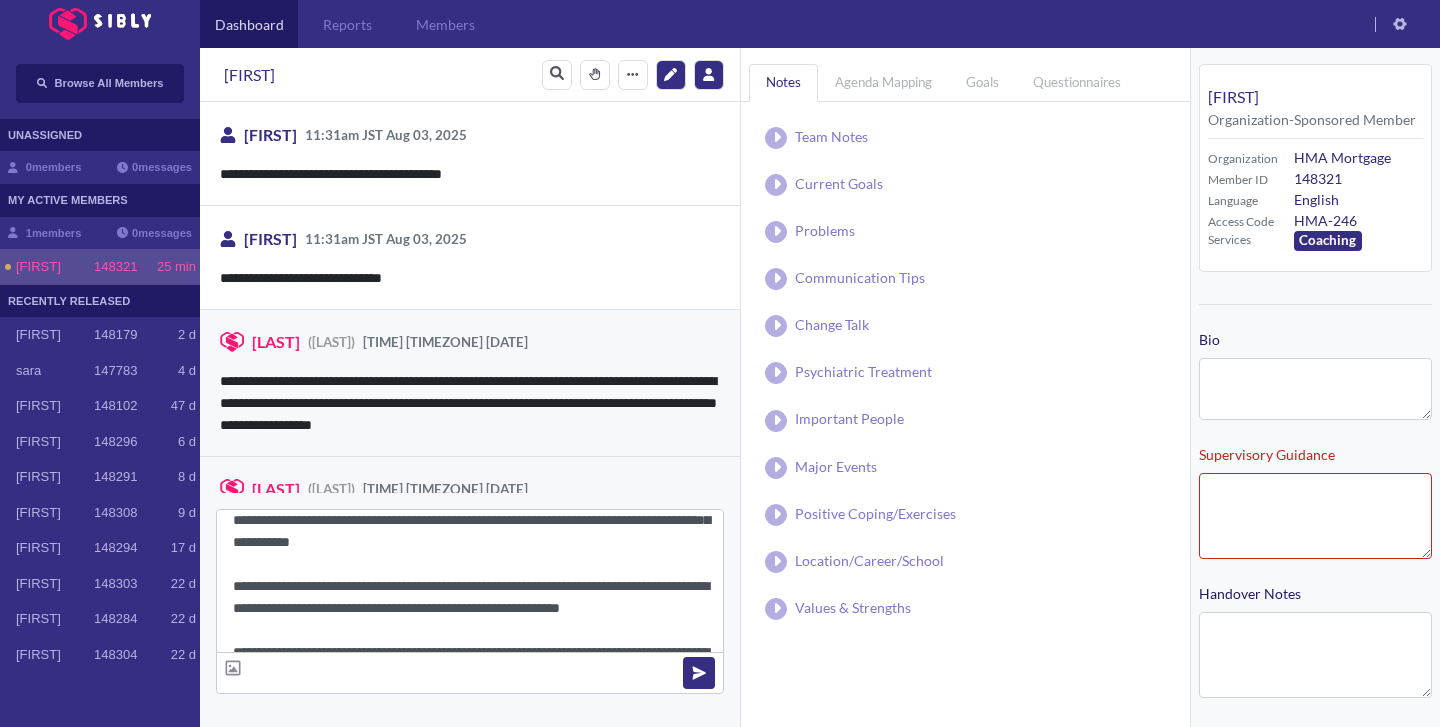 scroll, scrollTop: 83, scrollLeft: 0, axis: vertical 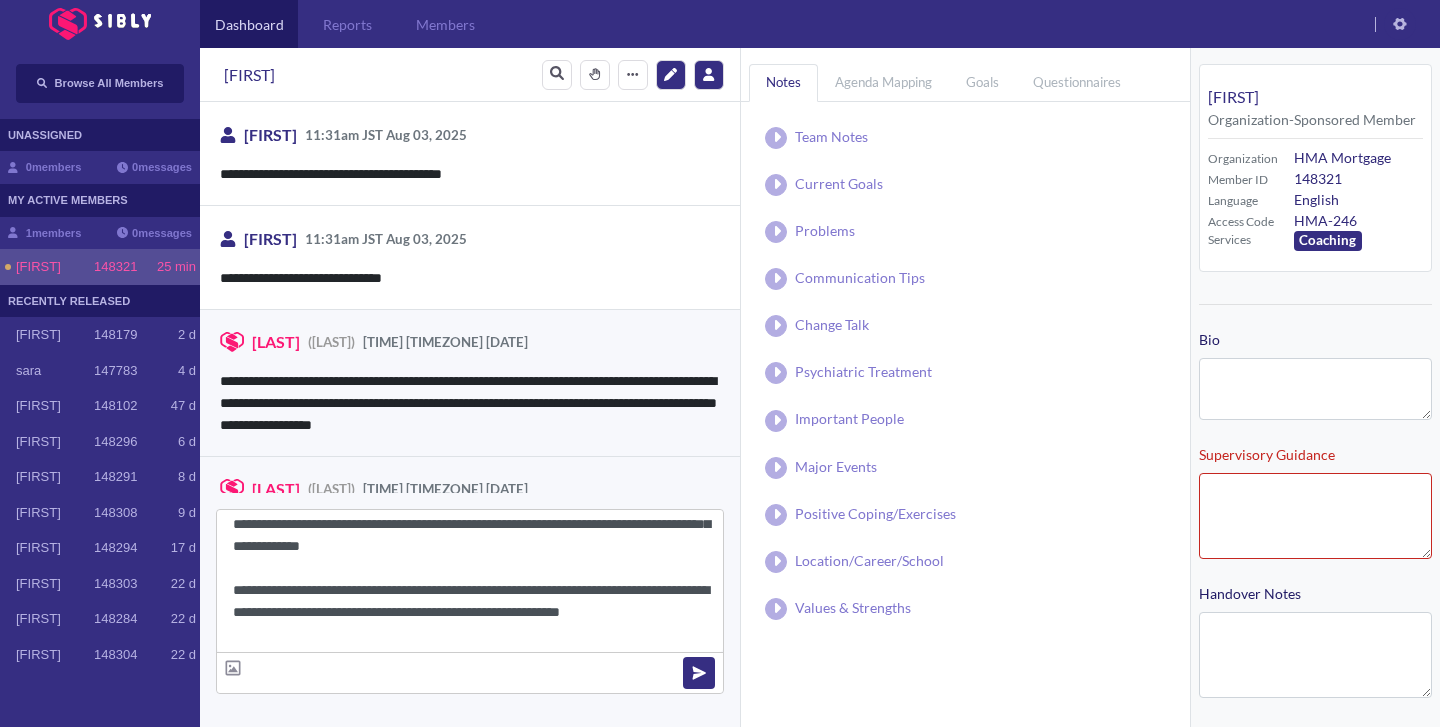 drag, startPoint x: 388, startPoint y: 548, endPoint x: 385, endPoint y: 563, distance: 15.297058 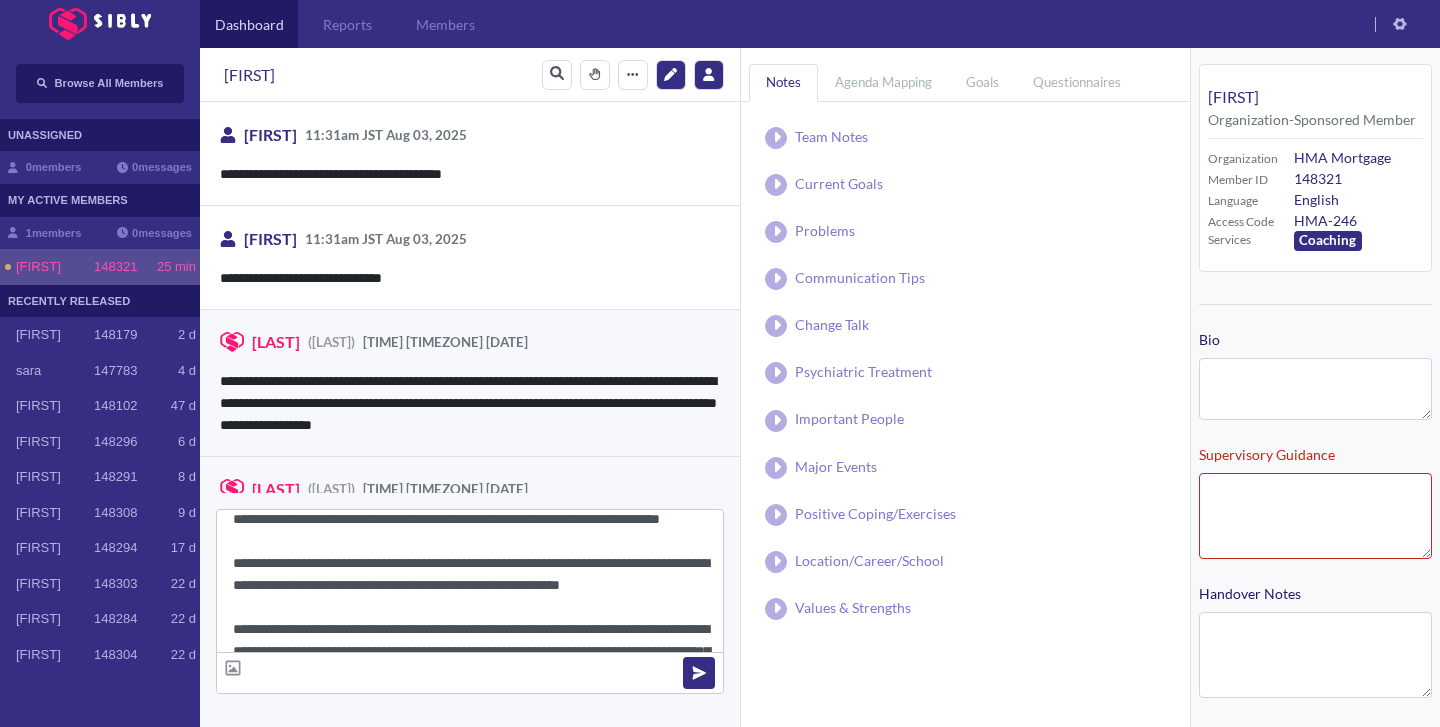 scroll, scrollTop: 94, scrollLeft: 0, axis: vertical 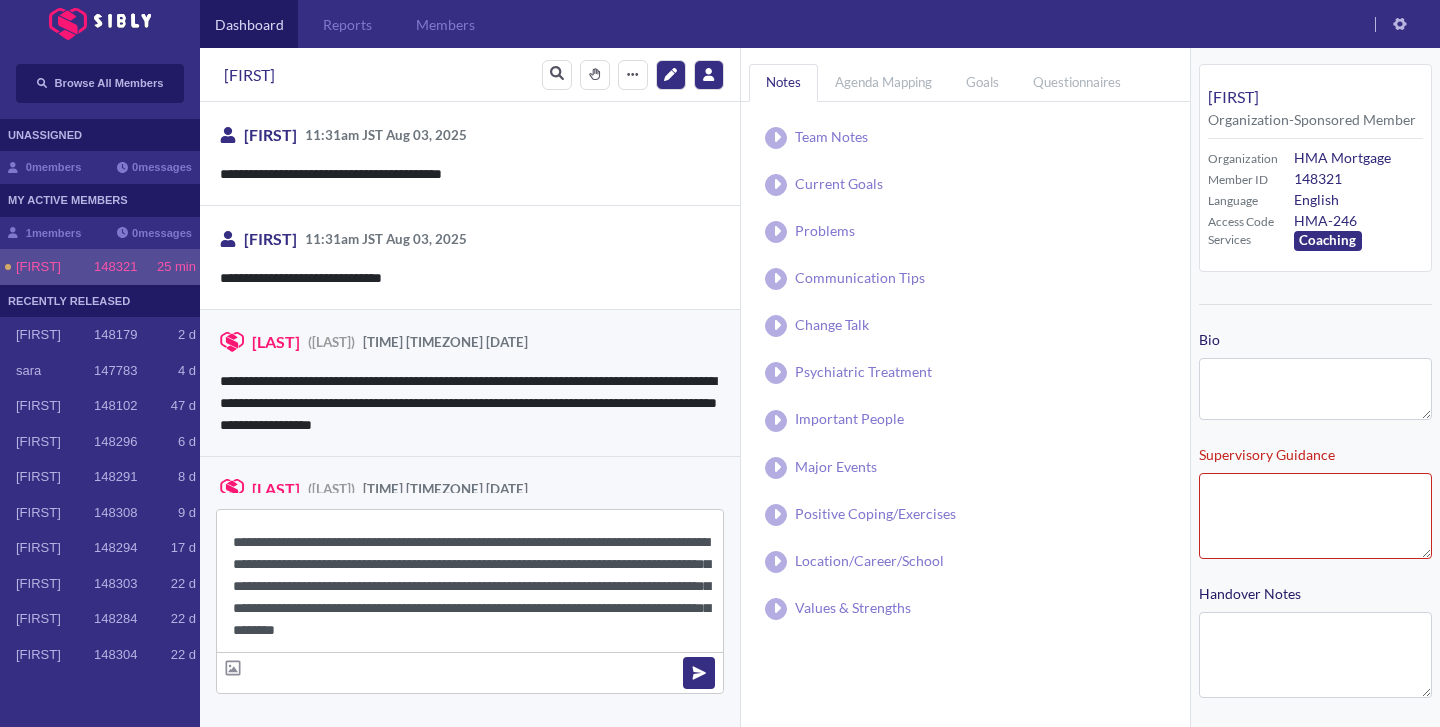 drag, startPoint x: 233, startPoint y: 577, endPoint x: 293, endPoint y: 628, distance: 78.74643 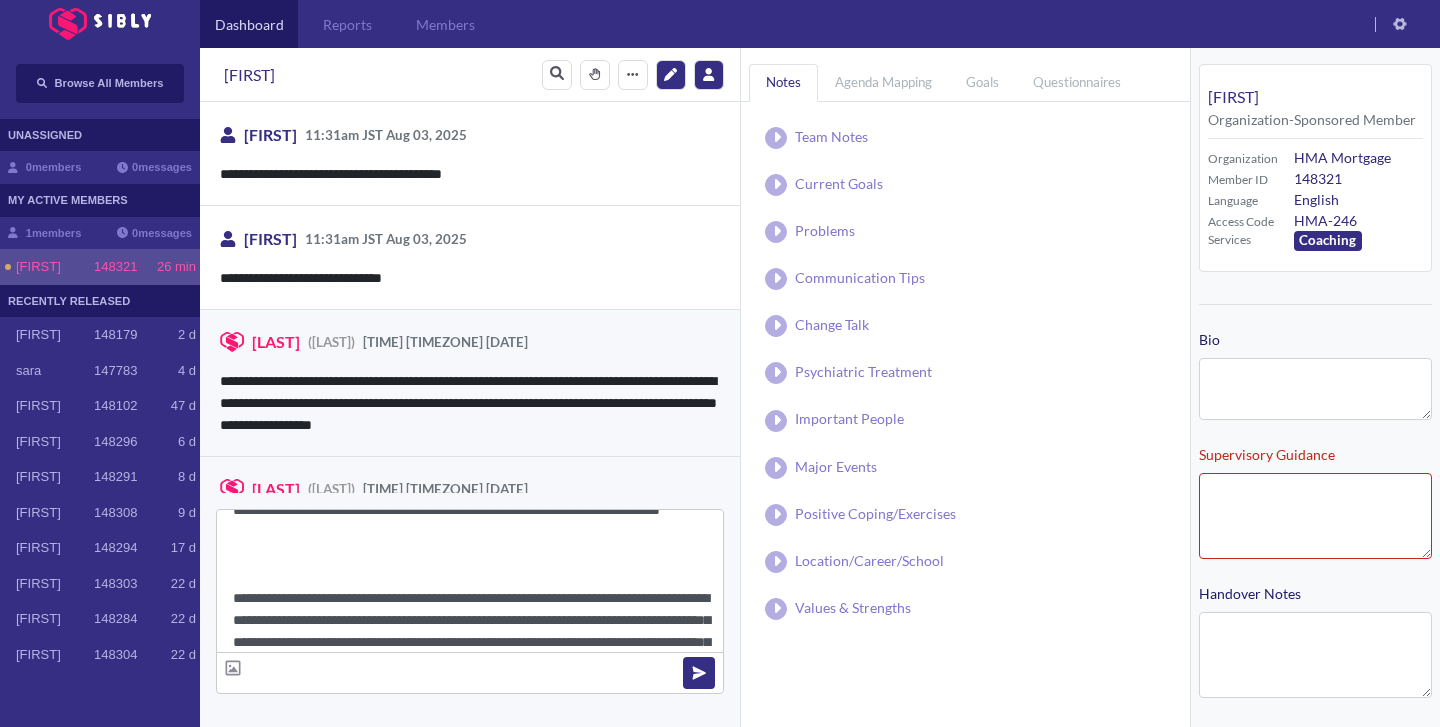 scroll, scrollTop: 176, scrollLeft: 0, axis: vertical 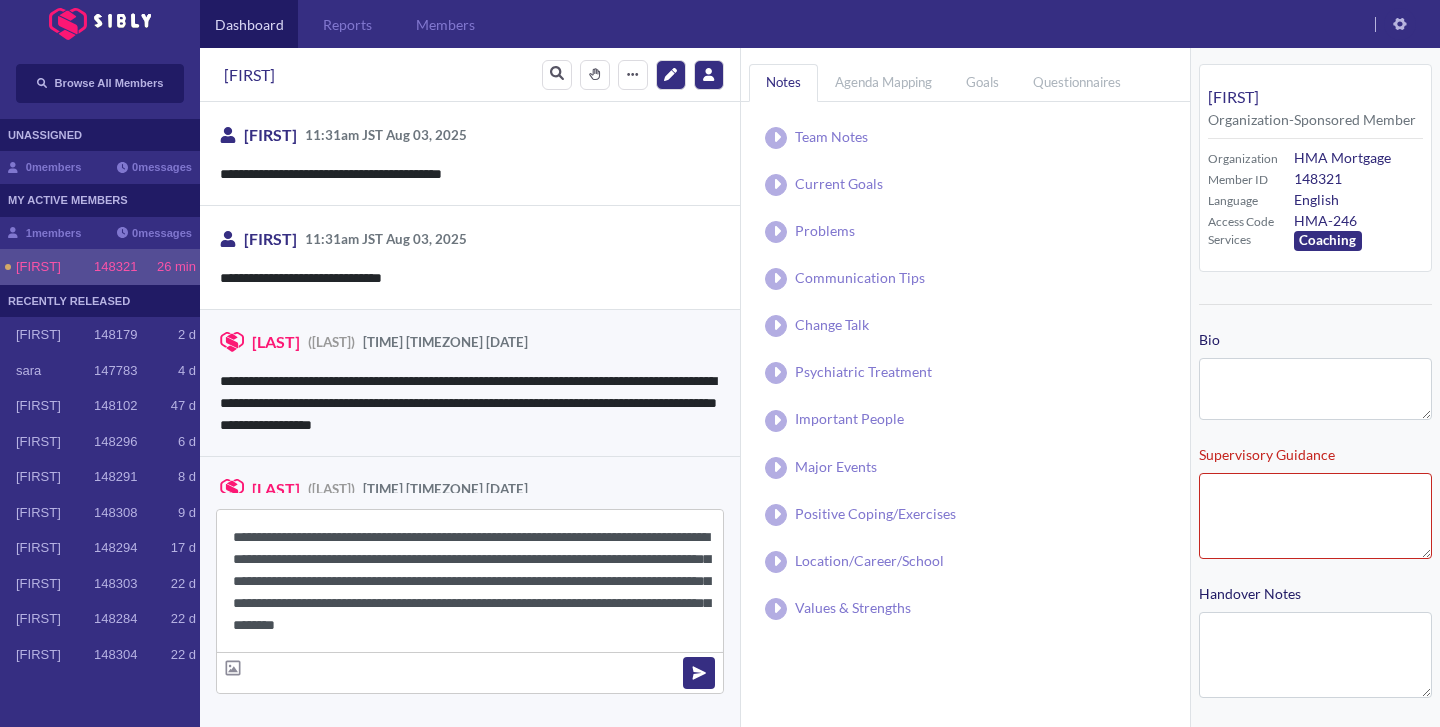 drag, startPoint x: 473, startPoint y: 563, endPoint x: 230, endPoint y: 540, distance: 244.08604 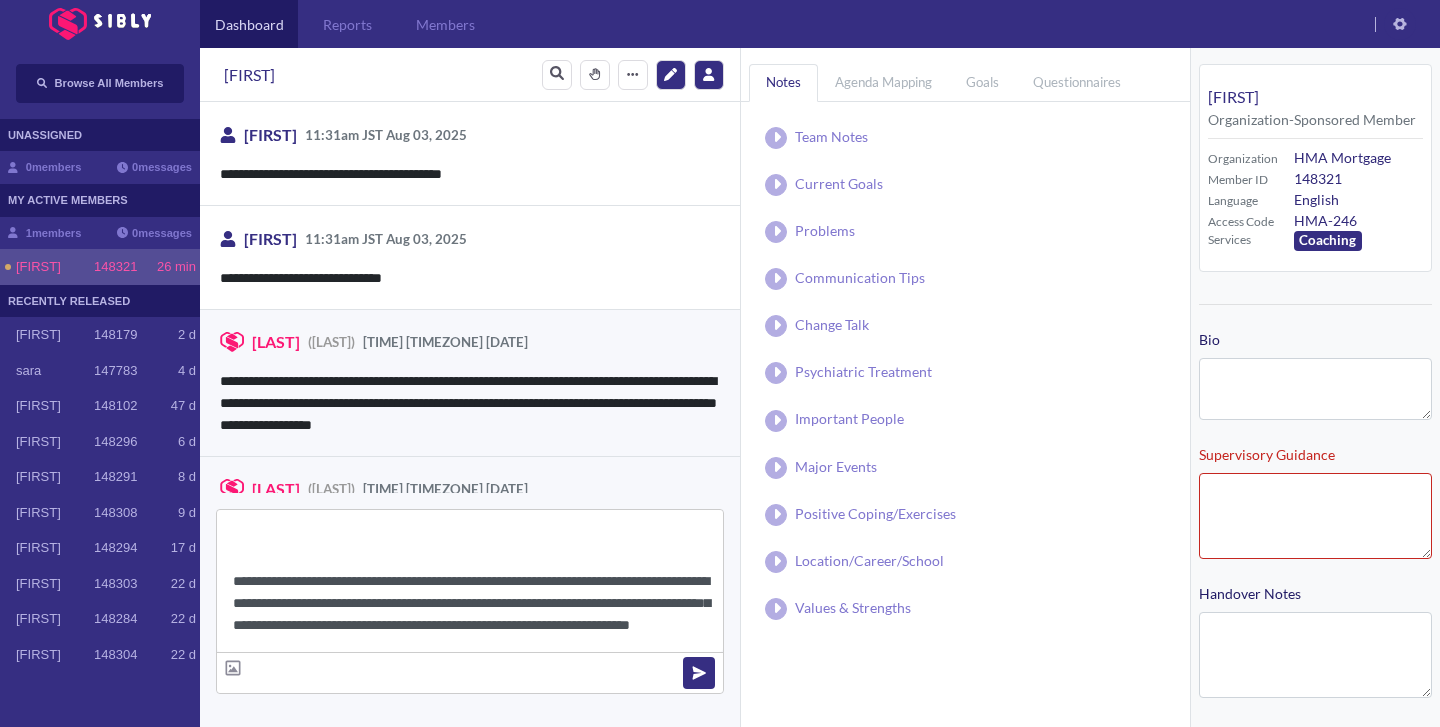 scroll, scrollTop: 154, scrollLeft: 0, axis: vertical 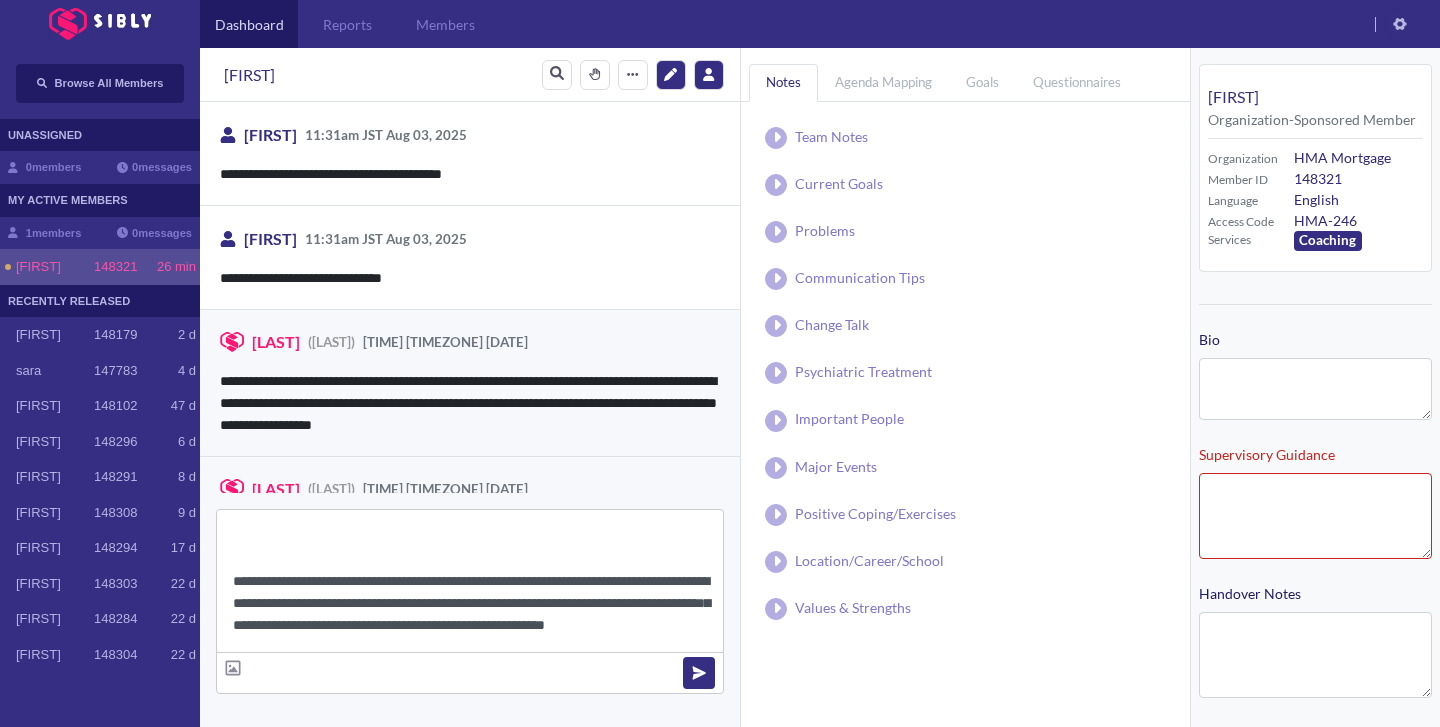 click on "**********" at bounding box center (470, 581) 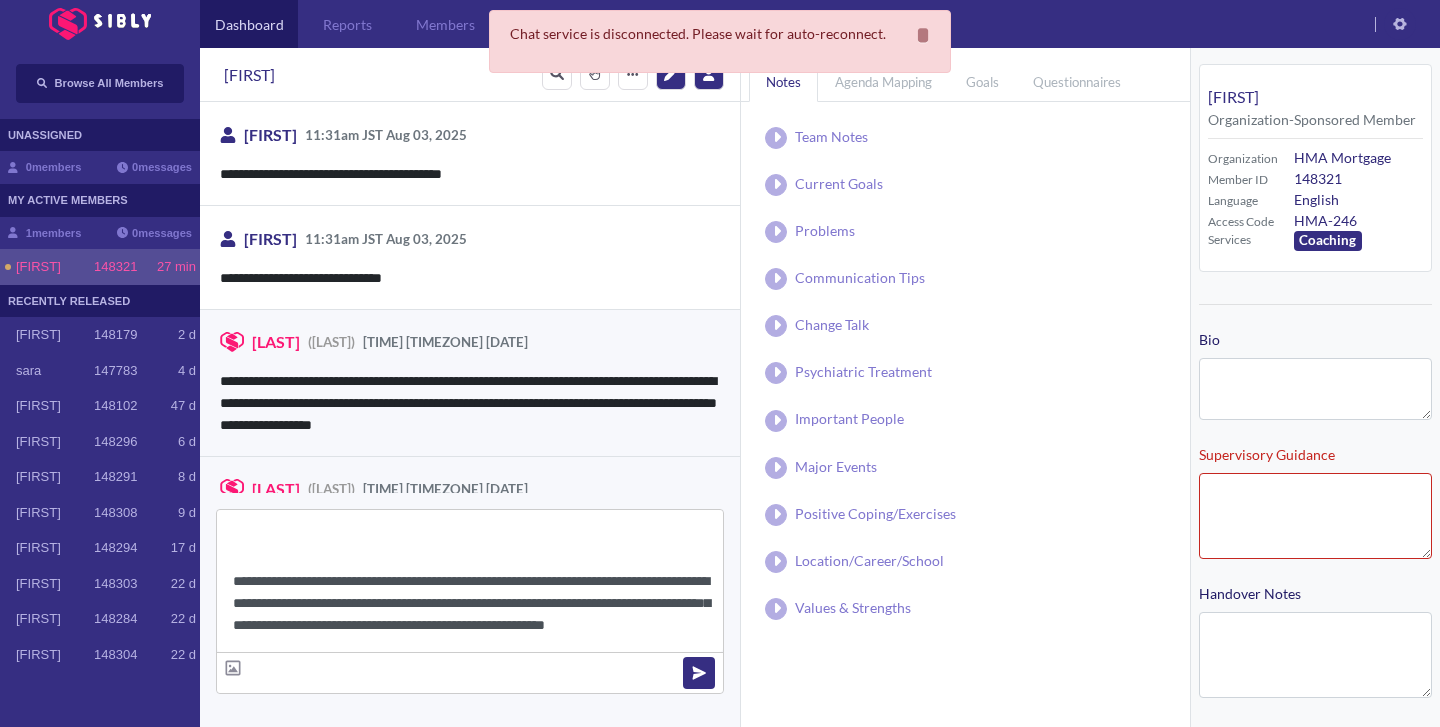 click on "**********" at bounding box center (470, 581) 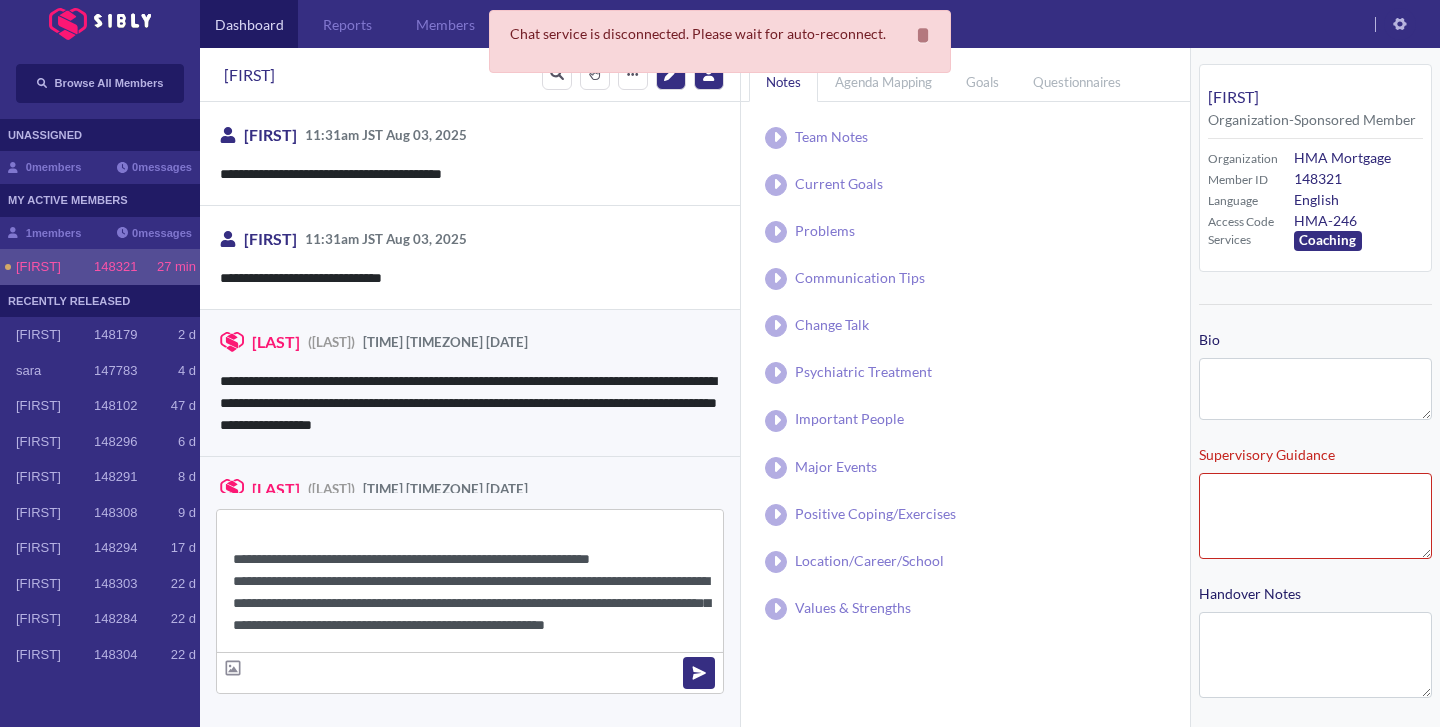 scroll, scrollTop: 118, scrollLeft: 0, axis: vertical 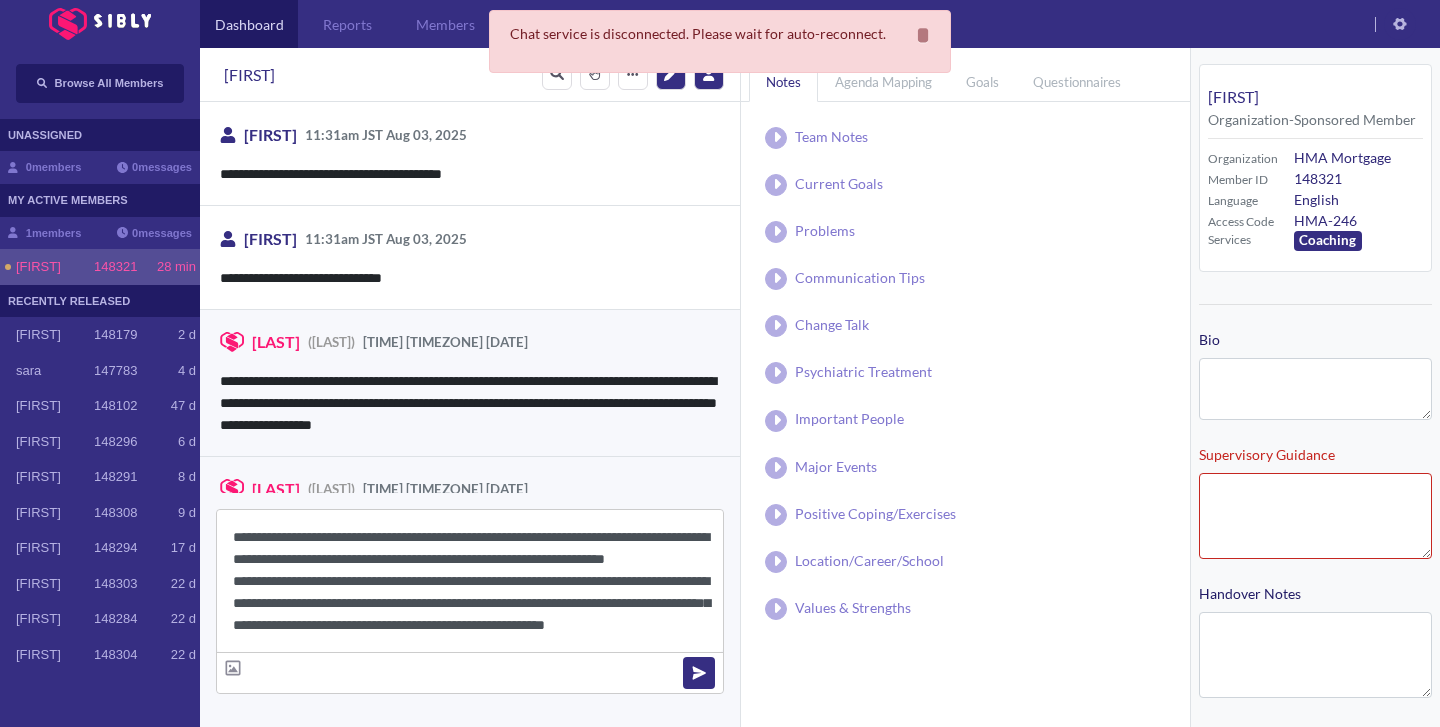 click on "**********" at bounding box center (470, 581) 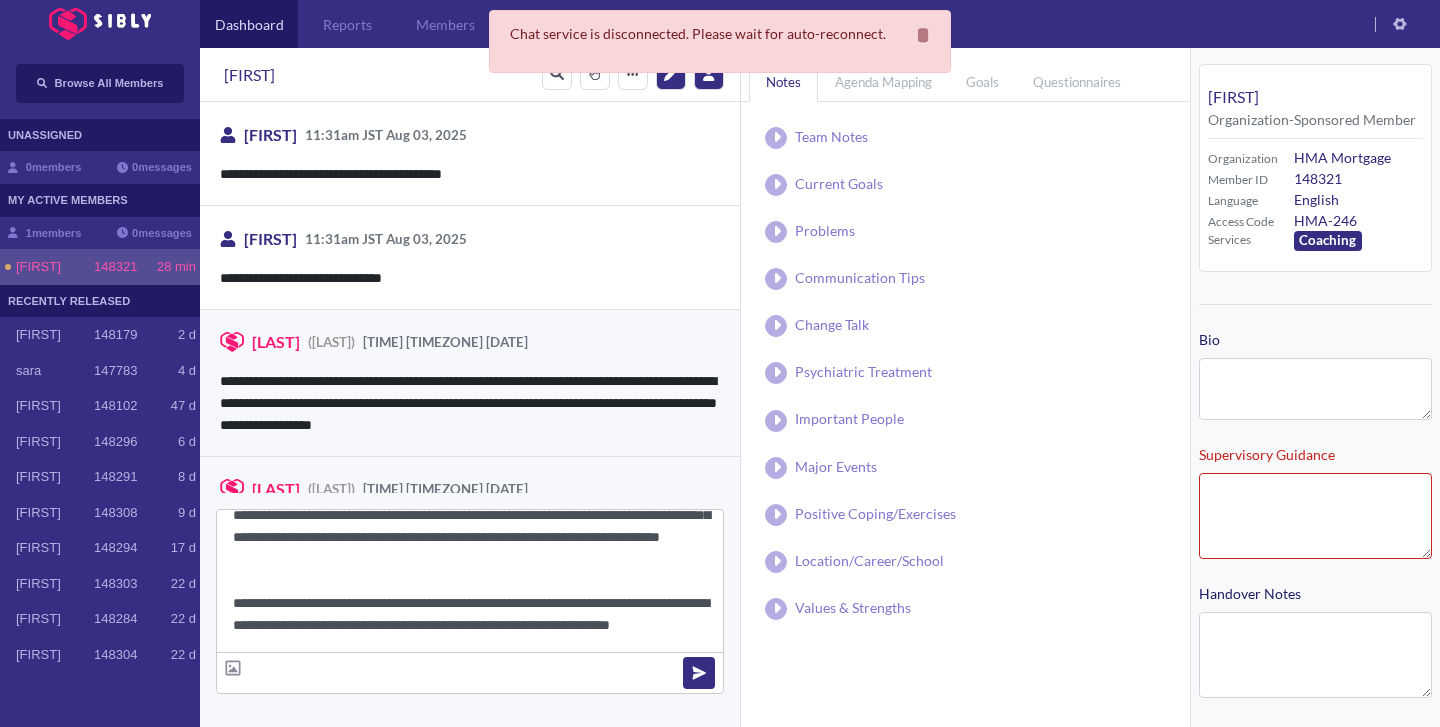 scroll, scrollTop: 132, scrollLeft: 0, axis: vertical 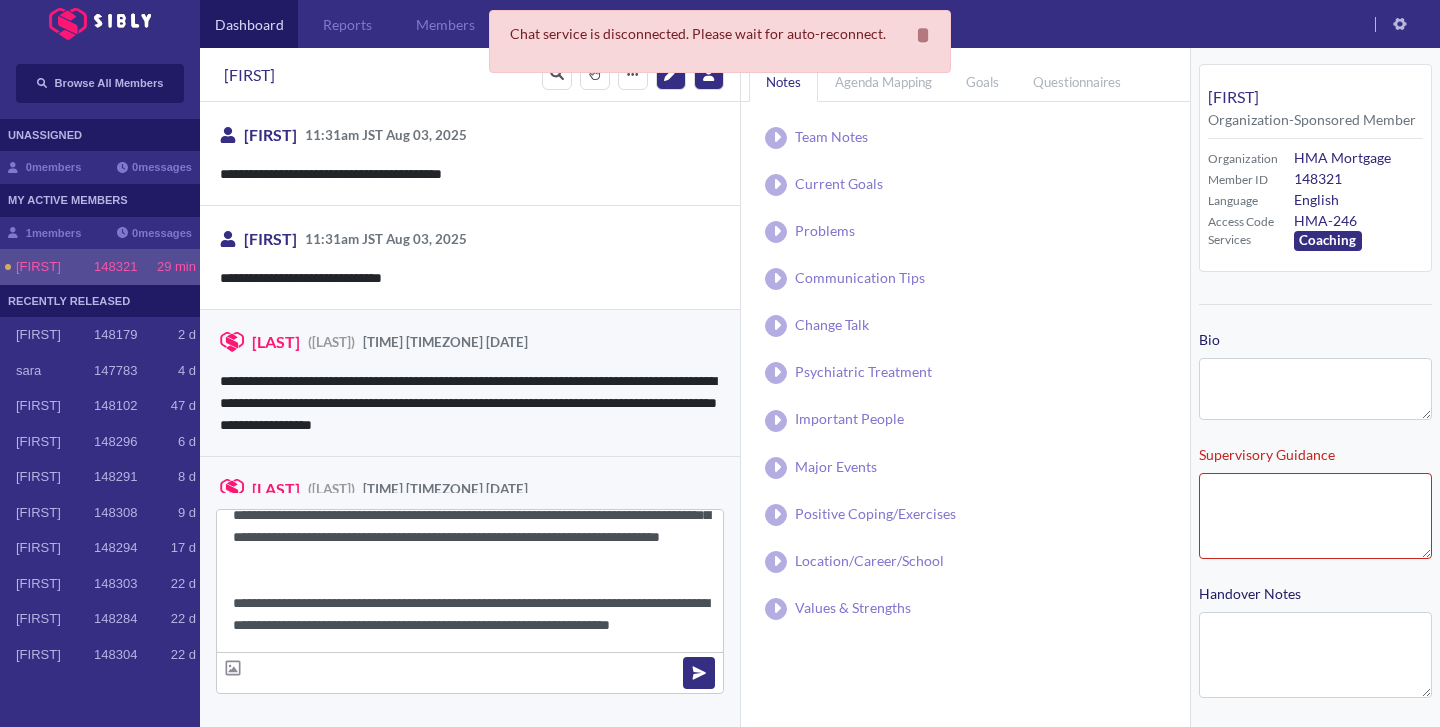 click on "**********" at bounding box center [470, 581] 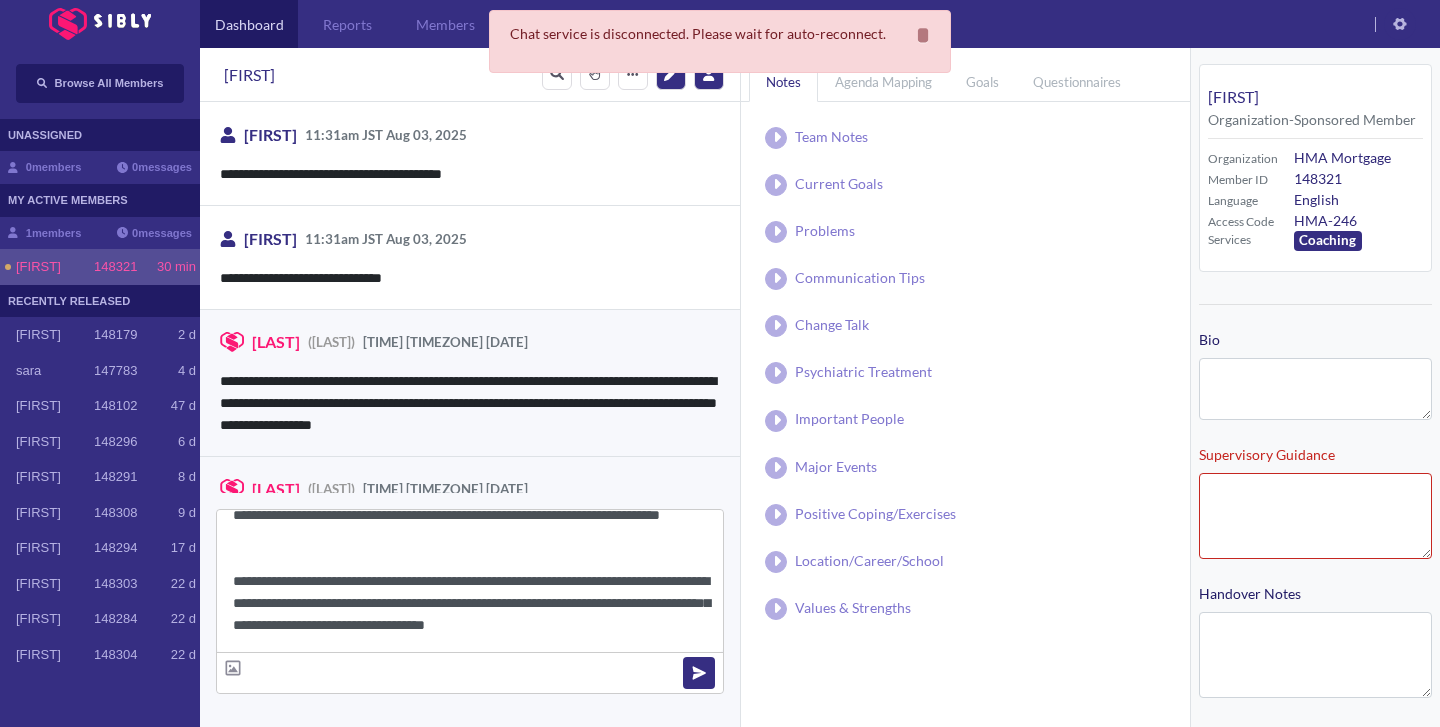 scroll, scrollTop: 154, scrollLeft: 0, axis: vertical 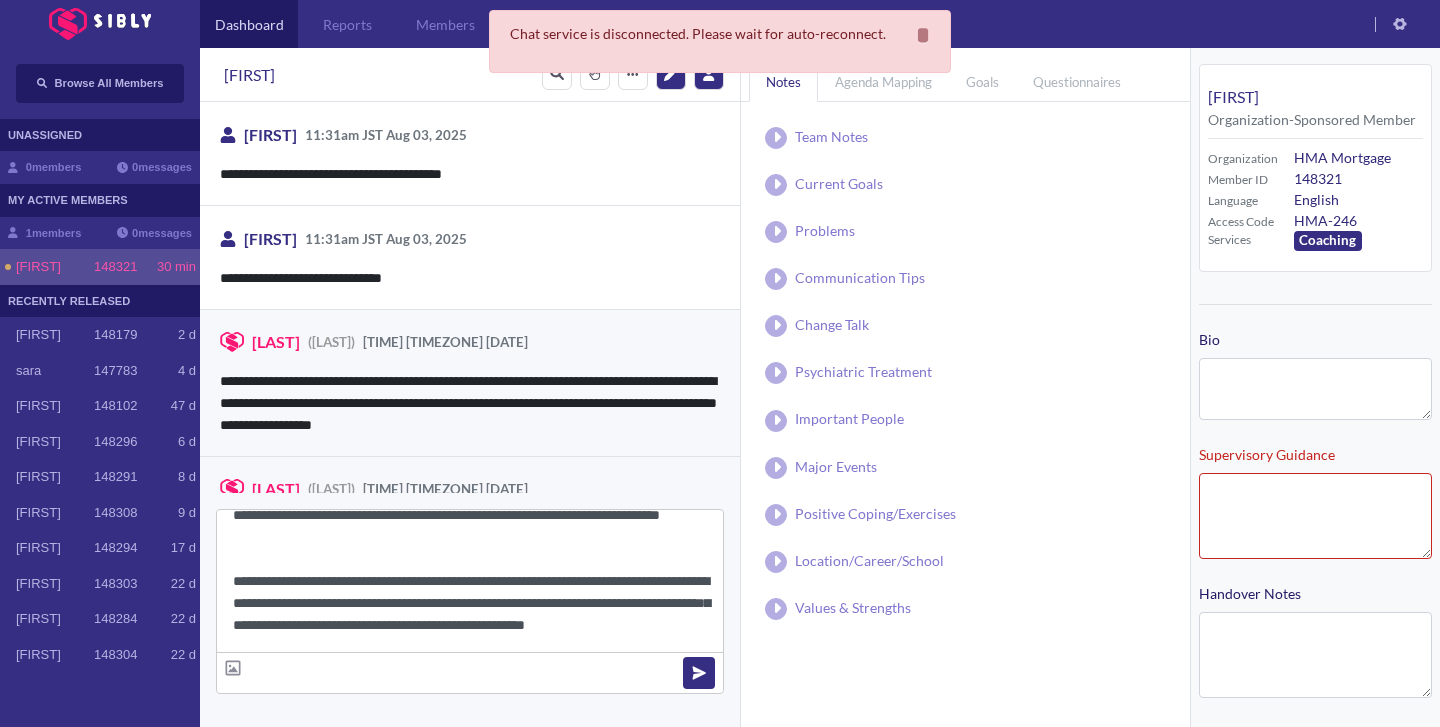 click on "**********" at bounding box center [470, 581] 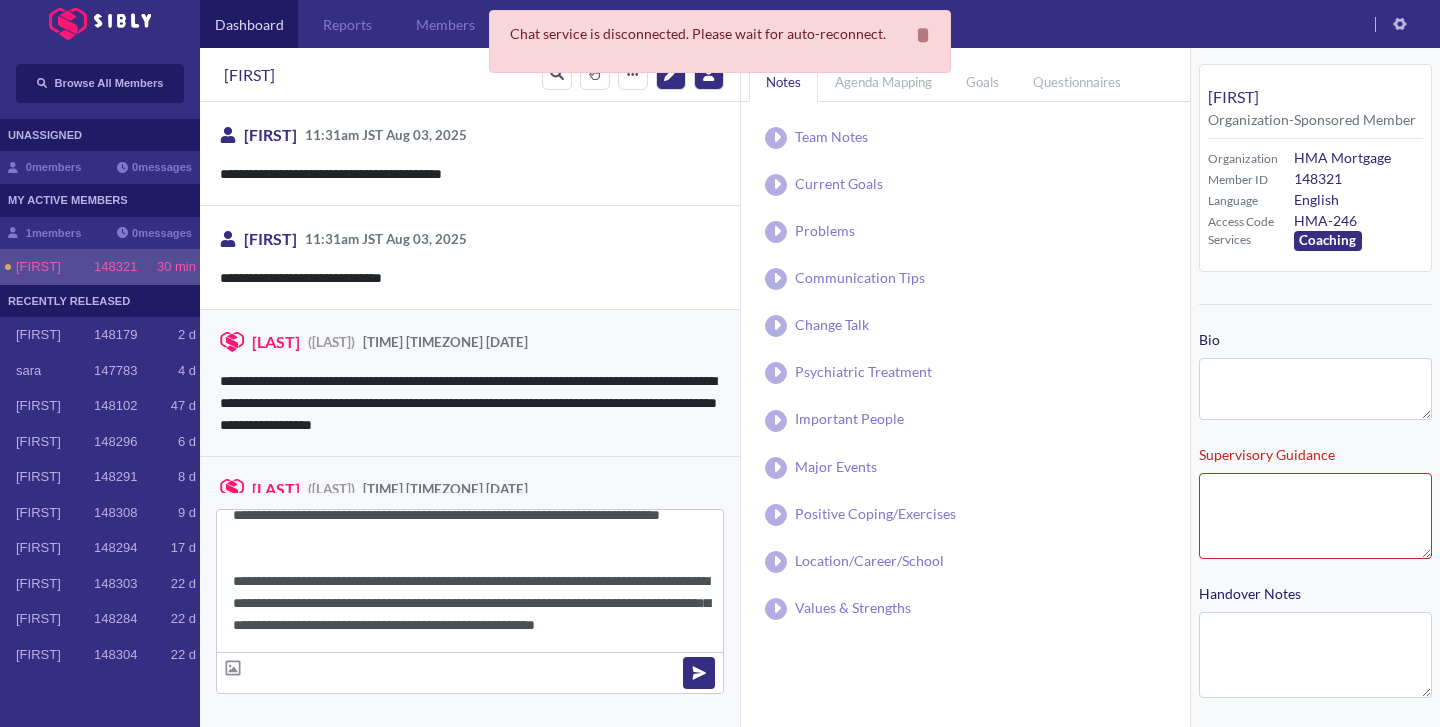 drag, startPoint x: 379, startPoint y: 607, endPoint x: 216, endPoint y: 543, distance: 175.11424 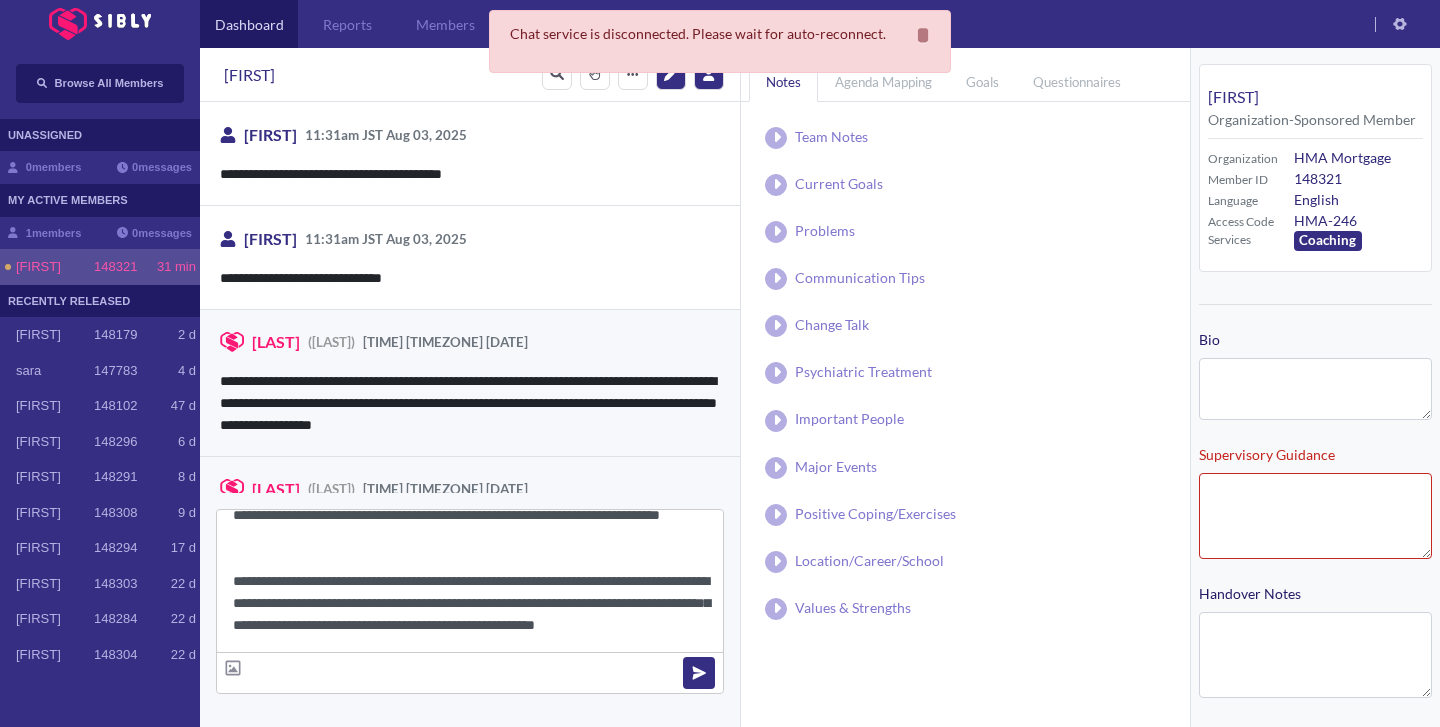 click on "**********" at bounding box center (470, 581) 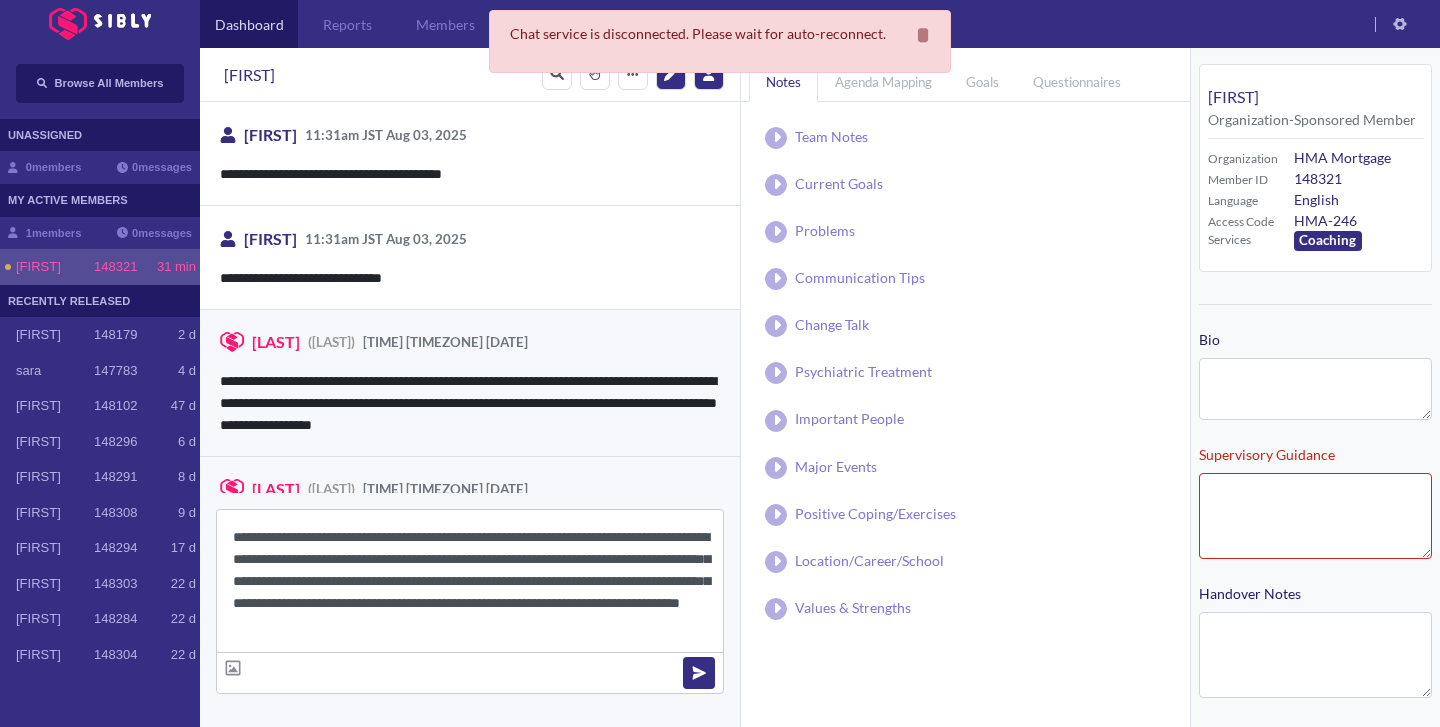 drag, startPoint x: 385, startPoint y: 611, endPoint x: 231, endPoint y: 536, distance: 171.29214 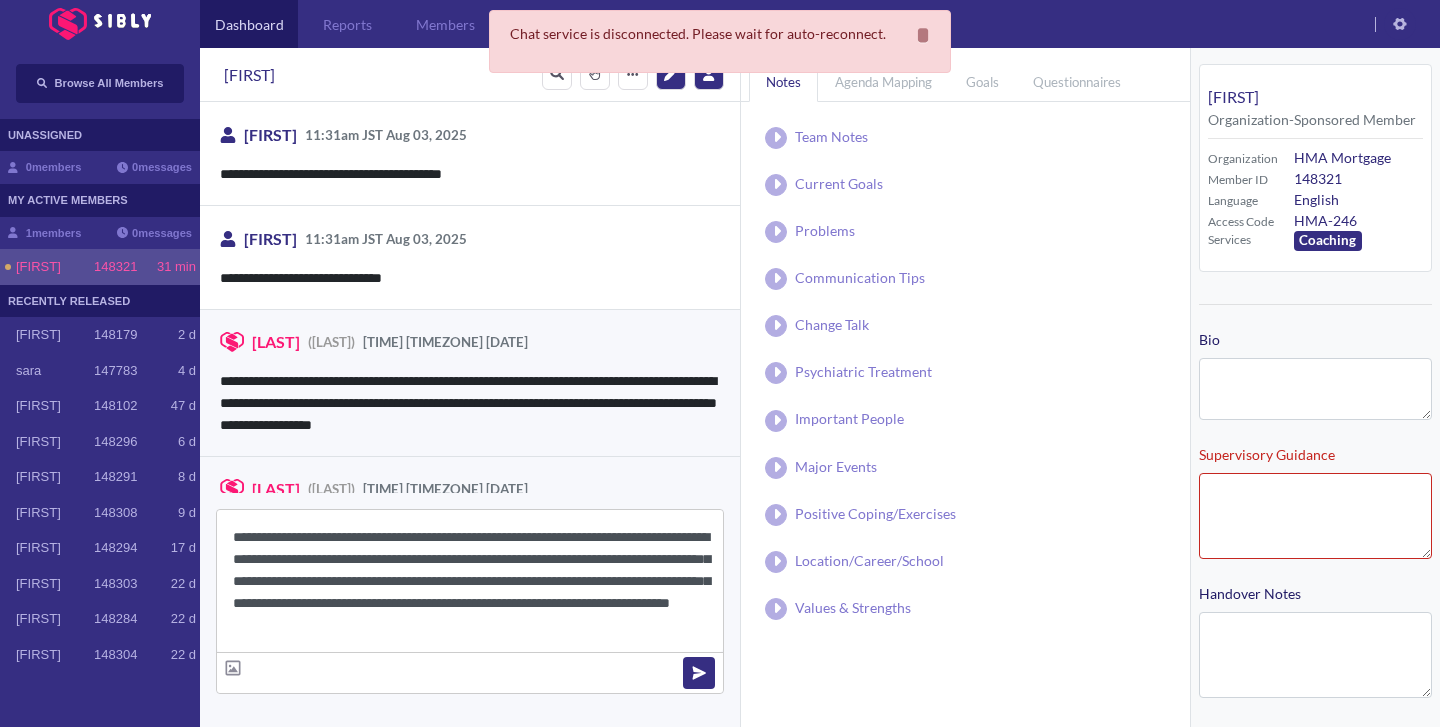 type on "**********" 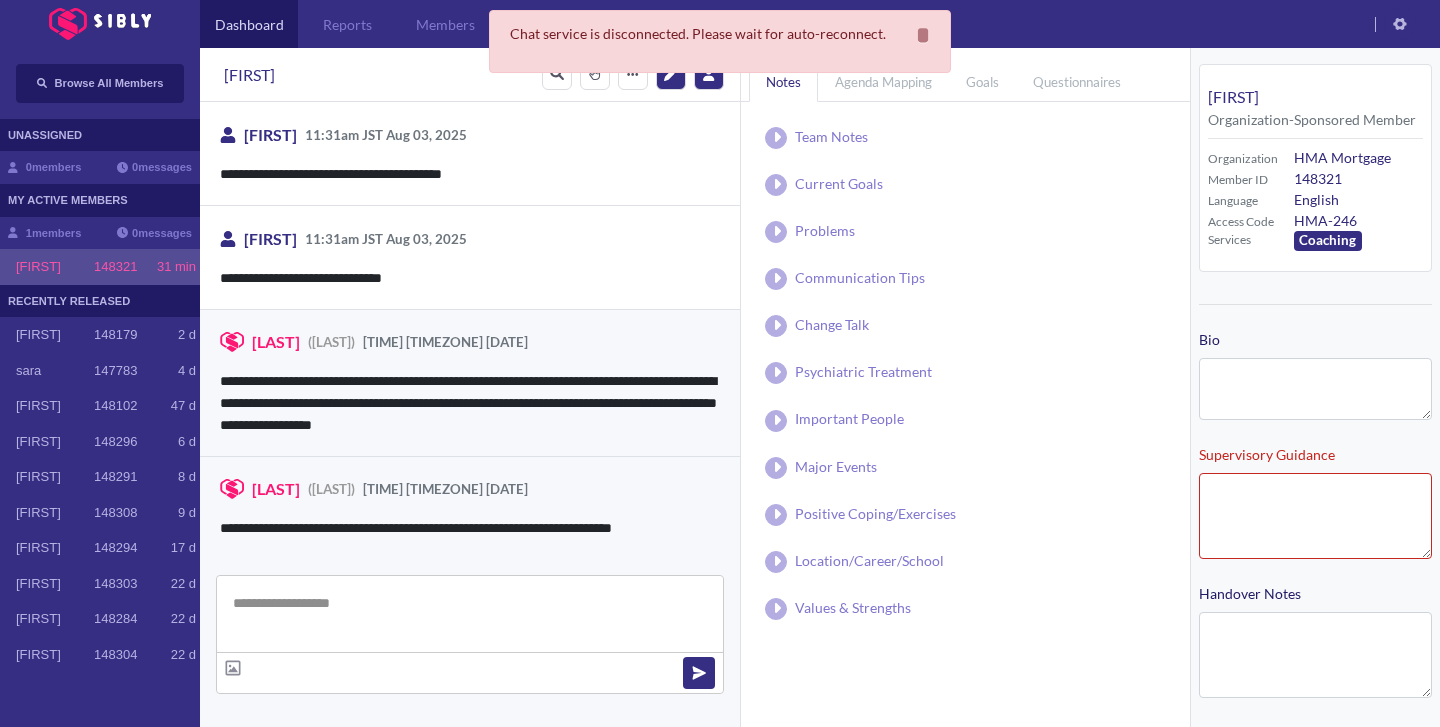 scroll, scrollTop: 0, scrollLeft: 0, axis: both 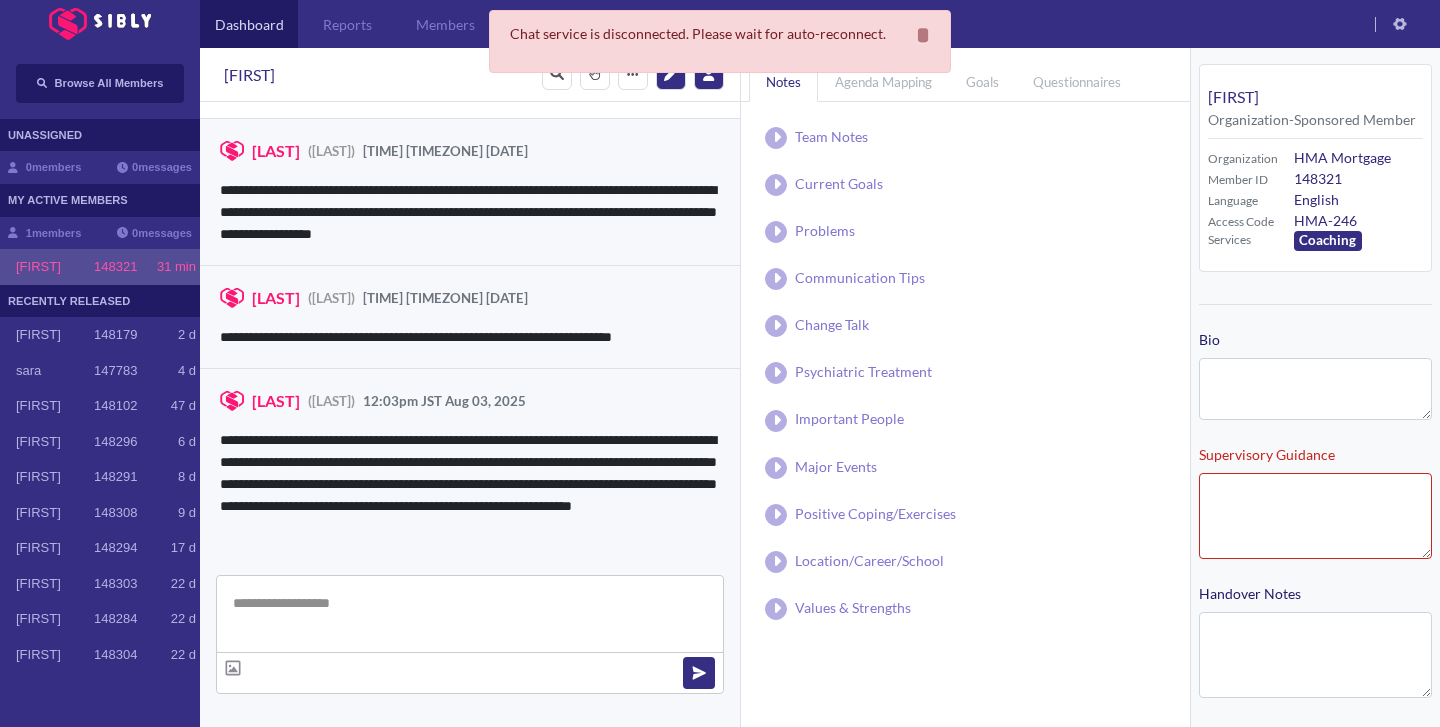 paste on "**********" 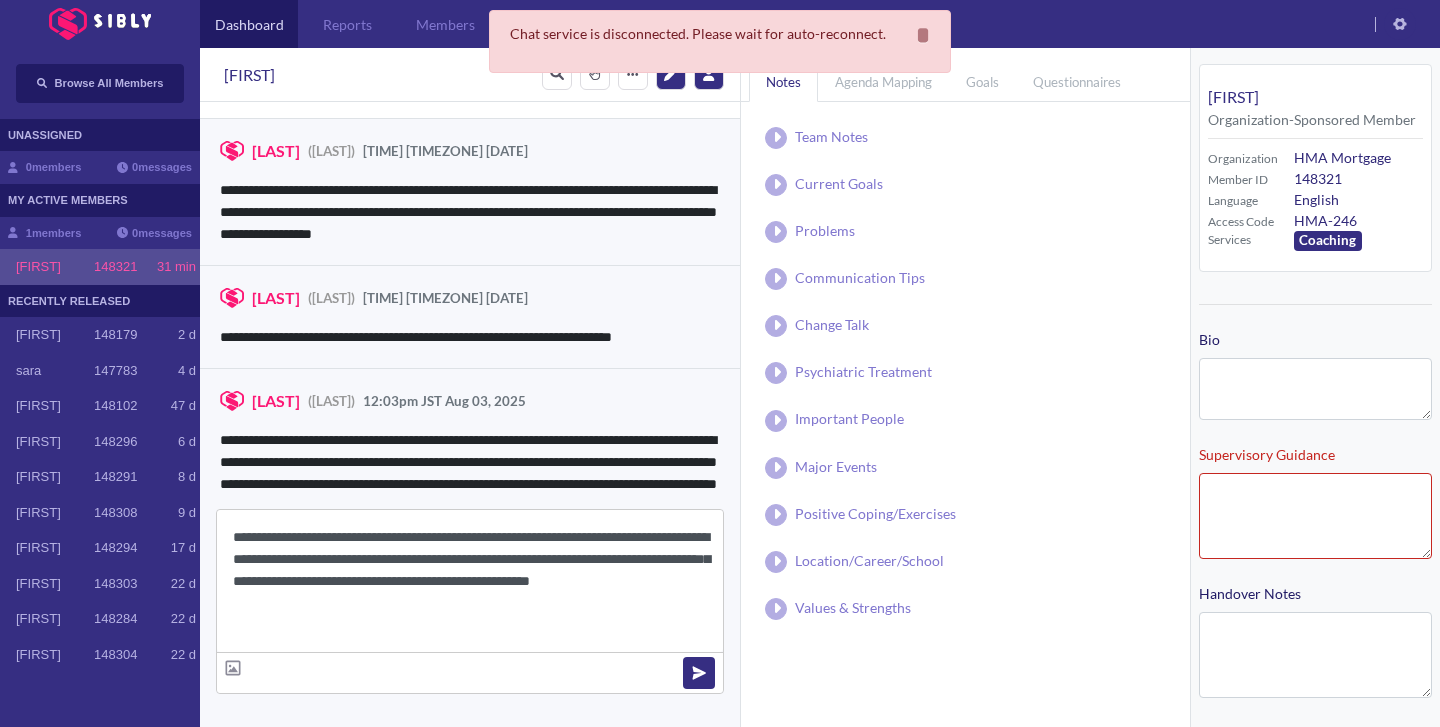 click on "**********" at bounding box center [470, 581] 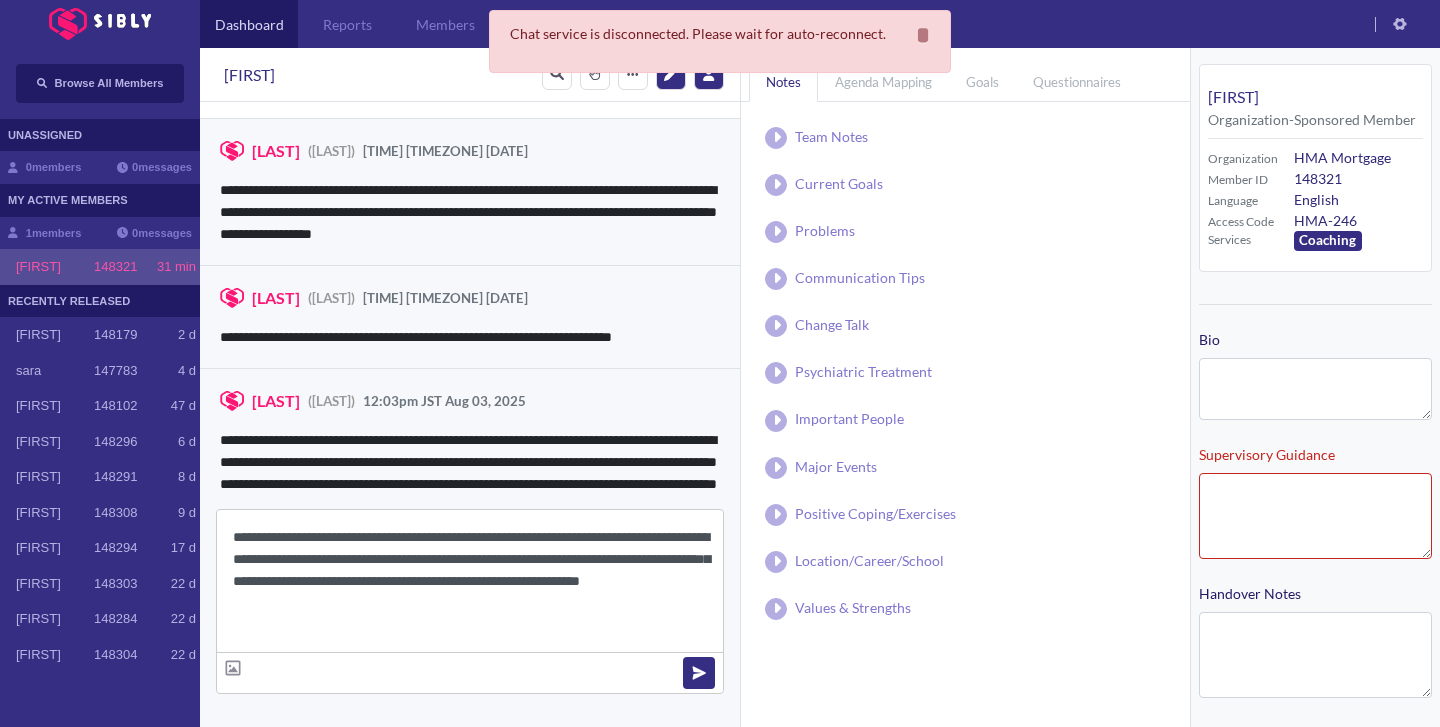 type on "**********" 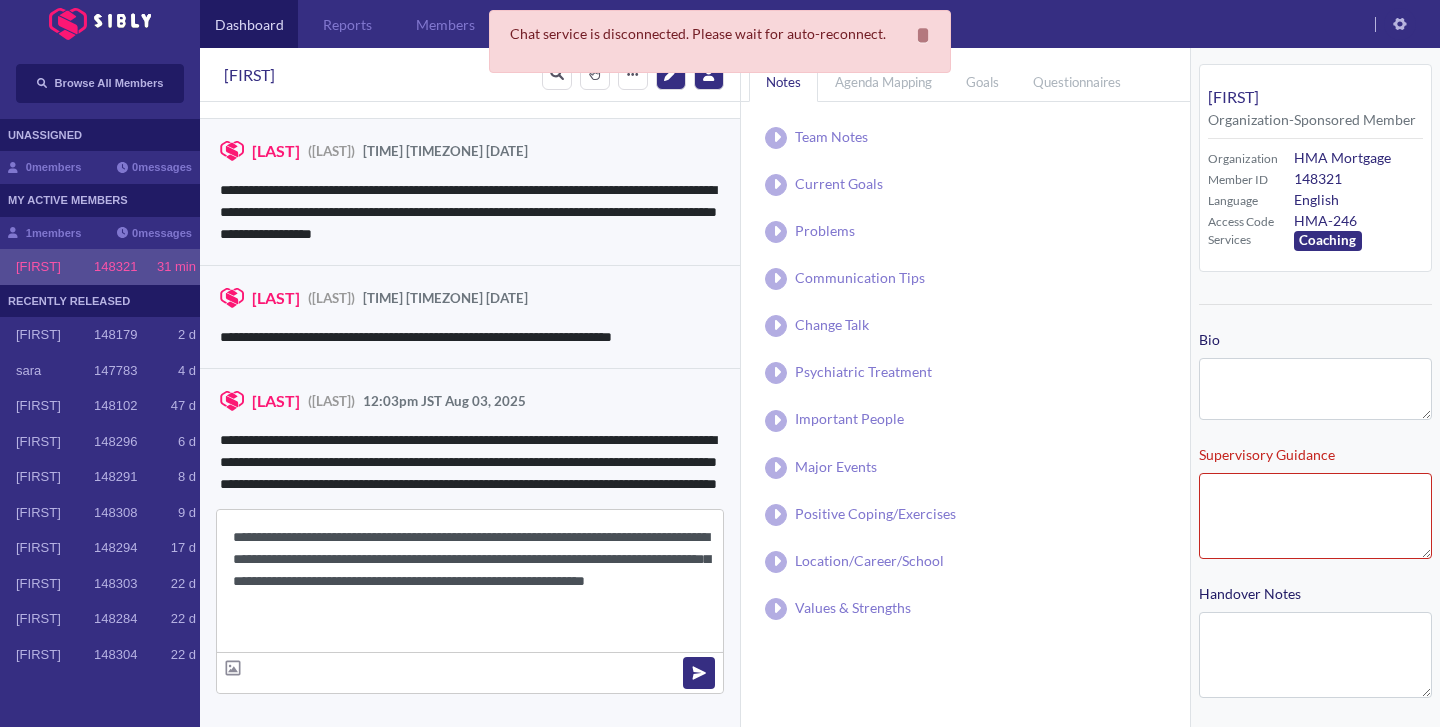 click on "**********" at bounding box center [470, 581] 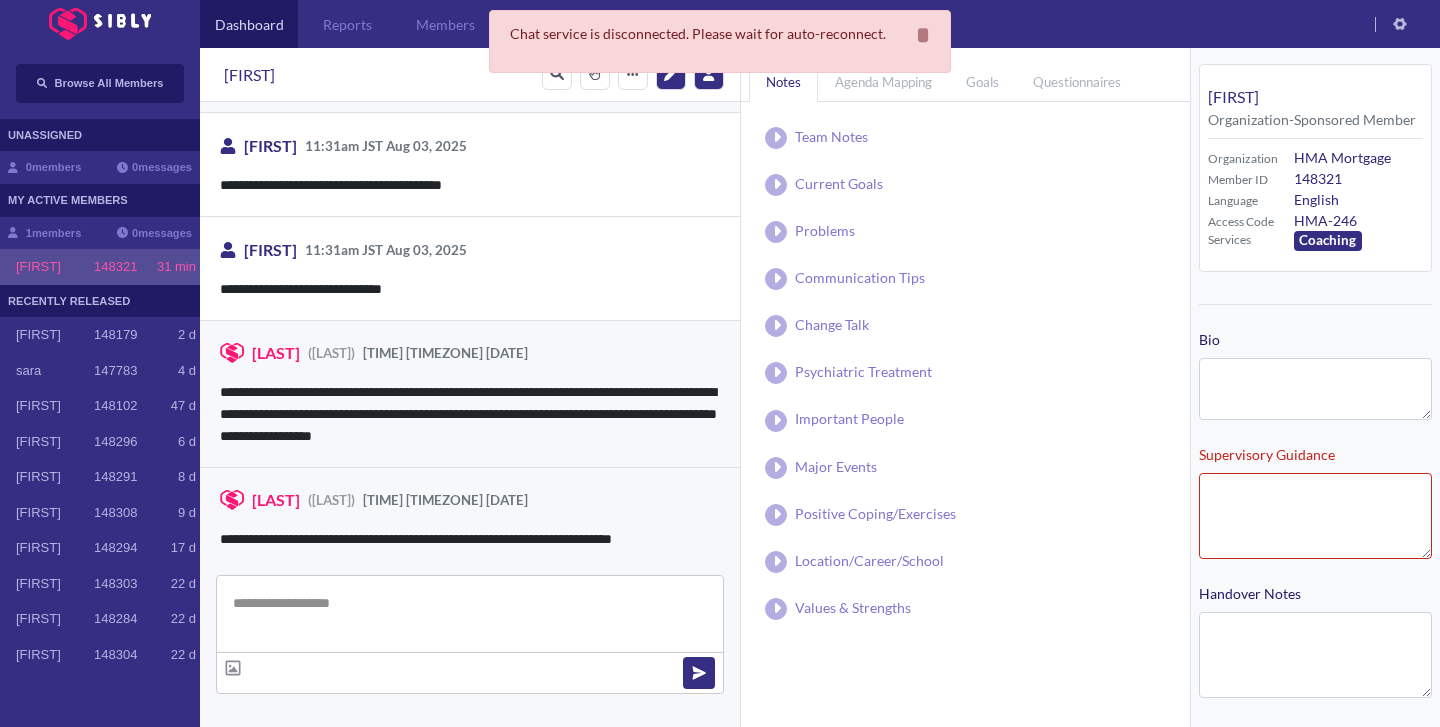 scroll, scrollTop: 189, scrollLeft: 0, axis: vertical 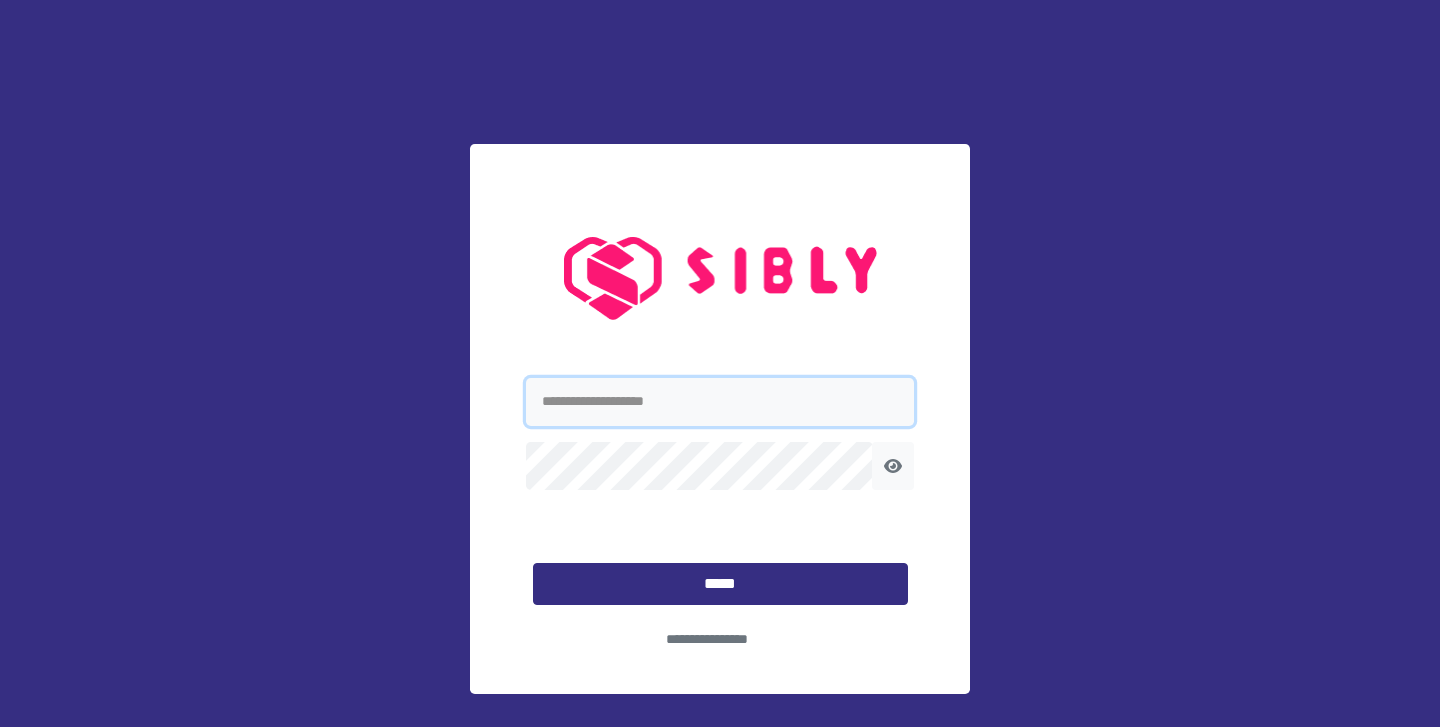 click at bounding box center (720, 402) 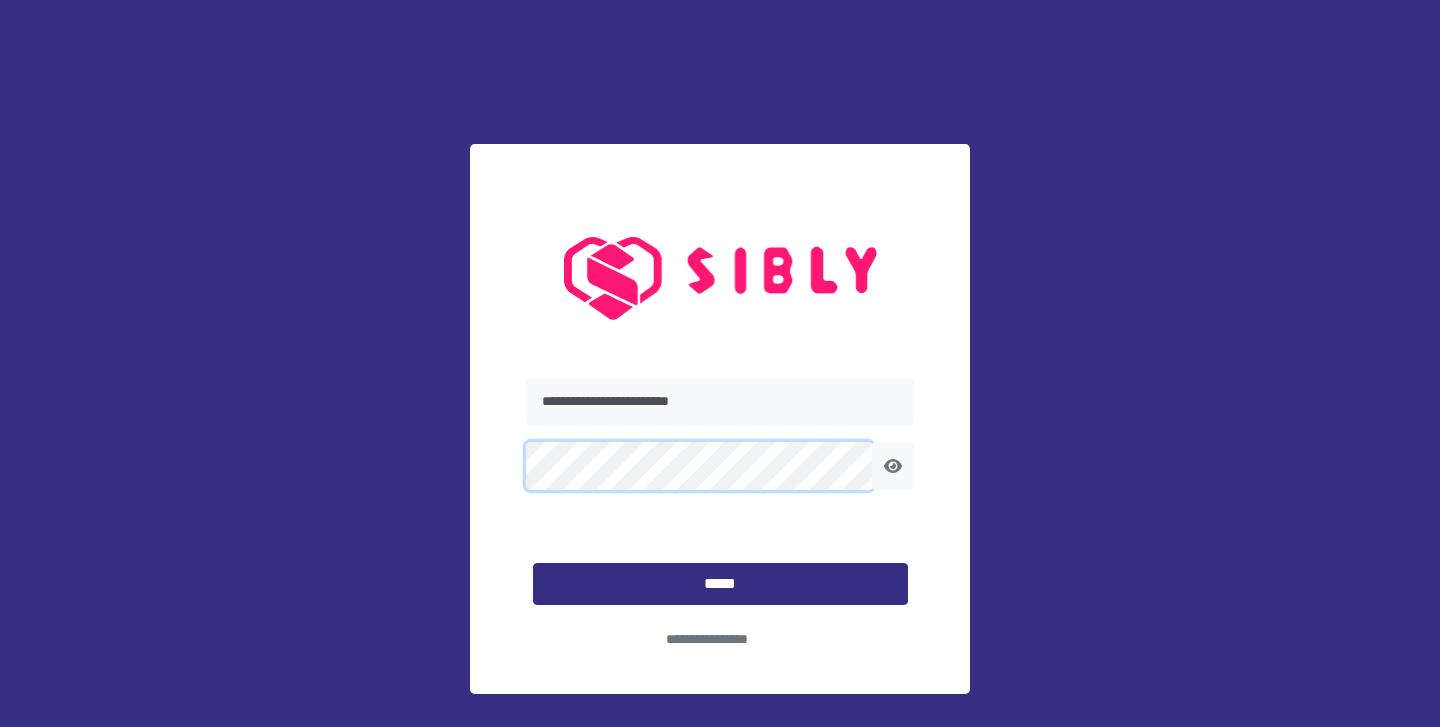 click on "*****" at bounding box center [720, 584] 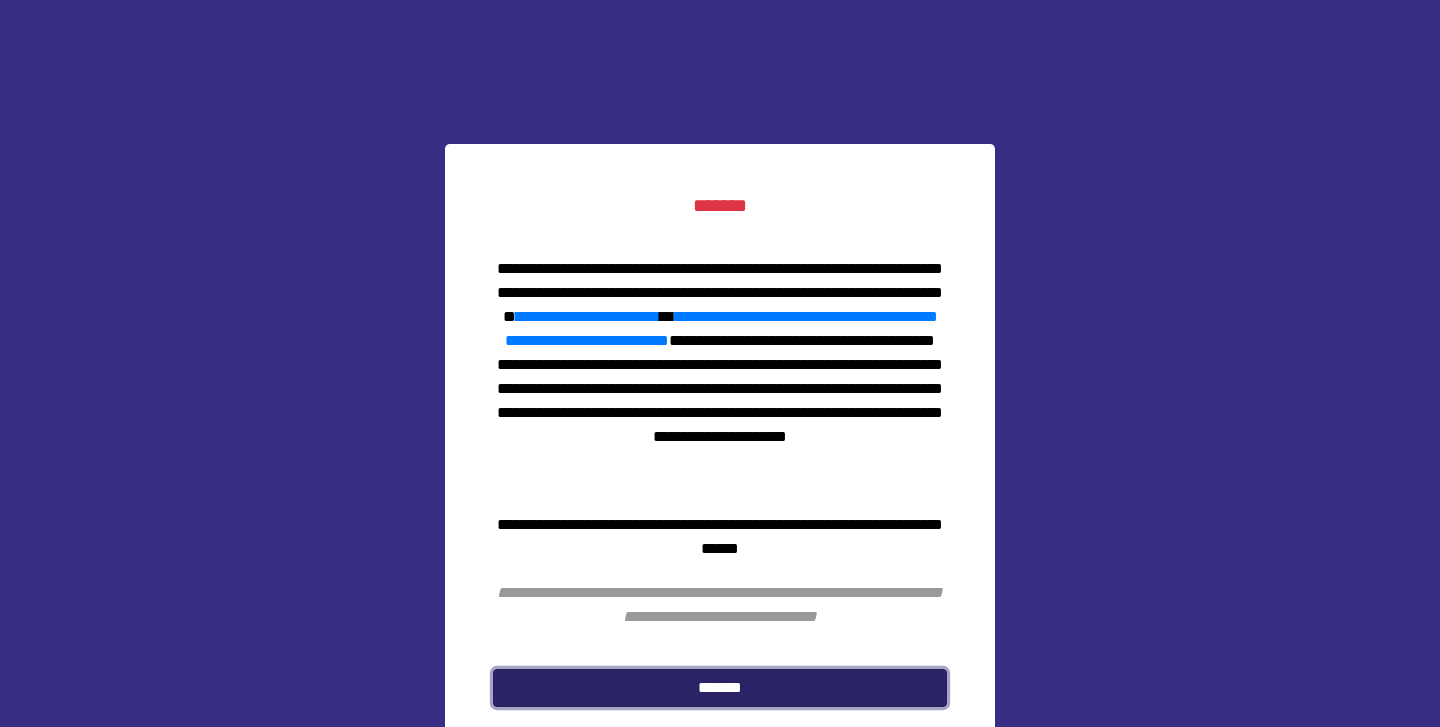 click on "*******" at bounding box center (720, 688) 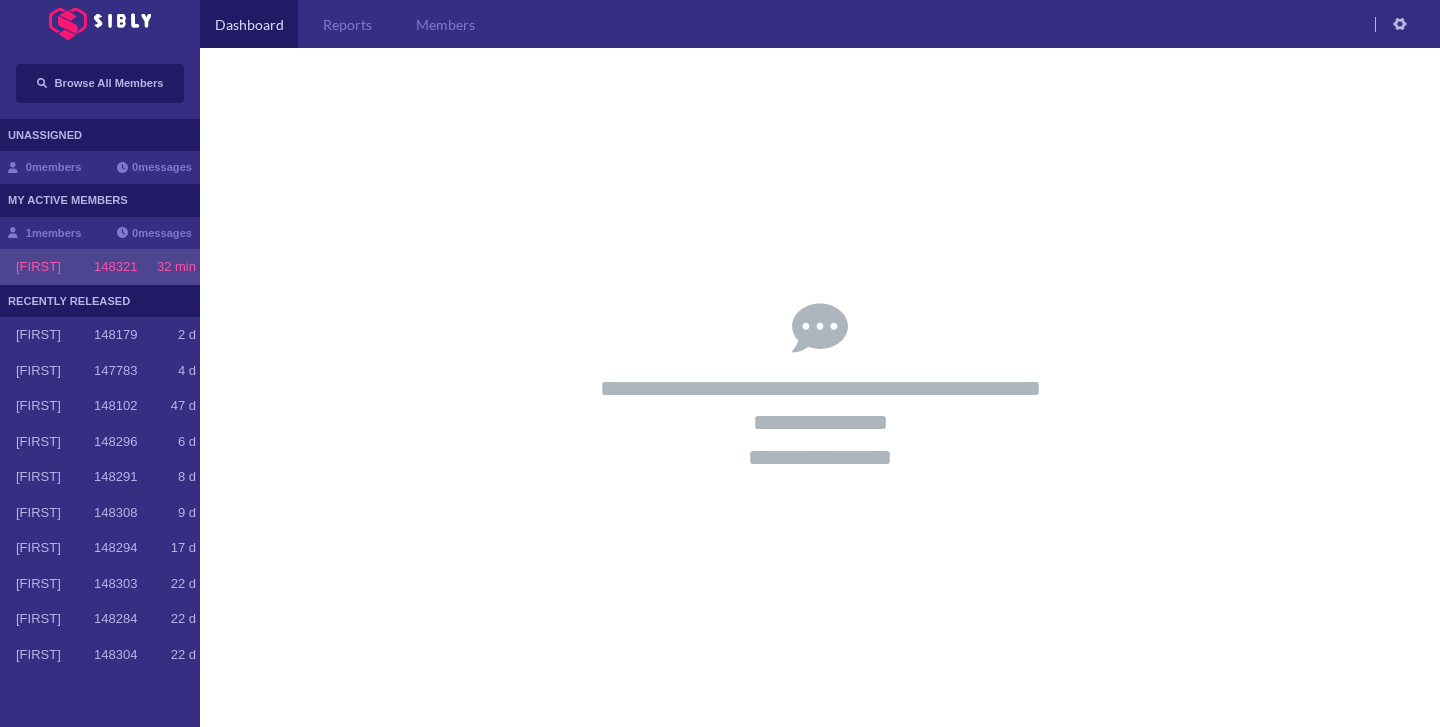 click on "32 min" 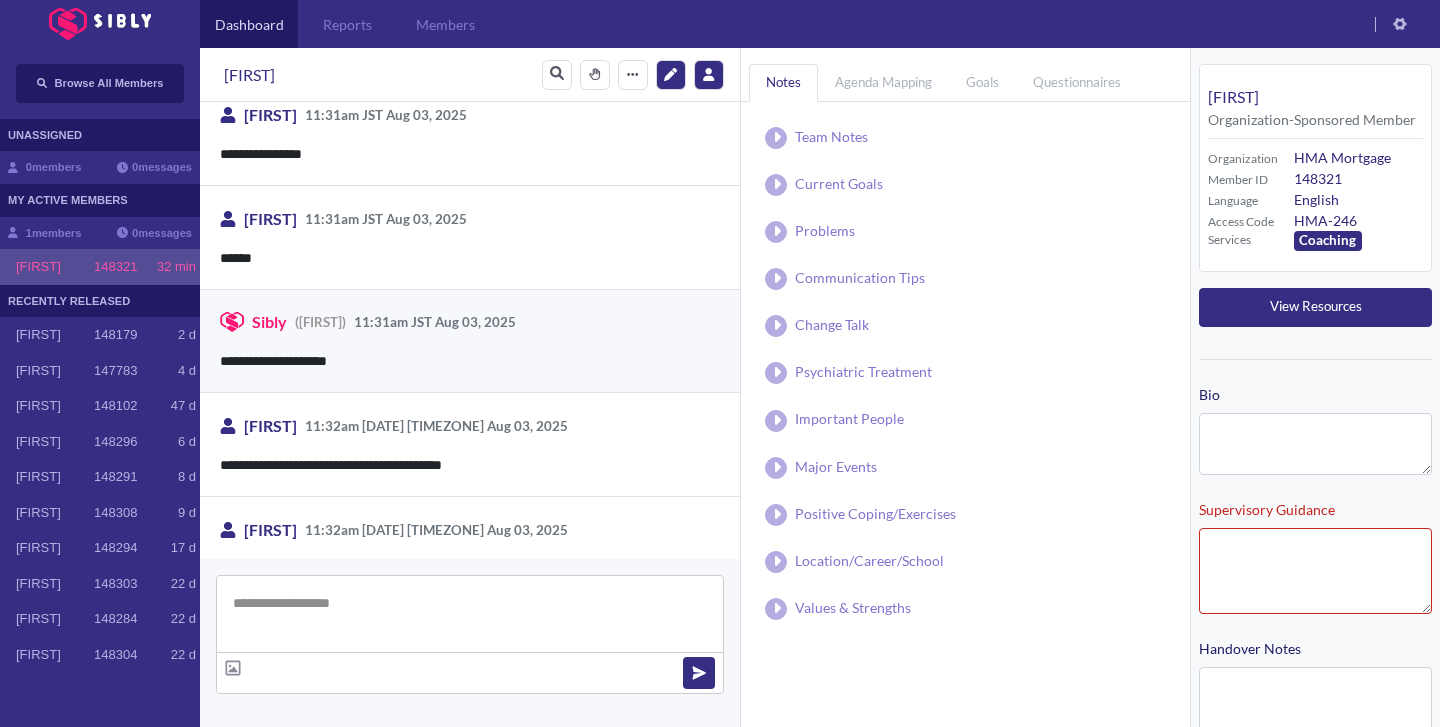 scroll, scrollTop: 402, scrollLeft: 0, axis: vertical 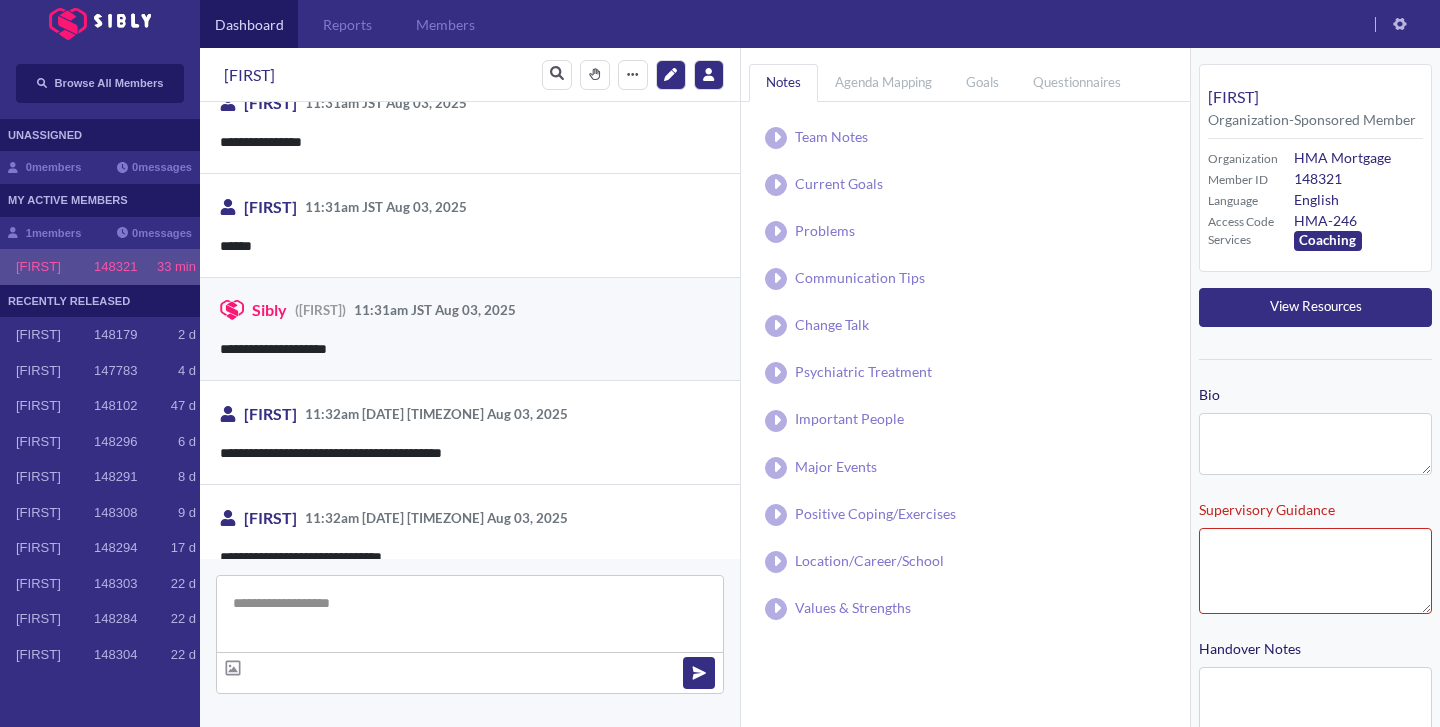 click on "Current Goals Save" at bounding box center (965, 184) 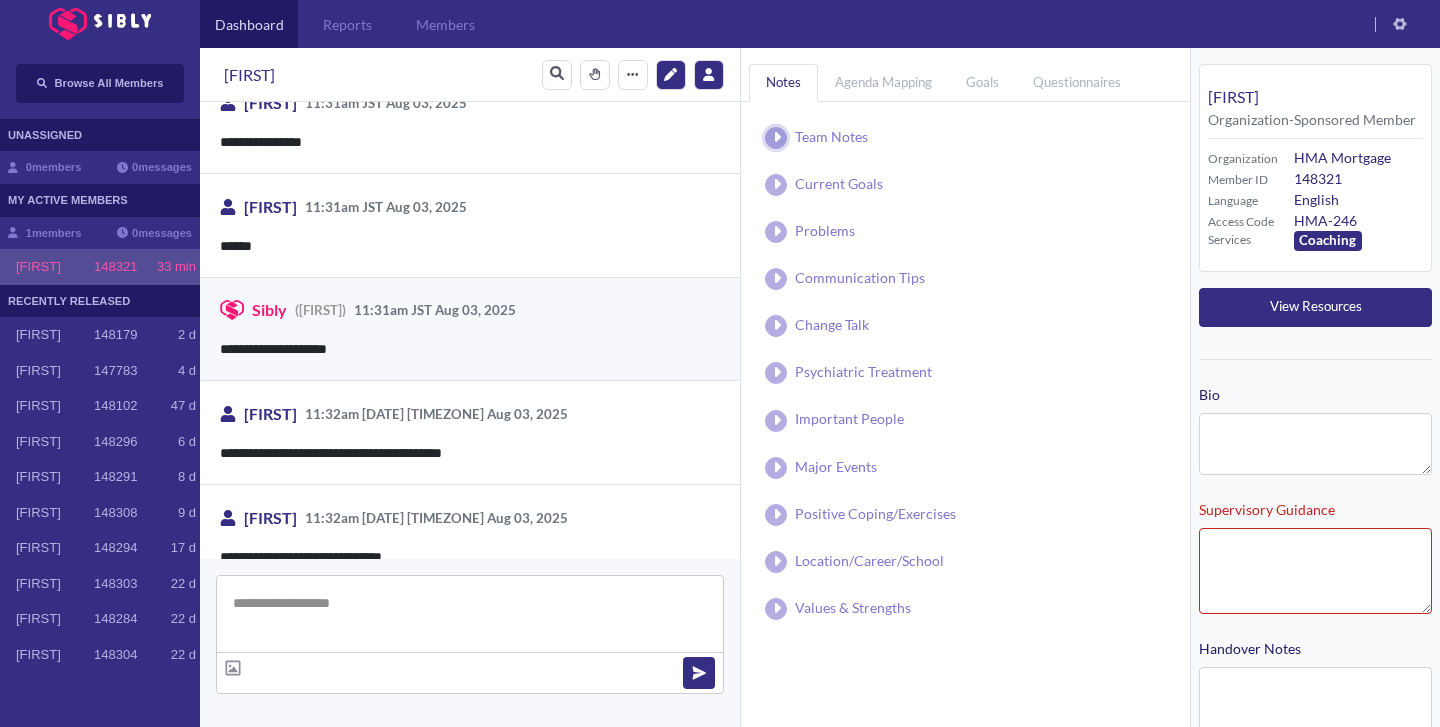 click at bounding box center (776, 138) 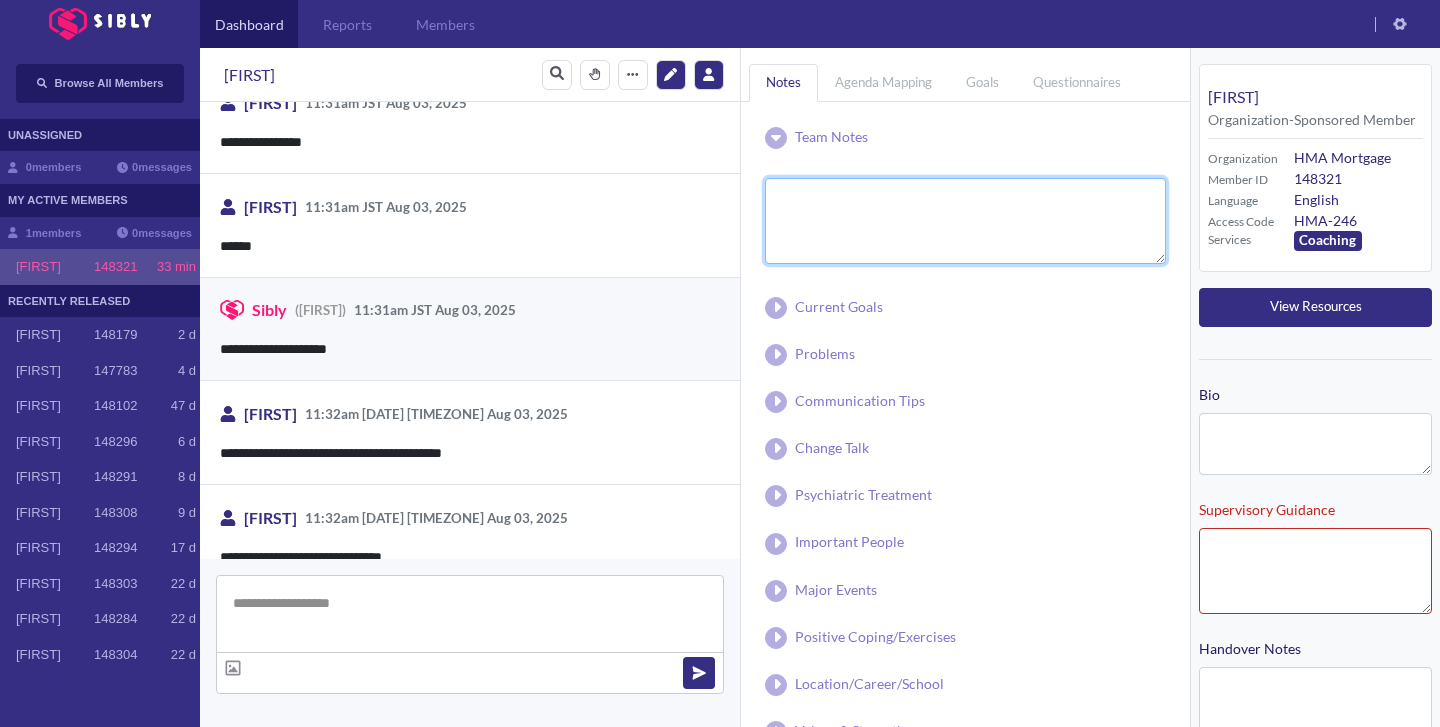 click at bounding box center [965, 221] 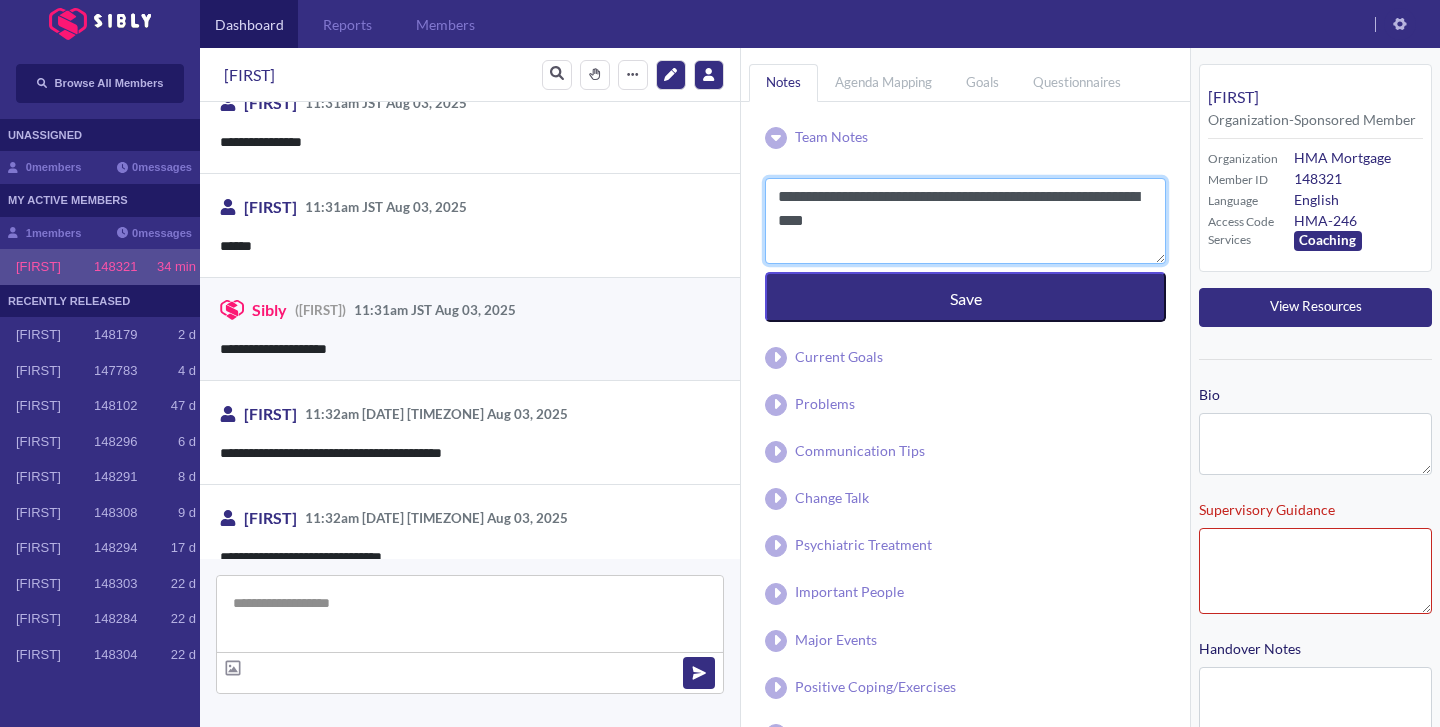 drag, startPoint x: 1141, startPoint y: 199, endPoint x: 766, endPoint y: 187, distance: 375.19196 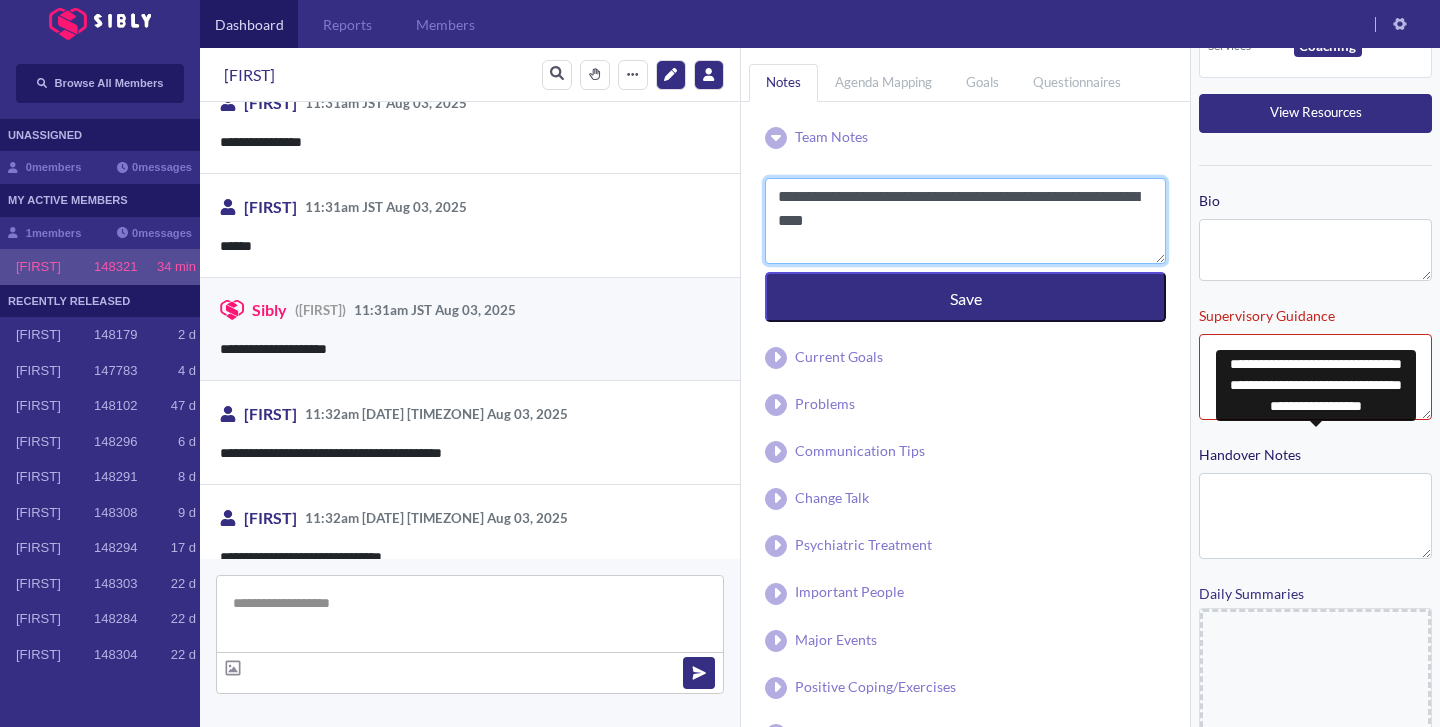 scroll, scrollTop: 210, scrollLeft: 0, axis: vertical 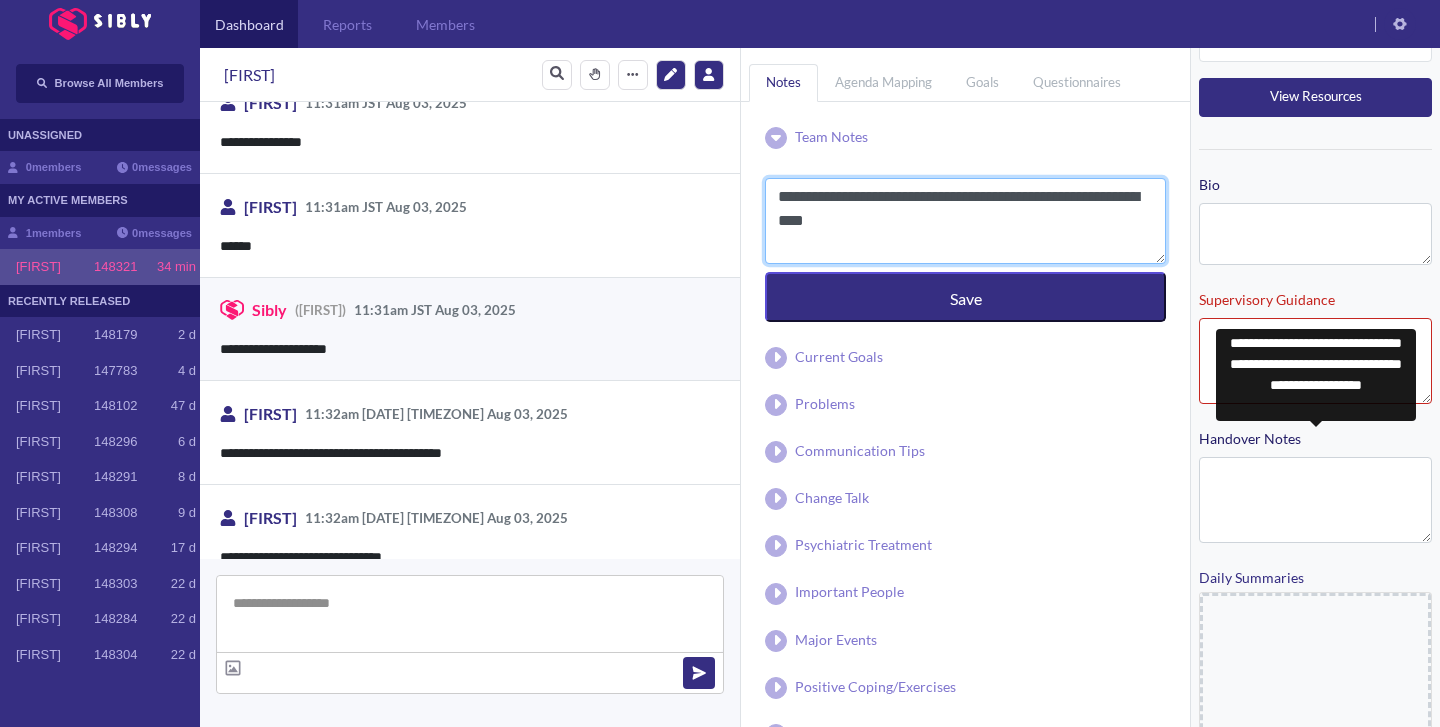 type on "**********" 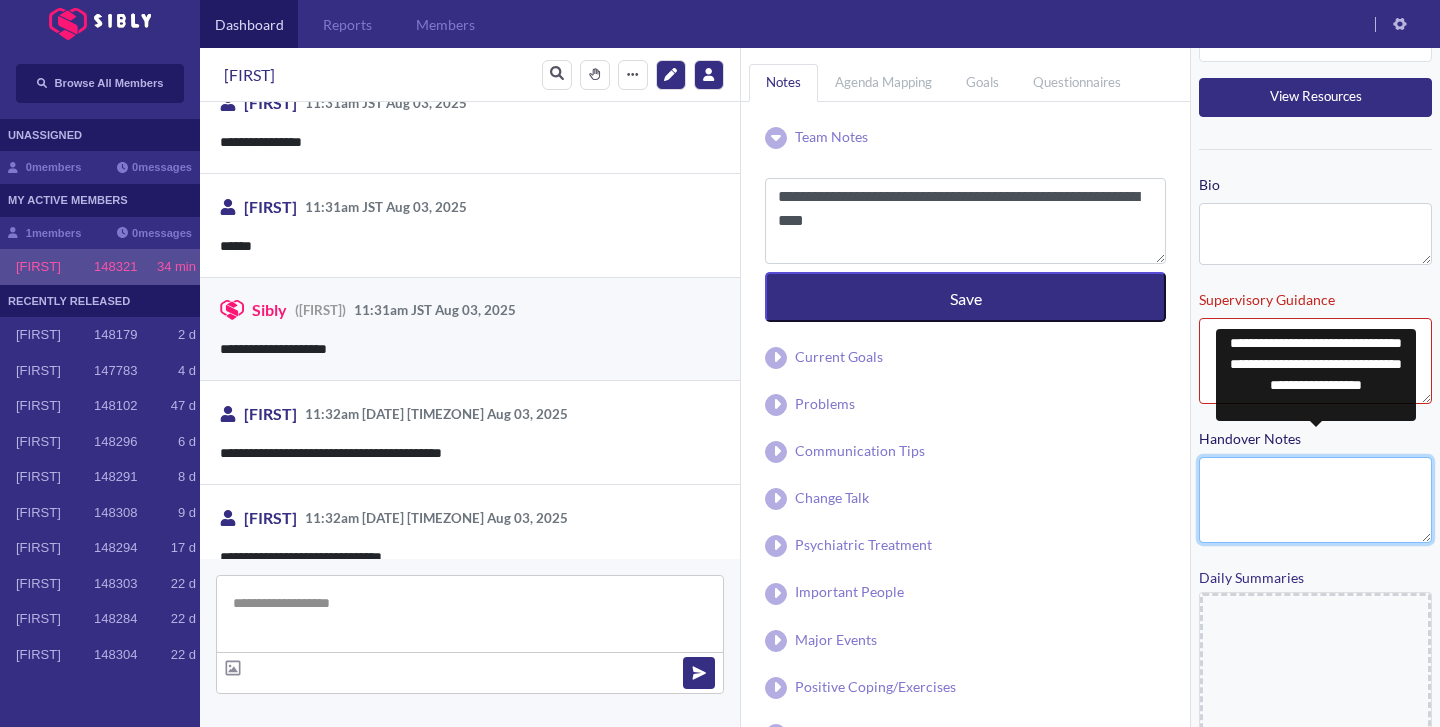 click on "Handover Notes" at bounding box center [1315, 500] 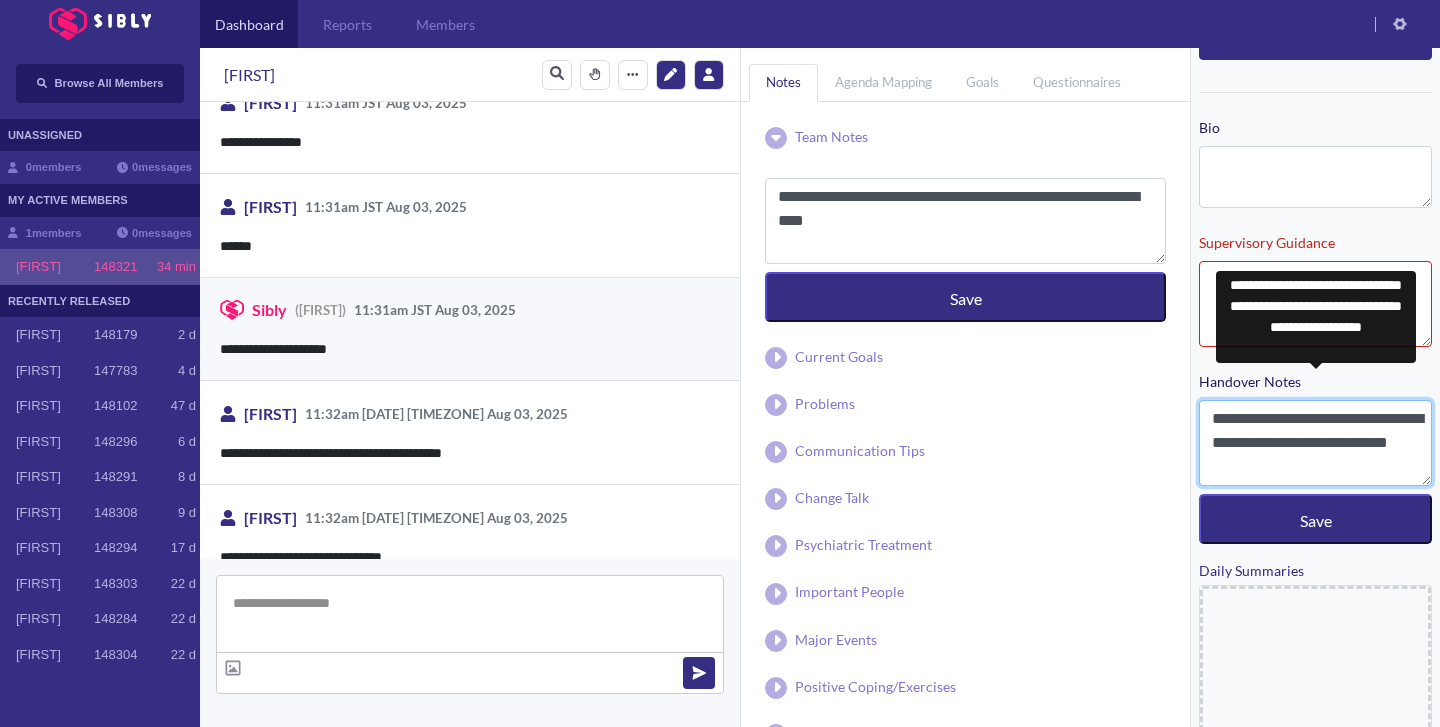 scroll, scrollTop: 268, scrollLeft: 0, axis: vertical 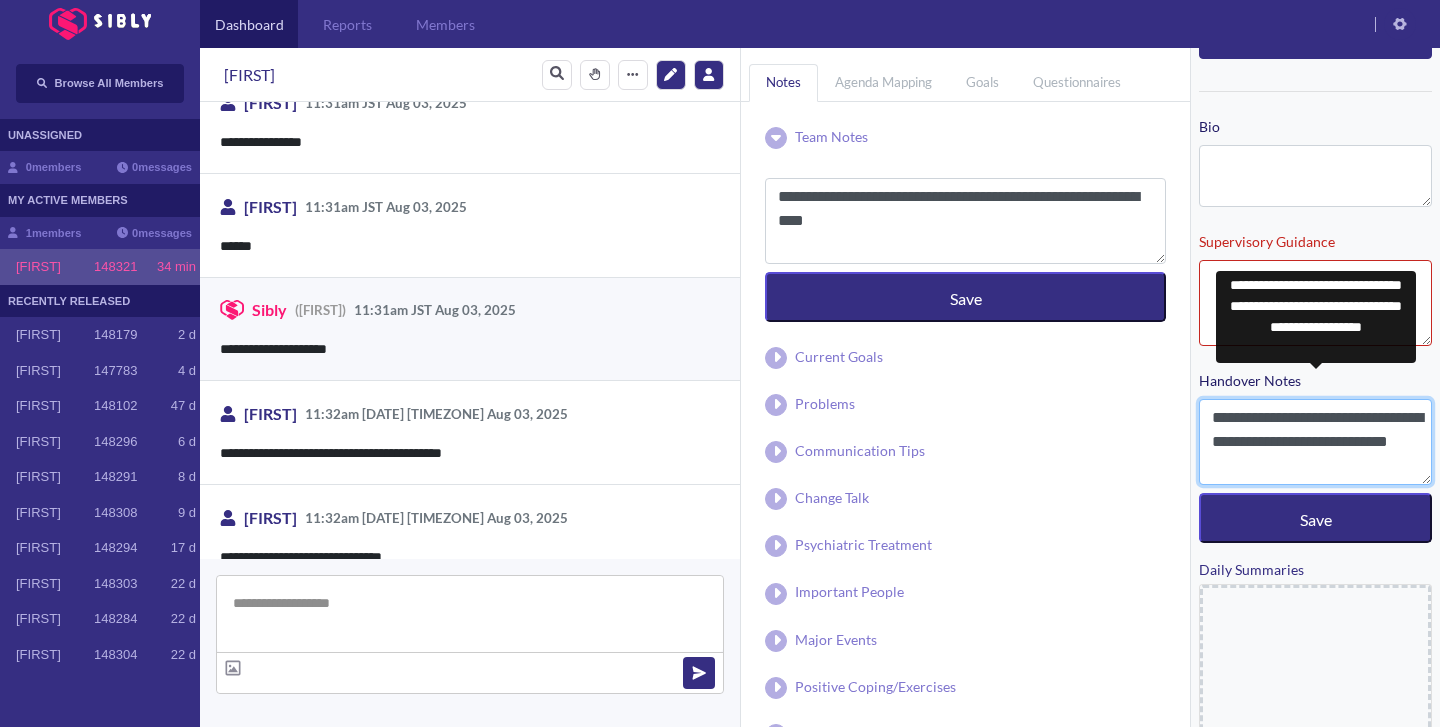 click on "**********" at bounding box center (1315, 442) 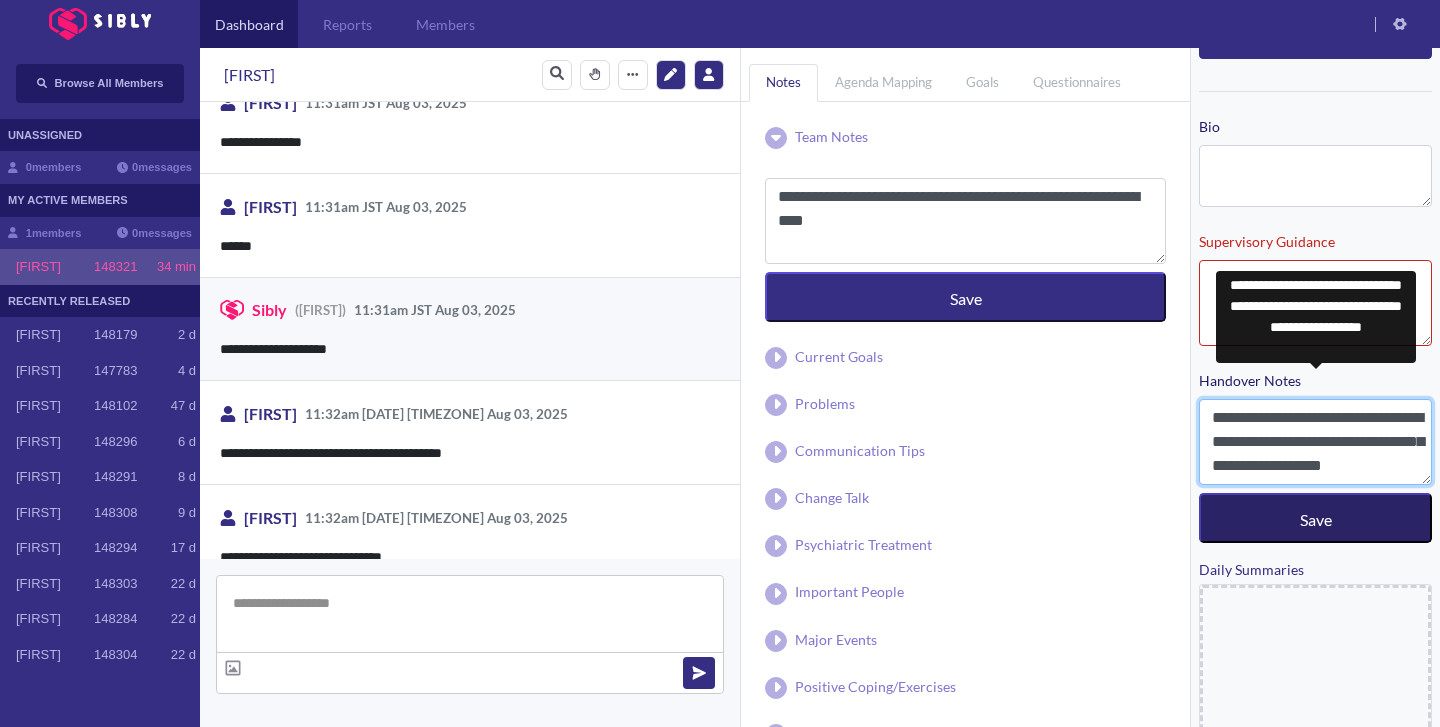 scroll, scrollTop: 15, scrollLeft: 0, axis: vertical 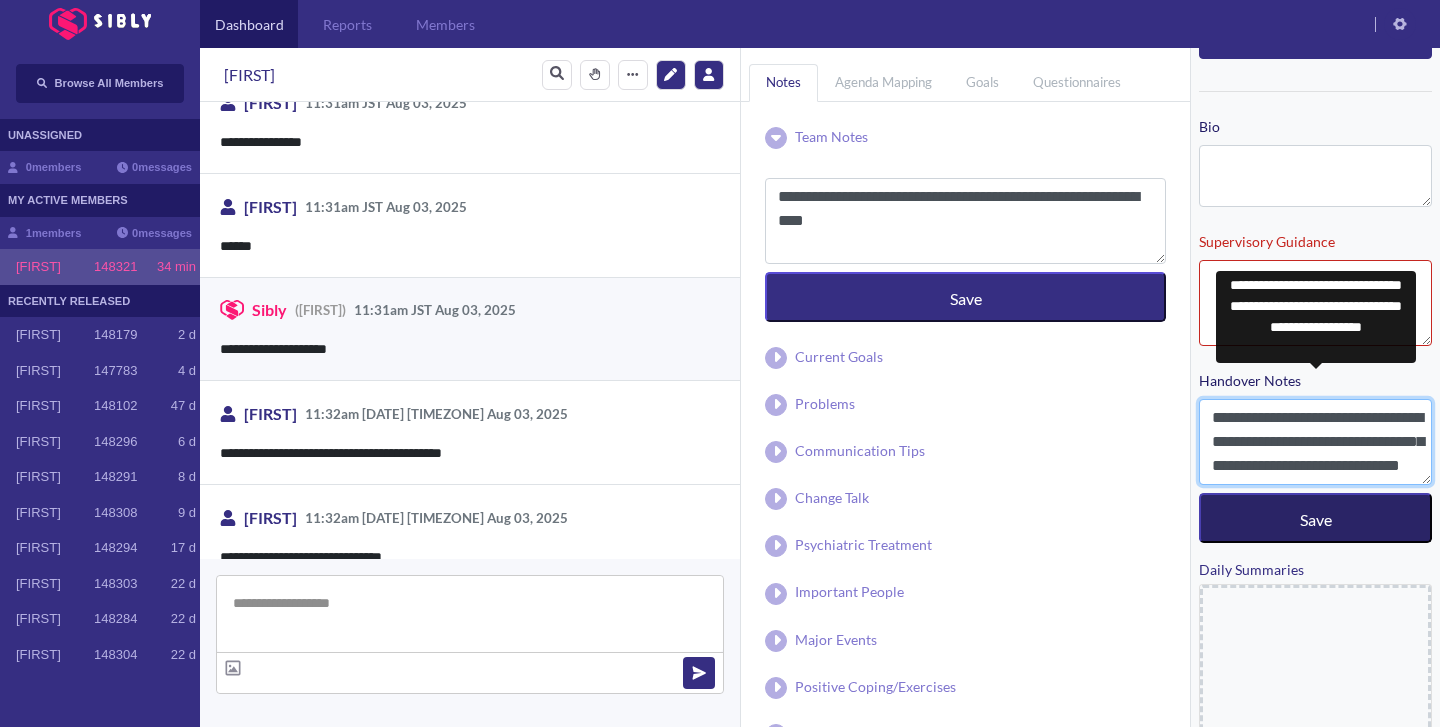 type on "**********" 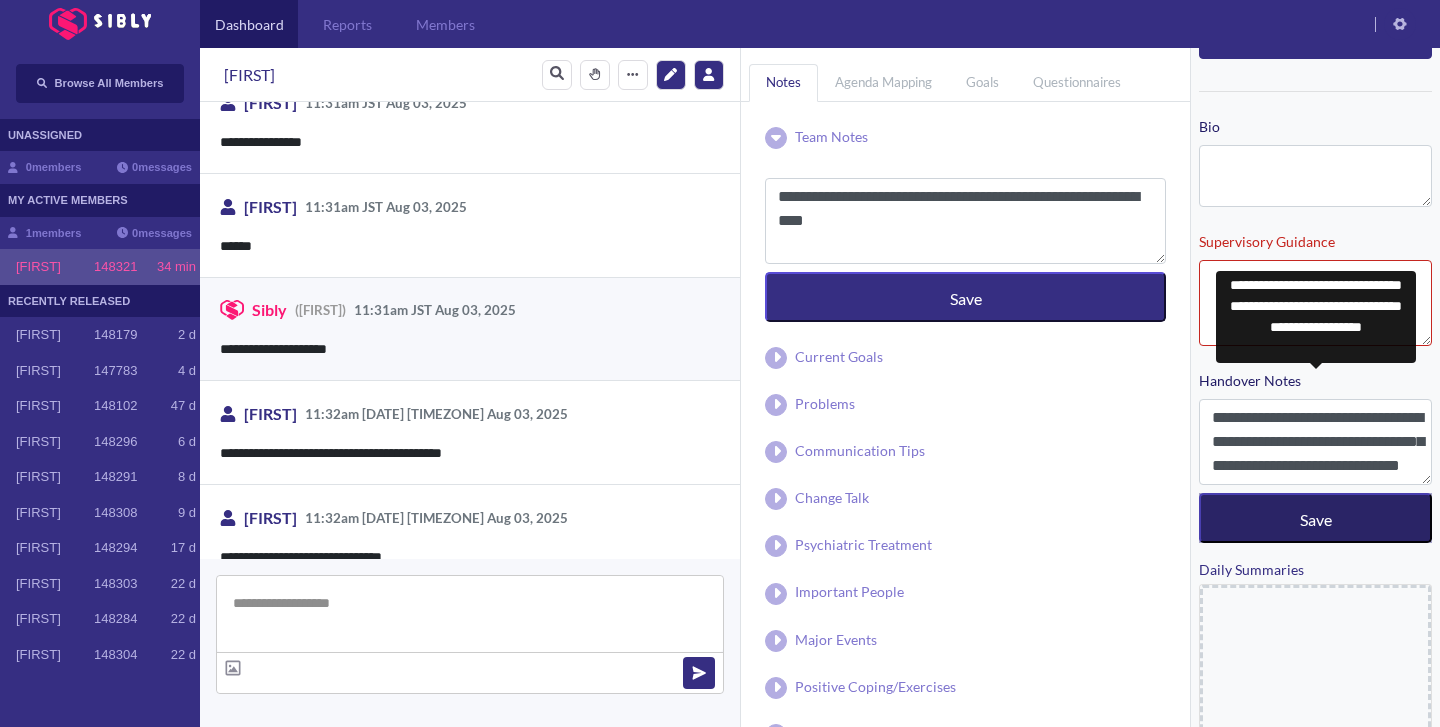 click on "Save" at bounding box center (1315, 518) 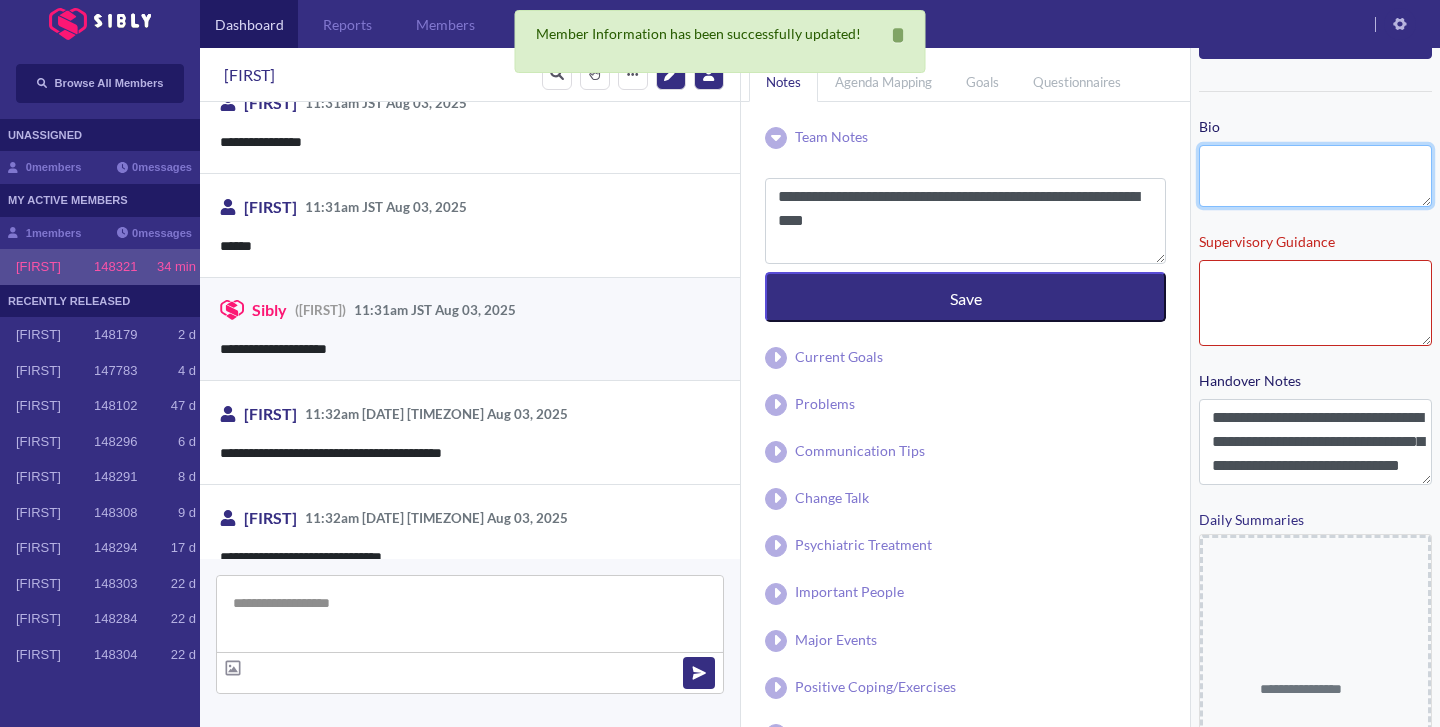 click on "Bio" at bounding box center [1315, 176] 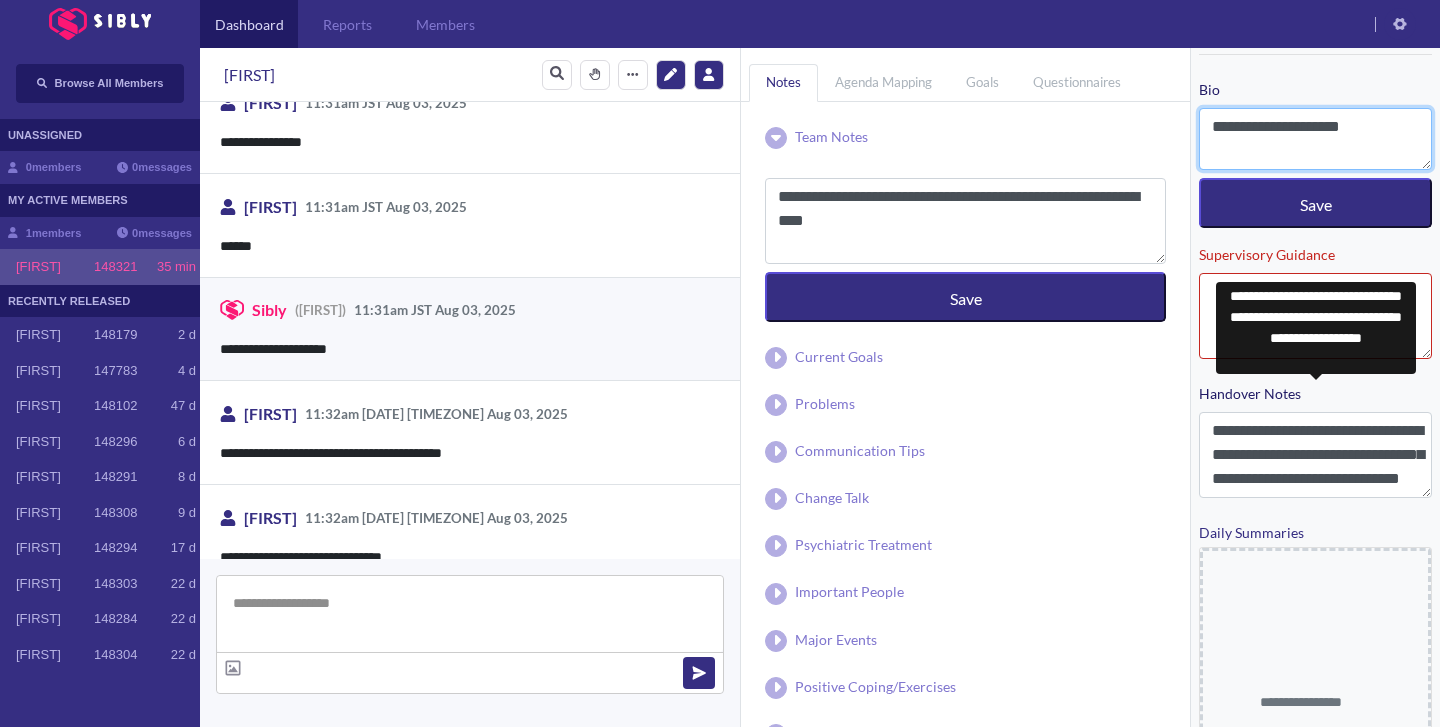 scroll, scrollTop: 307, scrollLeft: 0, axis: vertical 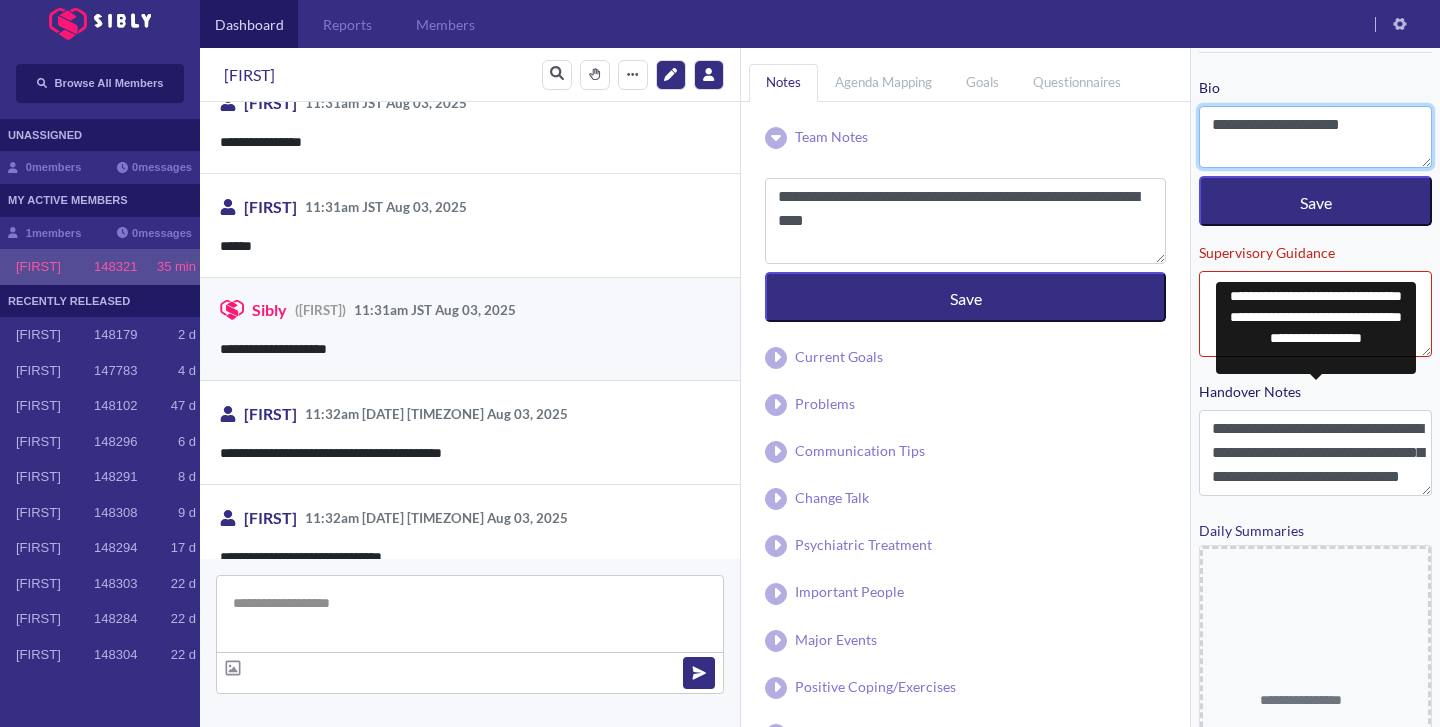 type on "**********" 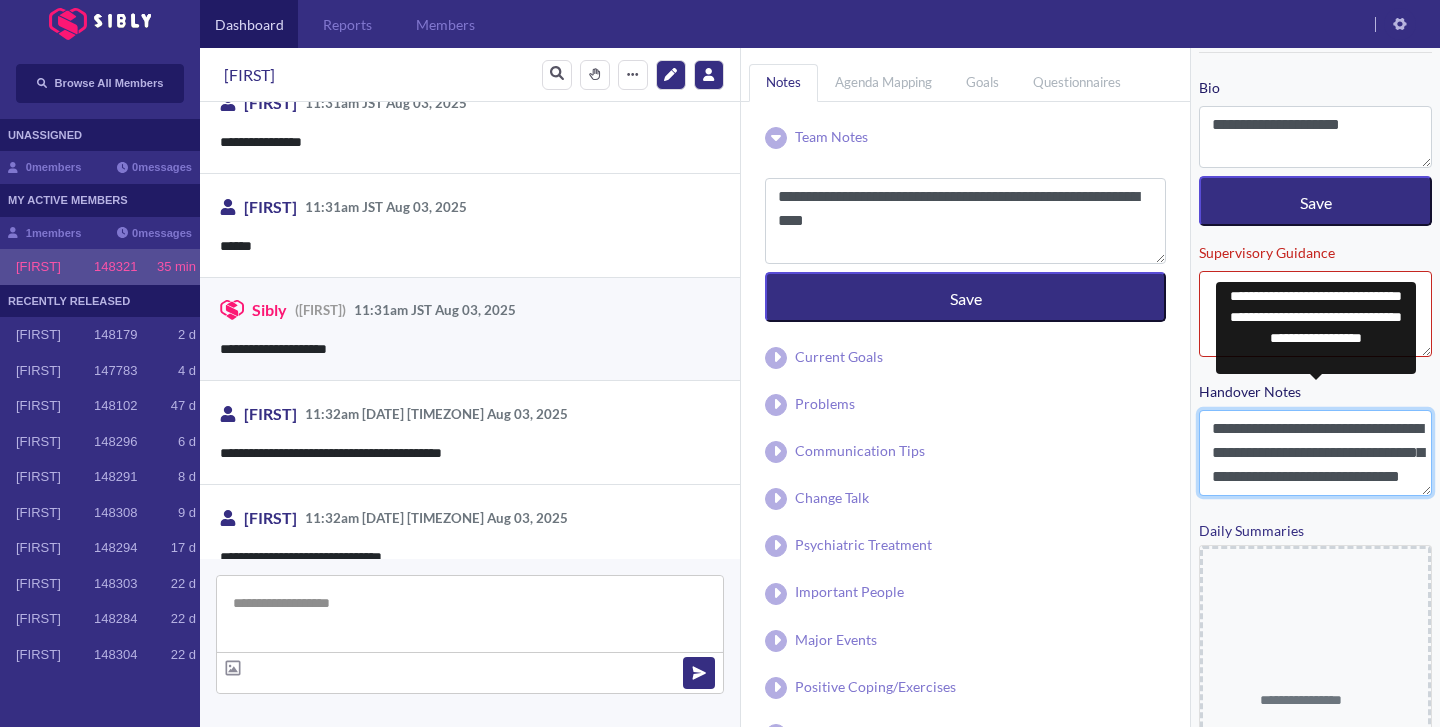 click on "**********" at bounding box center (1315, 453) 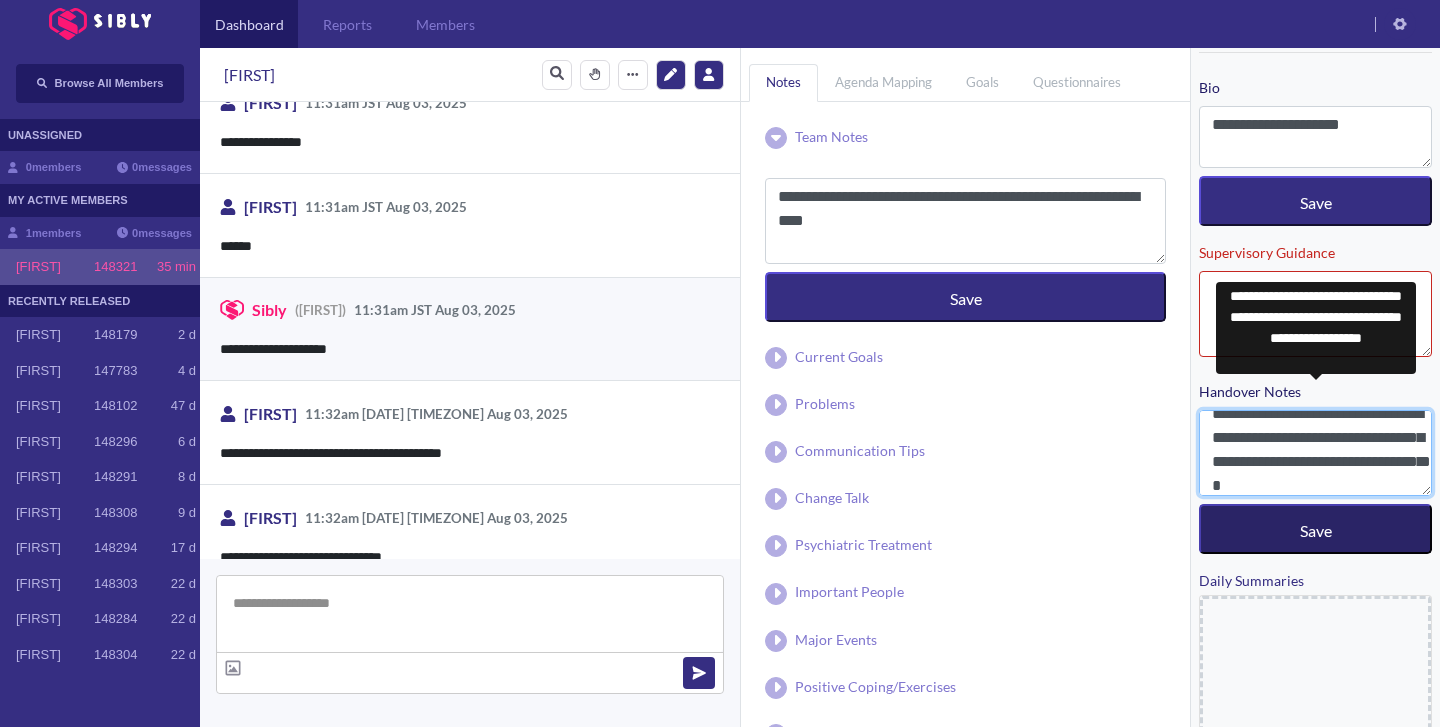 type on "**********" 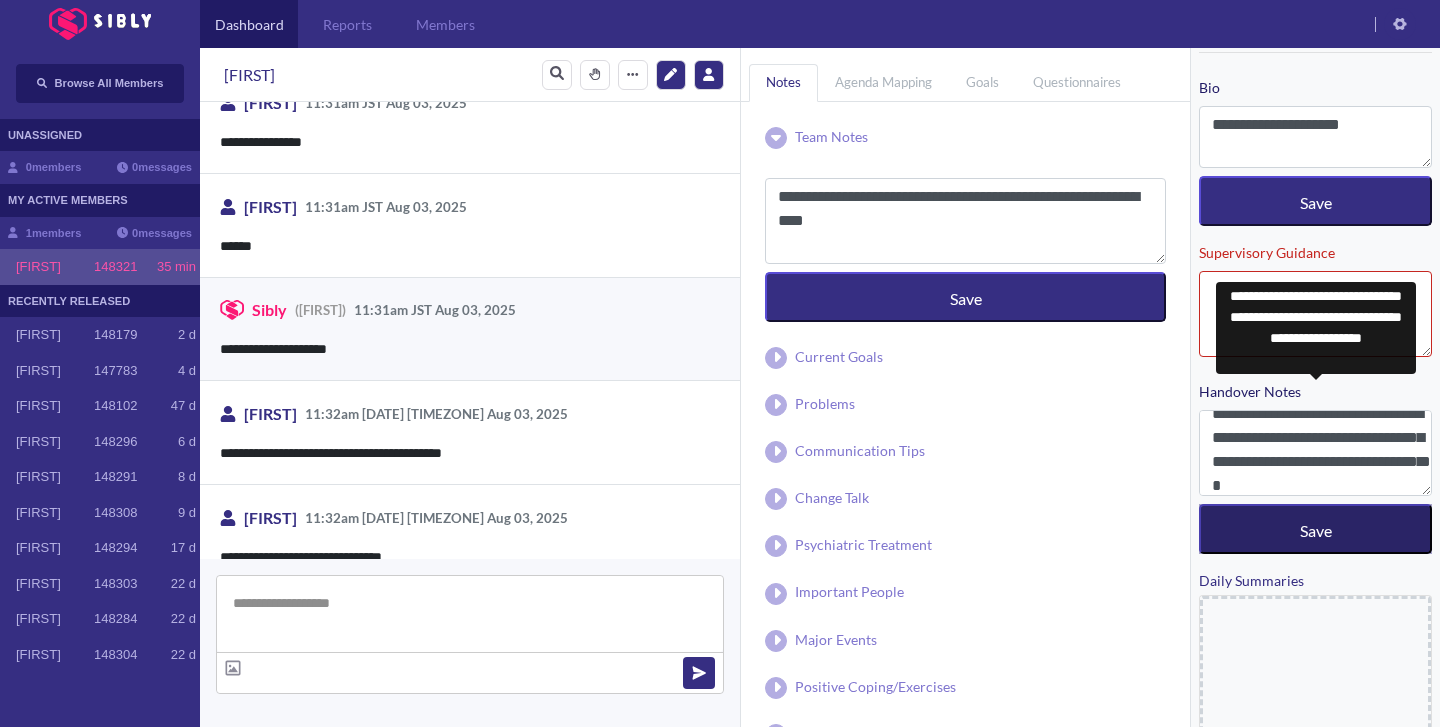 click on "Save" at bounding box center (1316, 530) 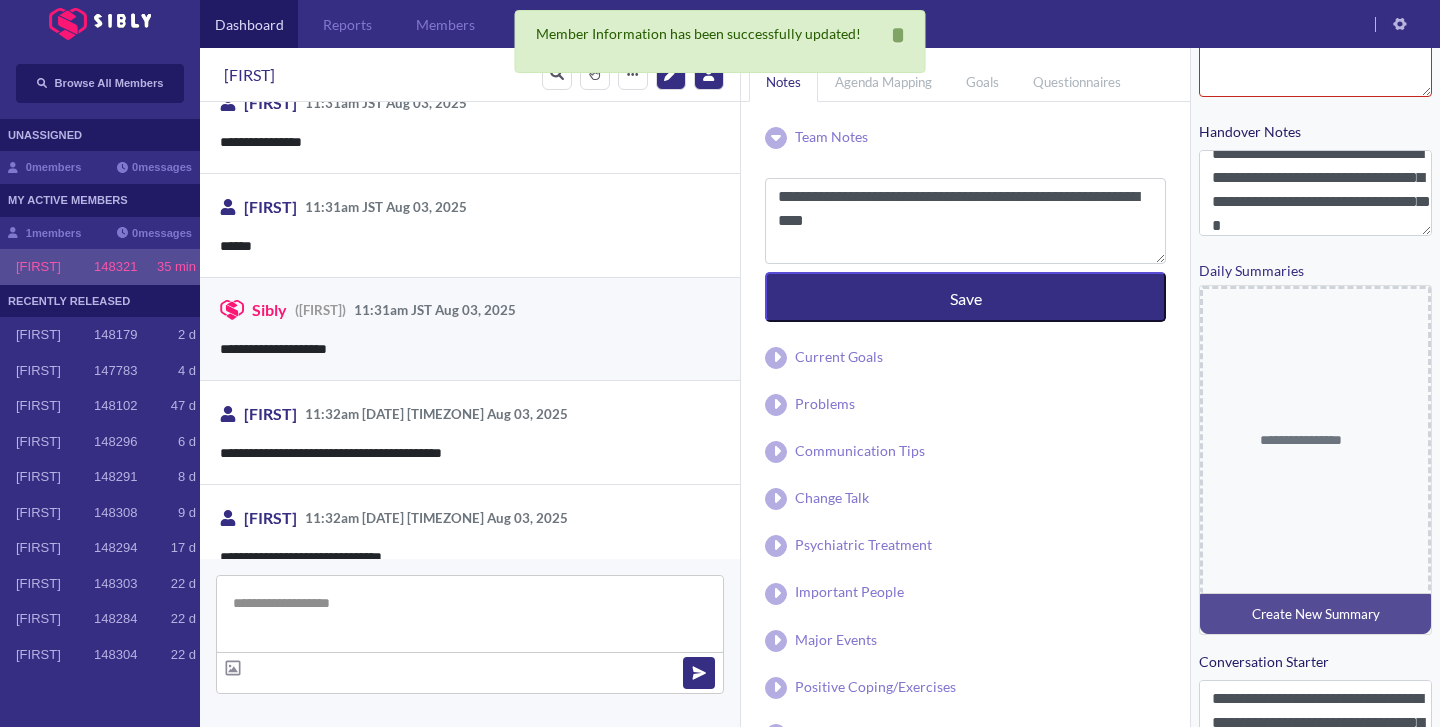 scroll, scrollTop: 568, scrollLeft: 0, axis: vertical 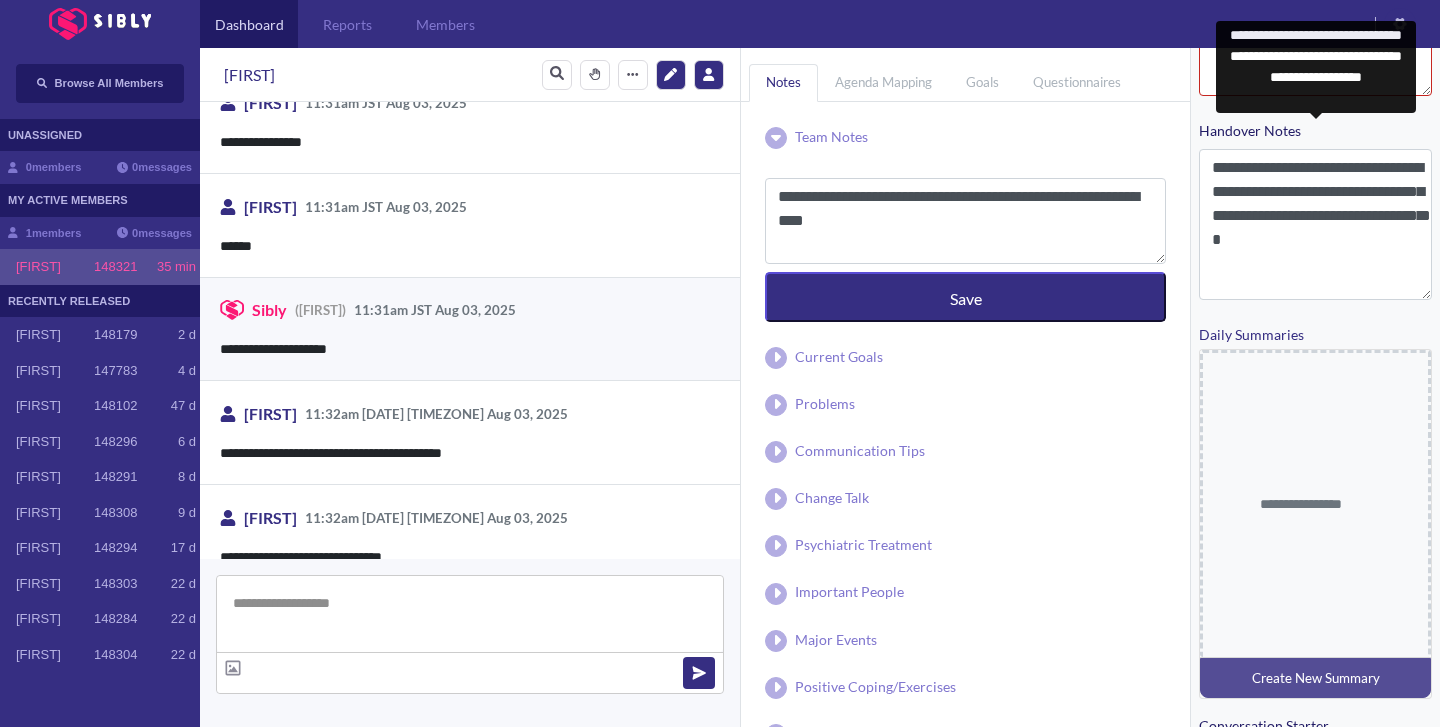drag, startPoint x: 1415, startPoint y: 225, endPoint x: 1220, endPoint y: 290, distance: 205.54805 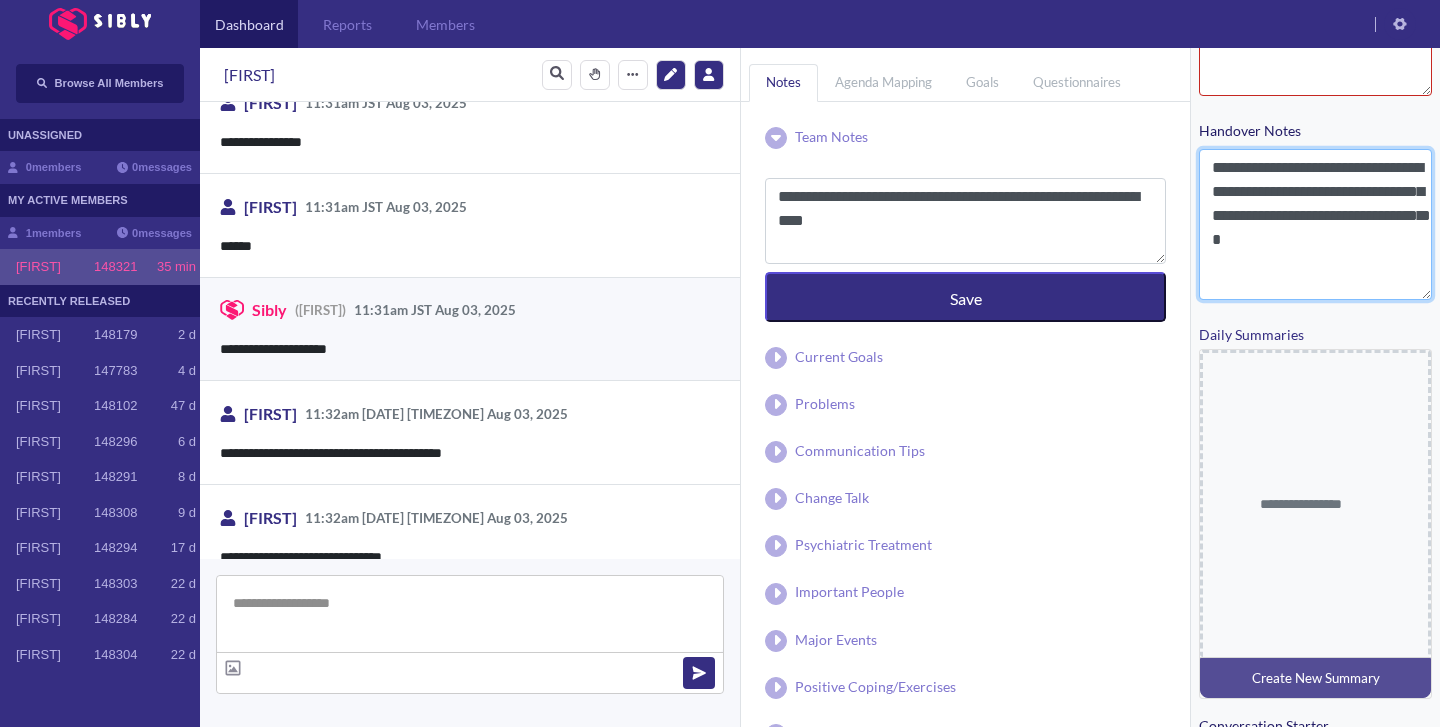 drag, startPoint x: 1417, startPoint y: 237, endPoint x: 1189, endPoint y: 160, distance: 240.6512 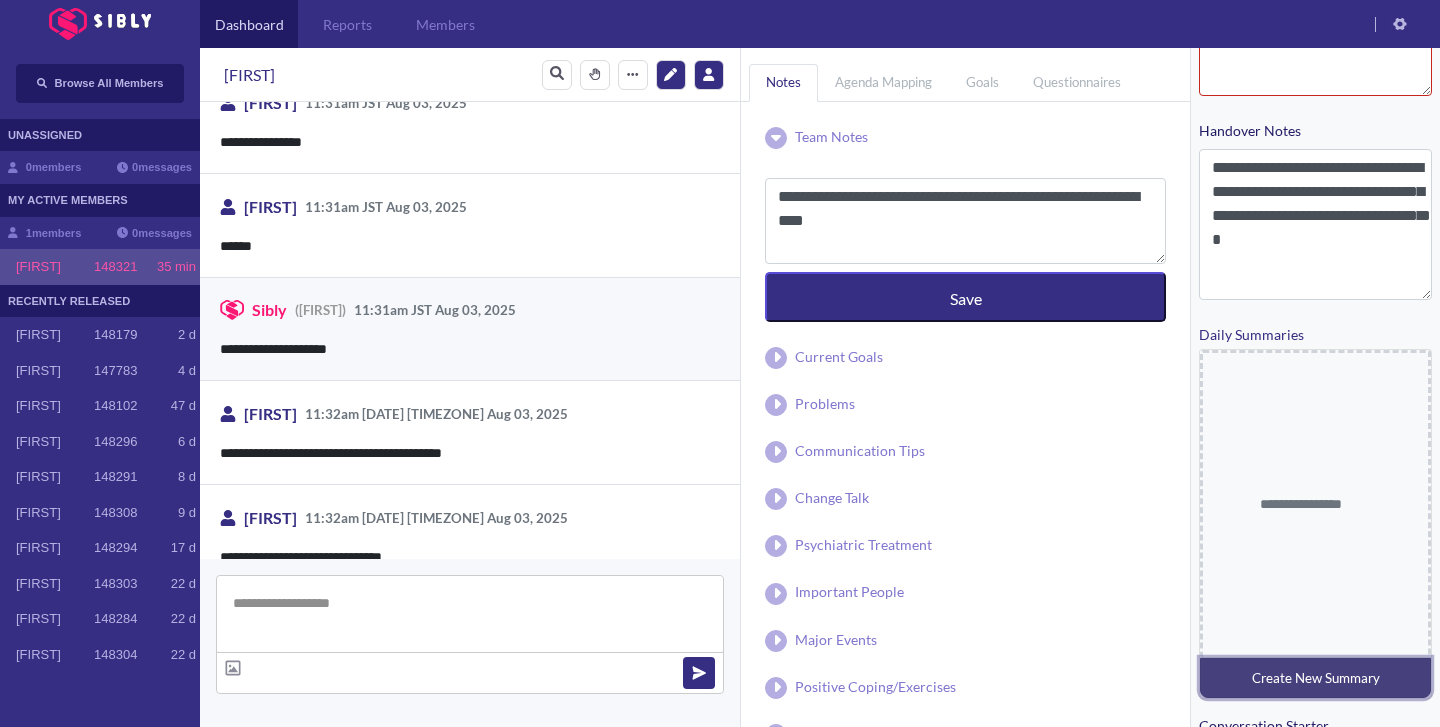 click on "Create New Summary" at bounding box center [1316, 678] 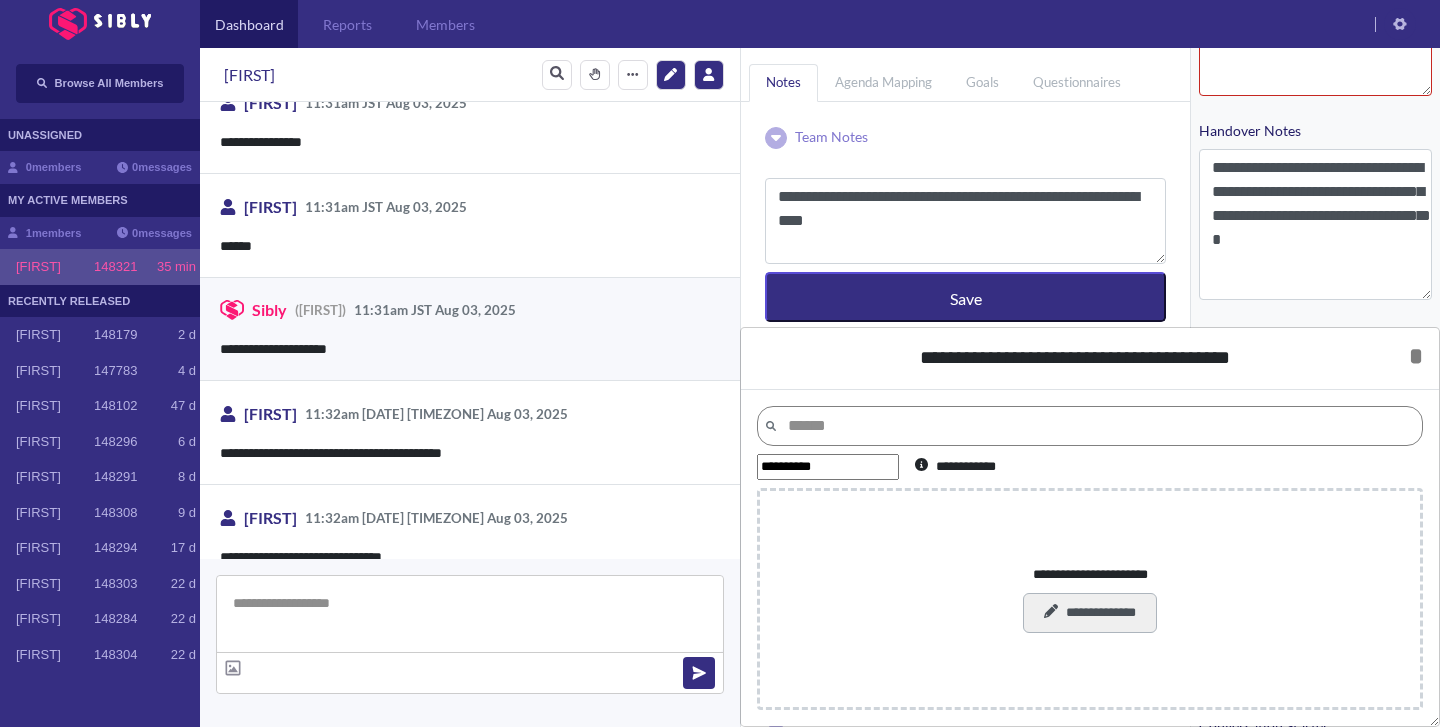 click on "**********" at bounding box center [1089, 613] 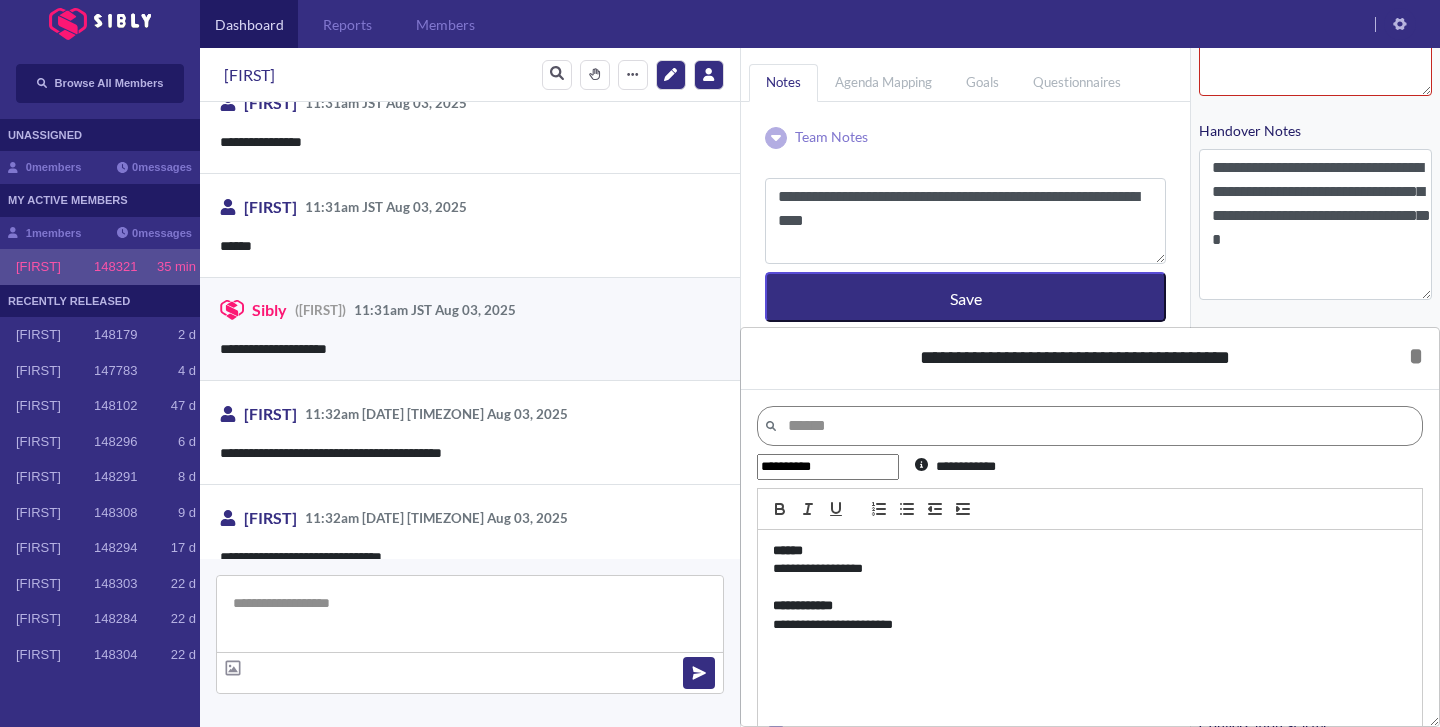 scroll, scrollTop: 0, scrollLeft: 0, axis: both 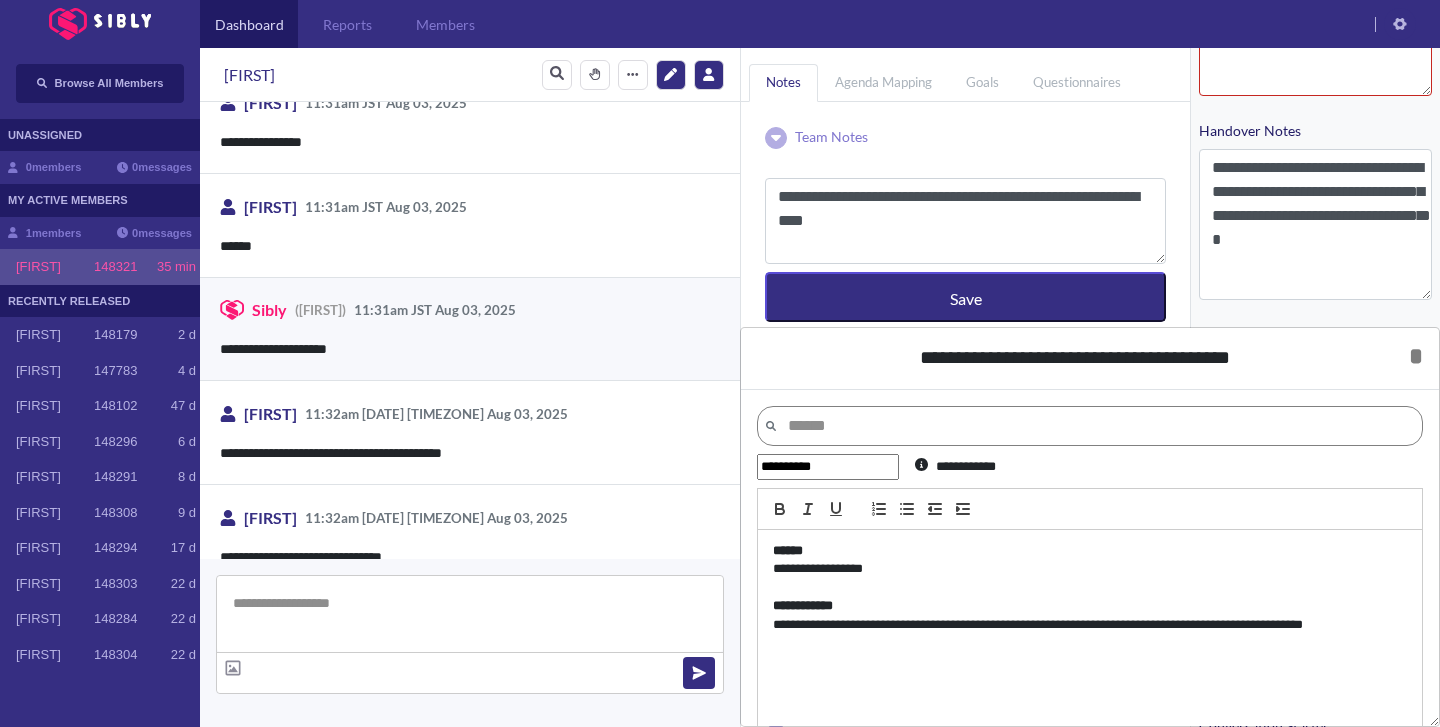 drag, startPoint x: 959, startPoint y: 629, endPoint x: 746, endPoint y: 617, distance: 213.33775 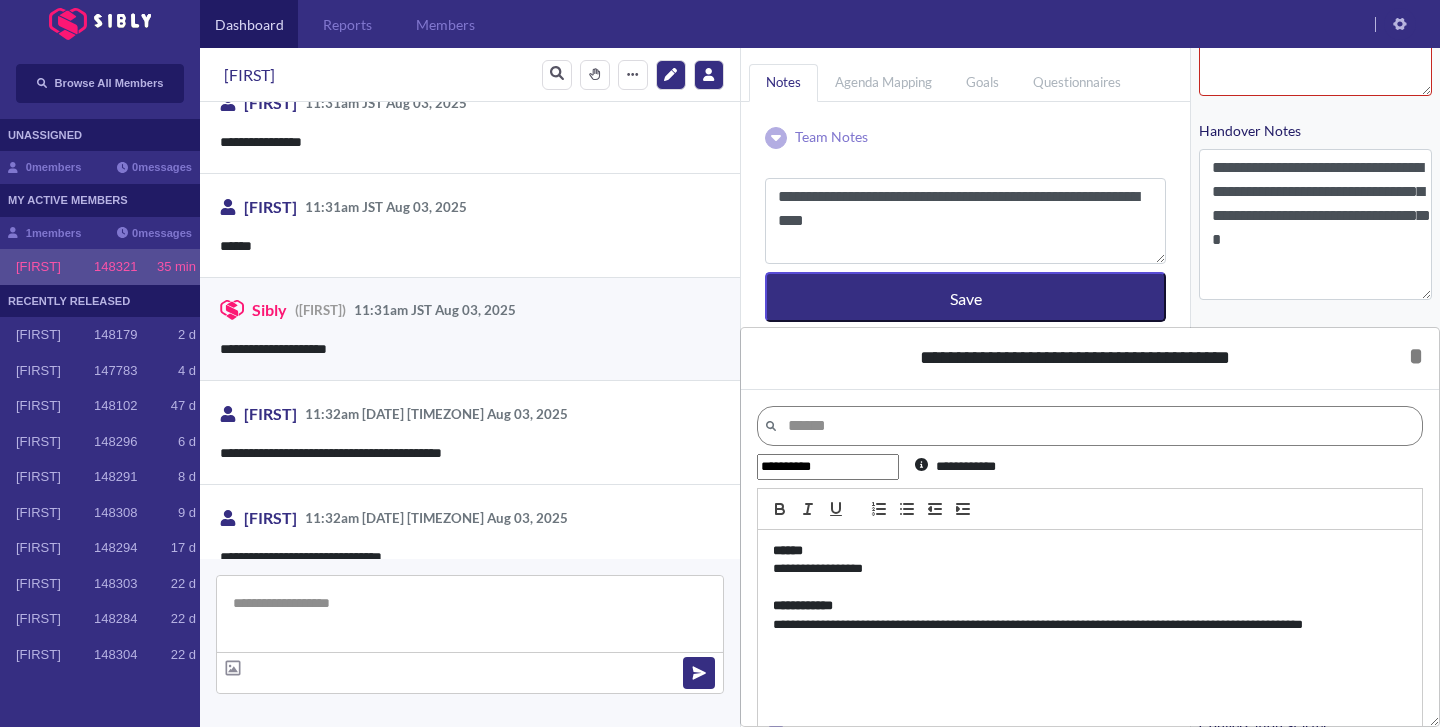 click on "**********" at bounding box center (1090, 558) 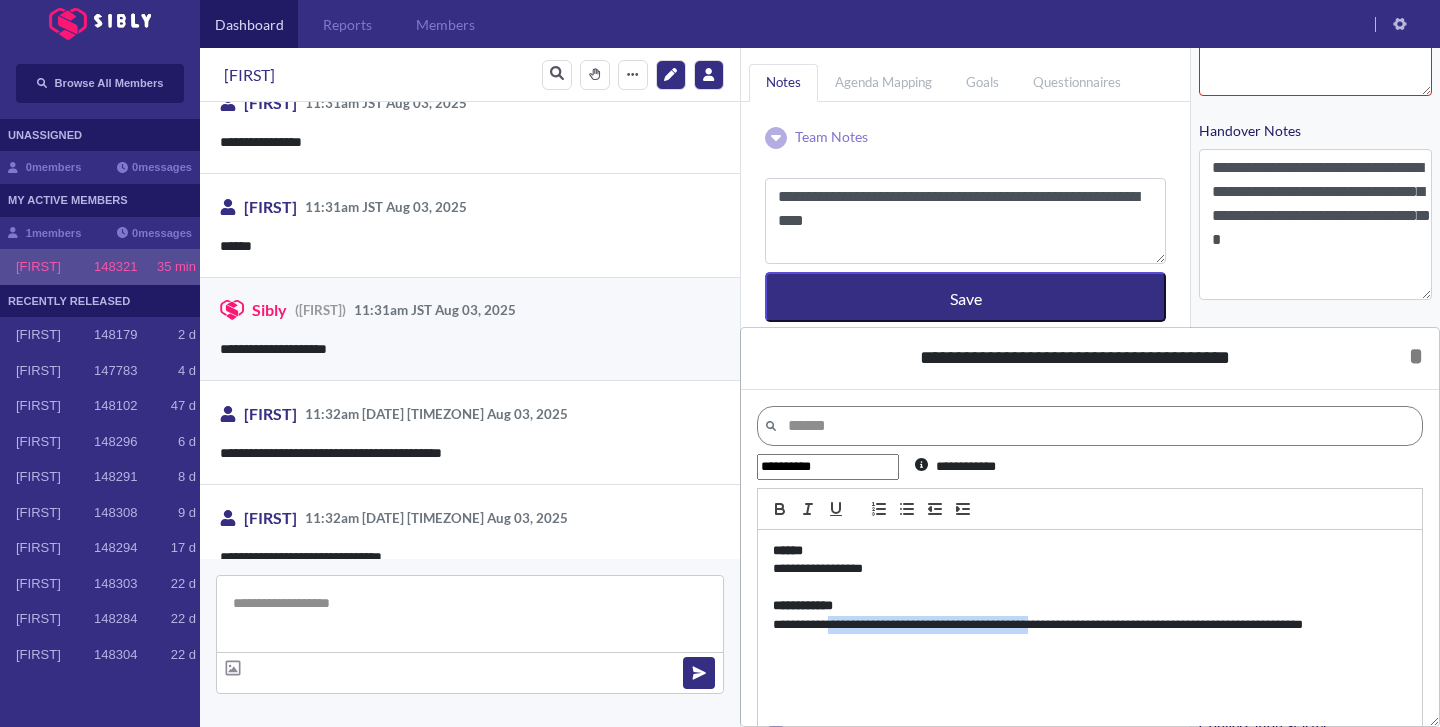copy on "**********" 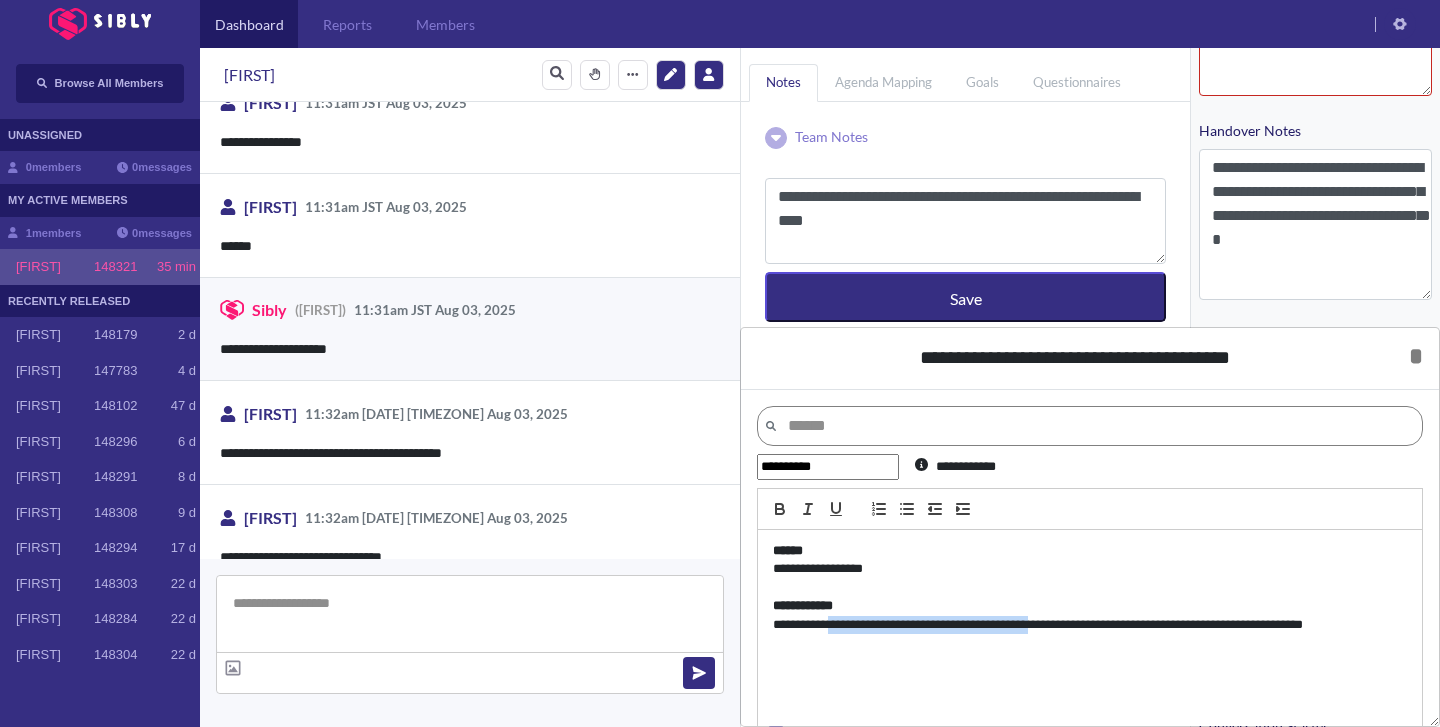 drag, startPoint x: 841, startPoint y: 627, endPoint x: 1061, endPoint y: 629, distance: 220.0091 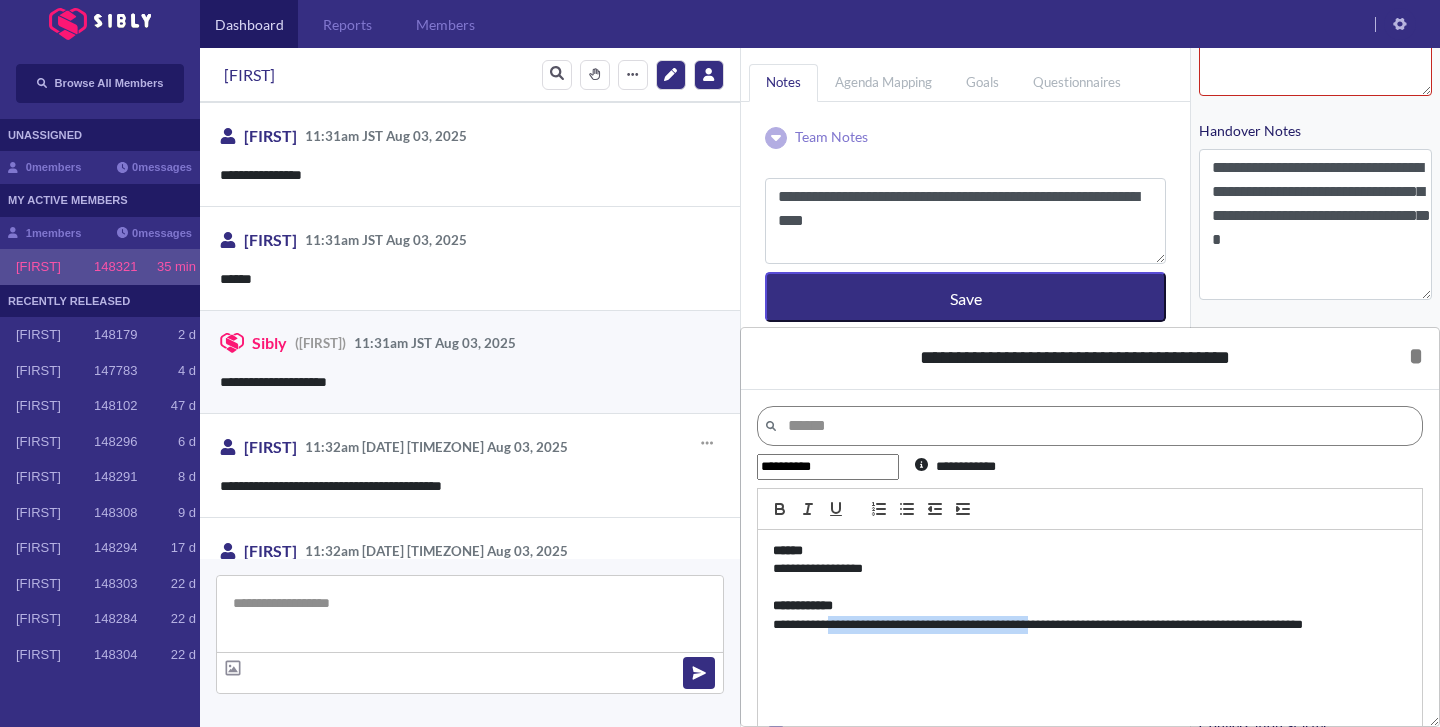 scroll, scrollTop: 368, scrollLeft: 0, axis: vertical 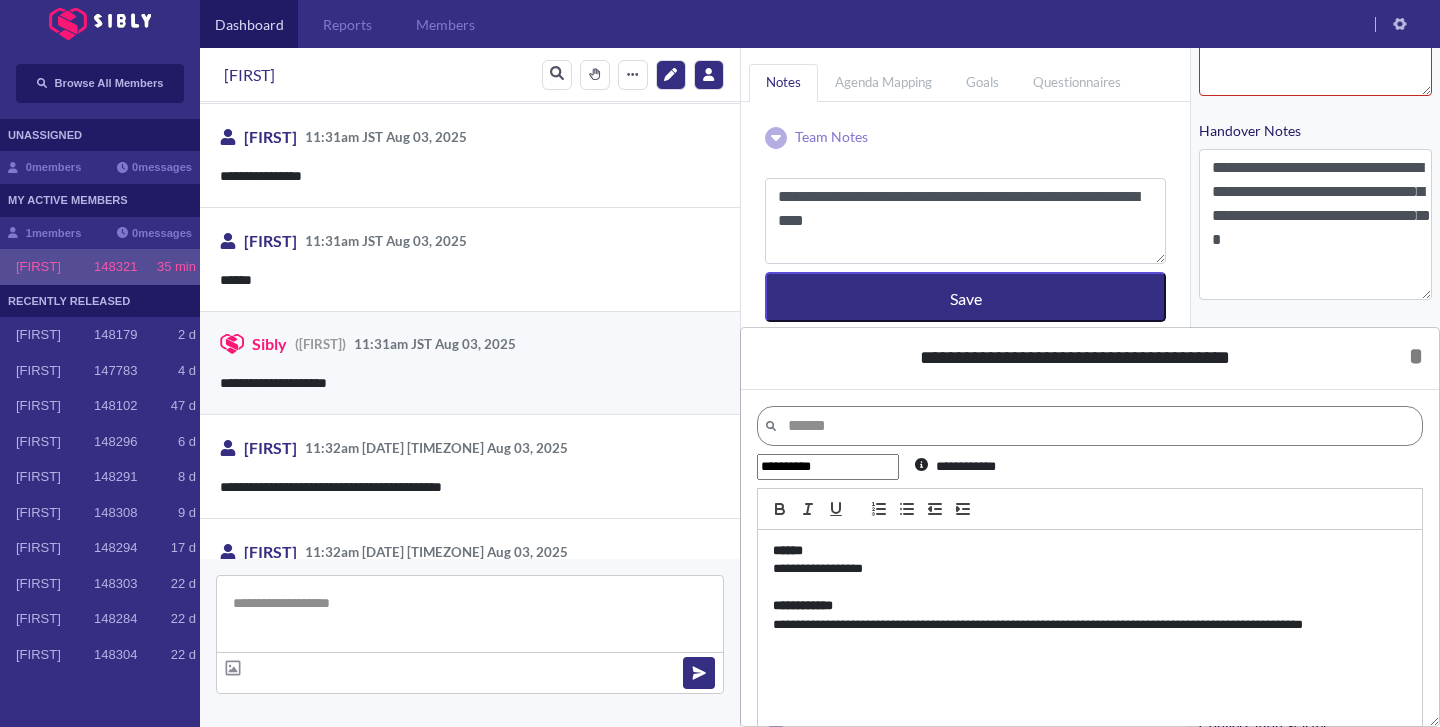drag, startPoint x: 489, startPoint y: 485, endPoint x: 208, endPoint y: 480, distance: 281.0445 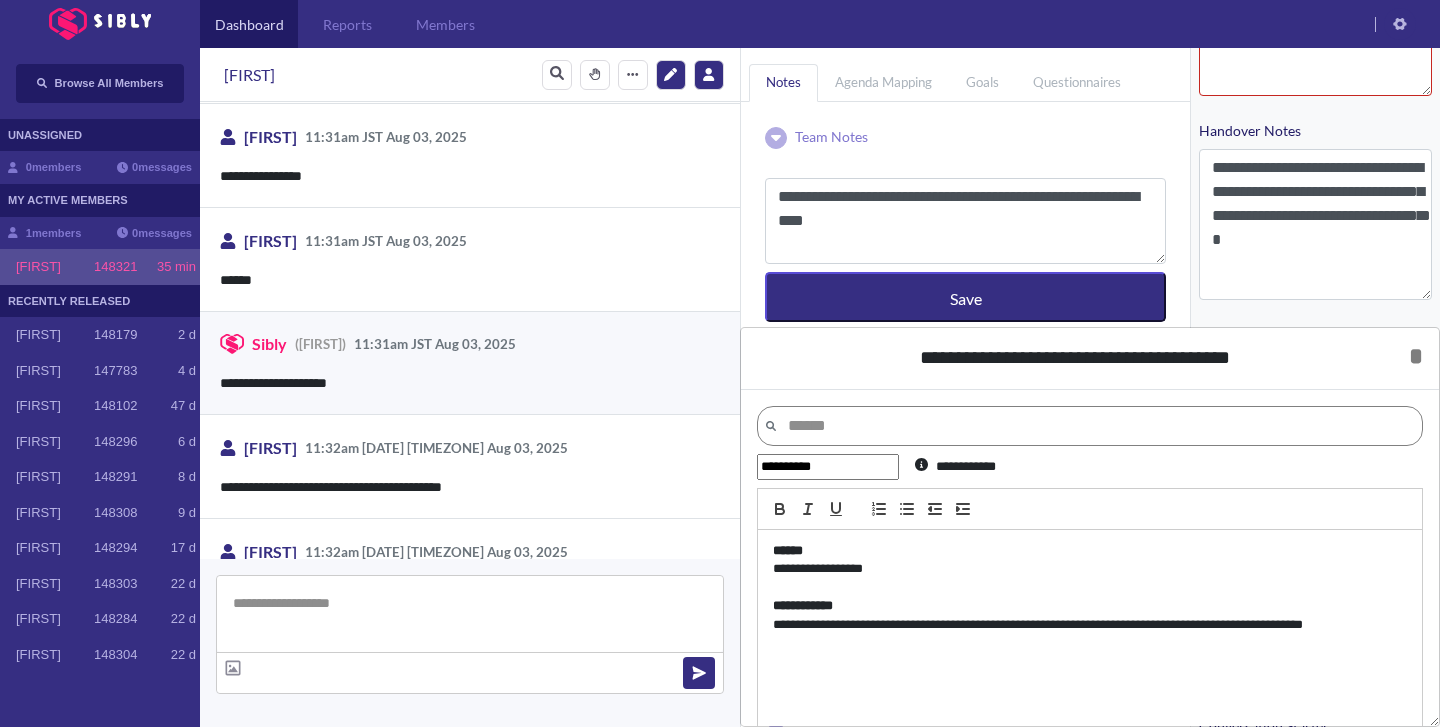 click on "**********" at bounding box center [470, 466] 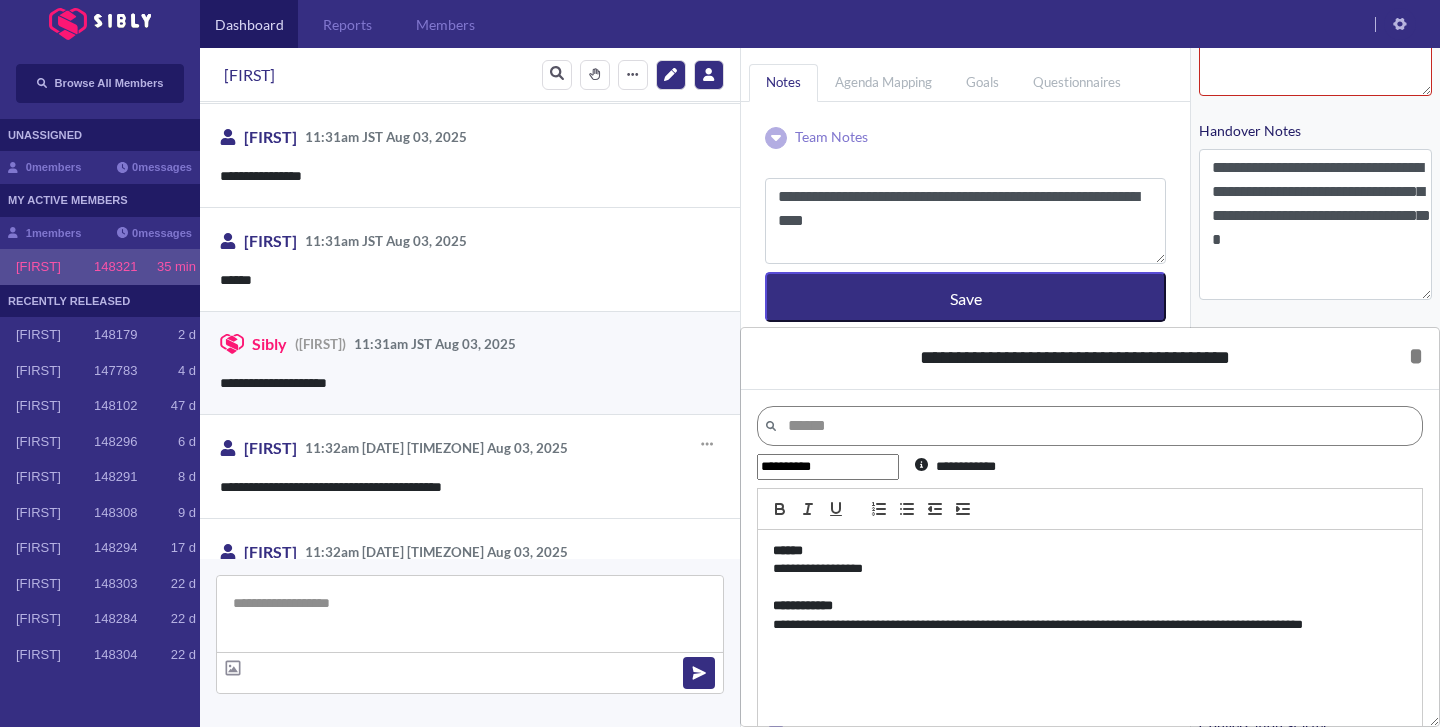drag, startPoint x: 215, startPoint y: 485, endPoint x: 401, endPoint y: 493, distance: 186.17197 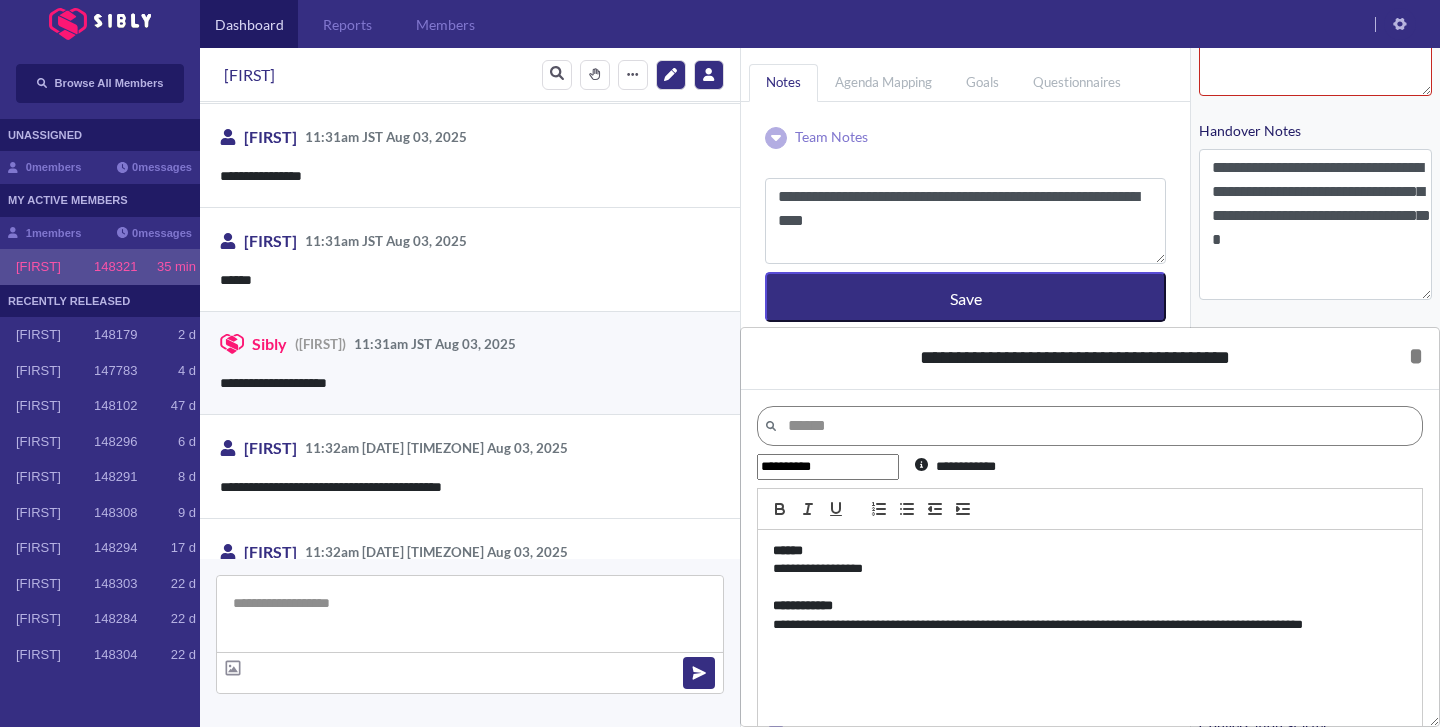 drag, startPoint x: 220, startPoint y: 486, endPoint x: 502, endPoint y: 499, distance: 282.2995 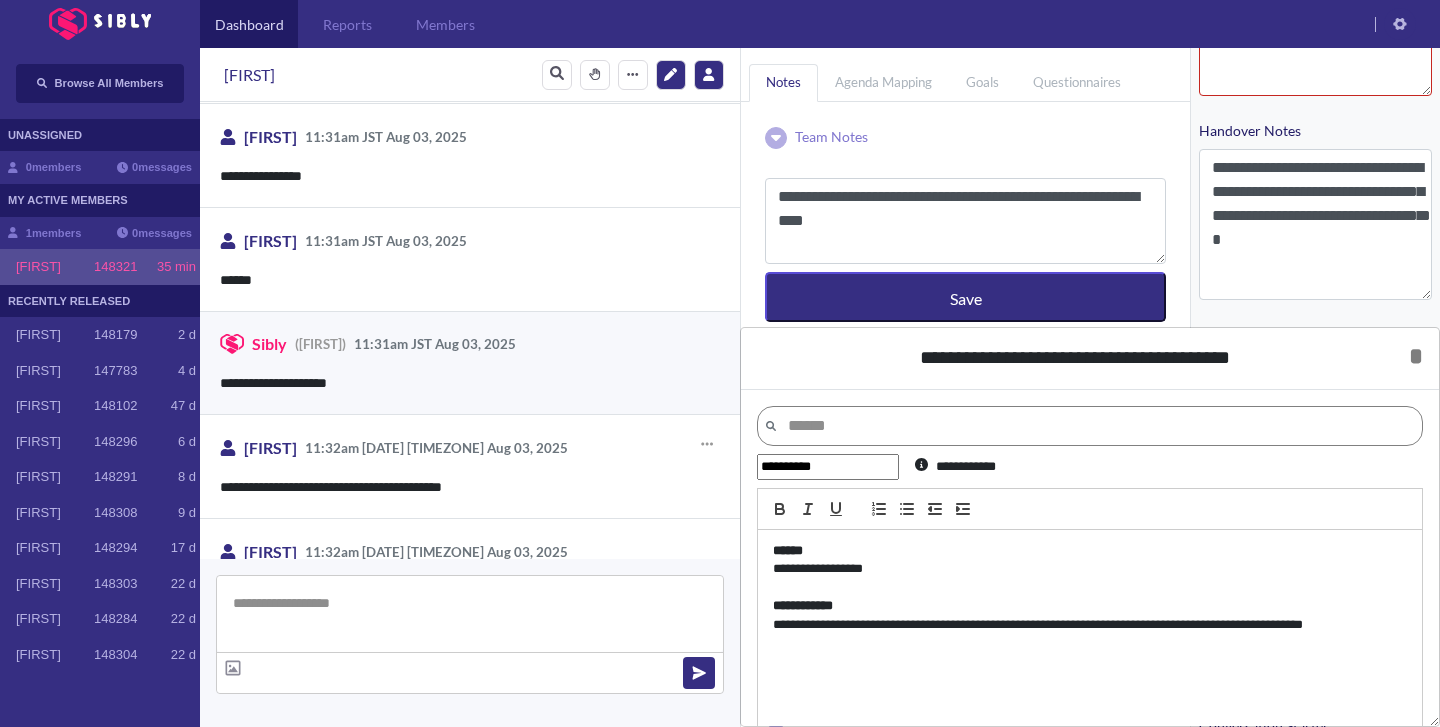 click on "**********" at bounding box center [470, 487] 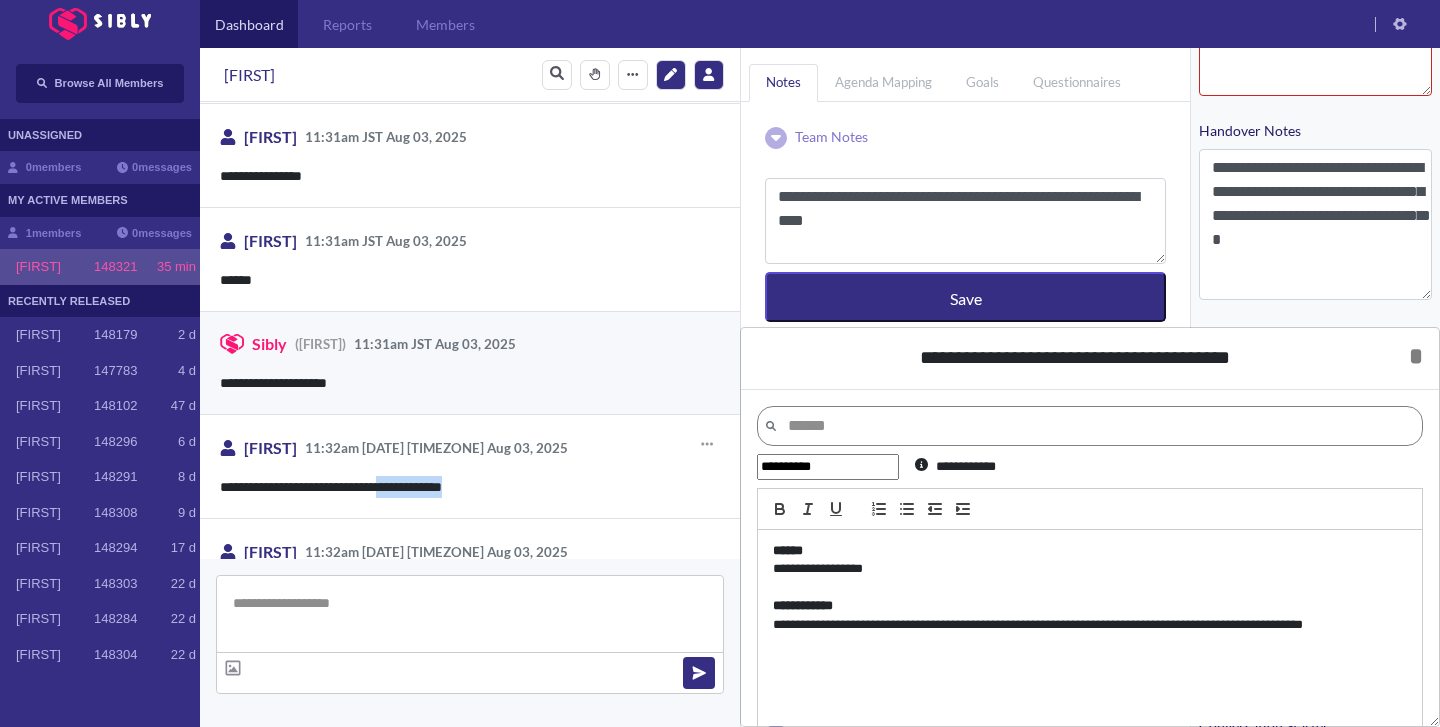 click on "**********" at bounding box center [470, 487] 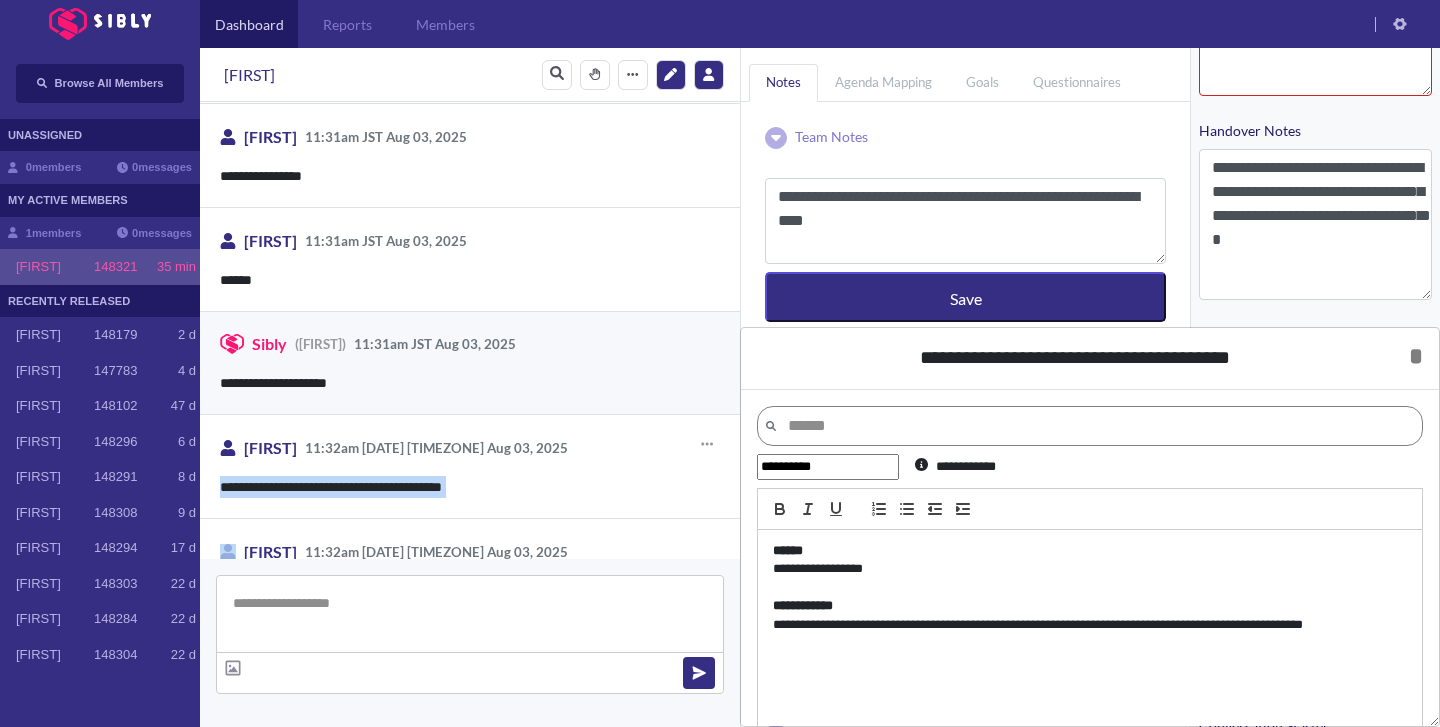 copy on "**********" 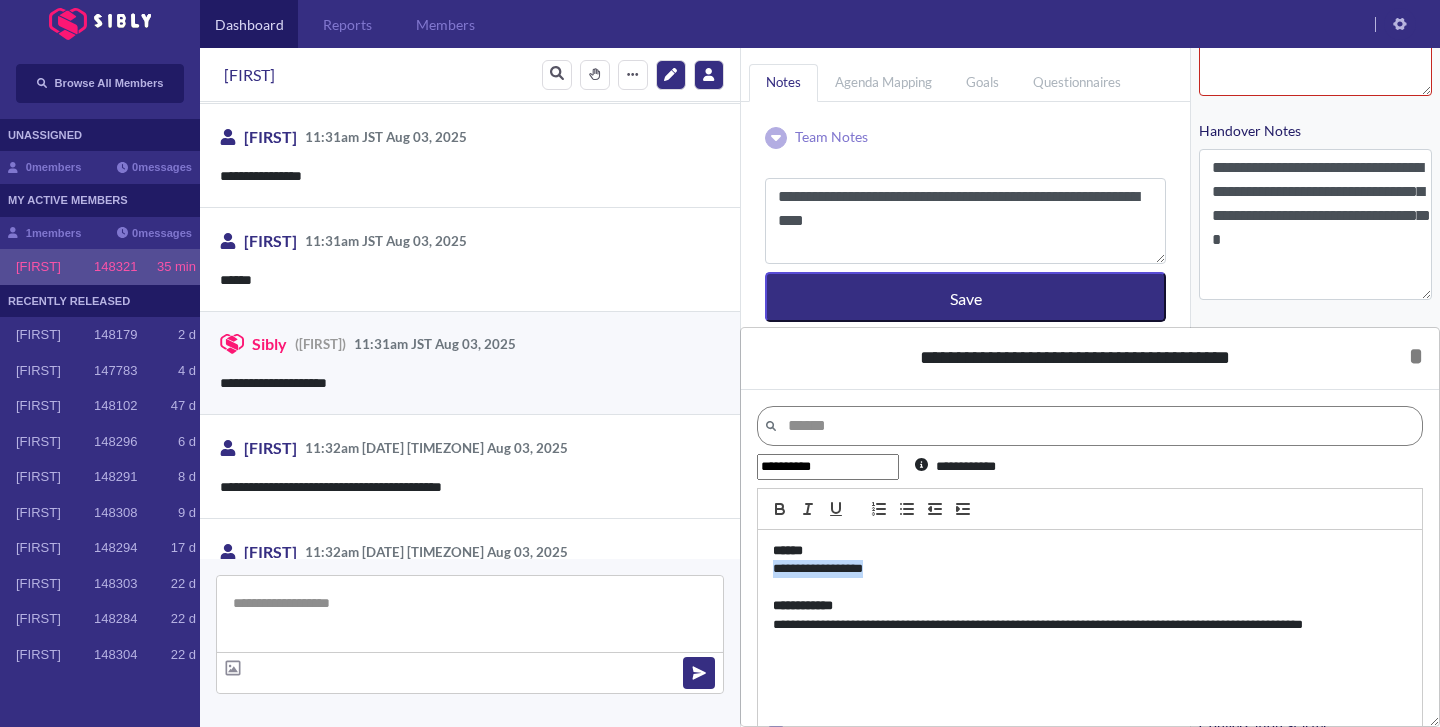 type 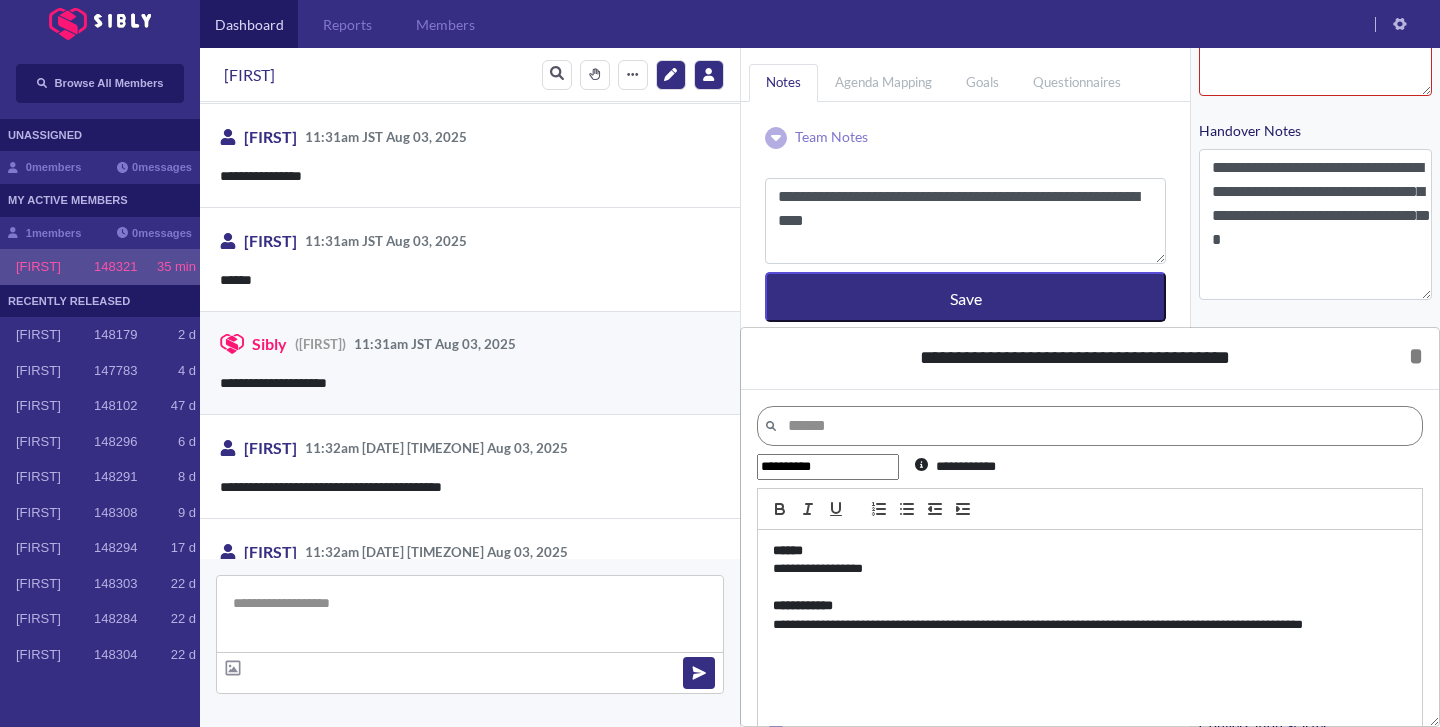 drag, startPoint x: 923, startPoint y: 568, endPoint x: 764, endPoint y: 577, distance: 159.25452 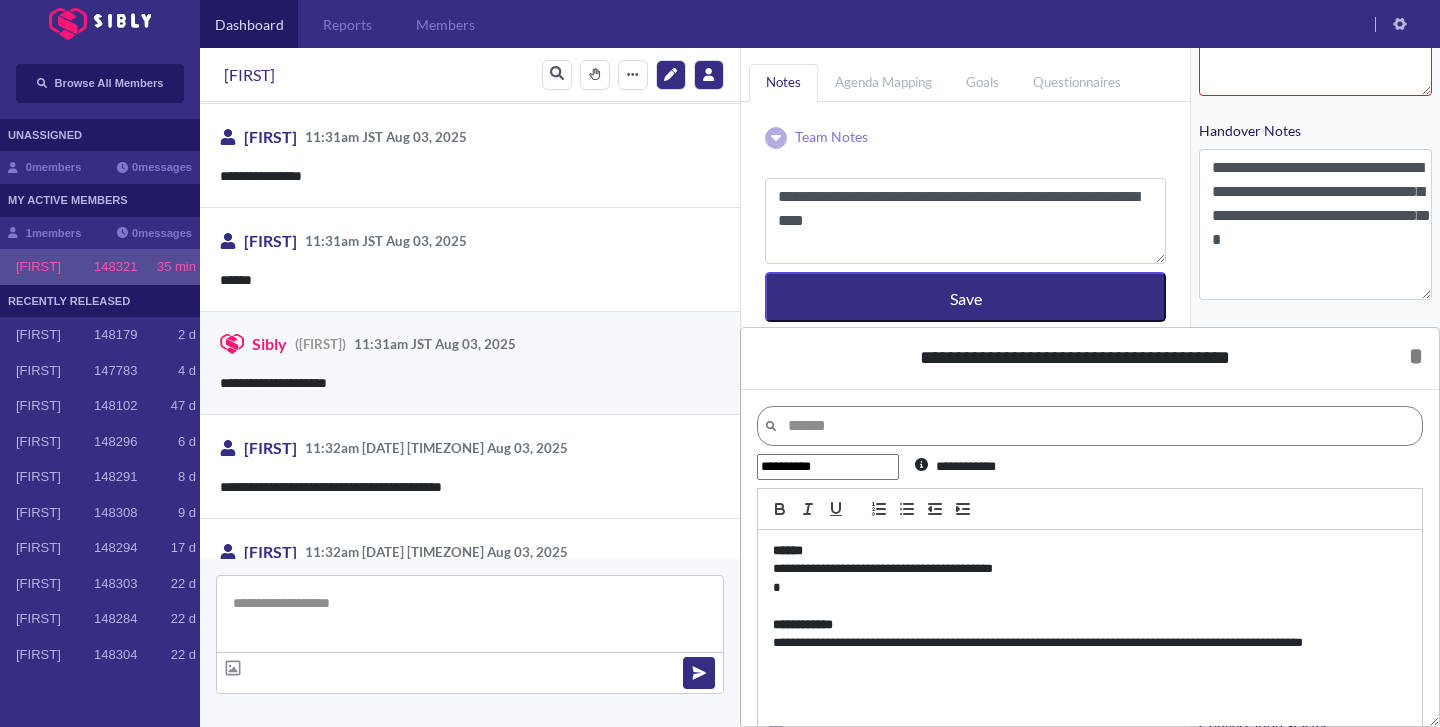scroll, scrollTop: 0, scrollLeft: 0, axis: both 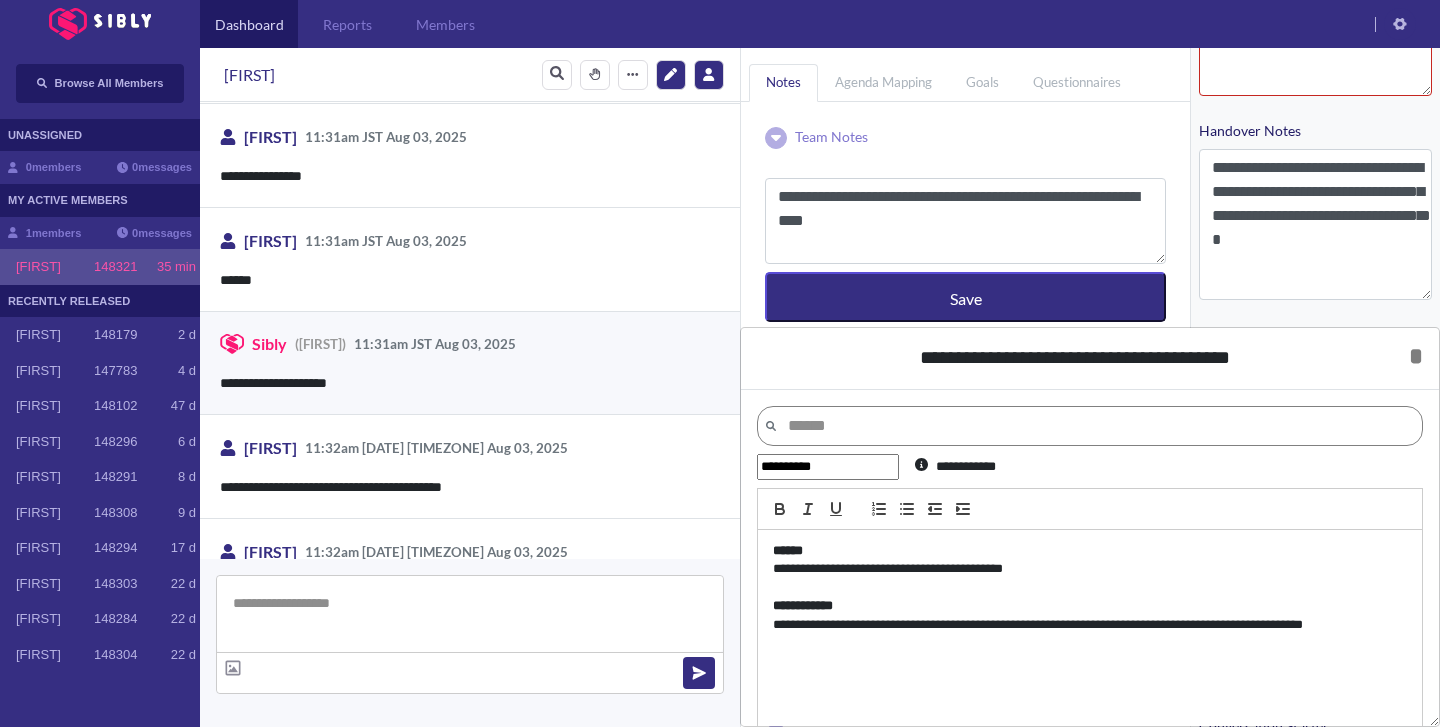 click on "**********" at bounding box center [1090, 625] 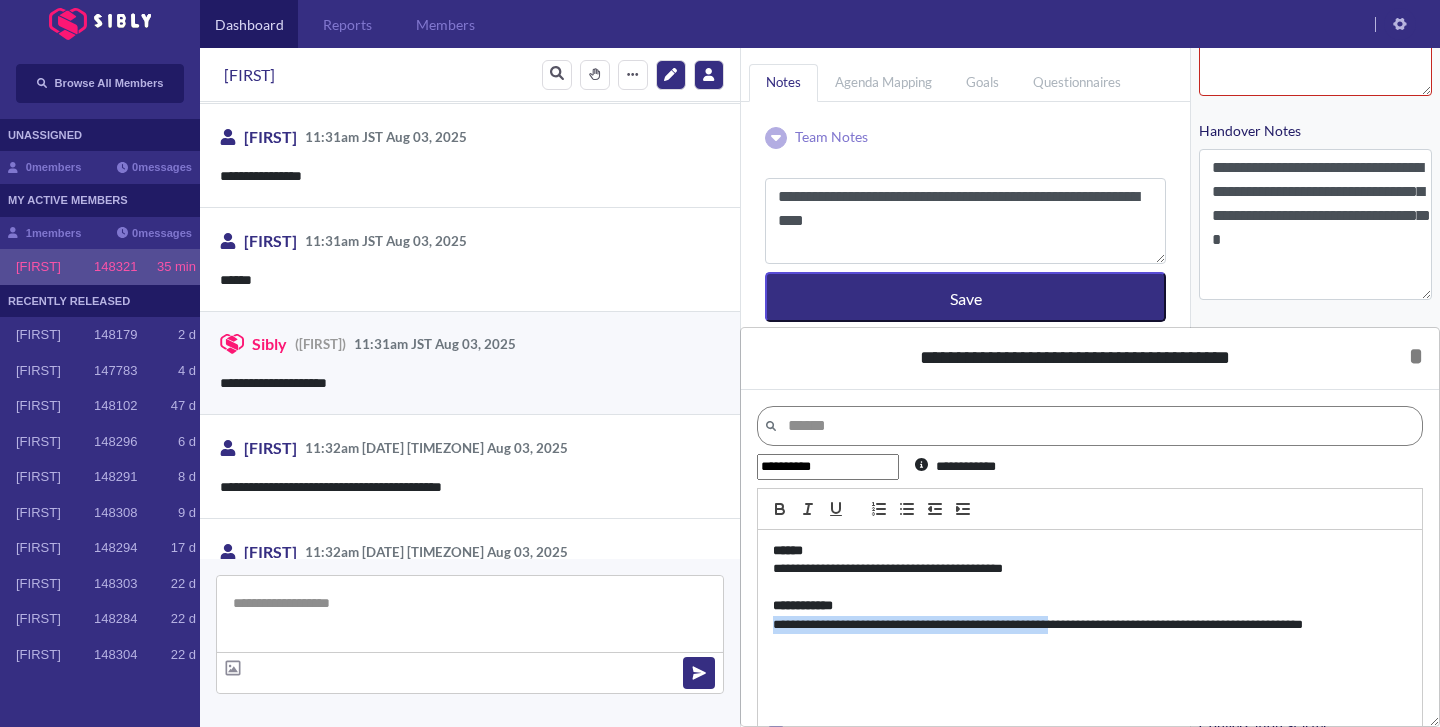 drag, startPoint x: 771, startPoint y: 626, endPoint x: 1088, endPoint y: 628, distance: 317.00632 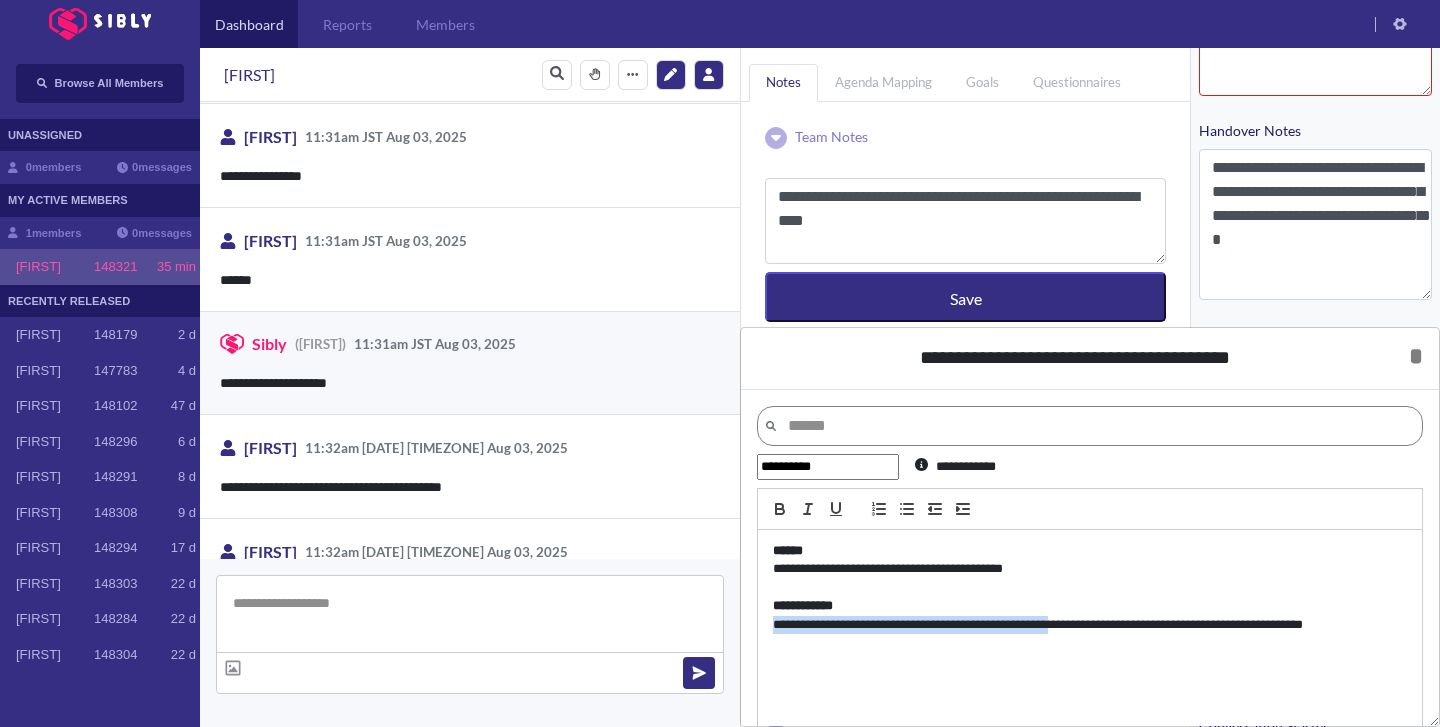click on "**********" at bounding box center [1090, 658] 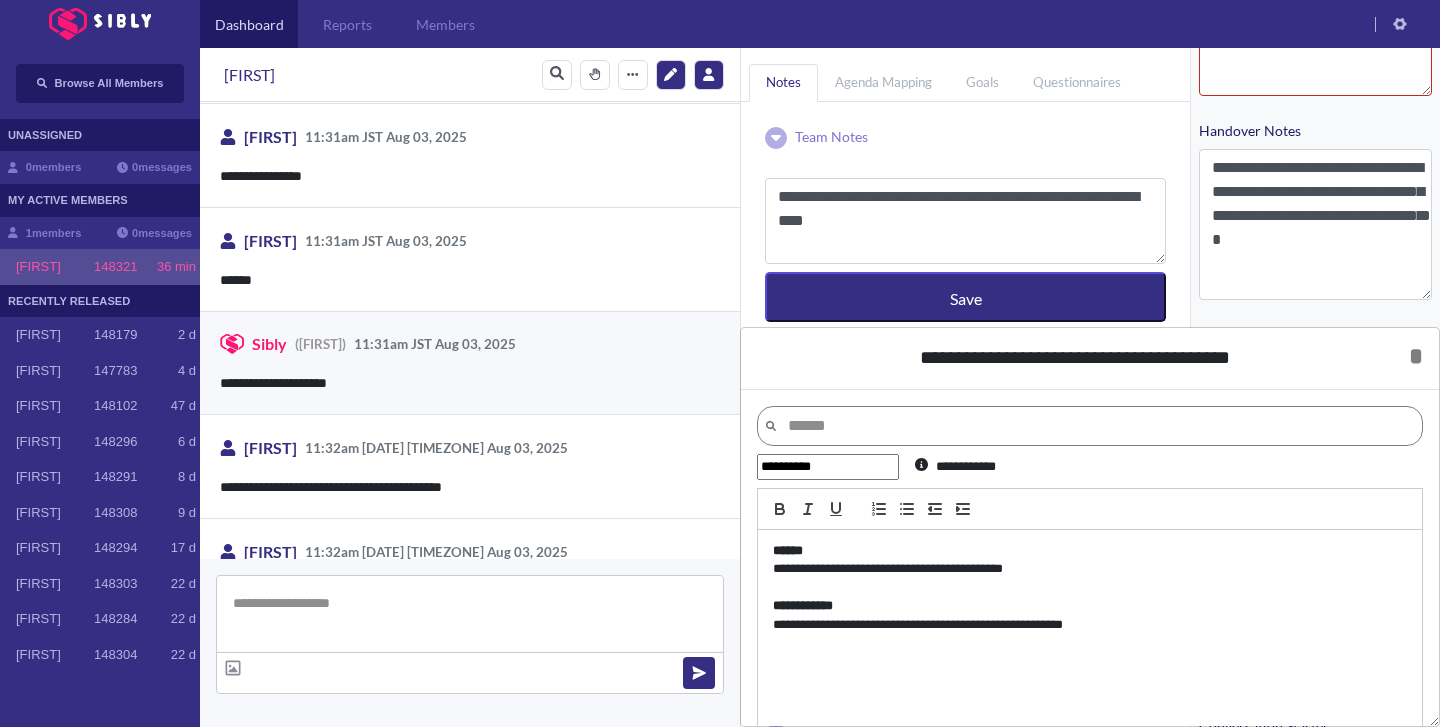 drag, startPoint x: 1021, startPoint y: 627, endPoint x: 1159, endPoint y: 633, distance: 138.13037 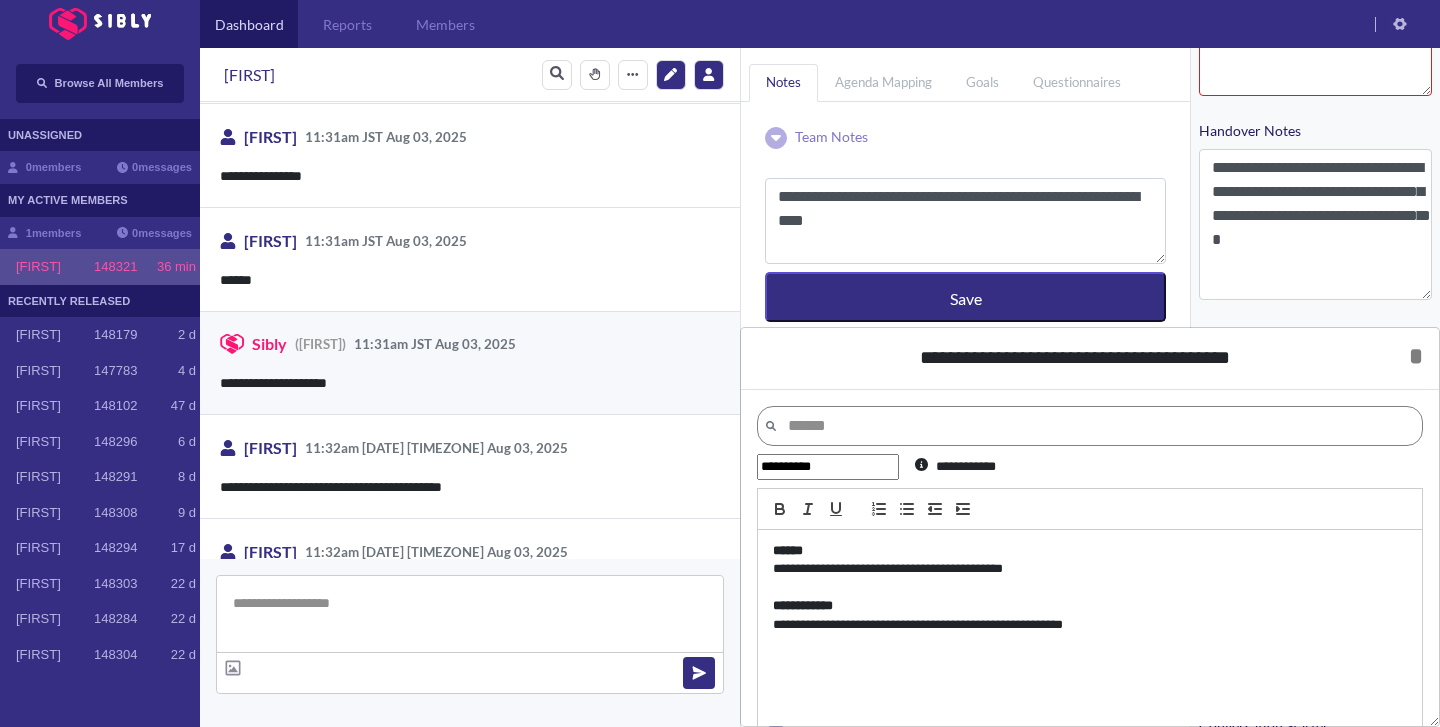 click on "**********" at bounding box center (1090, 625) 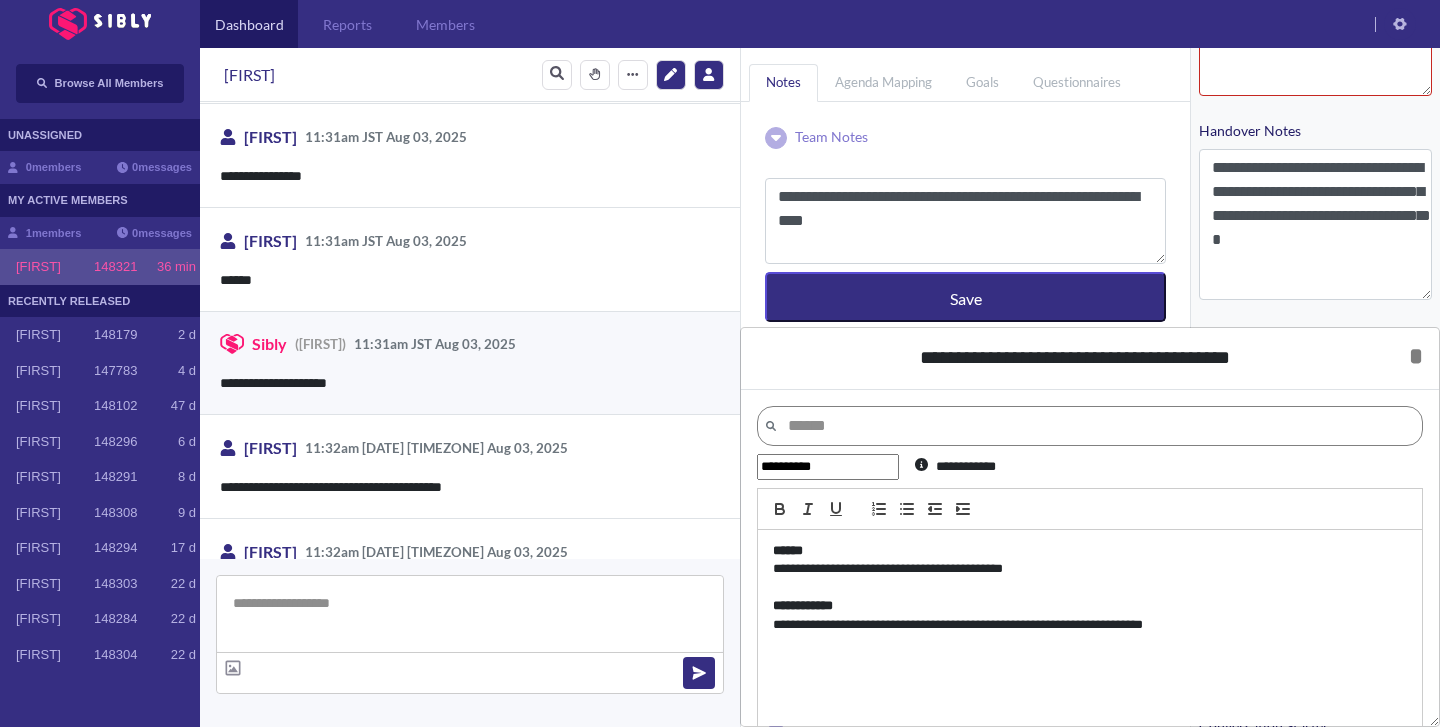 click on "**********" at bounding box center [1090, 625] 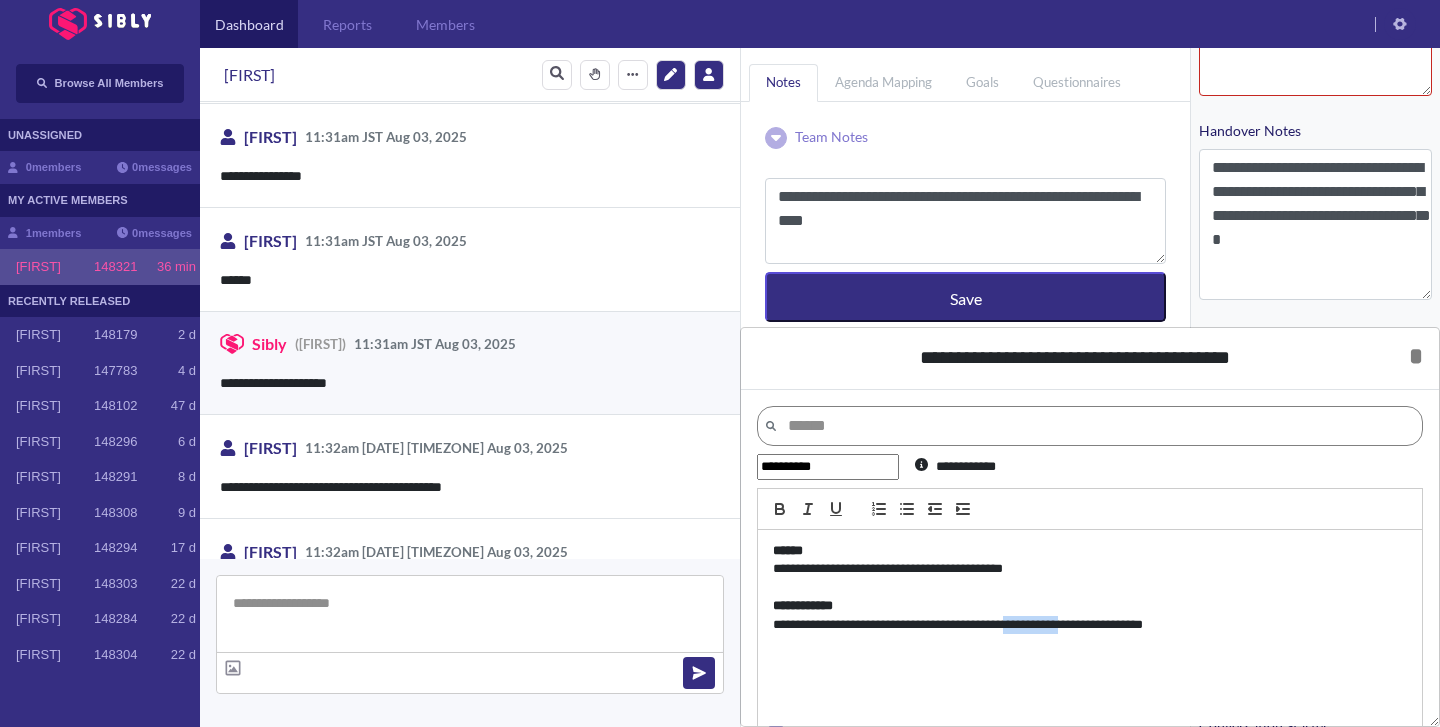 click on "**********" at bounding box center (1090, 625) 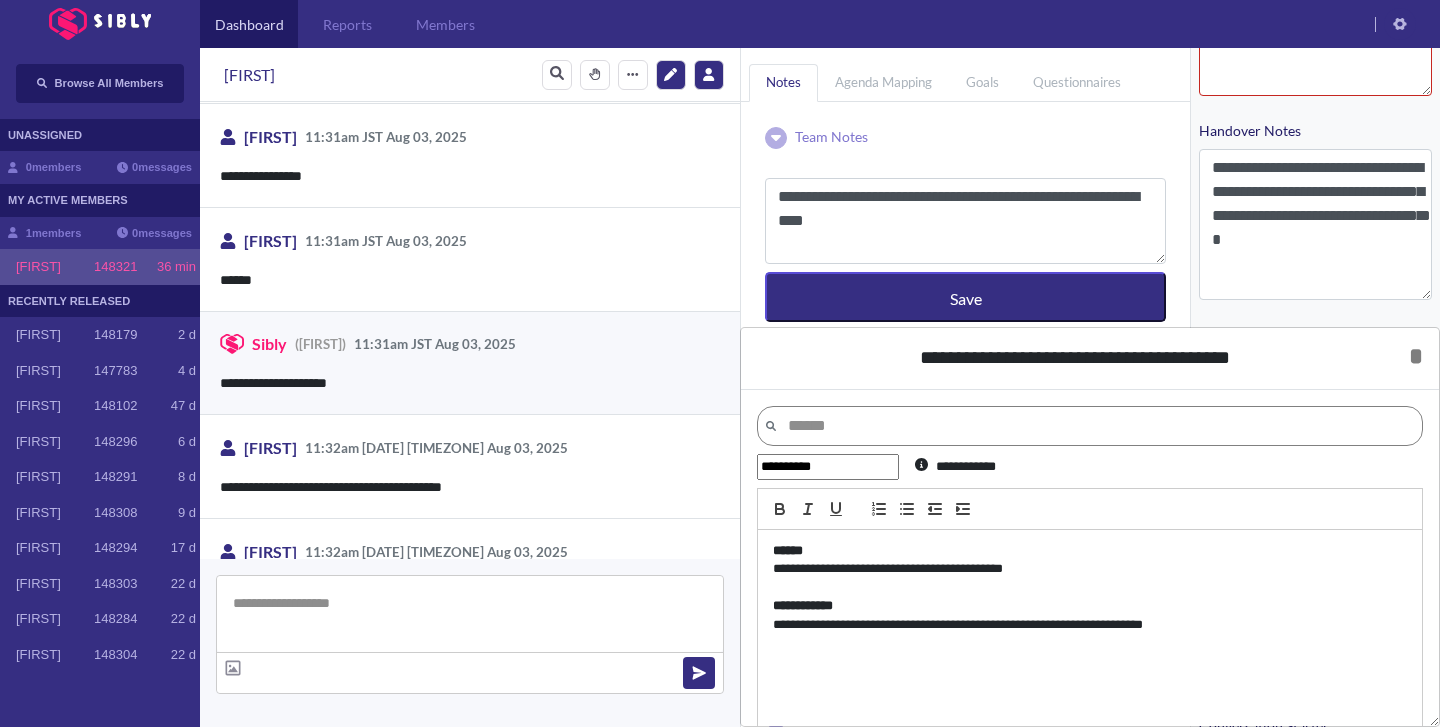 click on "**********" at bounding box center [1090, 625] 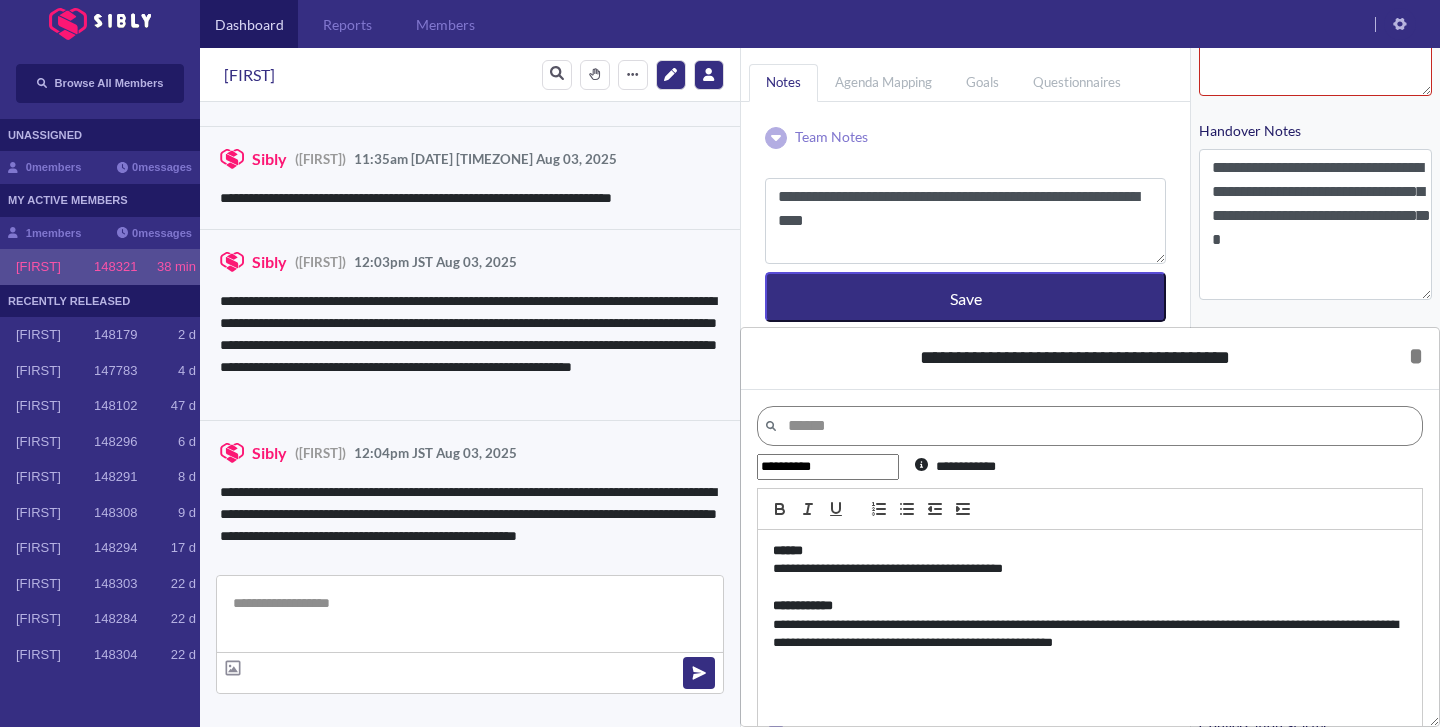 scroll, scrollTop: 1041, scrollLeft: 0, axis: vertical 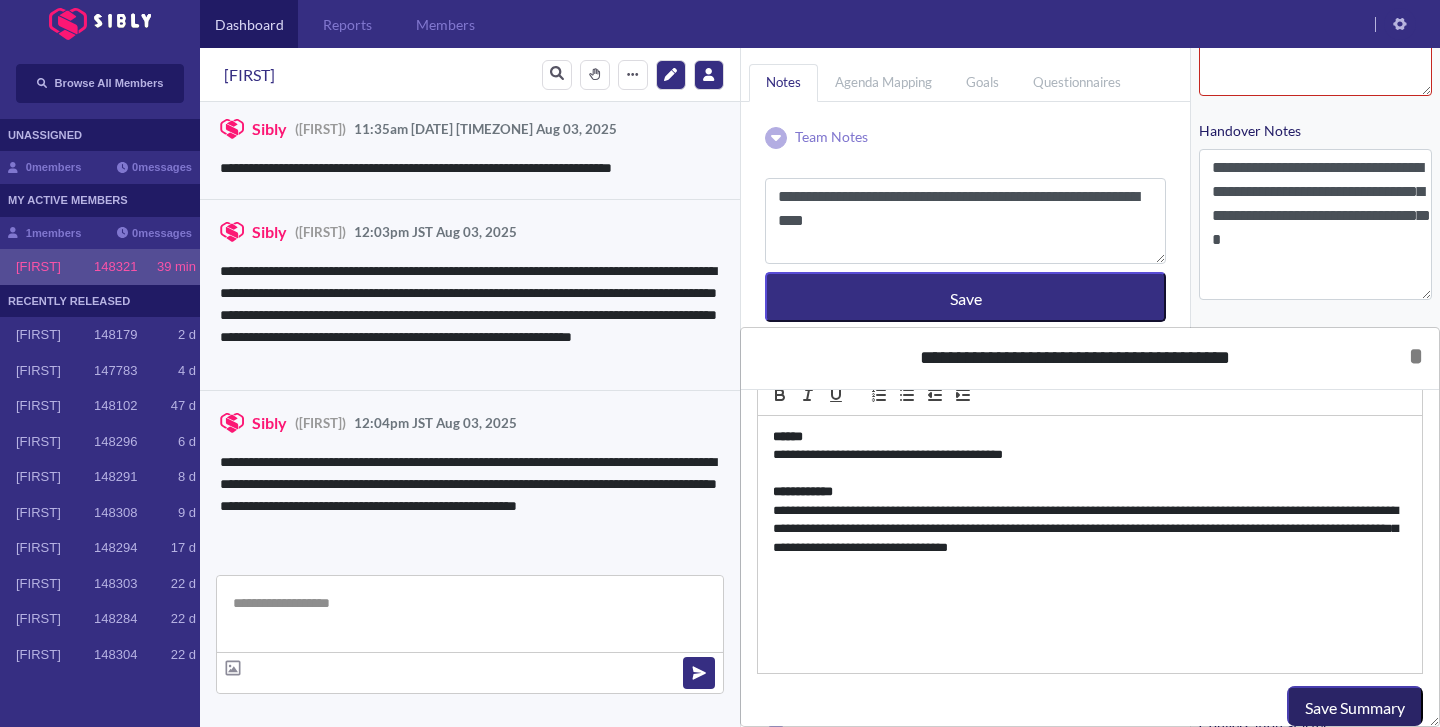 click on "Save Summary" at bounding box center (1355, 708) 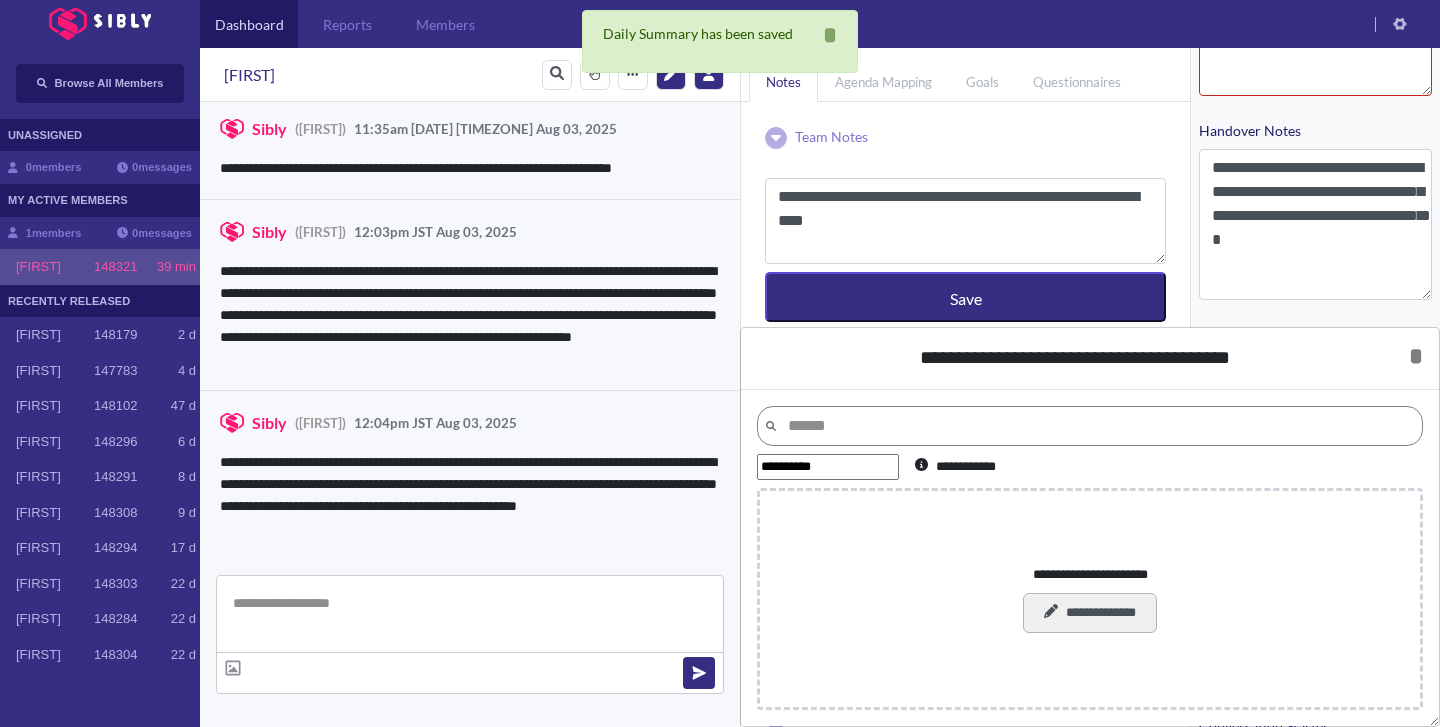 scroll, scrollTop: 0, scrollLeft: 0, axis: both 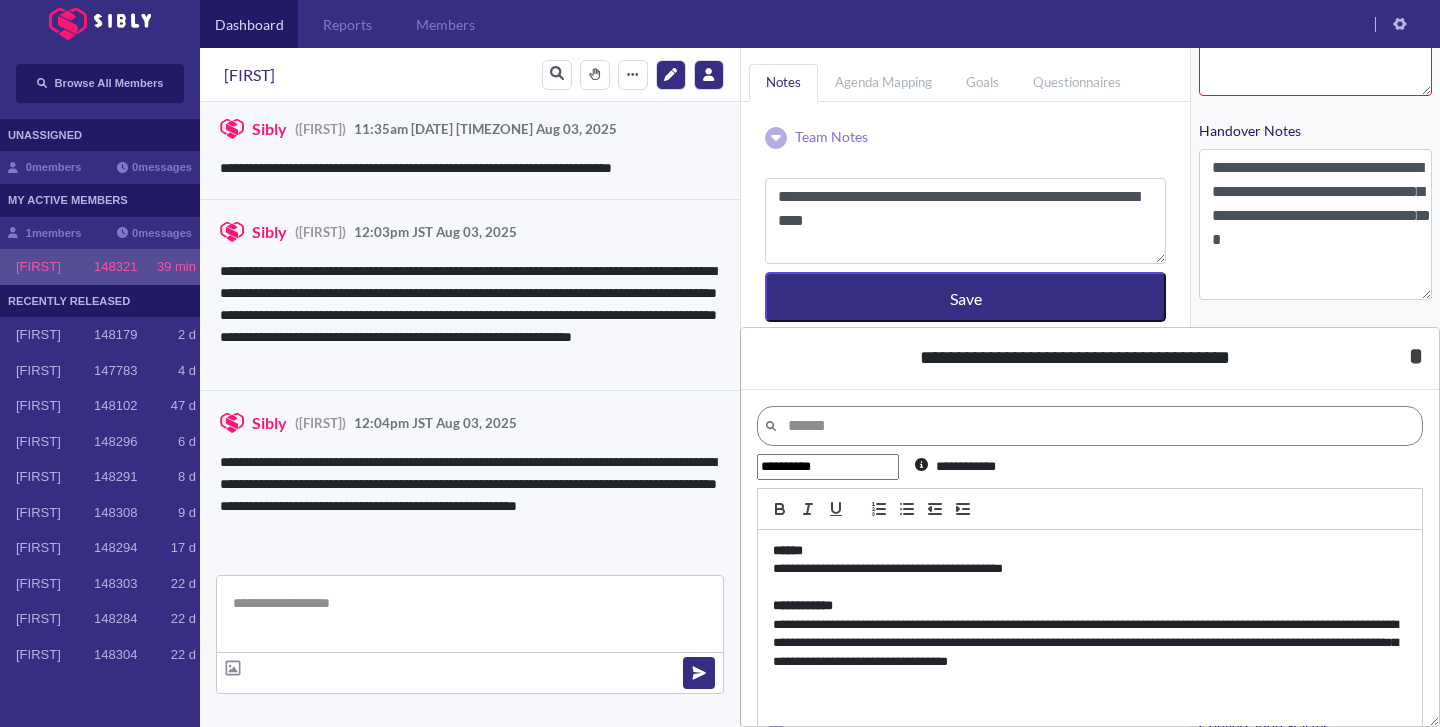 click on "*" at bounding box center [1416, 356] 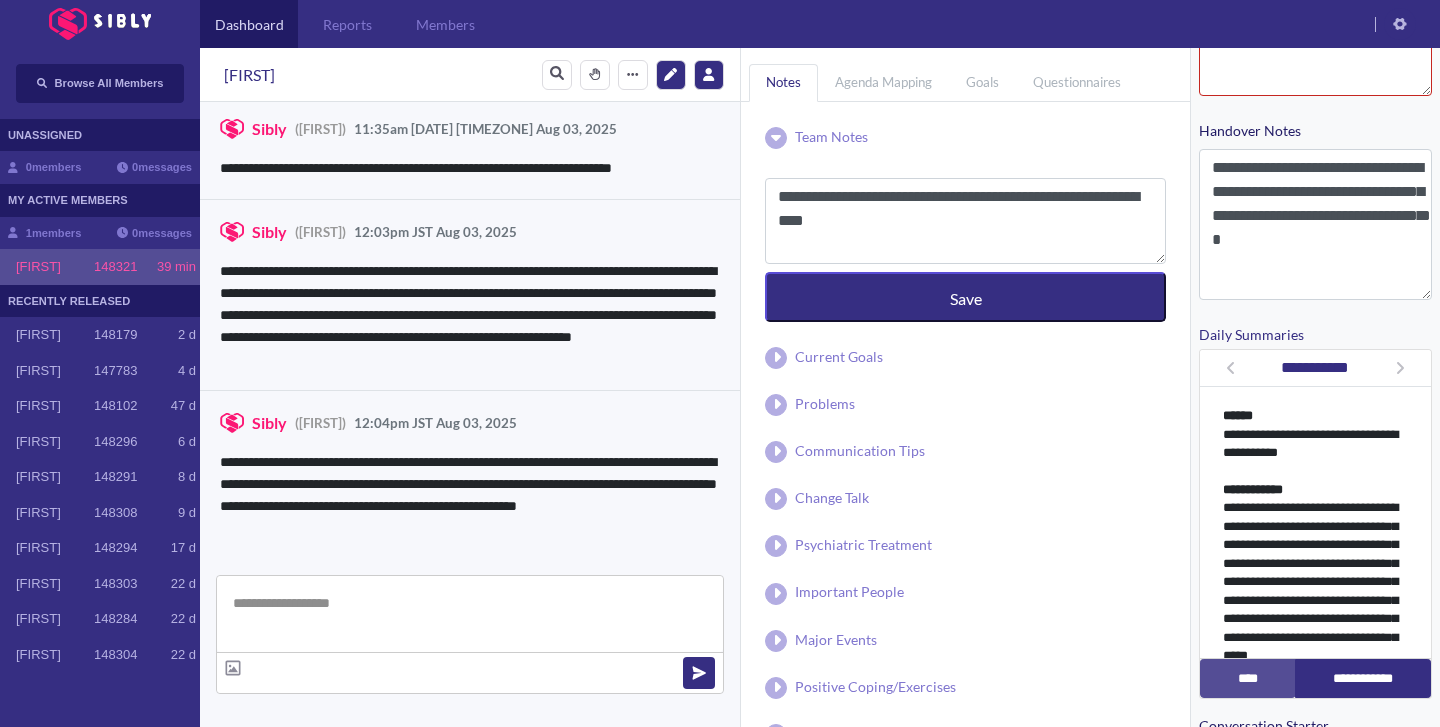 scroll, scrollTop: 92, scrollLeft: 0, axis: vertical 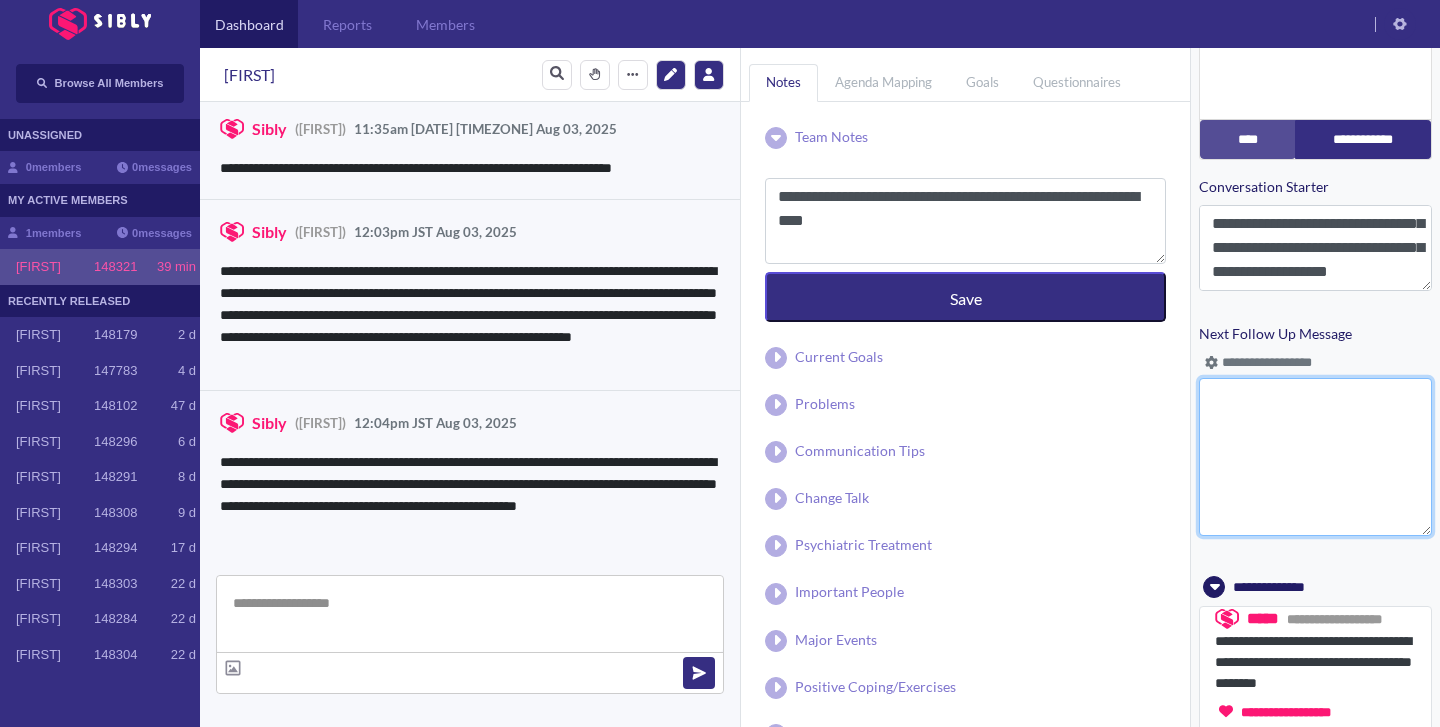 click on "Next Follow Up Message" at bounding box center [1315, 457] 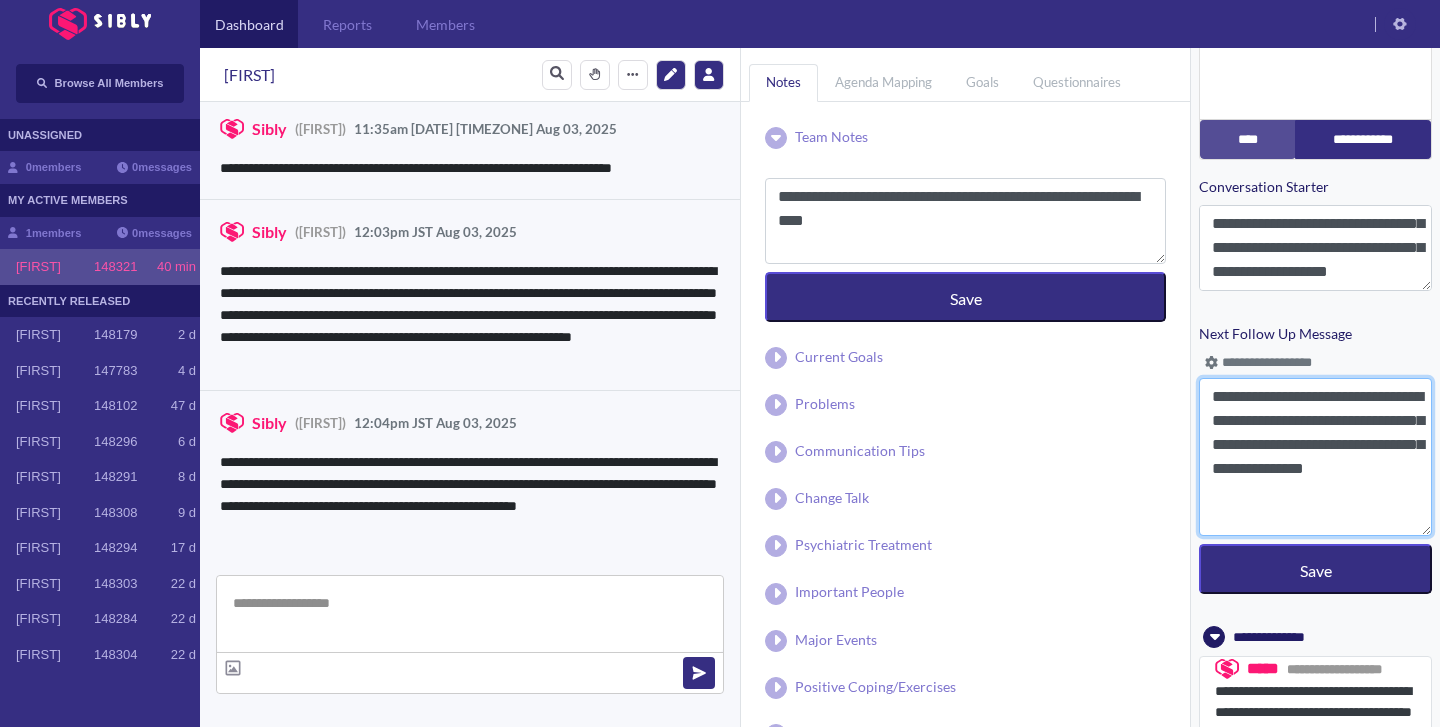 paste on "**********" 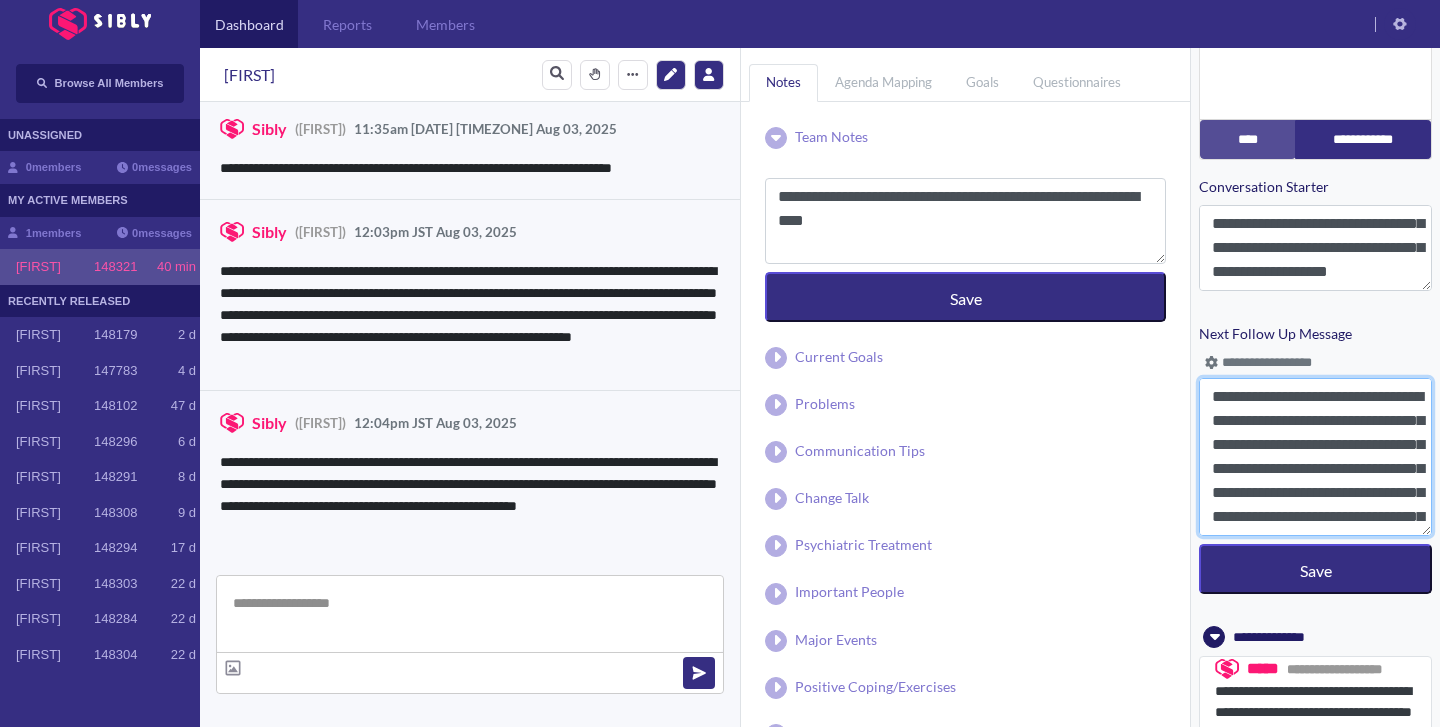 scroll, scrollTop: 87, scrollLeft: 0, axis: vertical 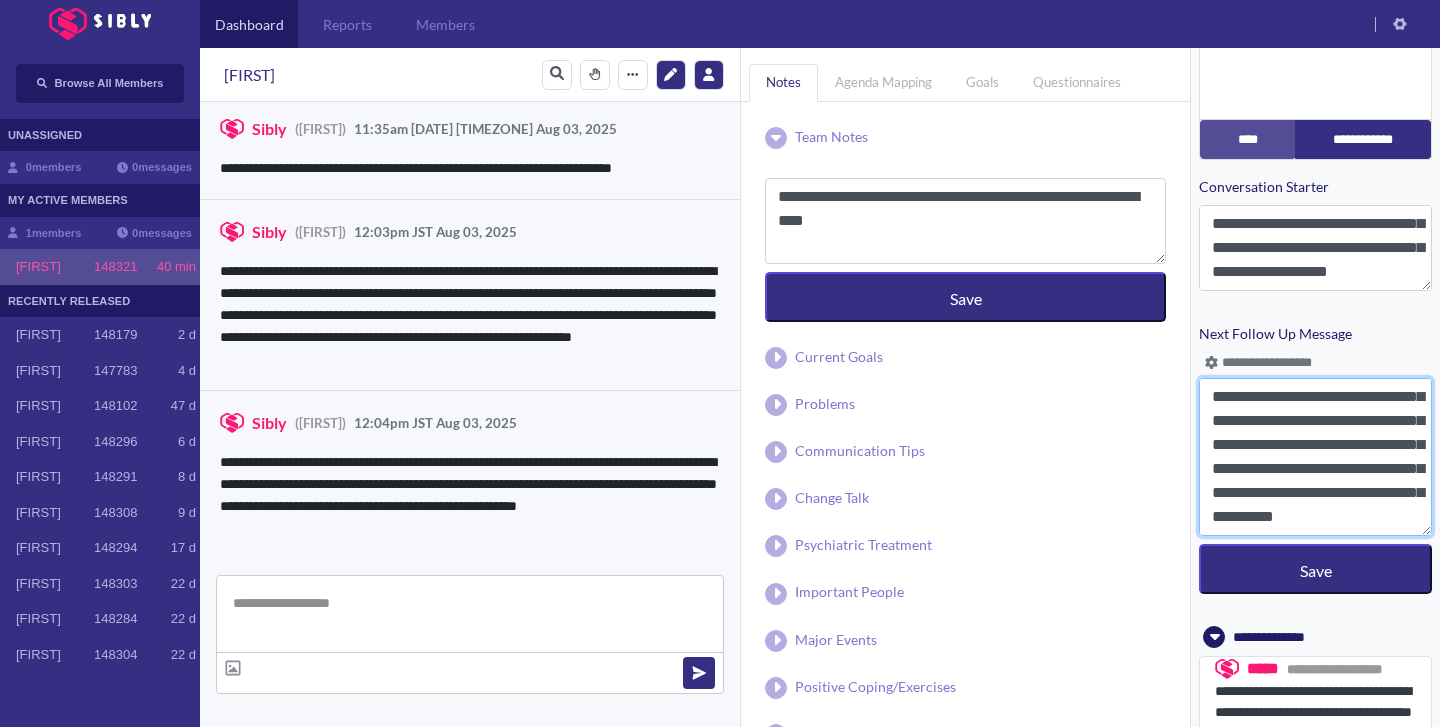 click on "**********" at bounding box center [1315, 457] 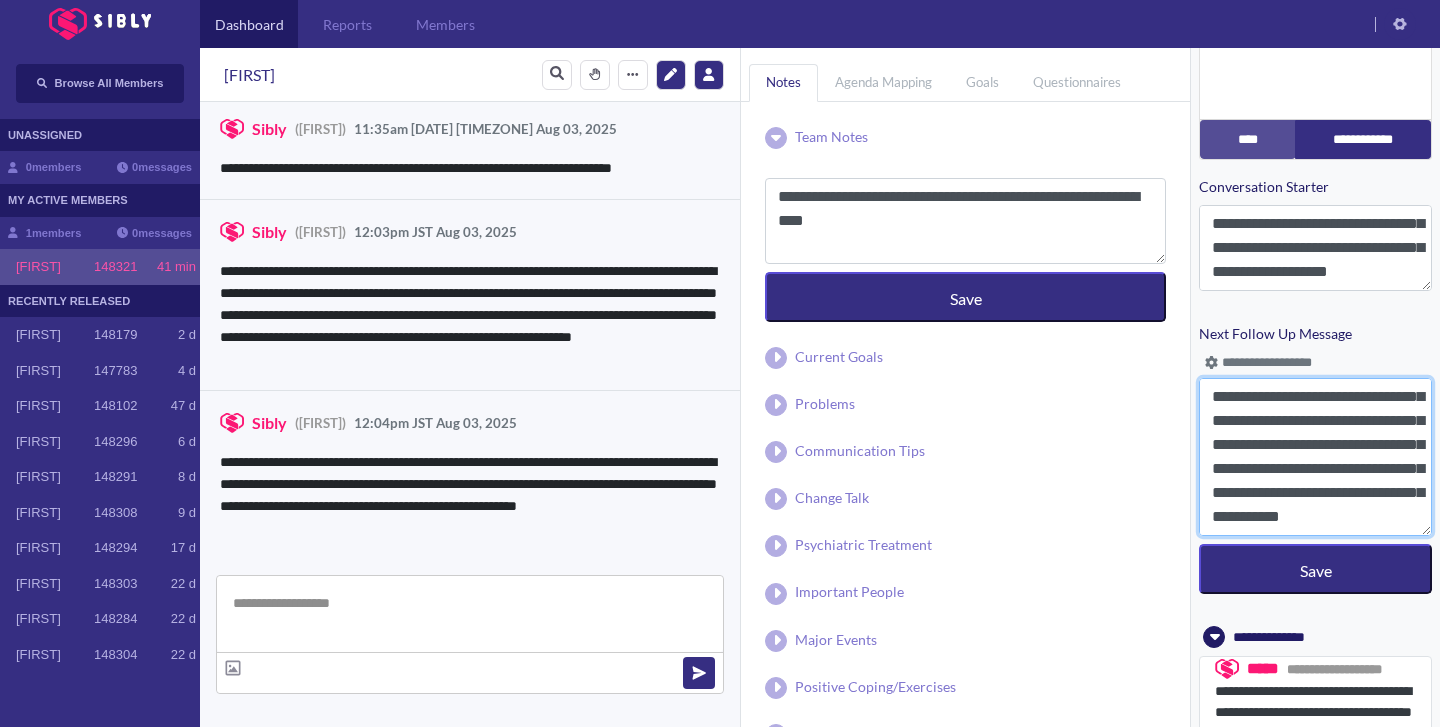 drag, startPoint x: 1367, startPoint y: 478, endPoint x: 1258, endPoint y: 494, distance: 110.16805 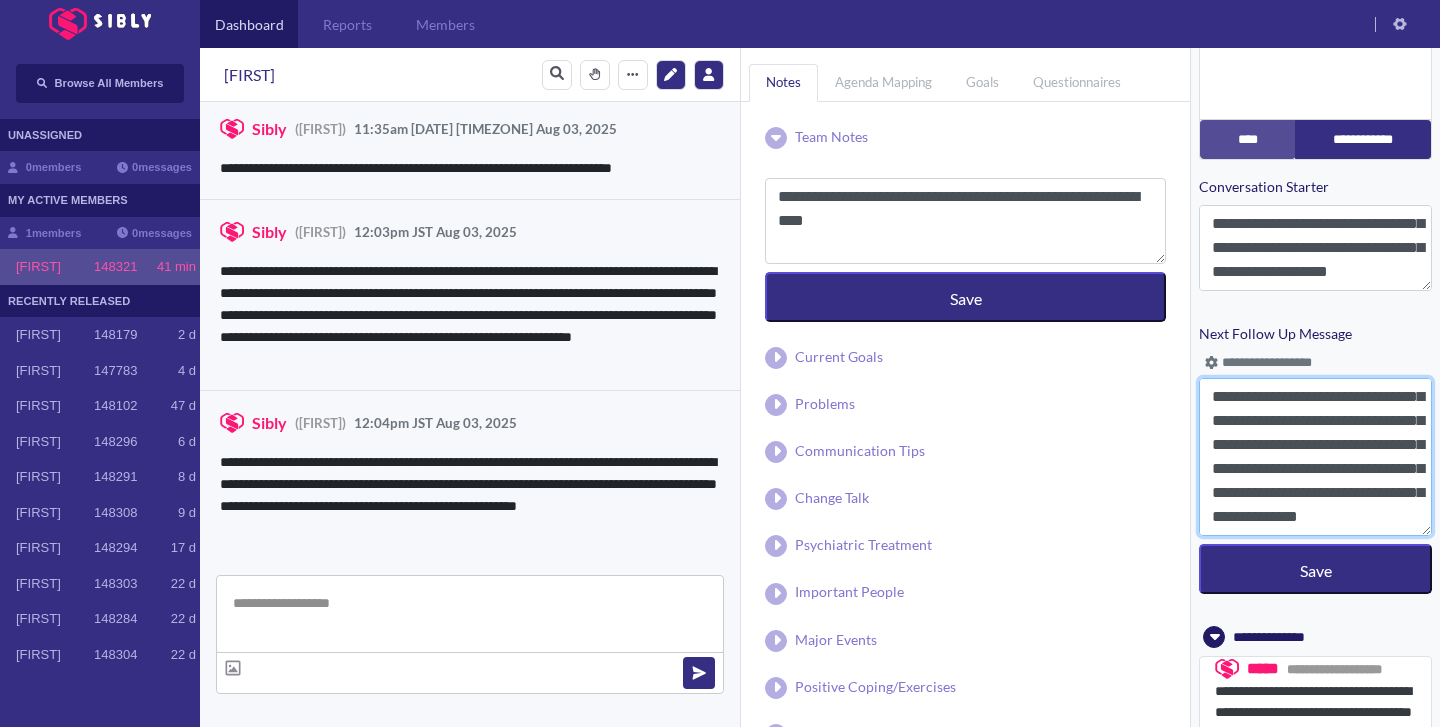 scroll, scrollTop: 86, scrollLeft: 0, axis: vertical 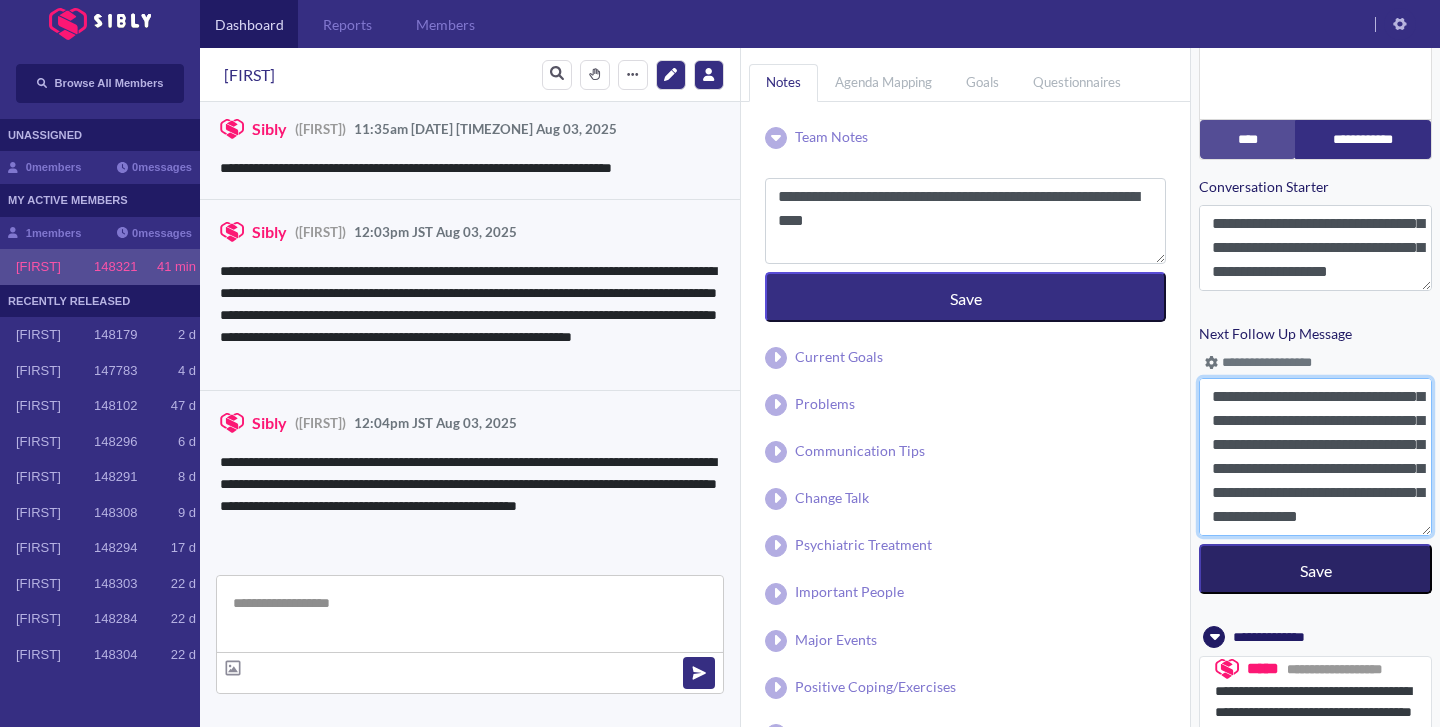 type on "**********" 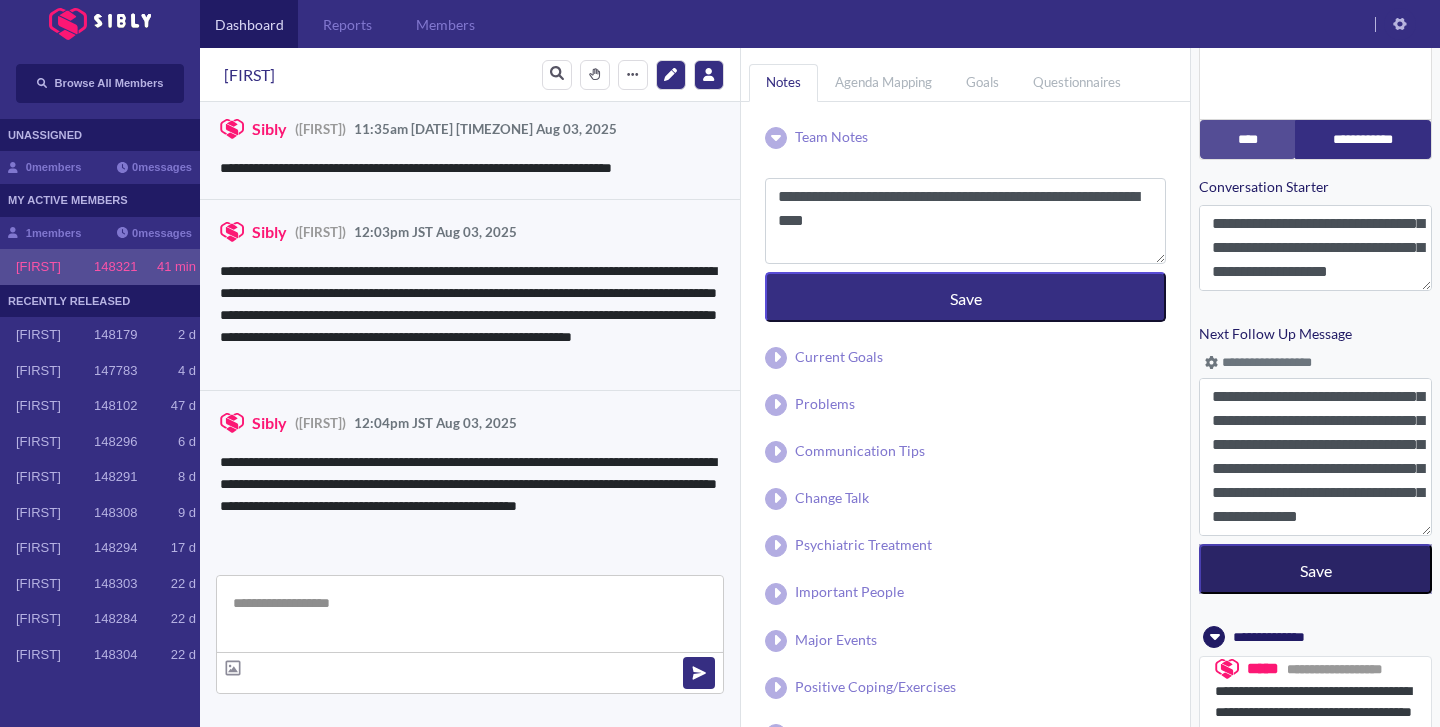 click on "Save" at bounding box center [1315, 569] 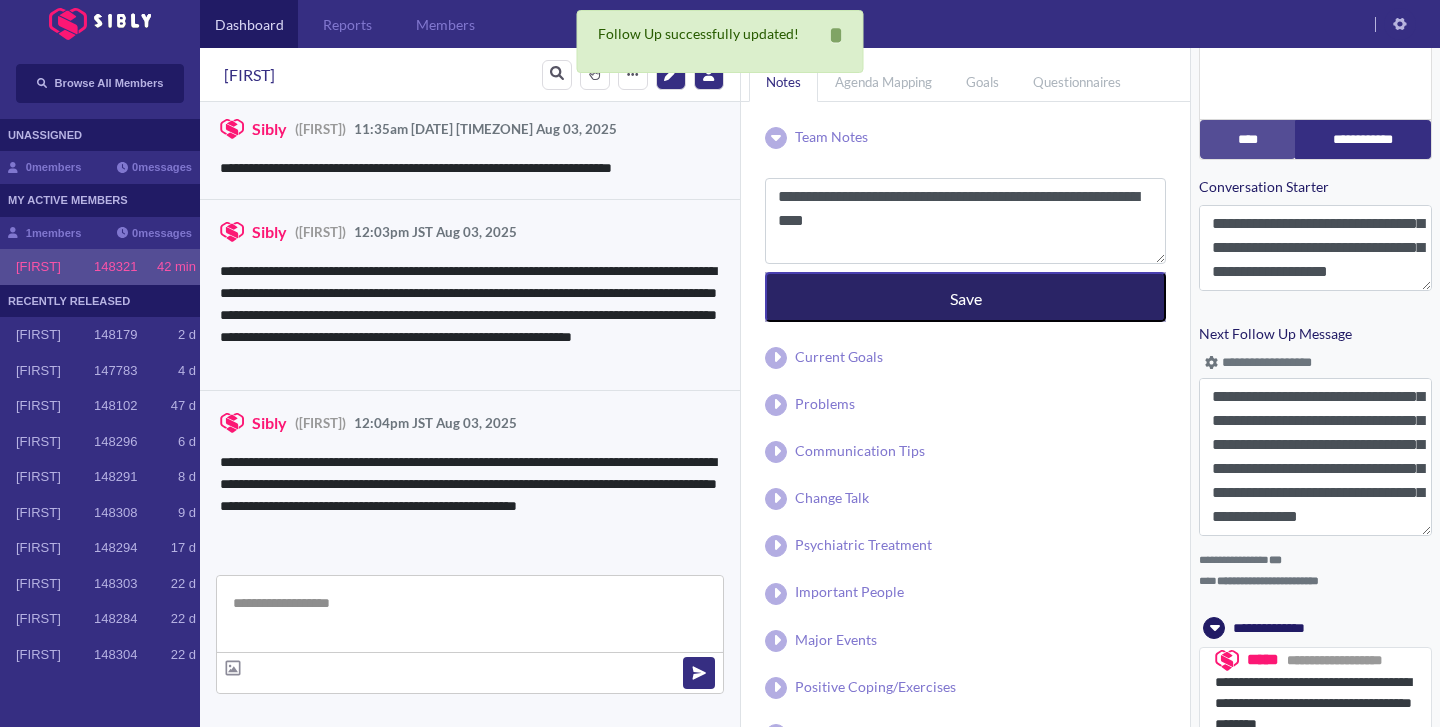 click on "Save" at bounding box center [965, 297] 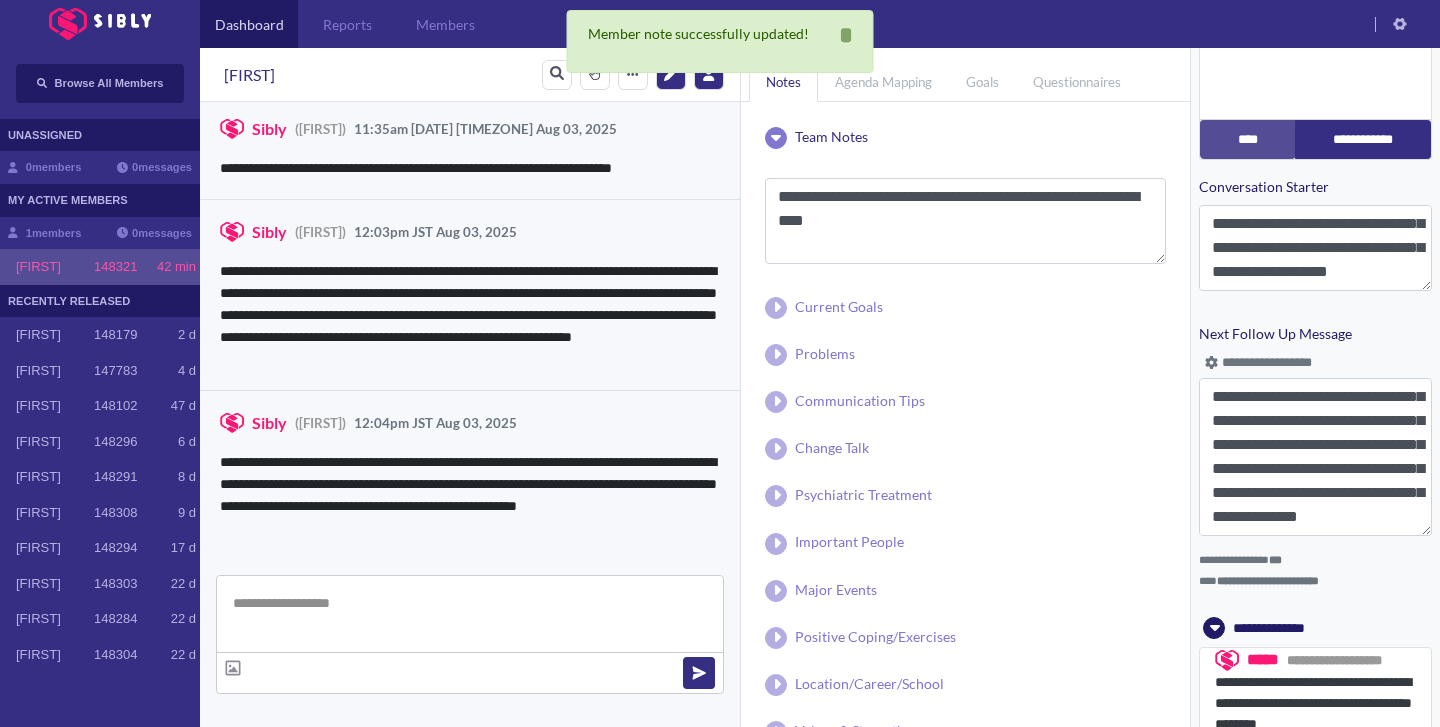 scroll, scrollTop: 1011, scrollLeft: 0, axis: vertical 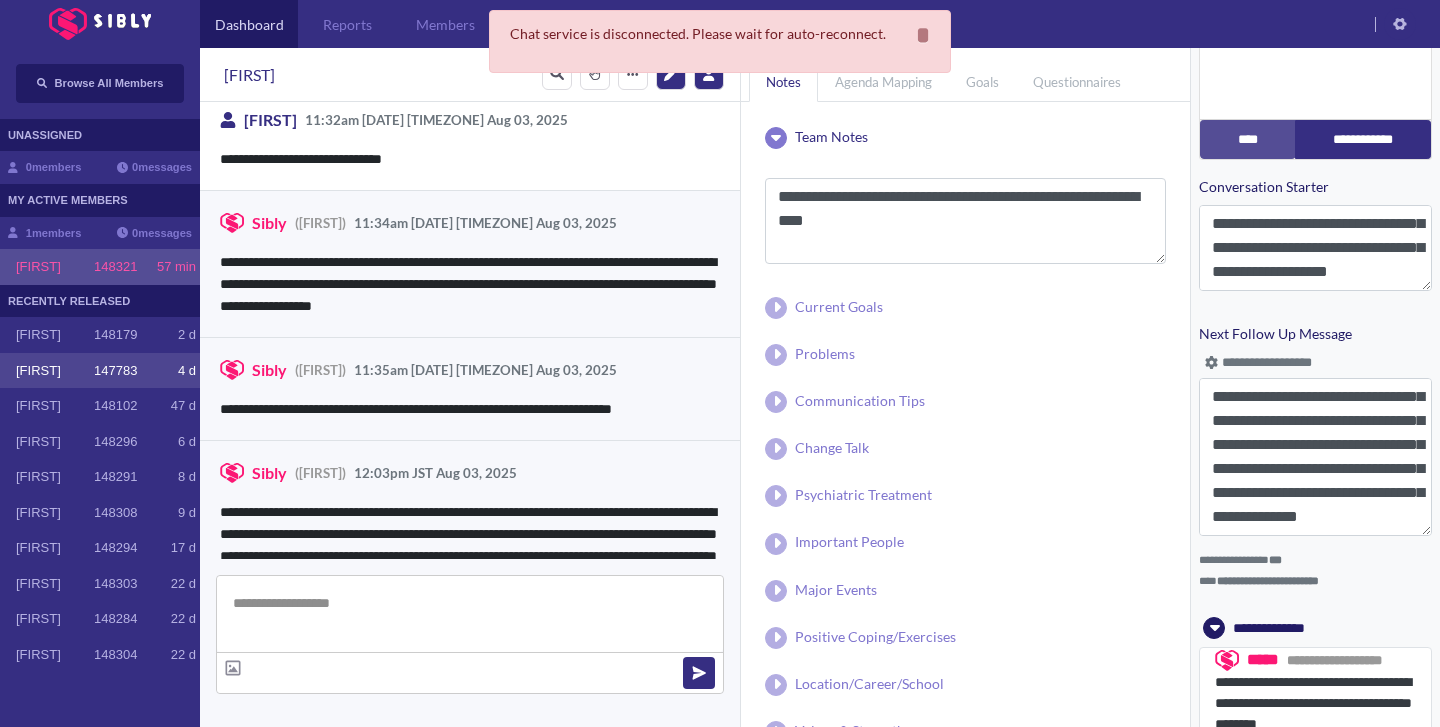 click on "147783" at bounding box center [115, 371] 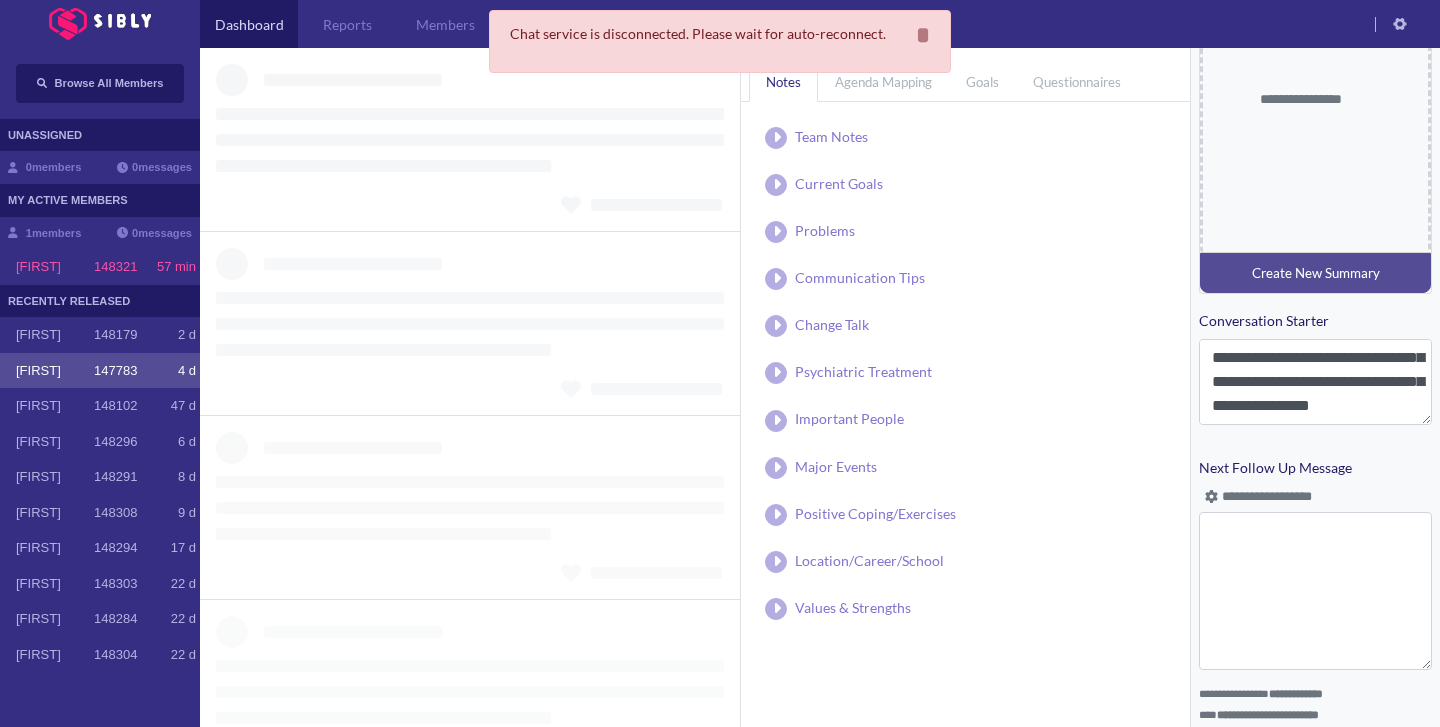scroll, scrollTop: 889, scrollLeft: 0, axis: vertical 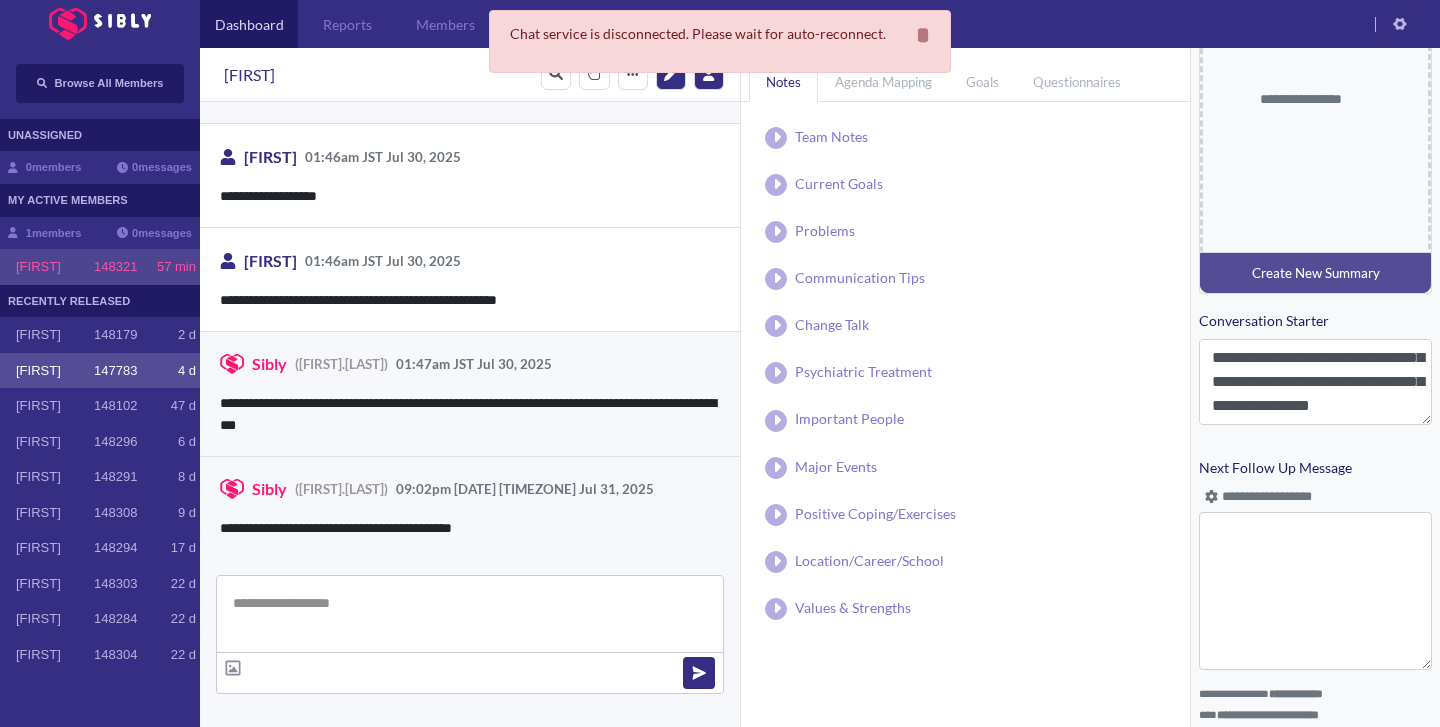 click on "[FIRST] 148321 57 min" at bounding box center (106, 267) 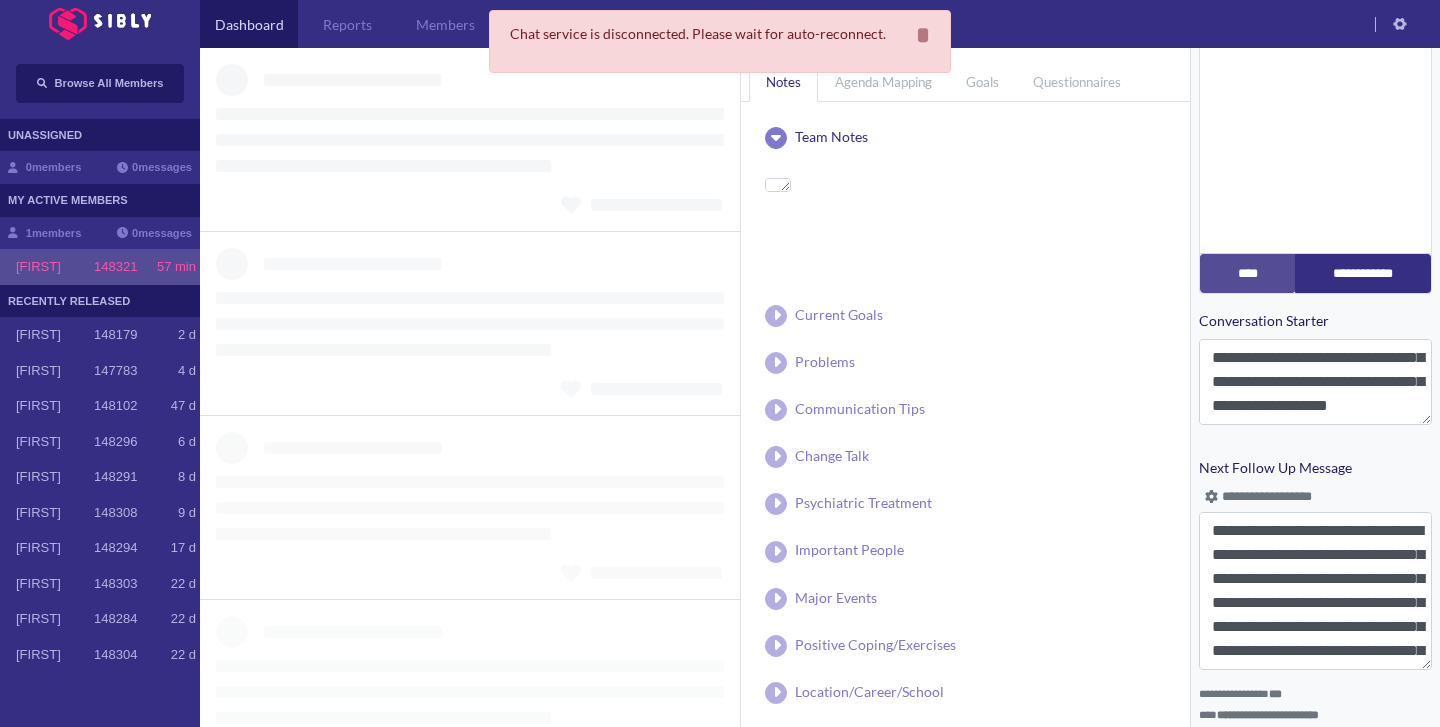 scroll, scrollTop: 868, scrollLeft: 0, axis: vertical 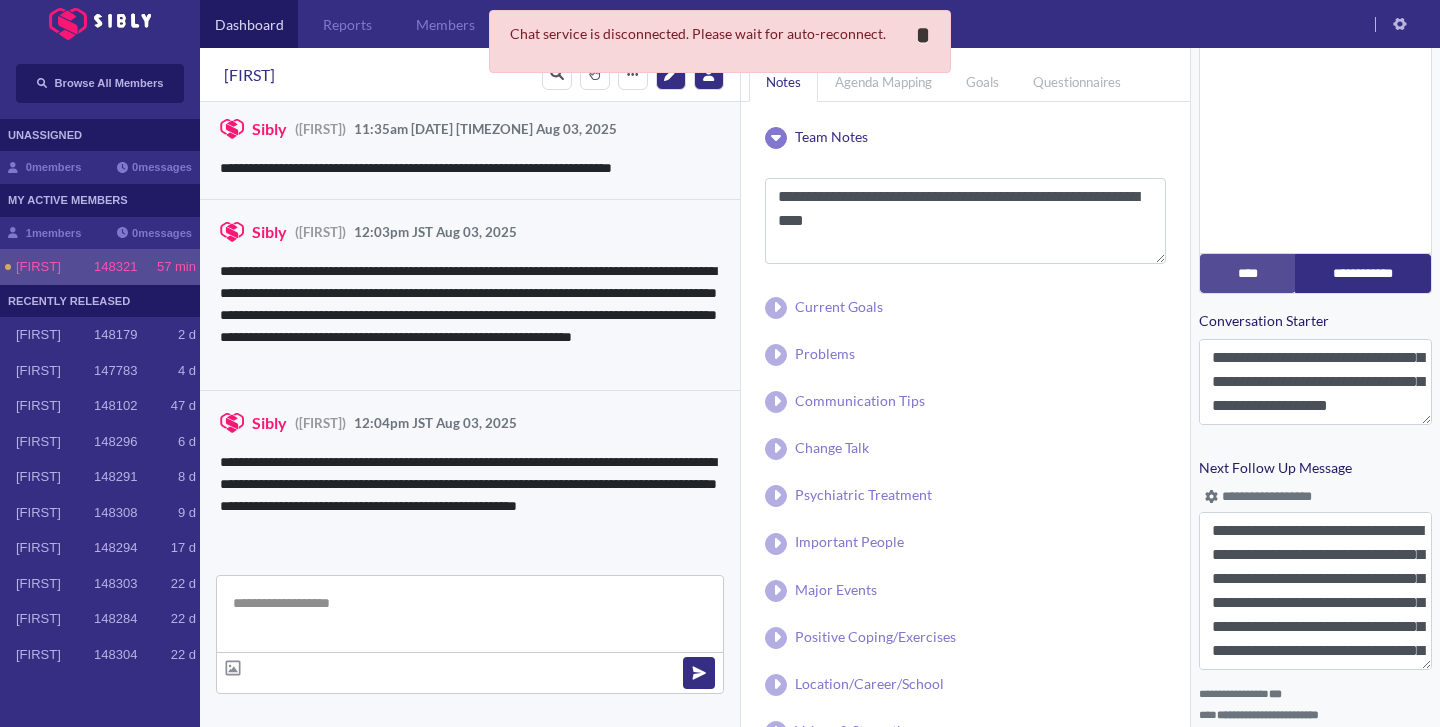 click on "**********" at bounding box center [923, 35] 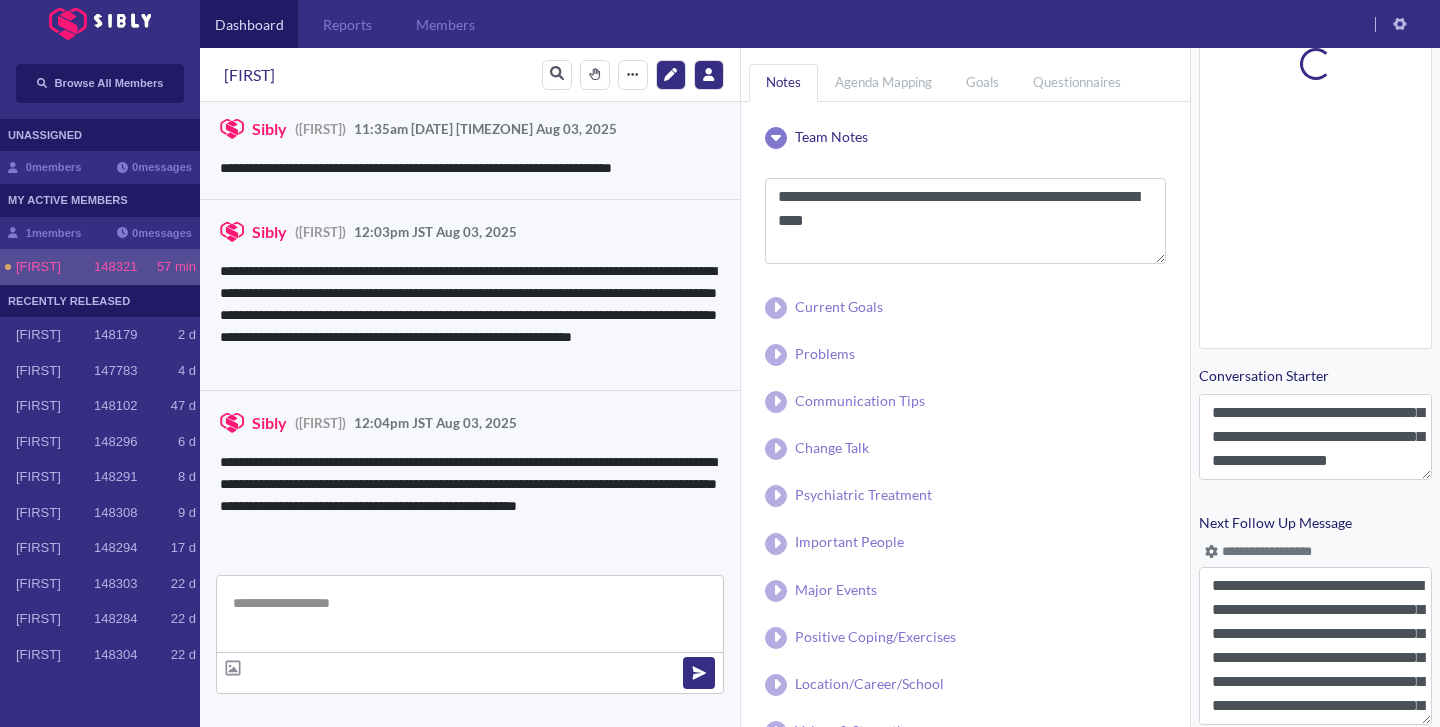 scroll, scrollTop: 922, scrollLeft: 0, axis: vertical 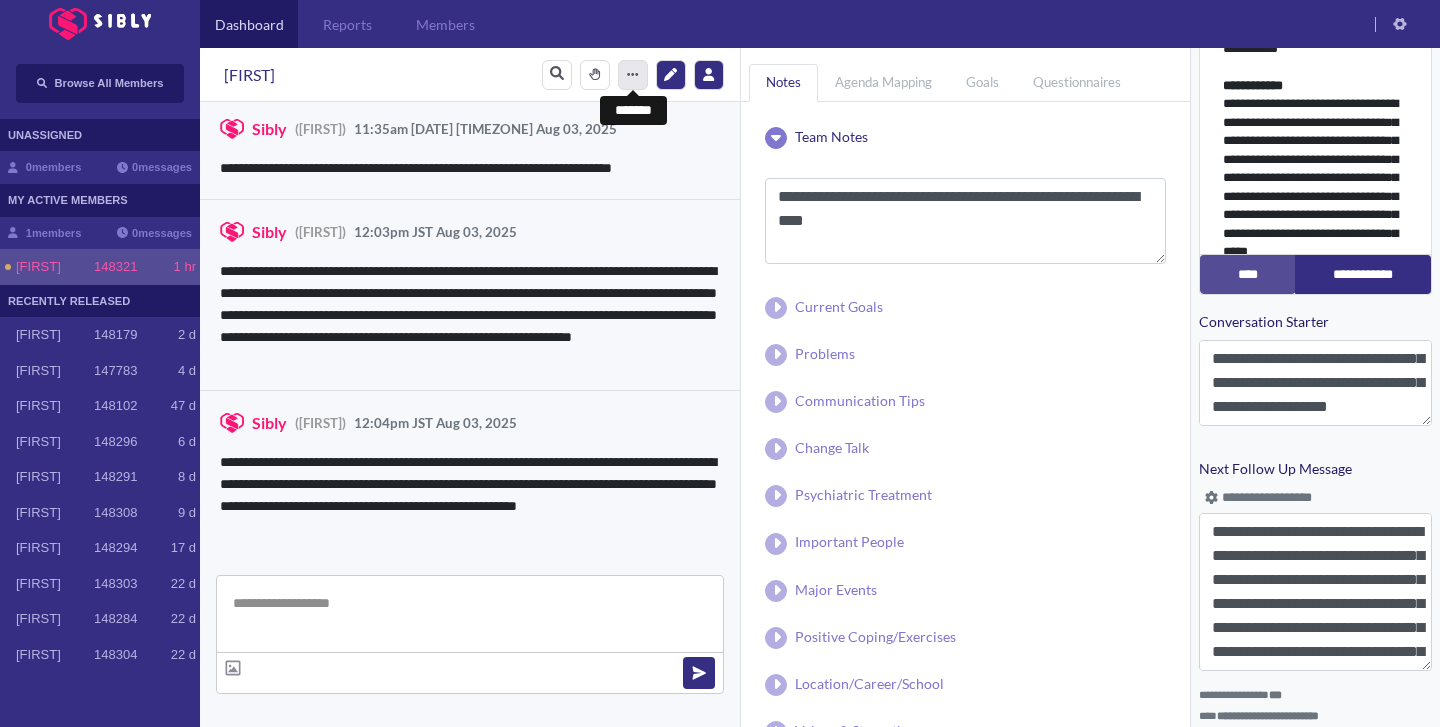 click 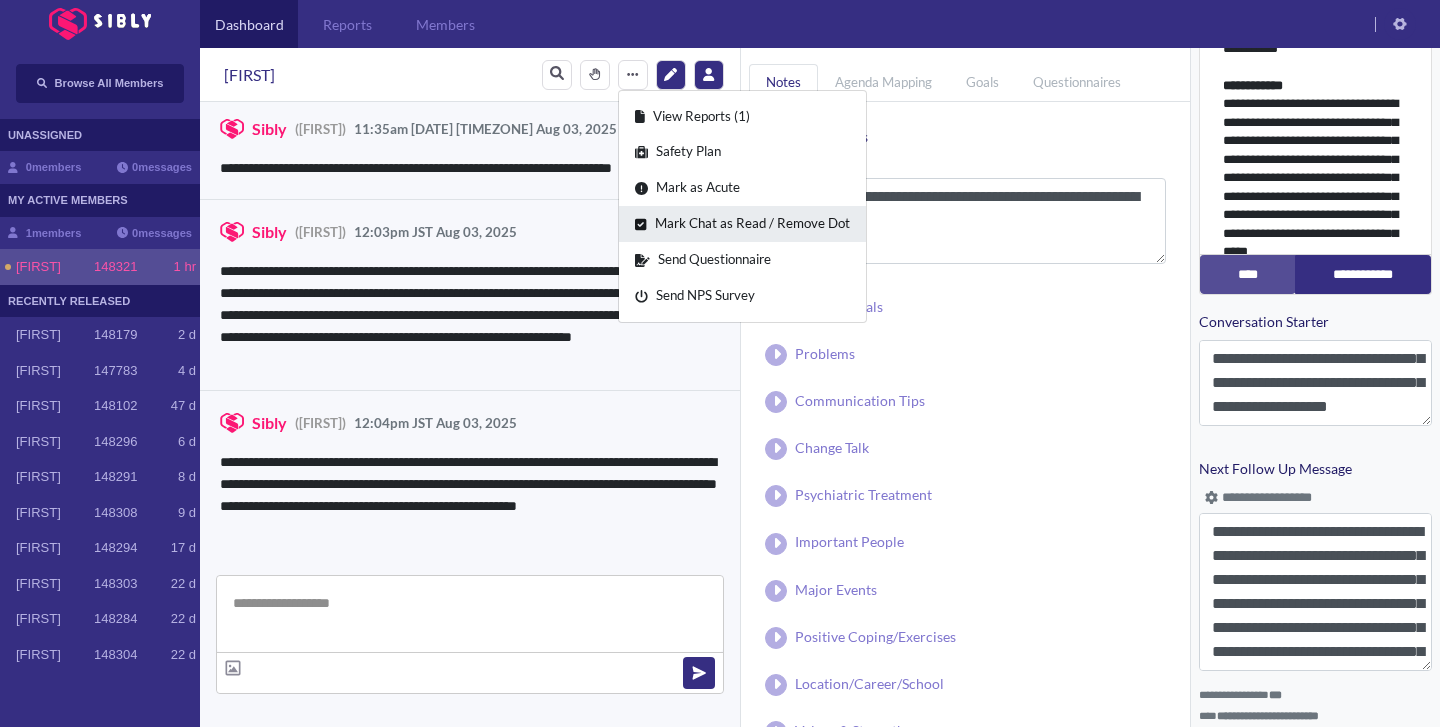 click on "Mark Chat as Read / Remove Dot" at bounding box center (742, 224) 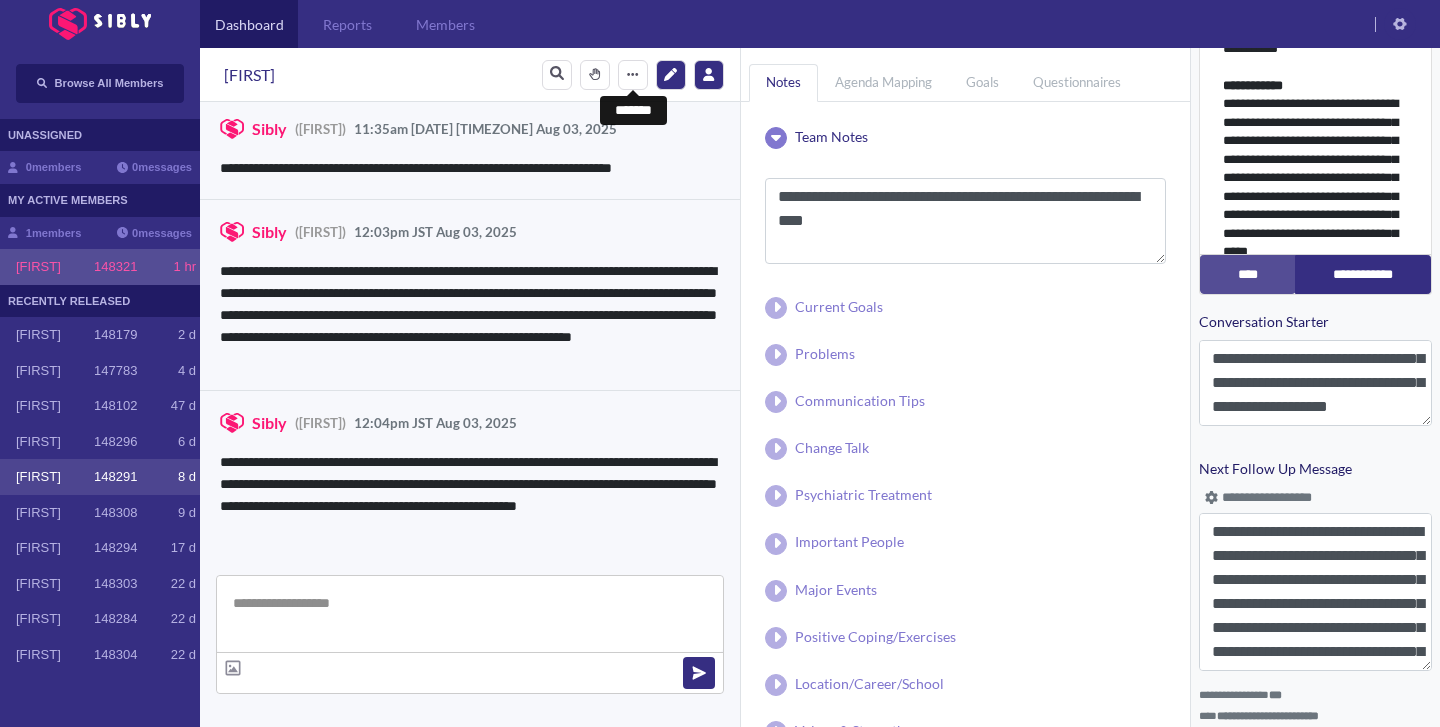 click on "[FIRST] 148291 8 d" at bounding box center (100, 477) 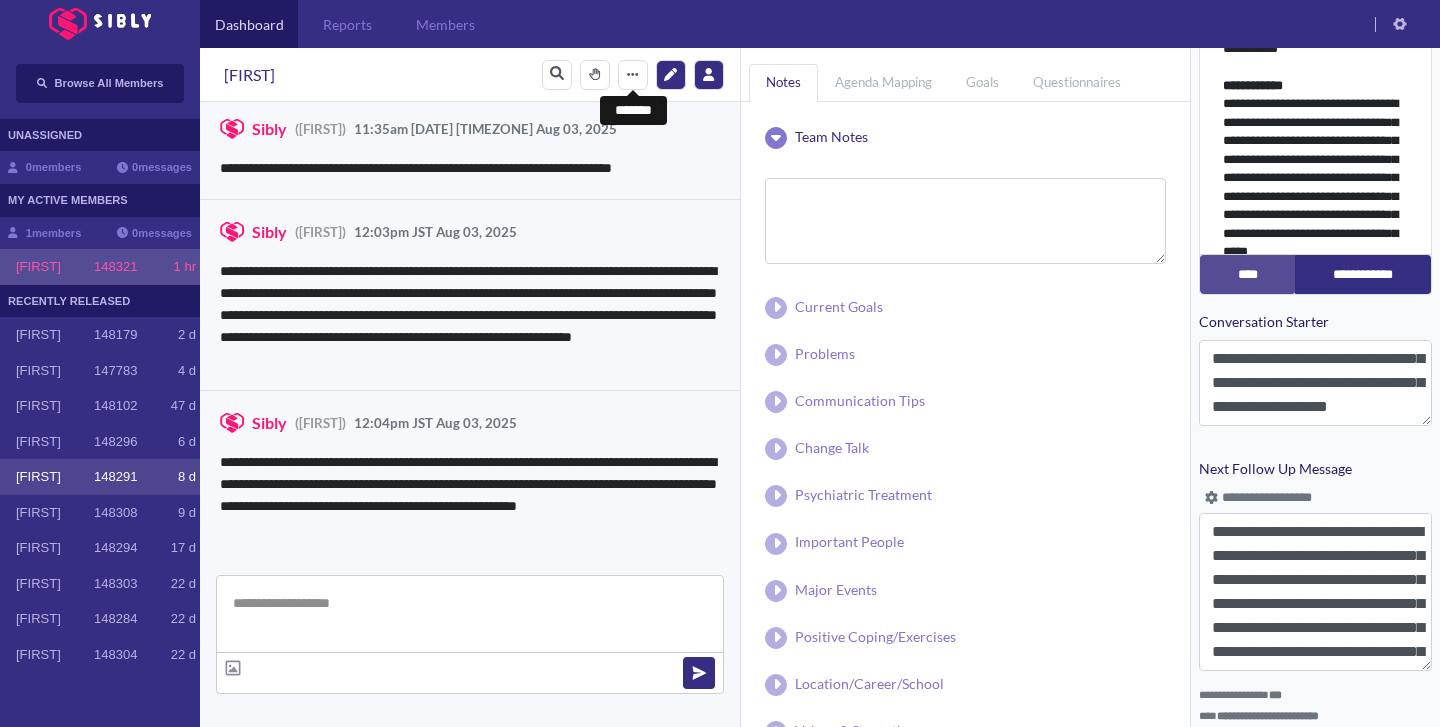 type 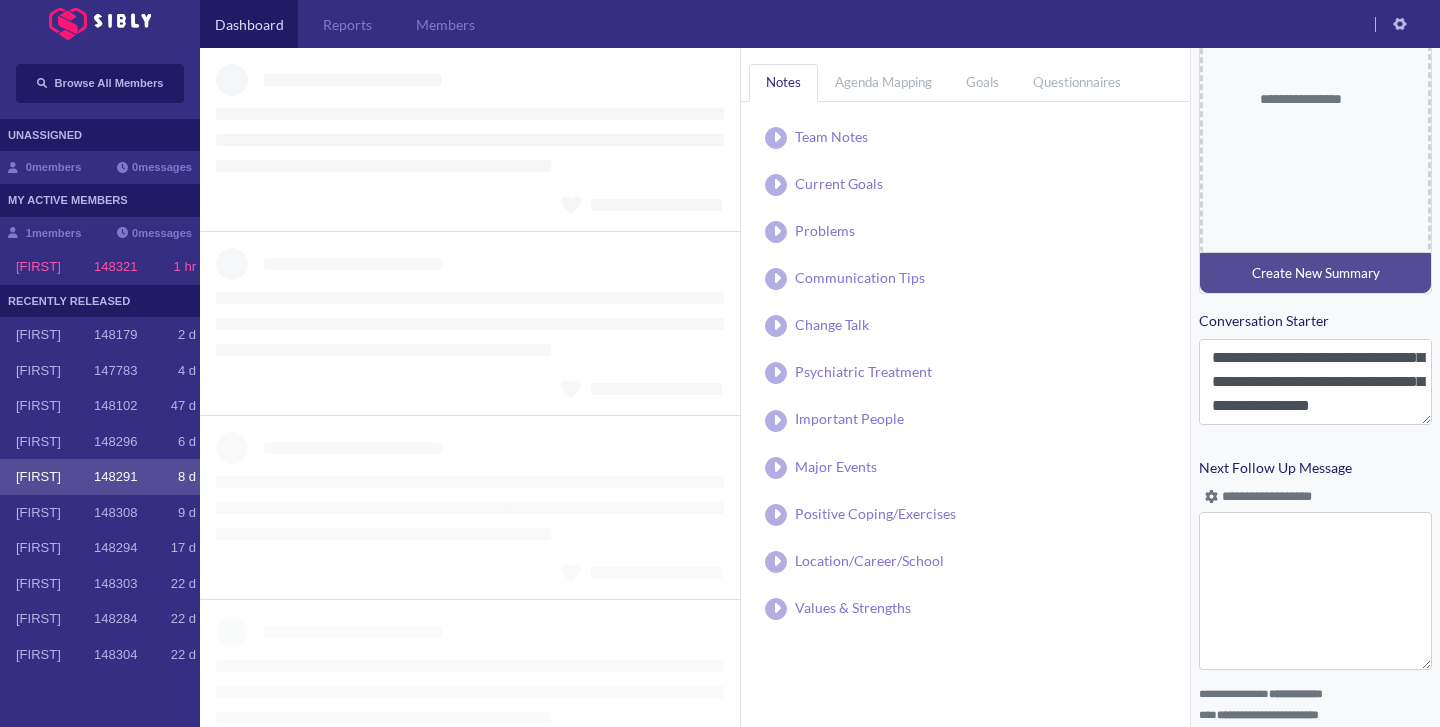 scroll, scrollTop: 868, scrollLeft: 0, axis: vertical 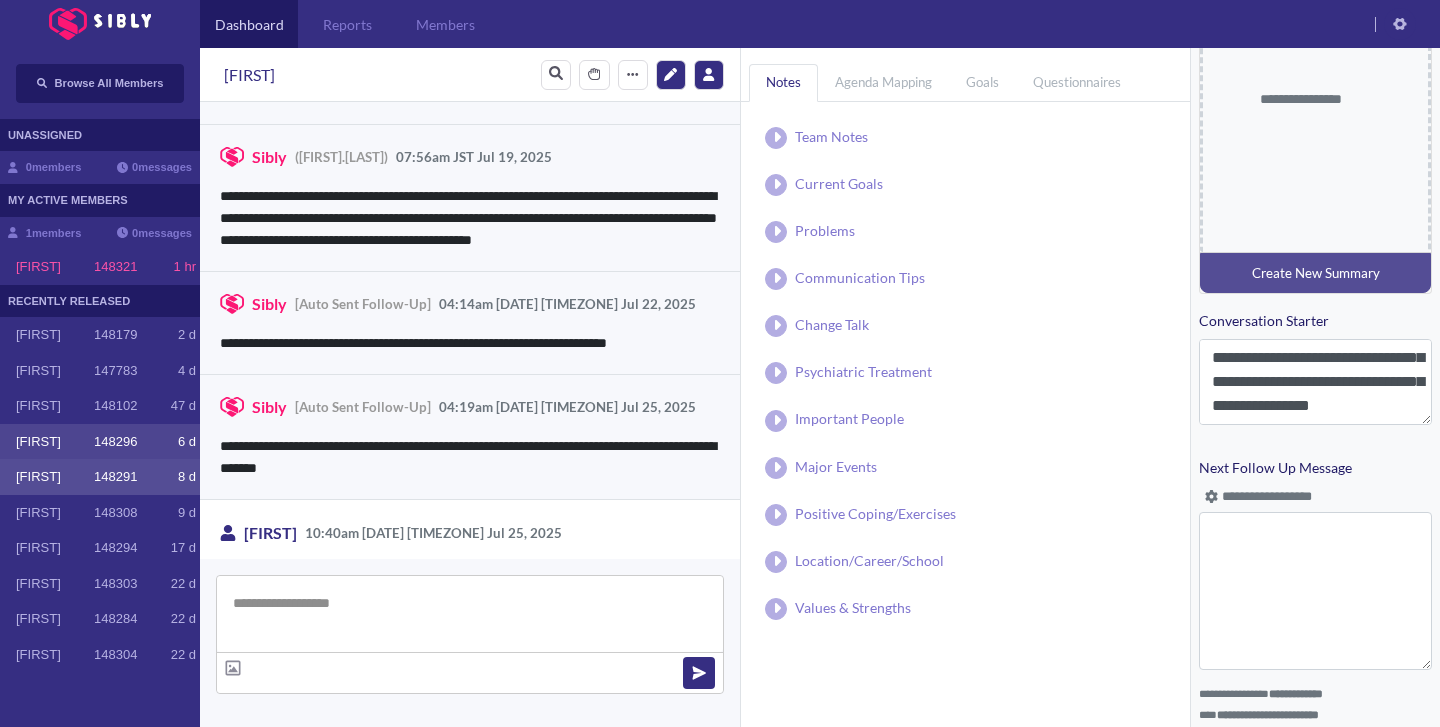click on "[FIRST] 148296 6 d" at bounding box center [100, 442] 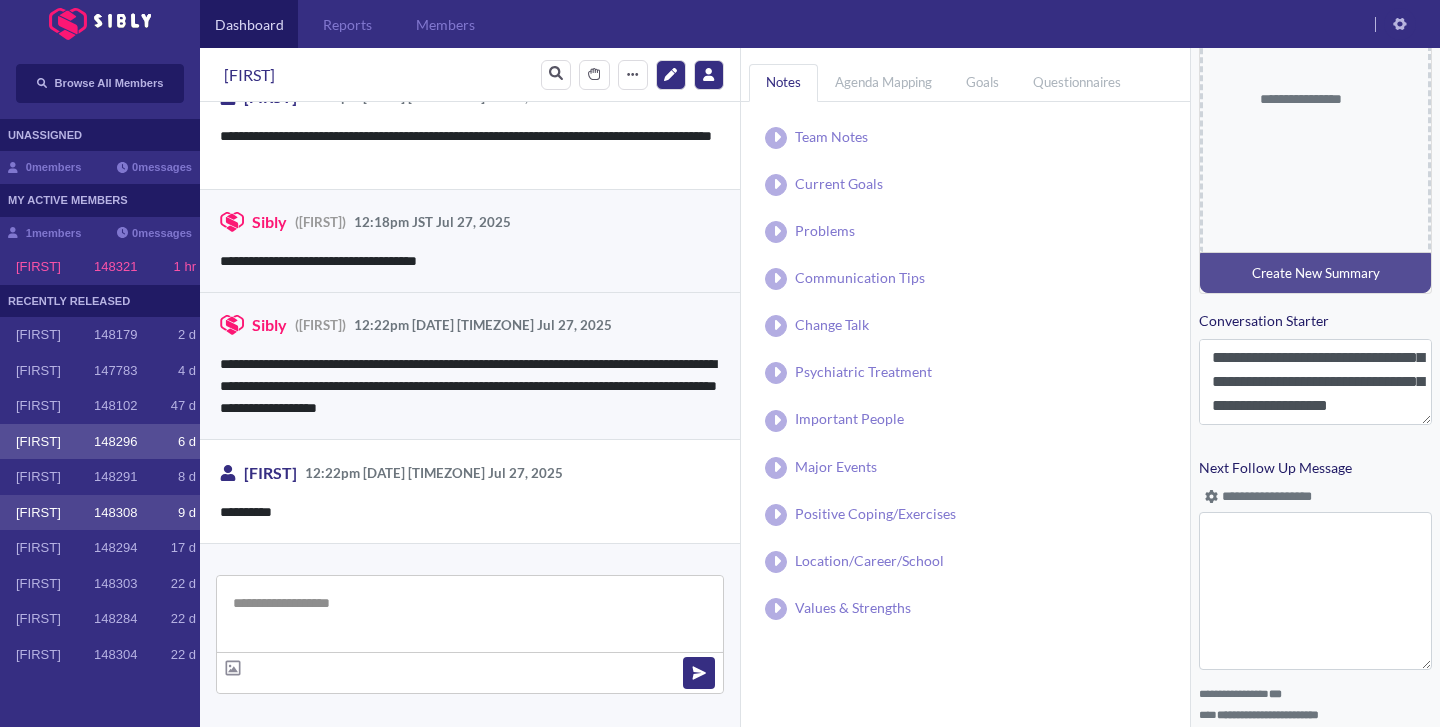 scroll, scrollTop: 2223, scrollLeft: 0, axis: vertical 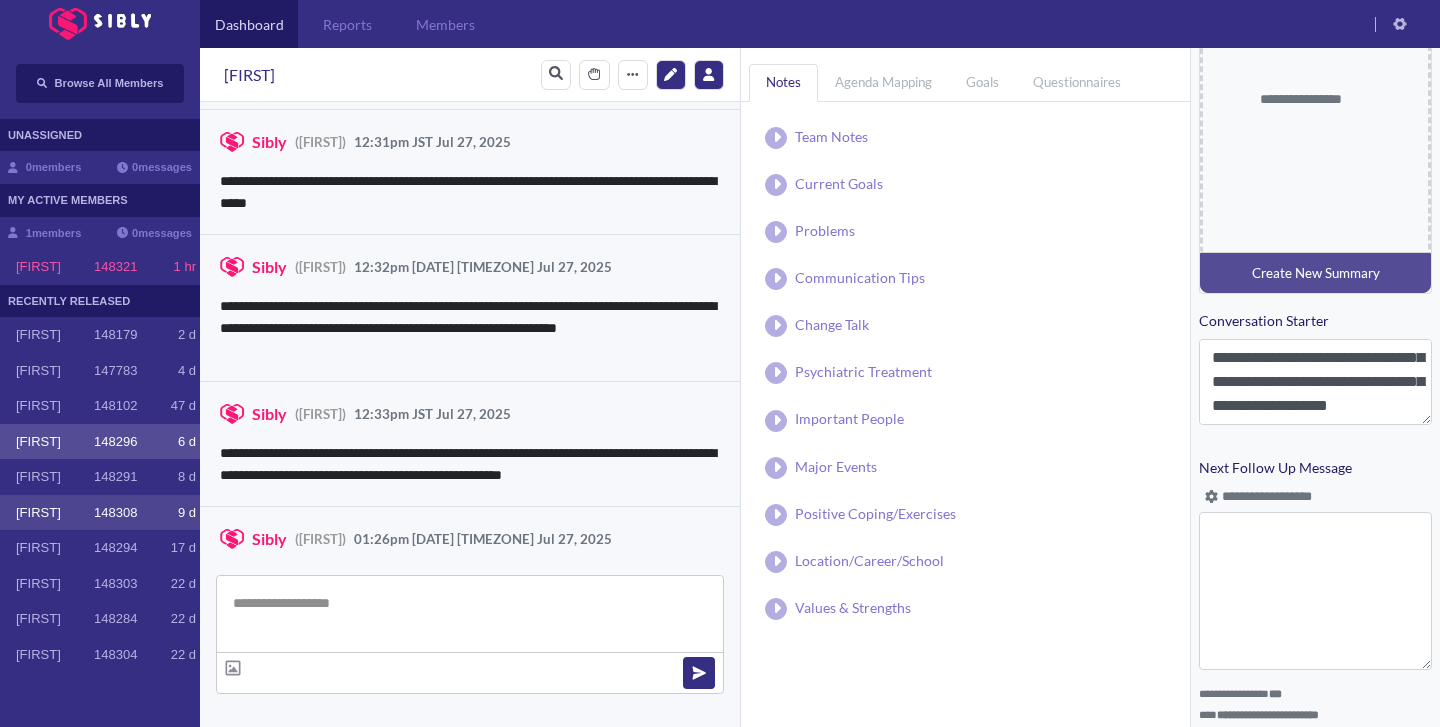 click on "[FIRST] 148308 9 d" at bounding box center (100, 513) 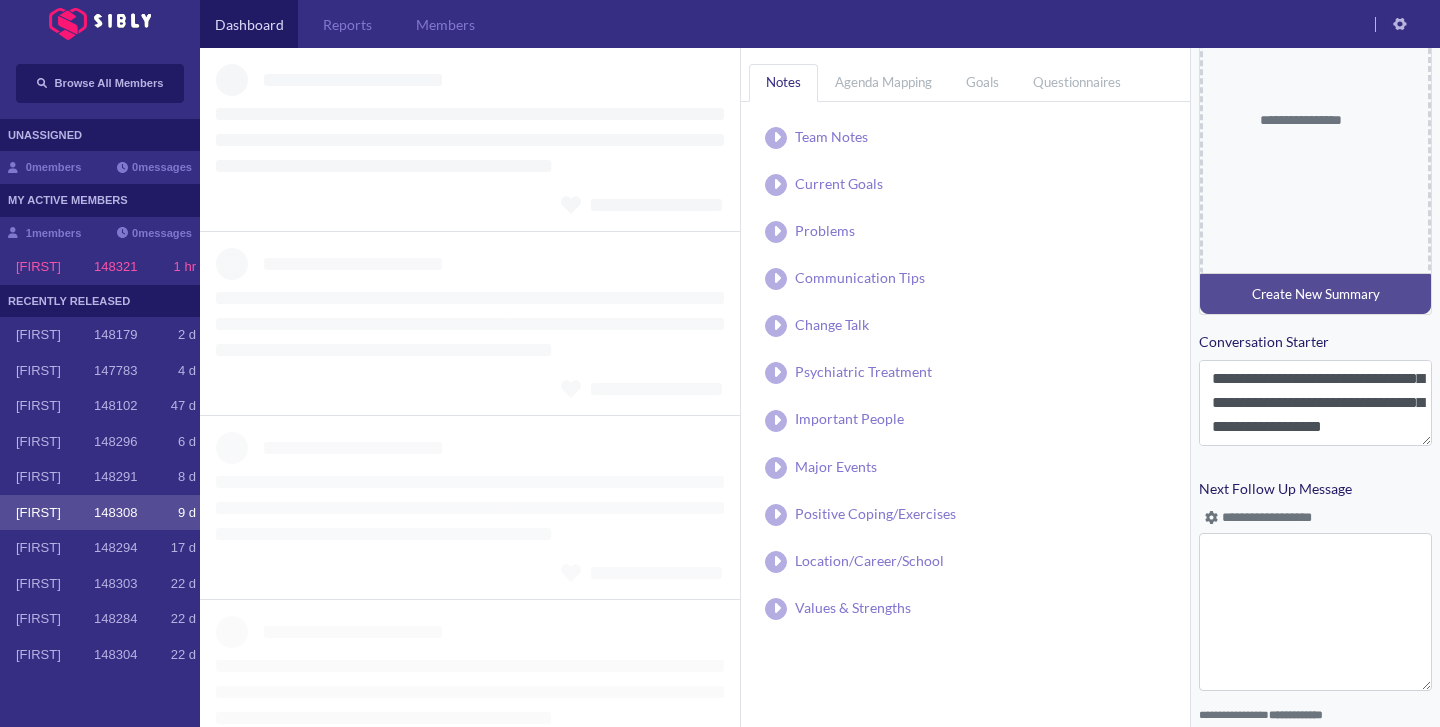 scroll, scrollTop: 889, scrollLeft: 0, axis: vertical 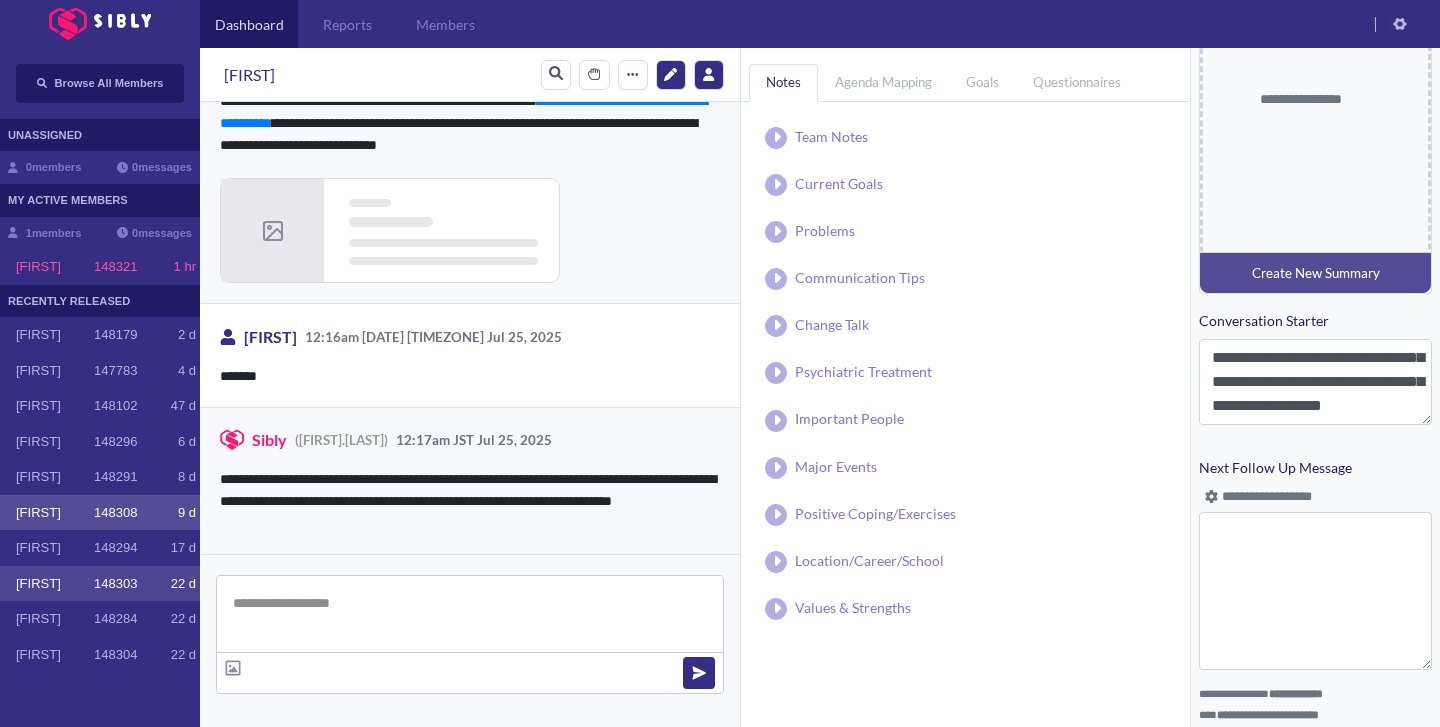 click on "[FIRST] 148303 22 d" at bounding box center [100, 584] 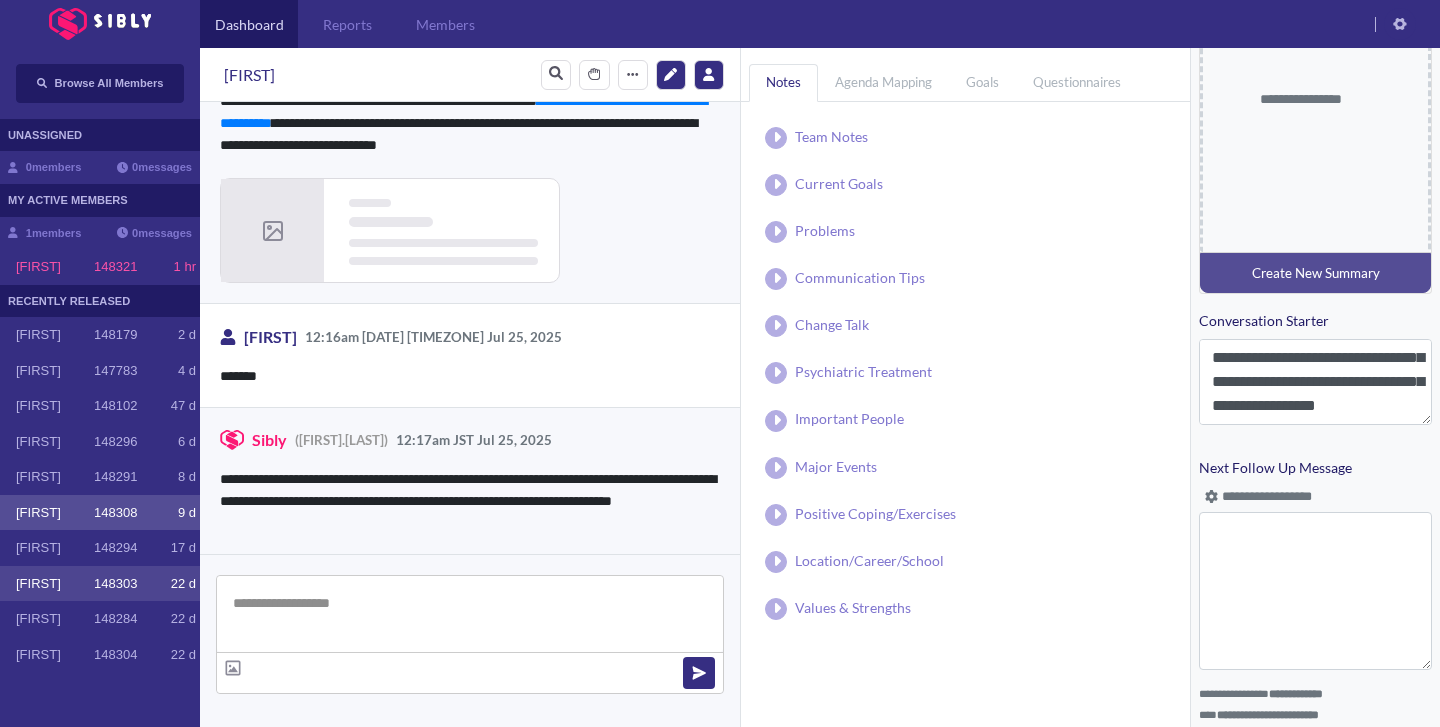 scroll, scrollTop: 0, scrollLeft: 0, axis: both 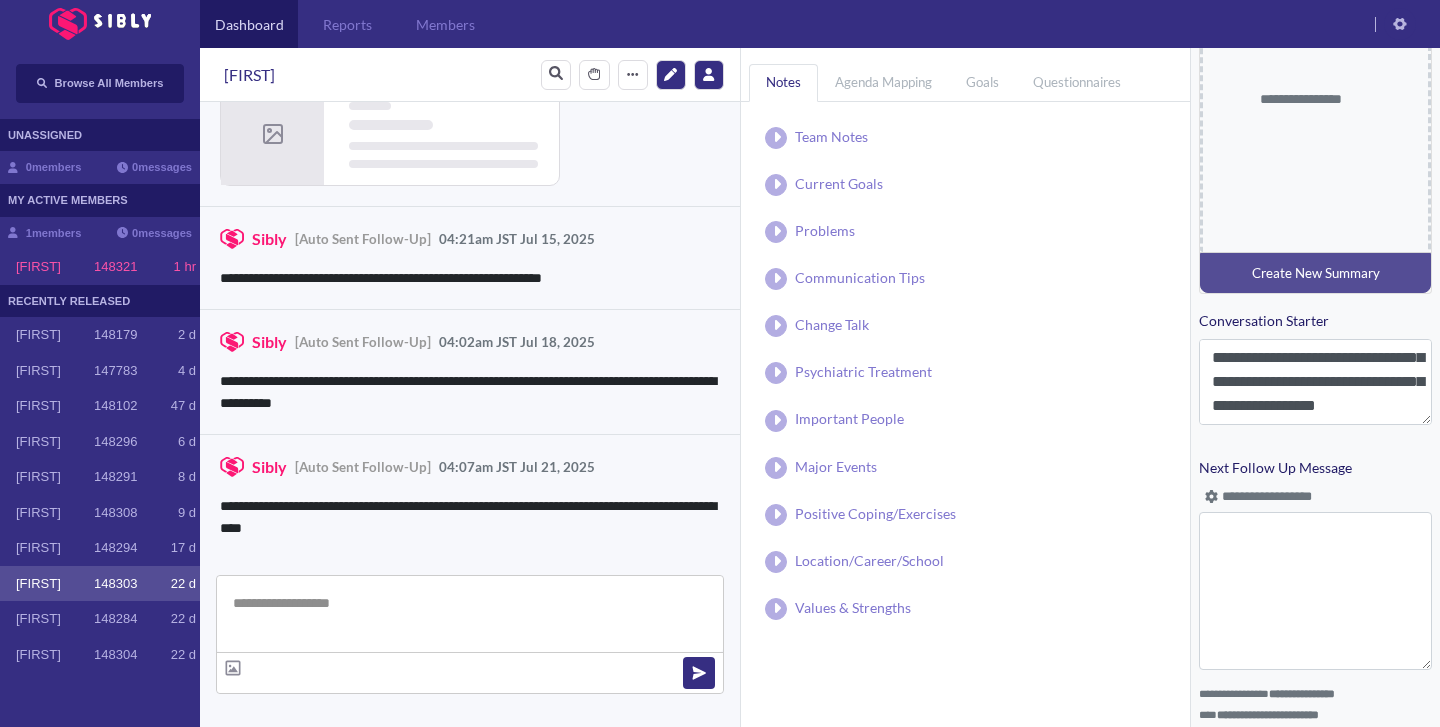 type on "**********" 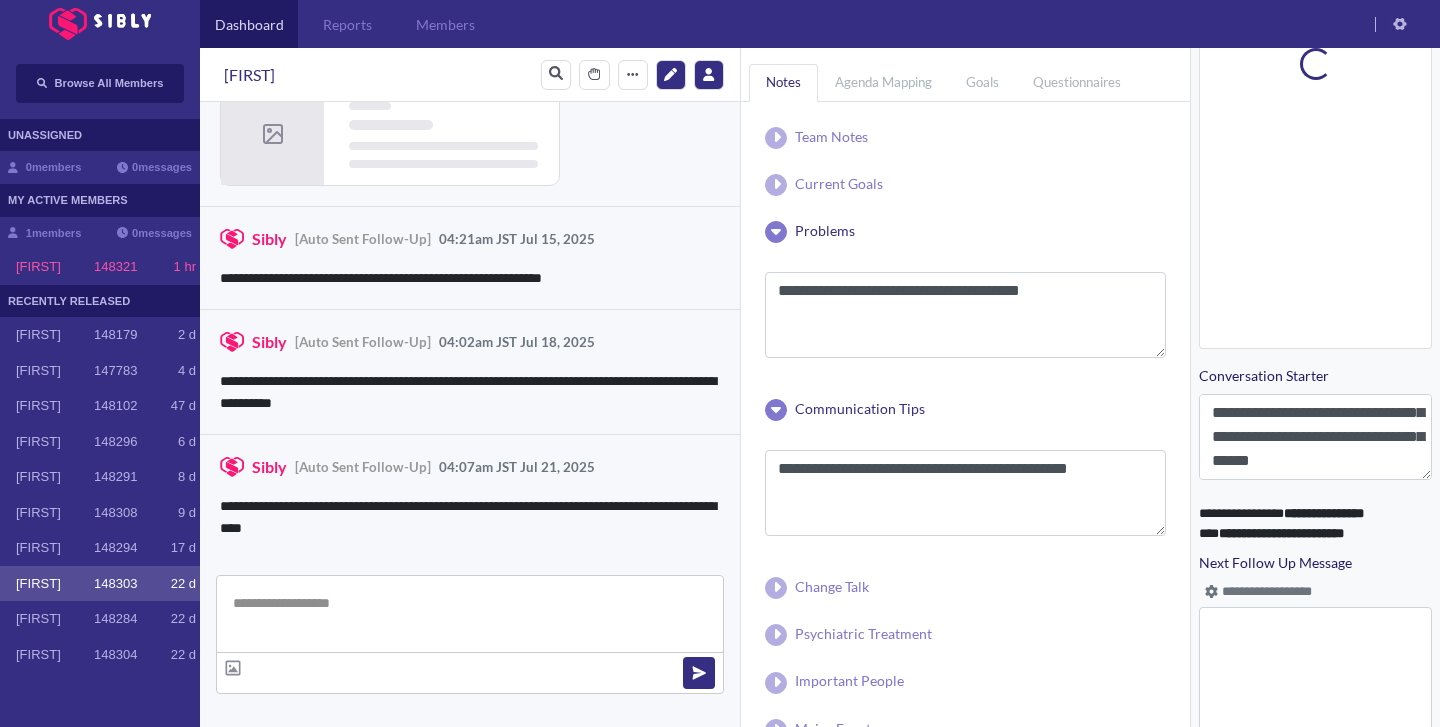 scroll, scrollTop: 120, scrollLeft: 0, axis: vertical 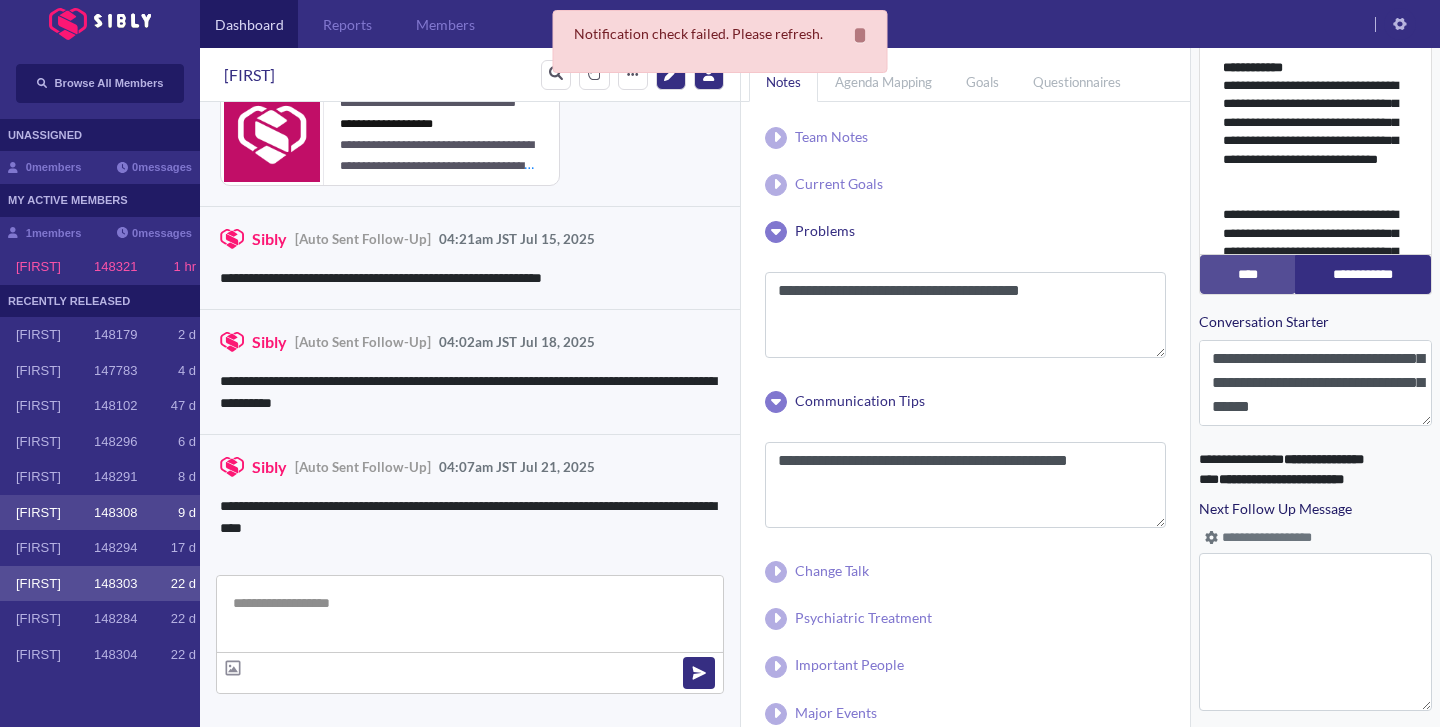click on "[FIRST]" at bounding box center (55, 513) 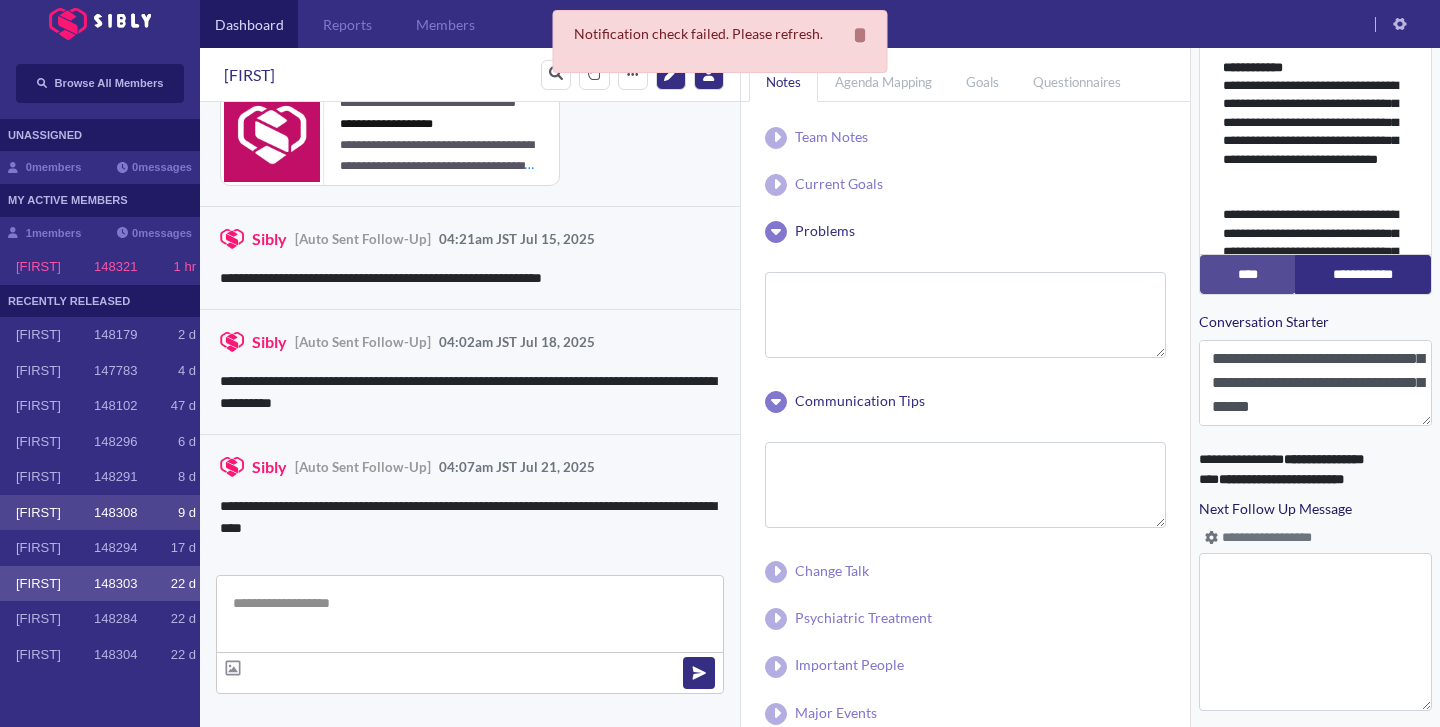 type on "**********" 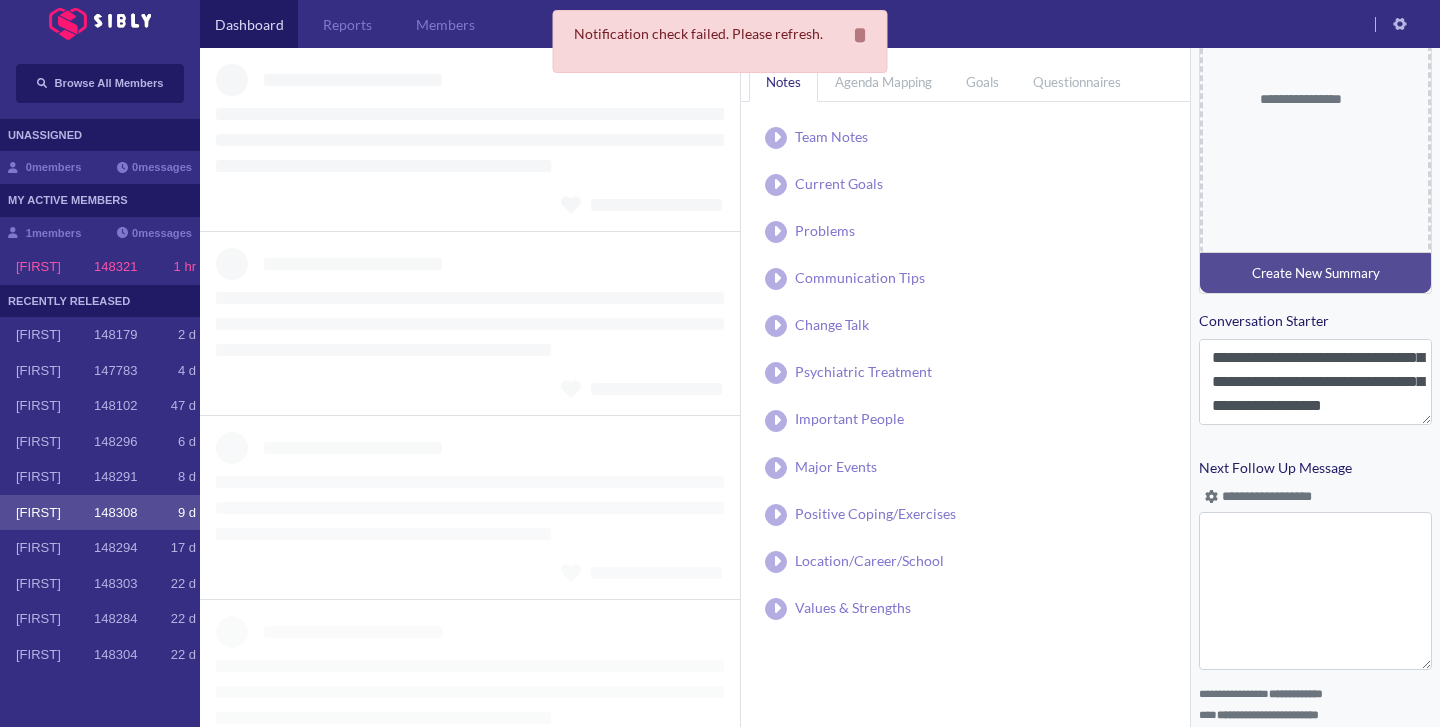 scroll, scrollTop: 889, scrollLeft: 0, axis: vertical 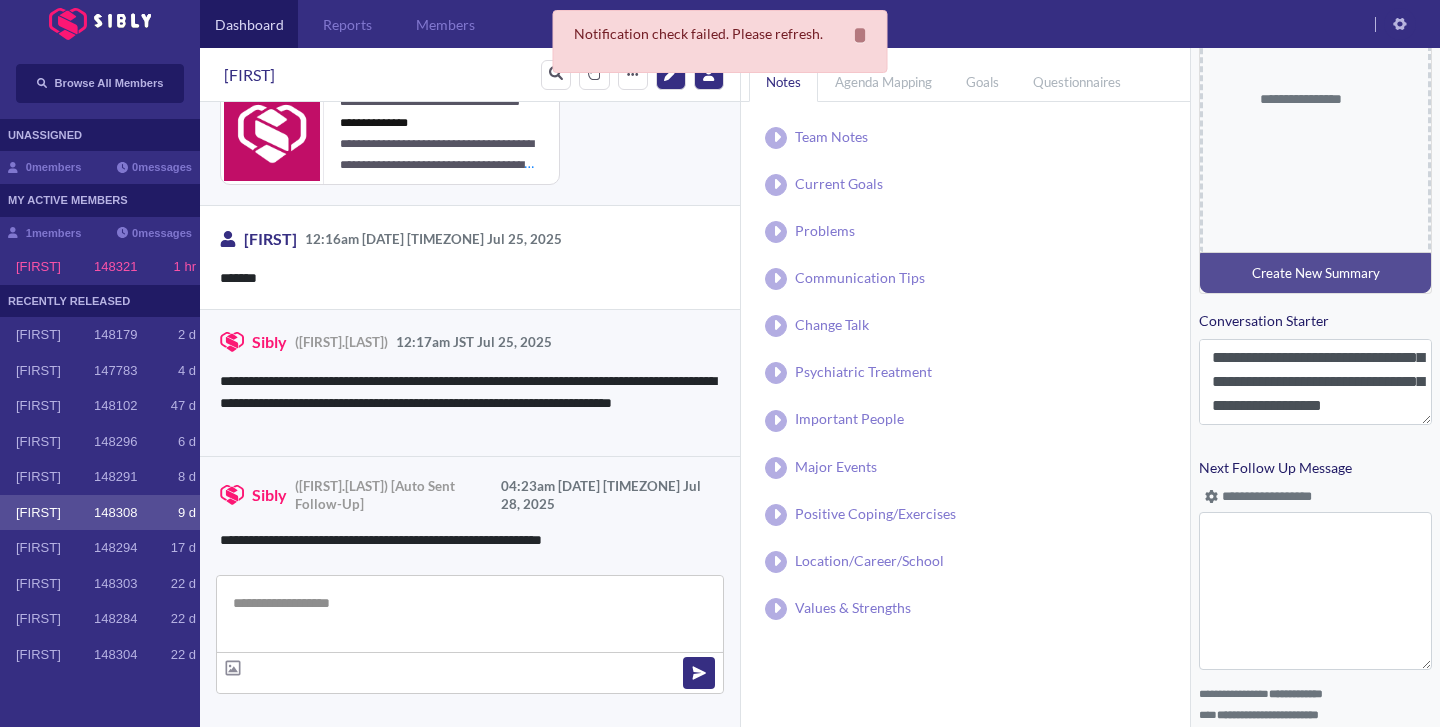 type on "**********" 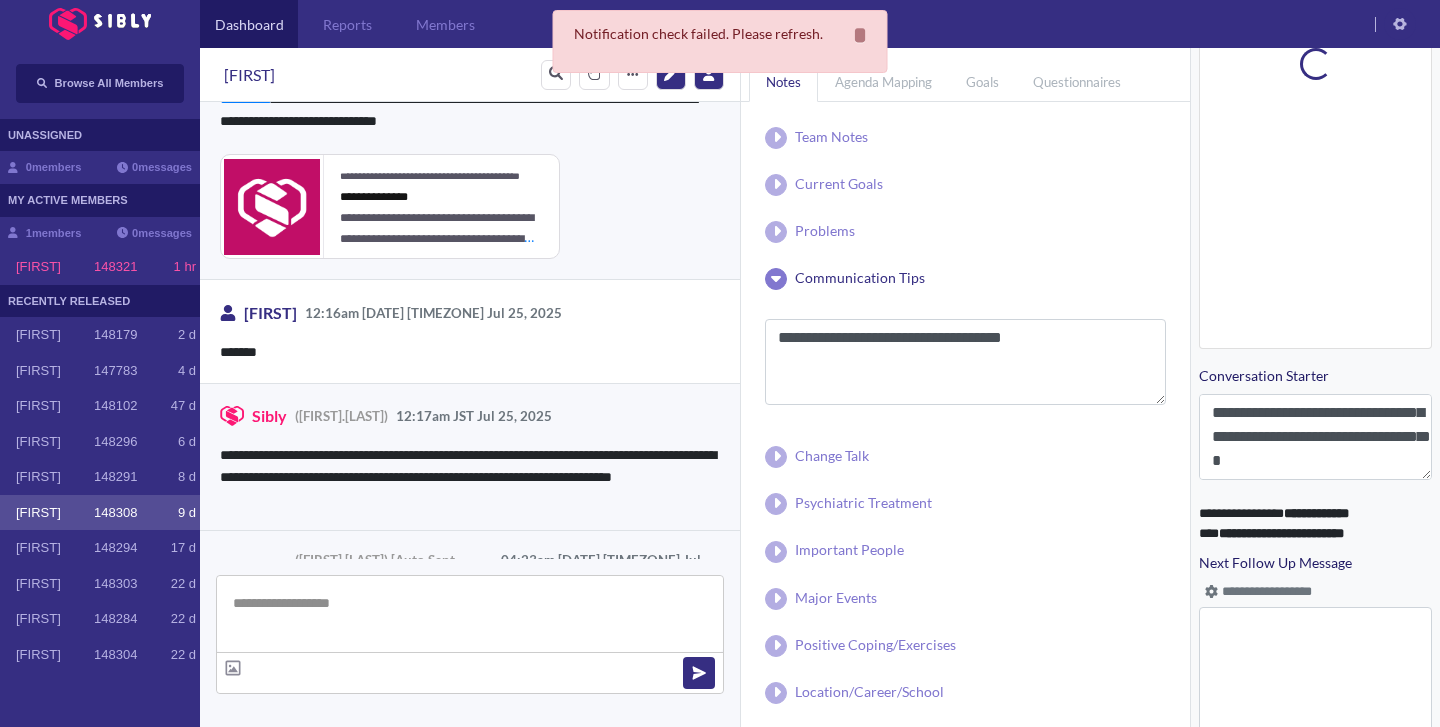 scroll, scrollTop: 24, scrollLeft: 0, axis: vertical 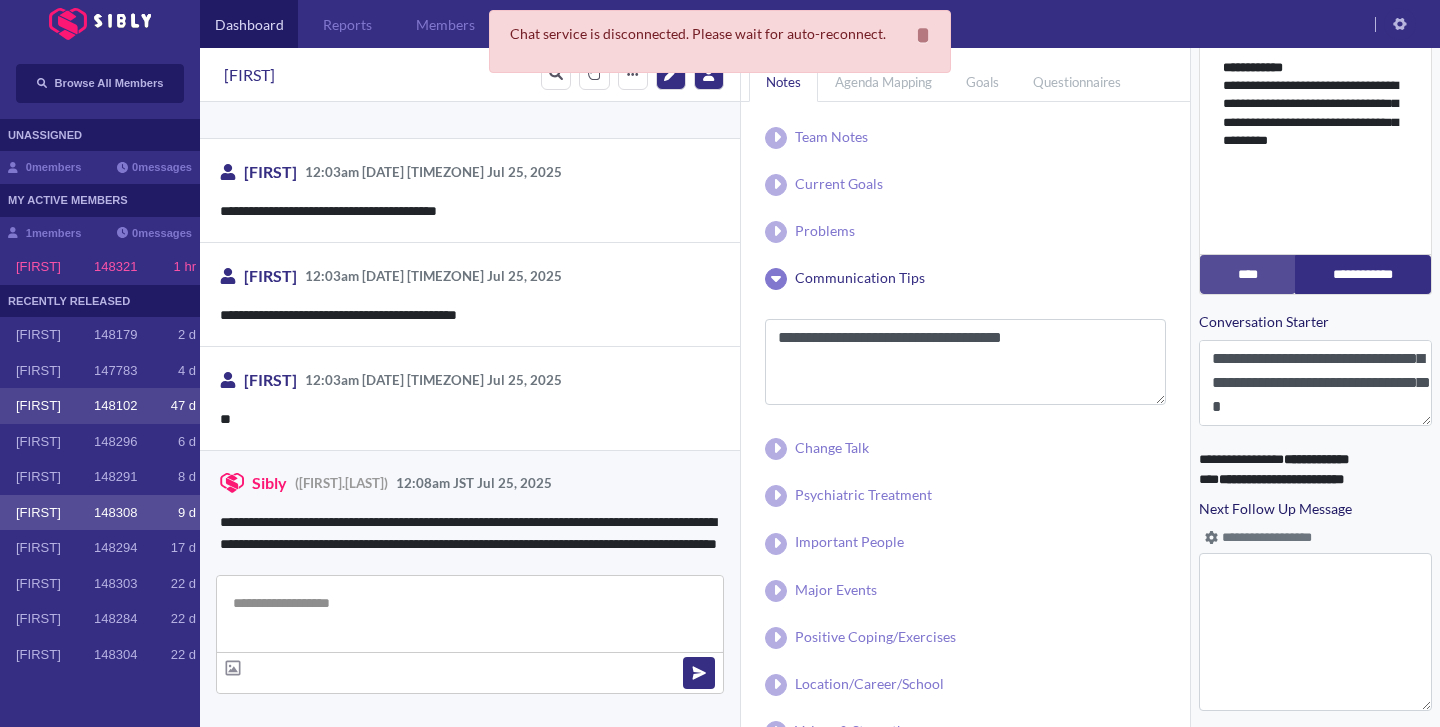 click on "148102" at bounding box center [115, 406] 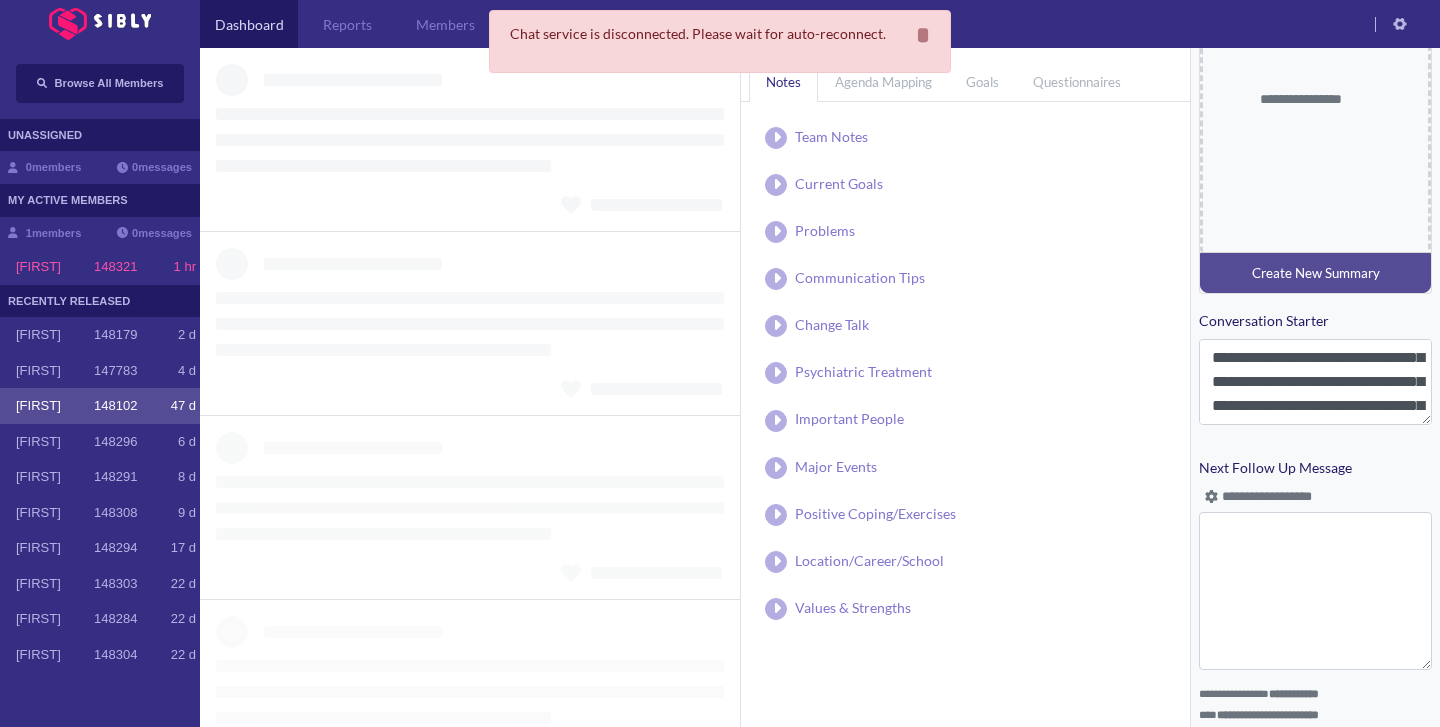 scroll, scrollTop: 889, scrollLeft: 0, axis: vertical 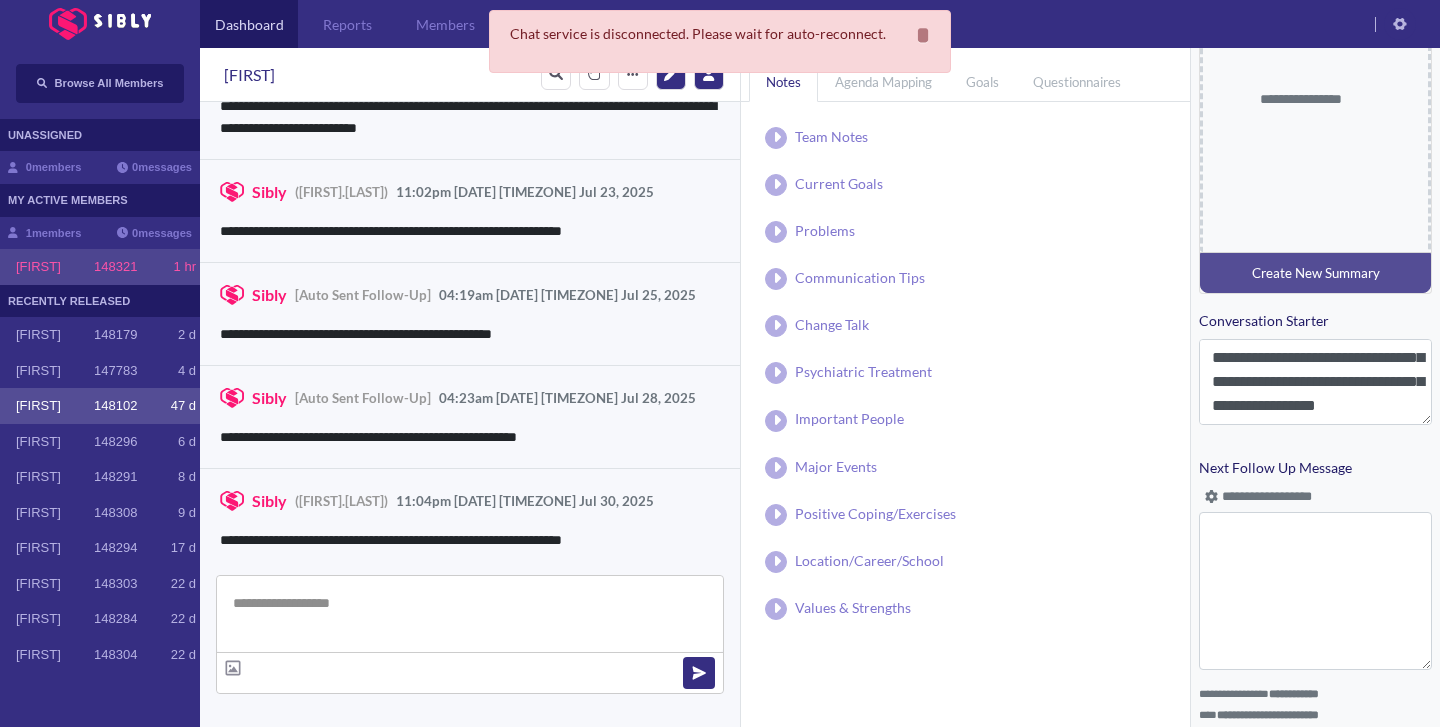 click on "148321" at bounding box center (115, 267) 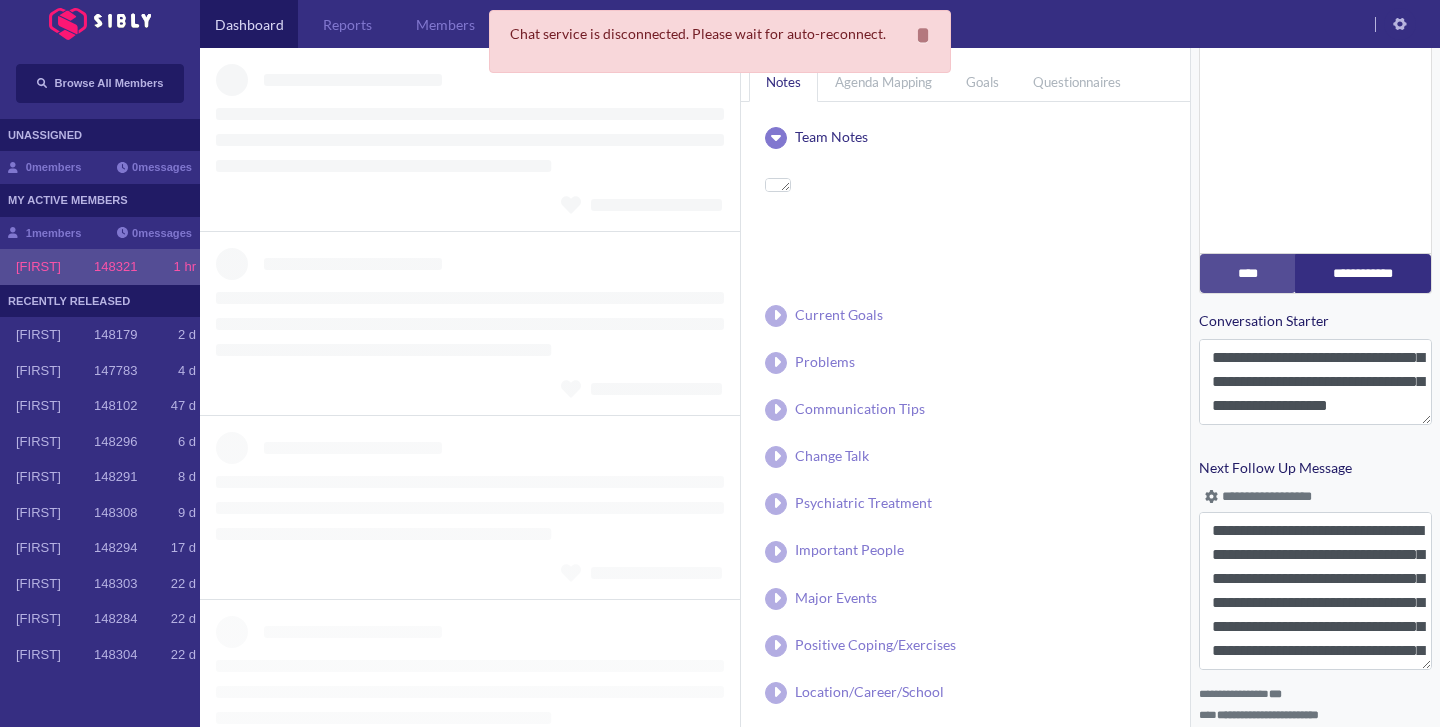 scroll, scrollTop: 868, scrollLeft: 0, axis: vertical 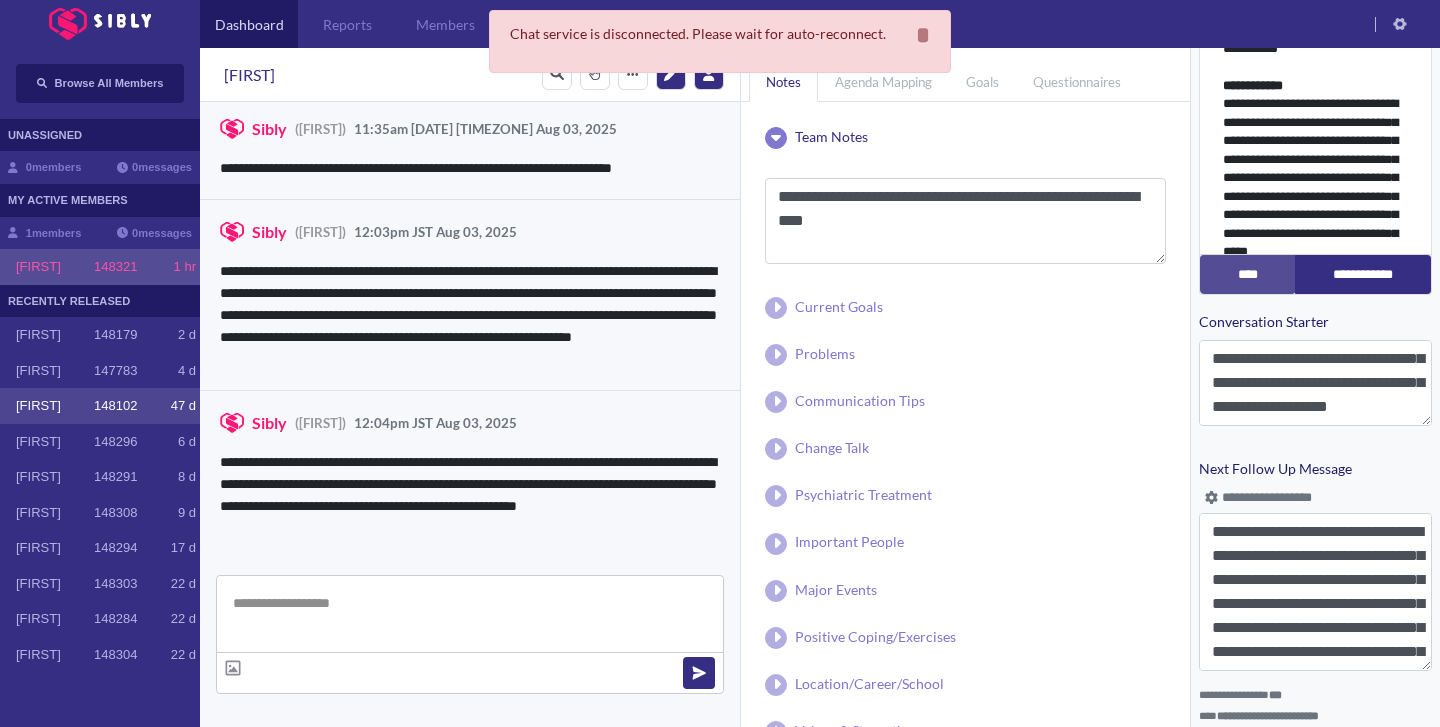 click on "[FIRST]" at bounding box center [55, 406] 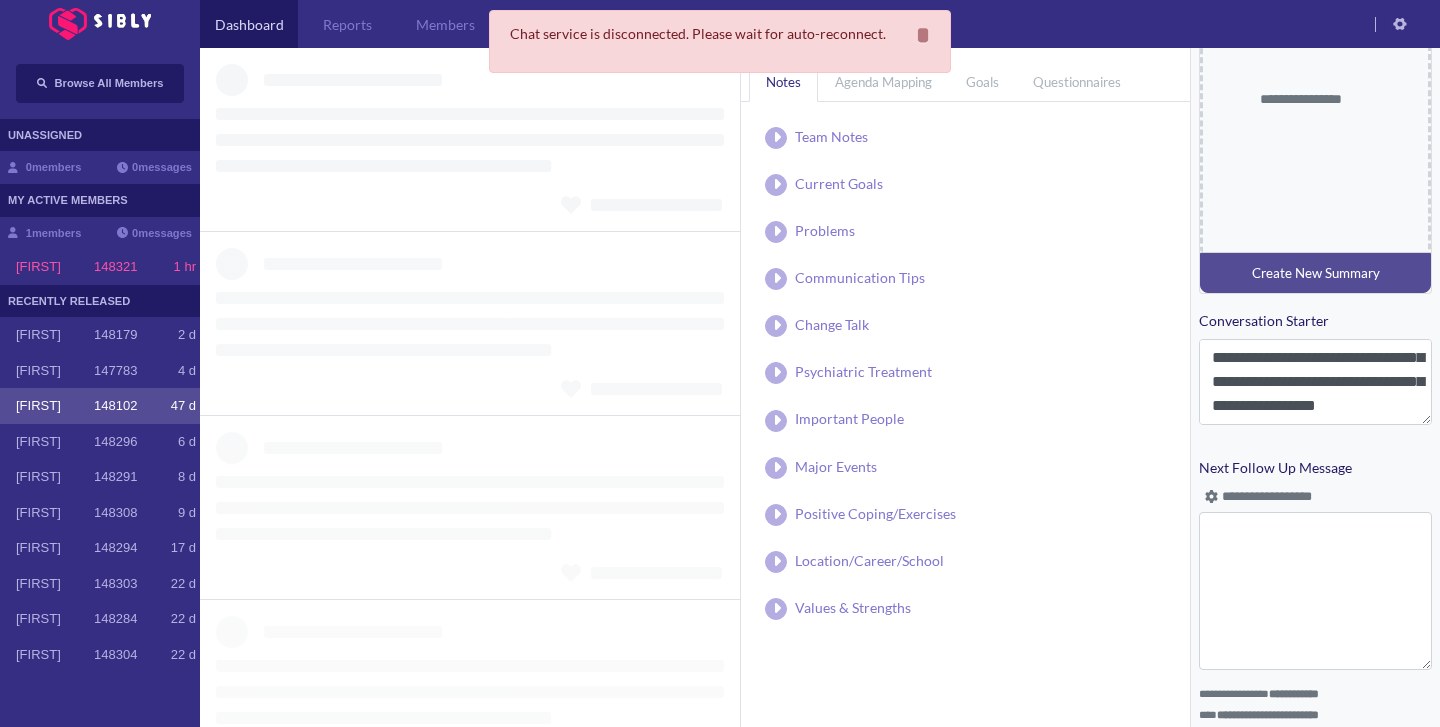 scroll, scrollTop: 889, scrollLeft: 0, axis: vertical 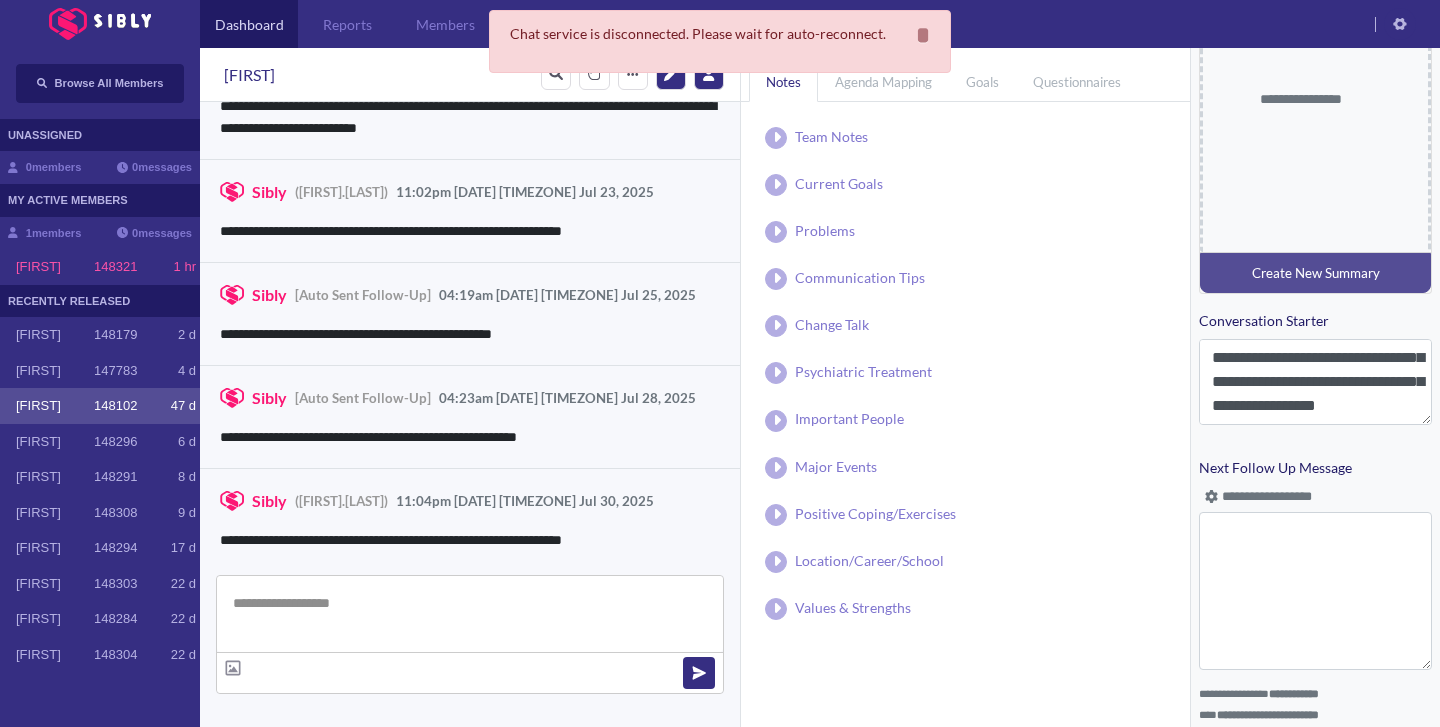 type on "**********" 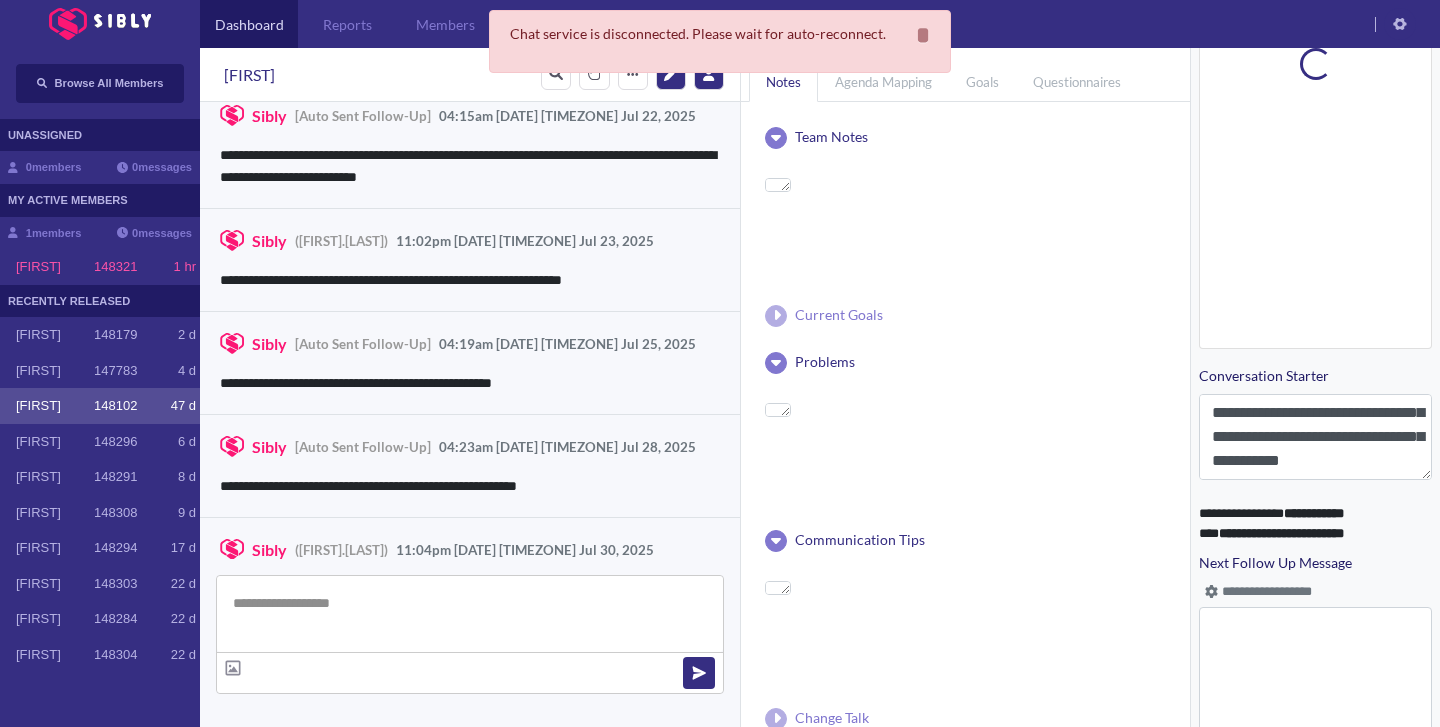 scroll, scrollTop: 120, scrollLeft: 0, axis: vertical 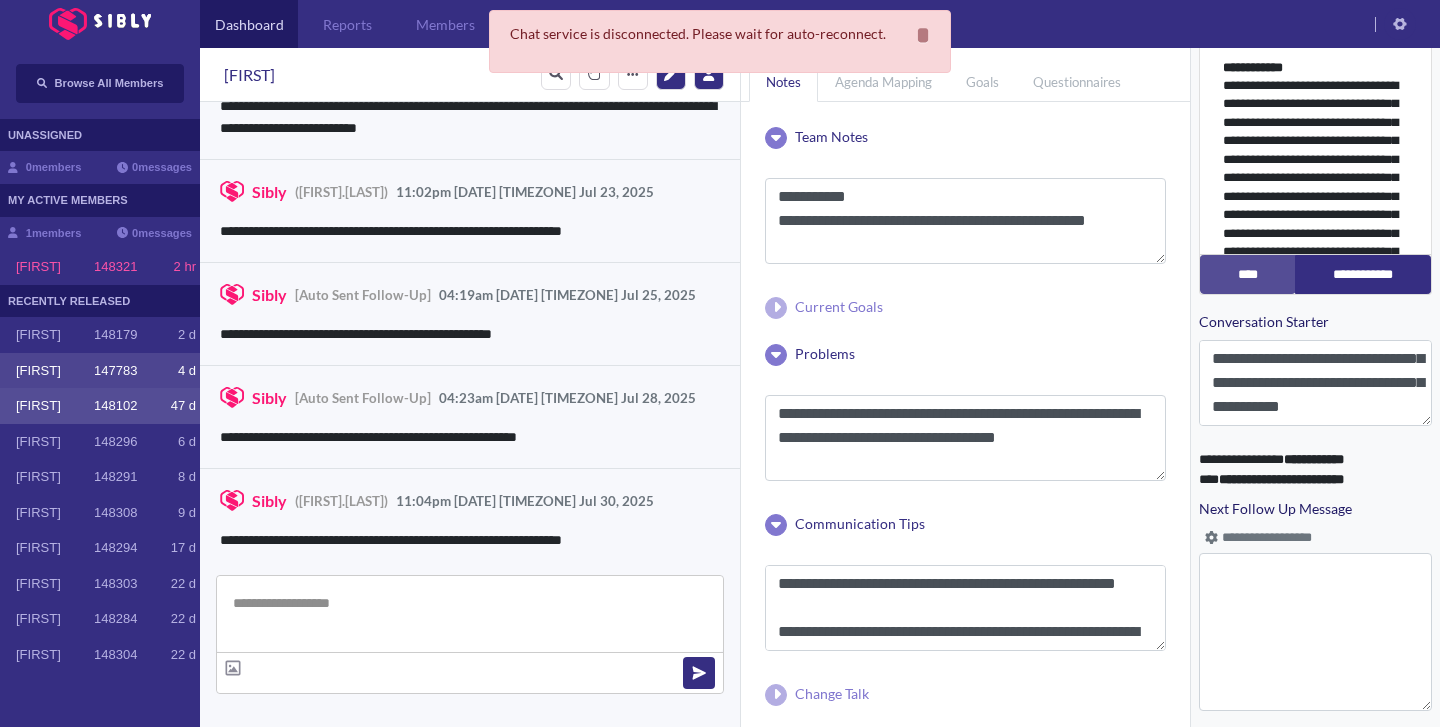 click on "**********" at bounding box center [720, 363] 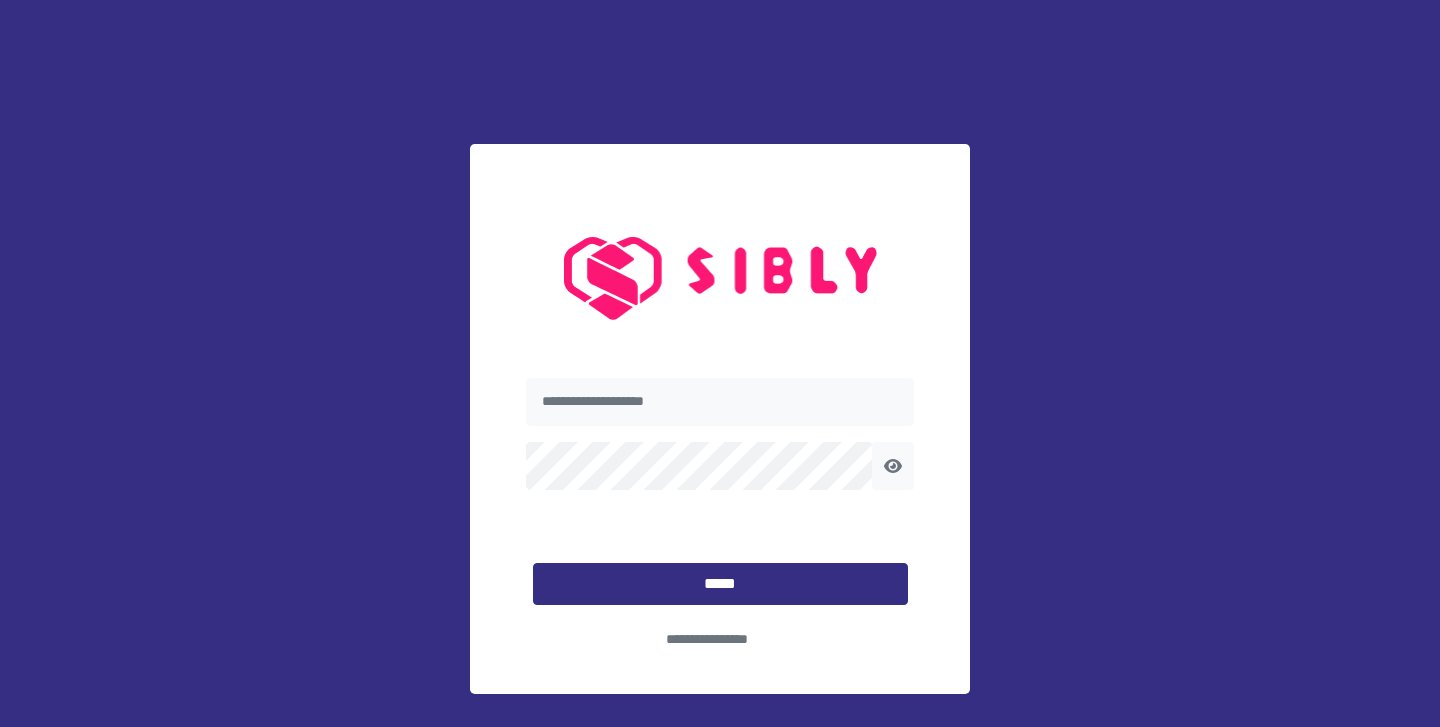 scroll, scrollTop: 0, scrollLeft: 0, axis: both 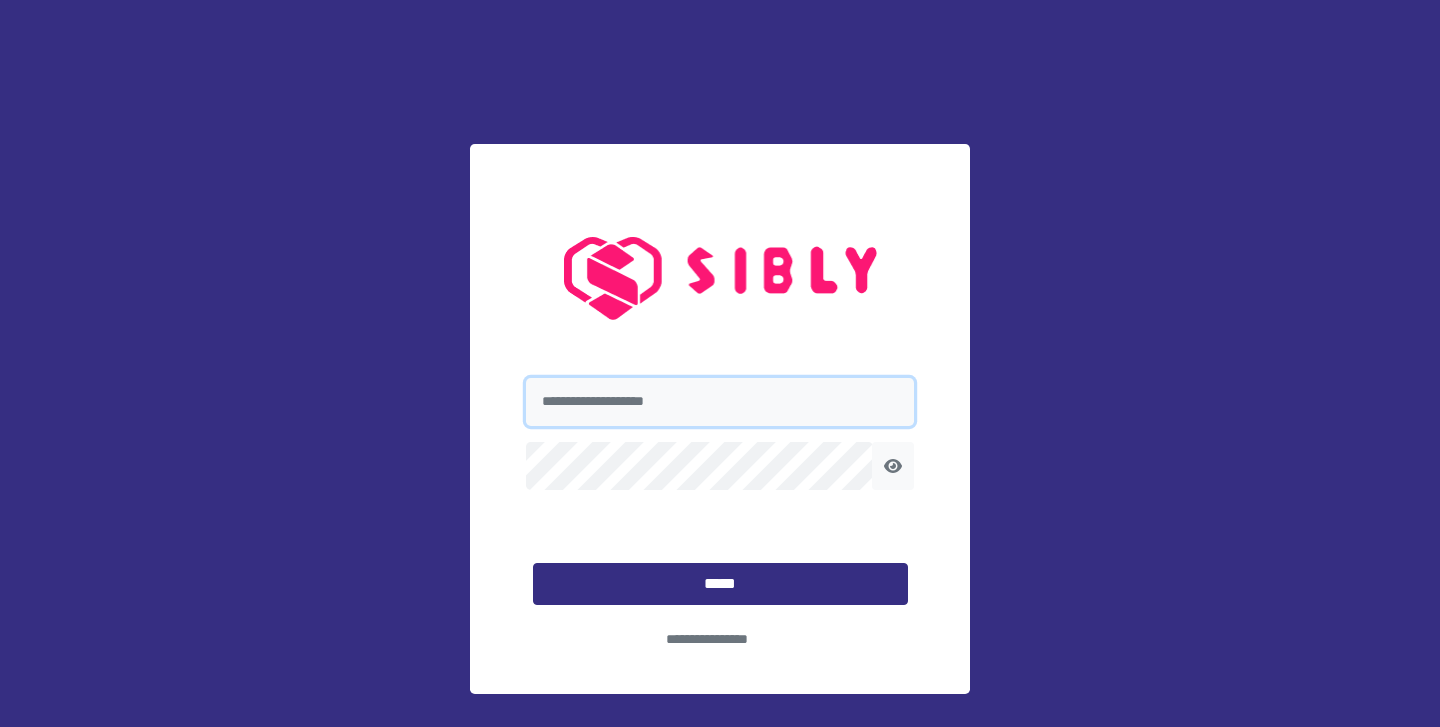 click at bounding box center [720, 402] 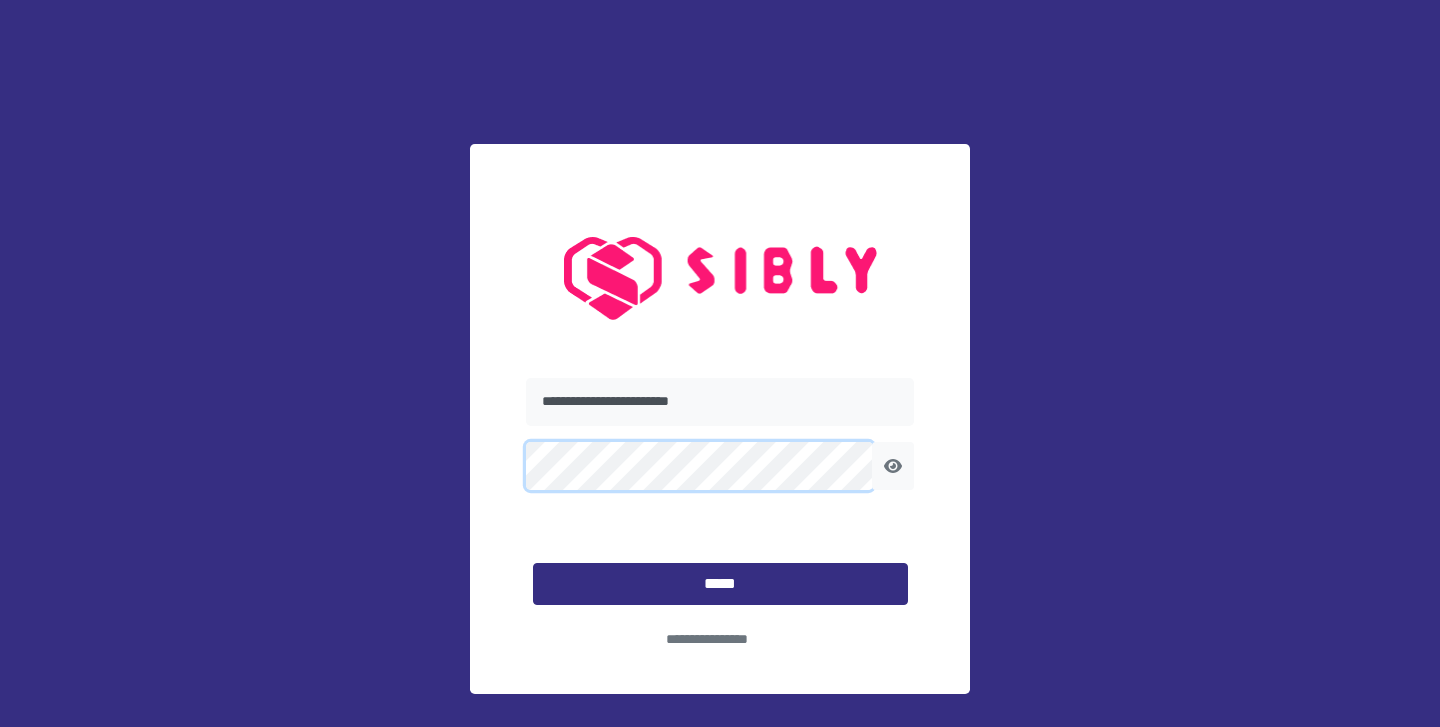 click on "*****" at bounding box center [720, 584] 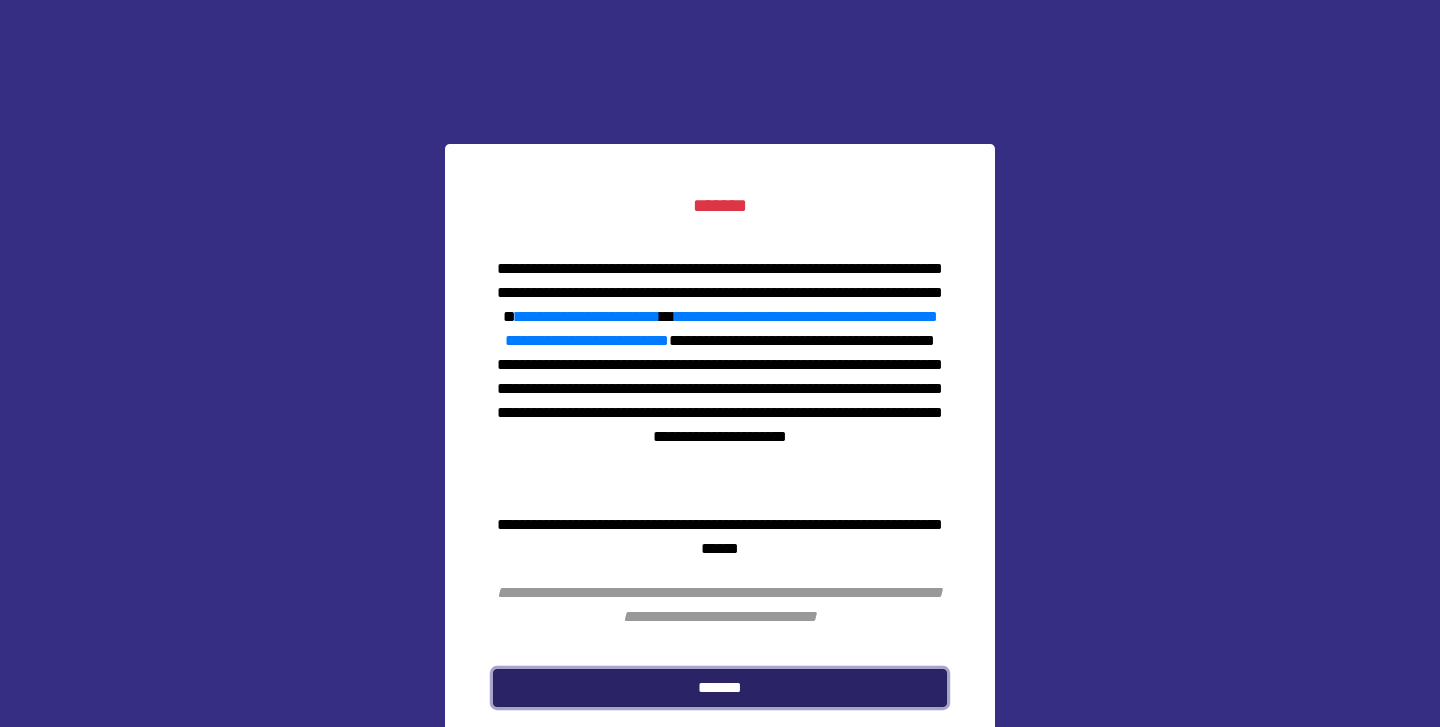 click on "*******" at bounding box center [720, 688] 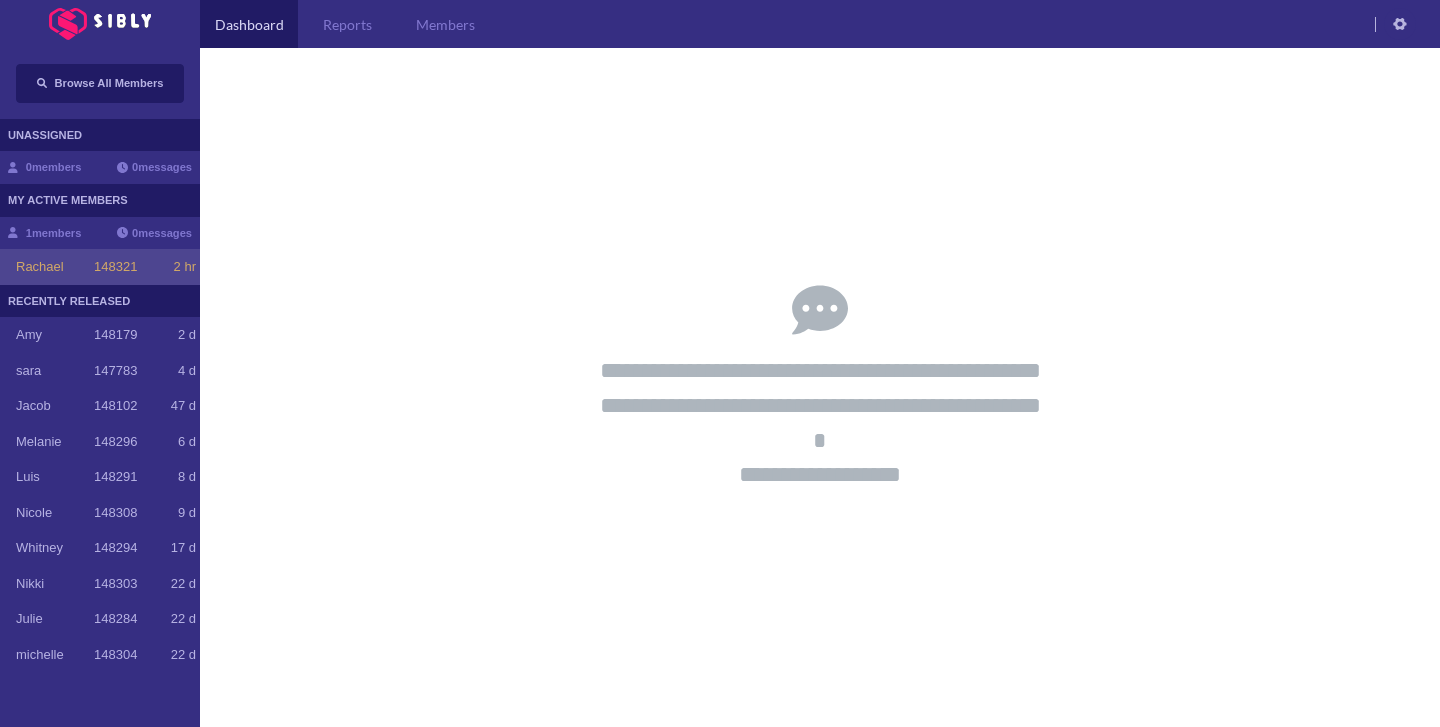 click on "[FIRST]" at bounding box center [55, 267] 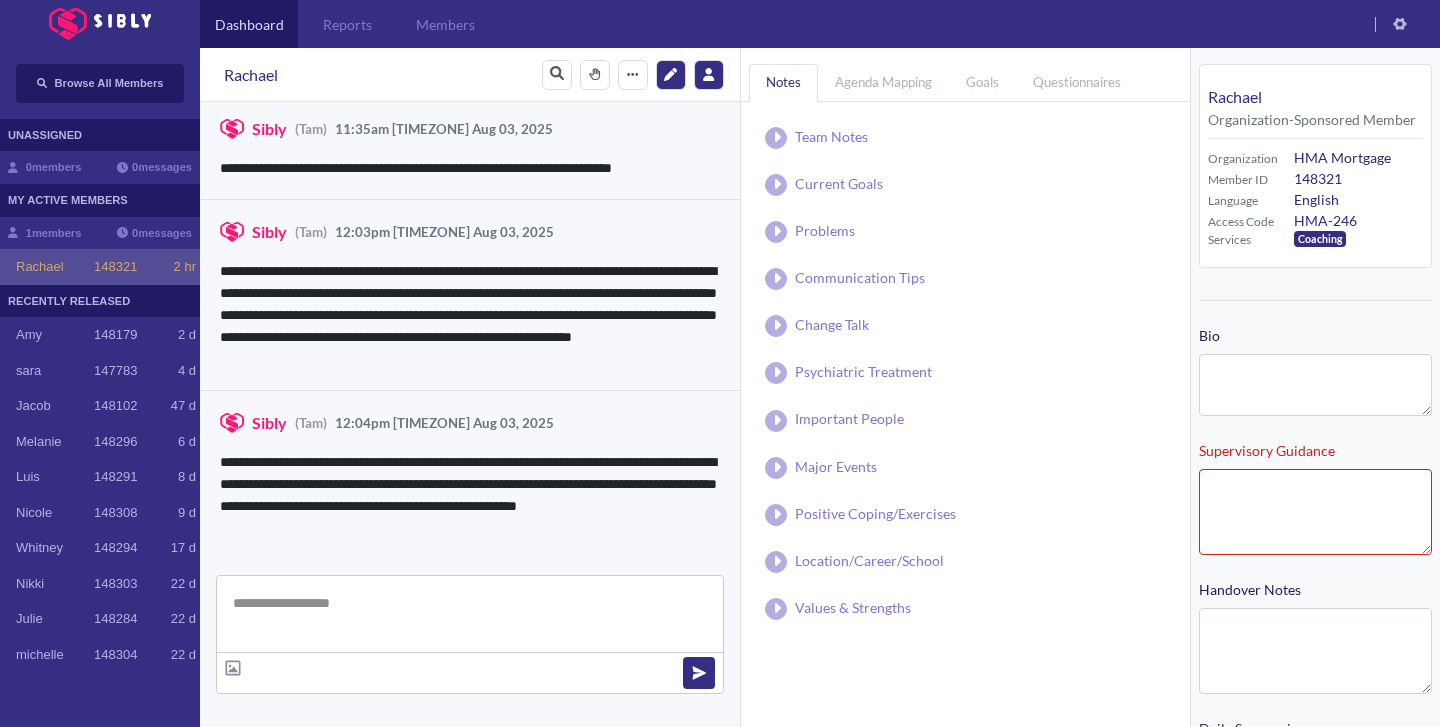 type on "**********" 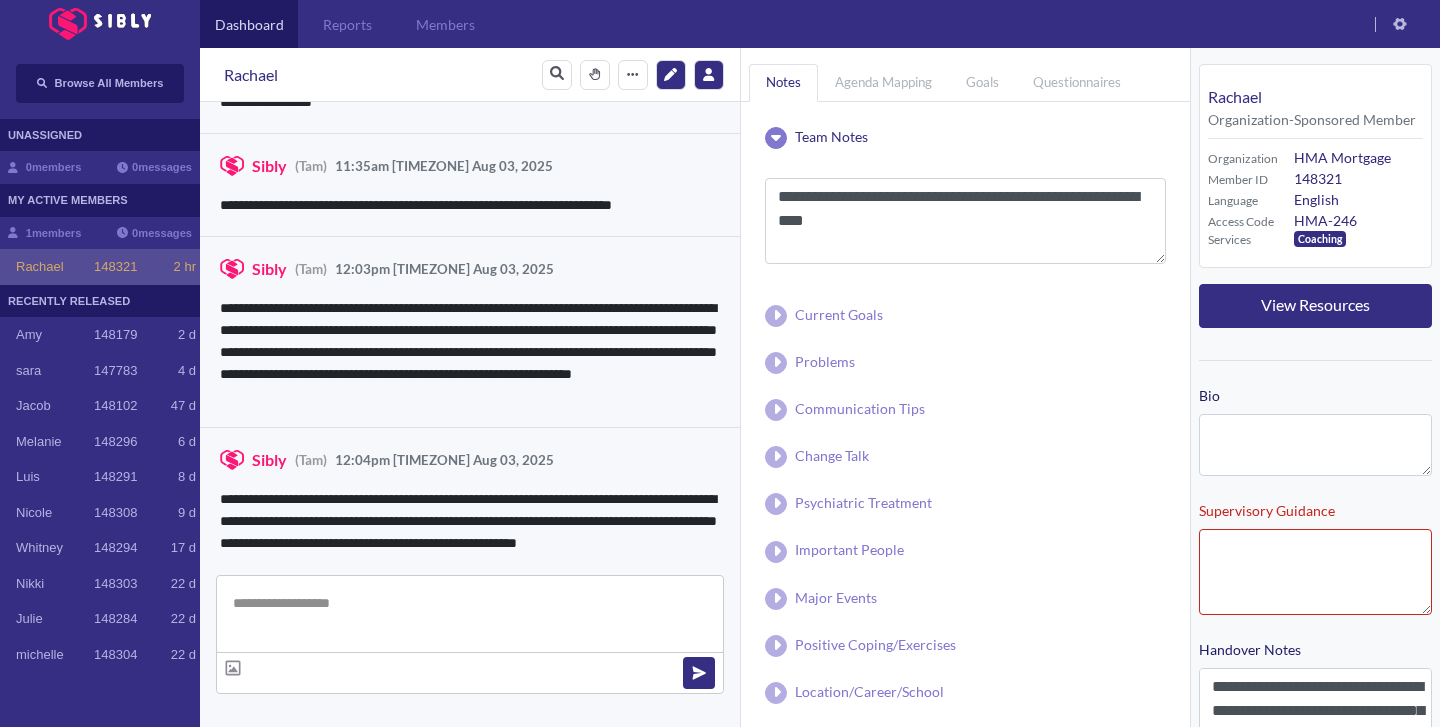 scroll, scrollTop: 1041, scrollLeft: 0, axis: vertical 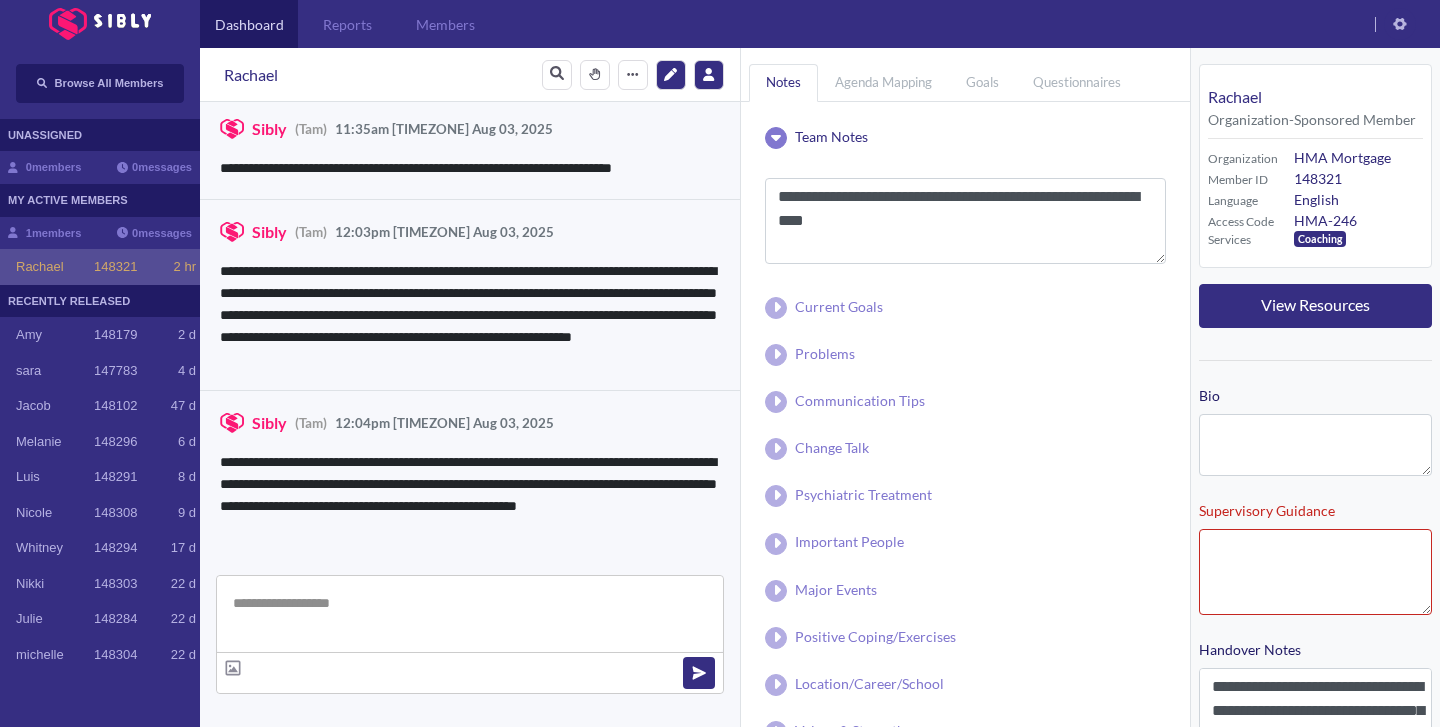 click at bounding box center [470, 614] 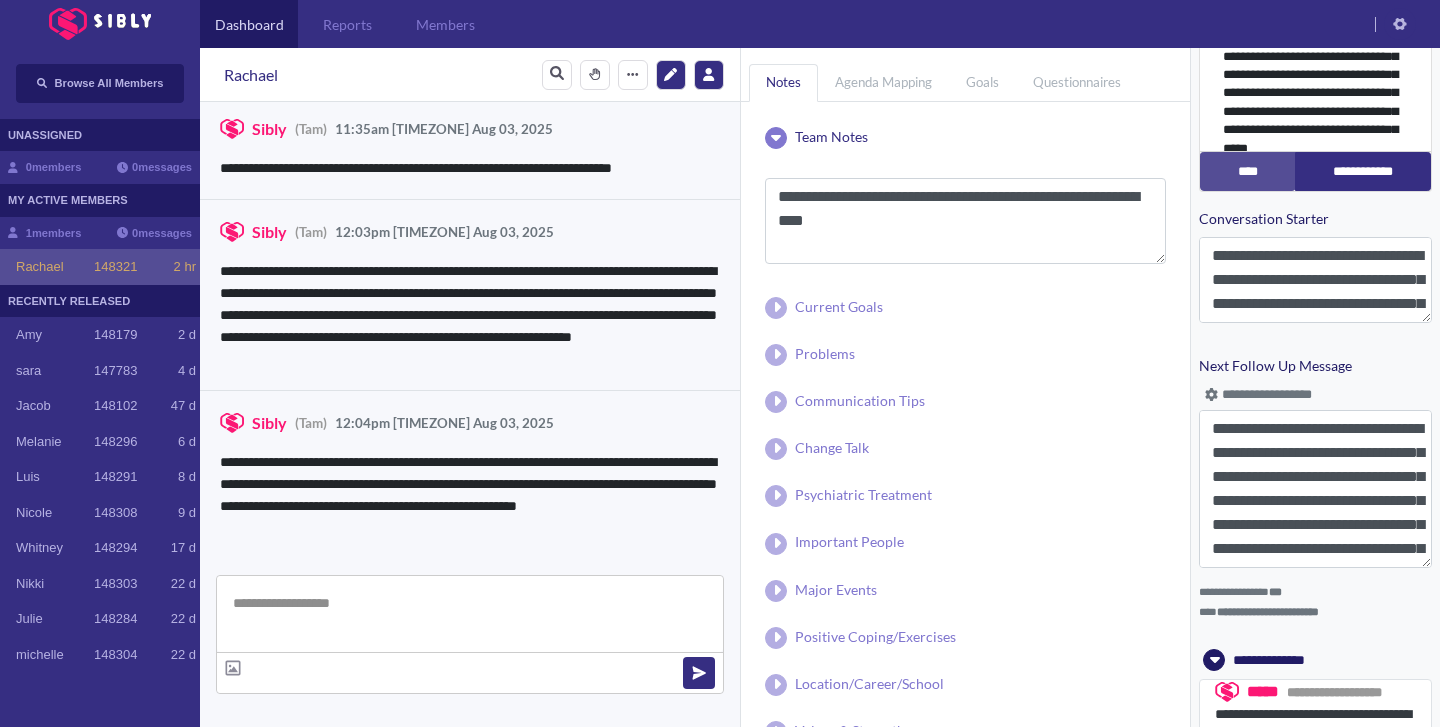 scroll, scrollTop: 1091, scrollLeft: 0, axis: vertical 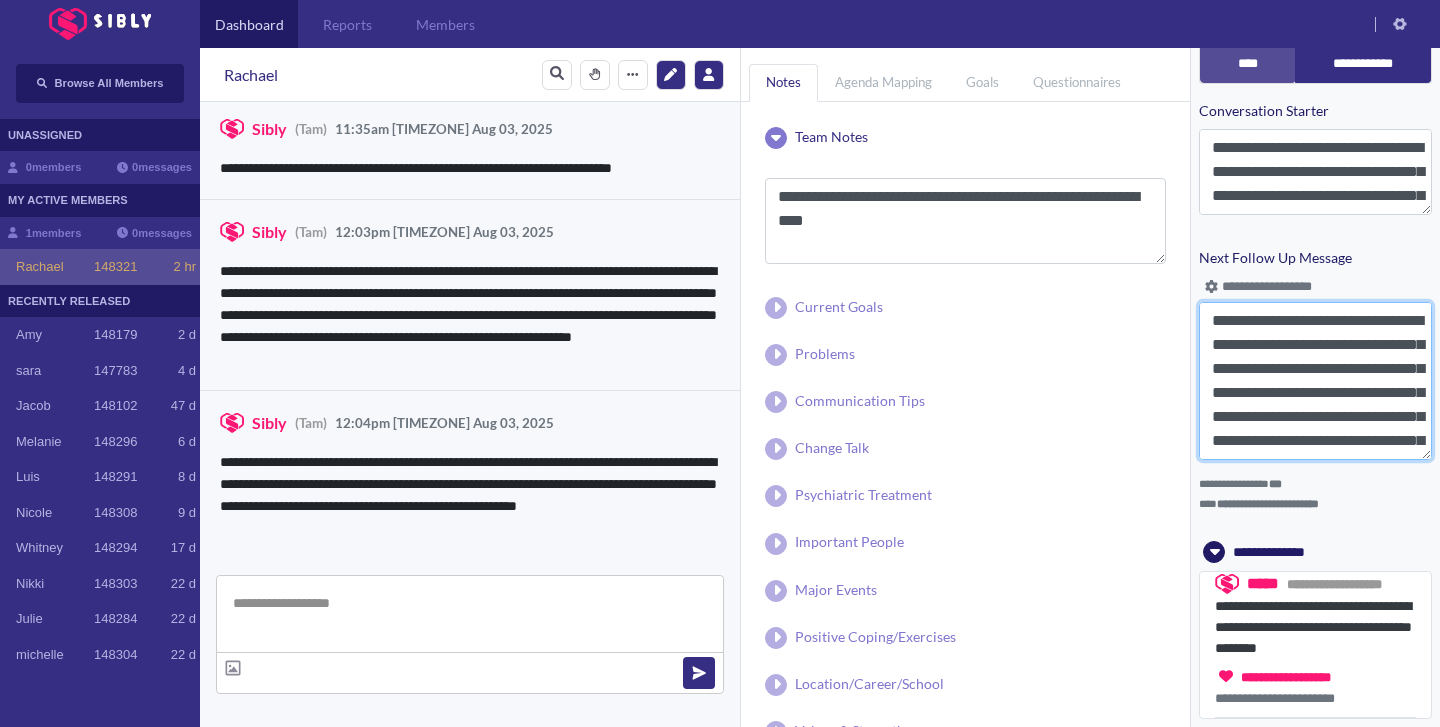 click on "**********" at bounding box center [1315, 381] 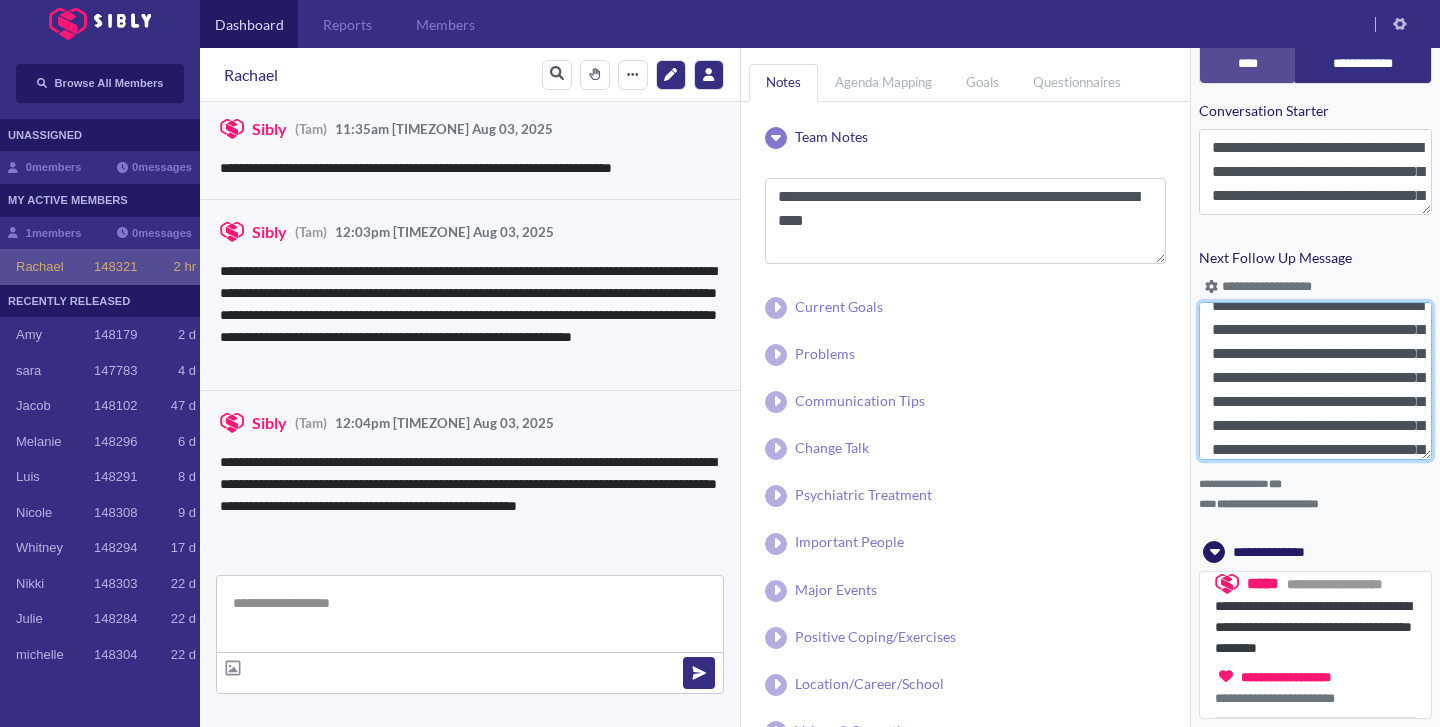 scroll, scrollTop: 96, scrollLeft: 0, axis: vertical 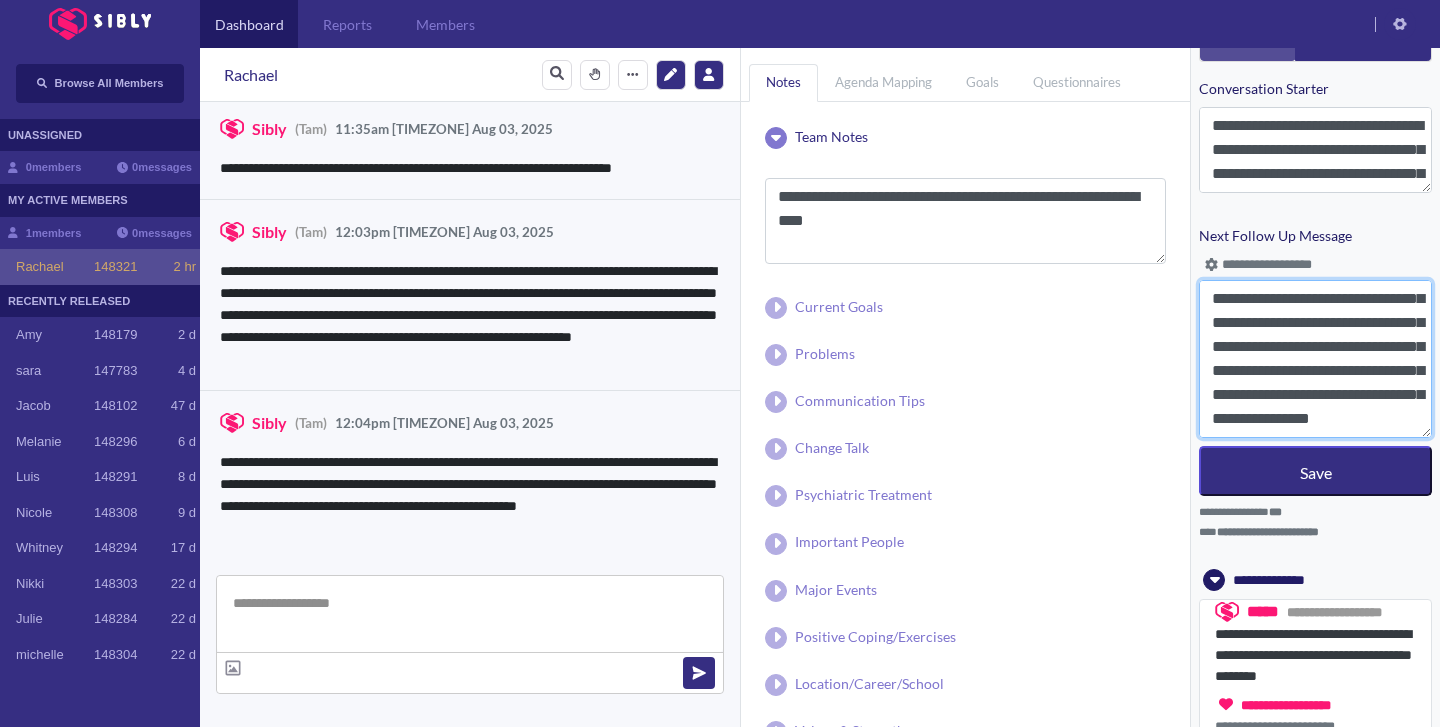paste on "**********" 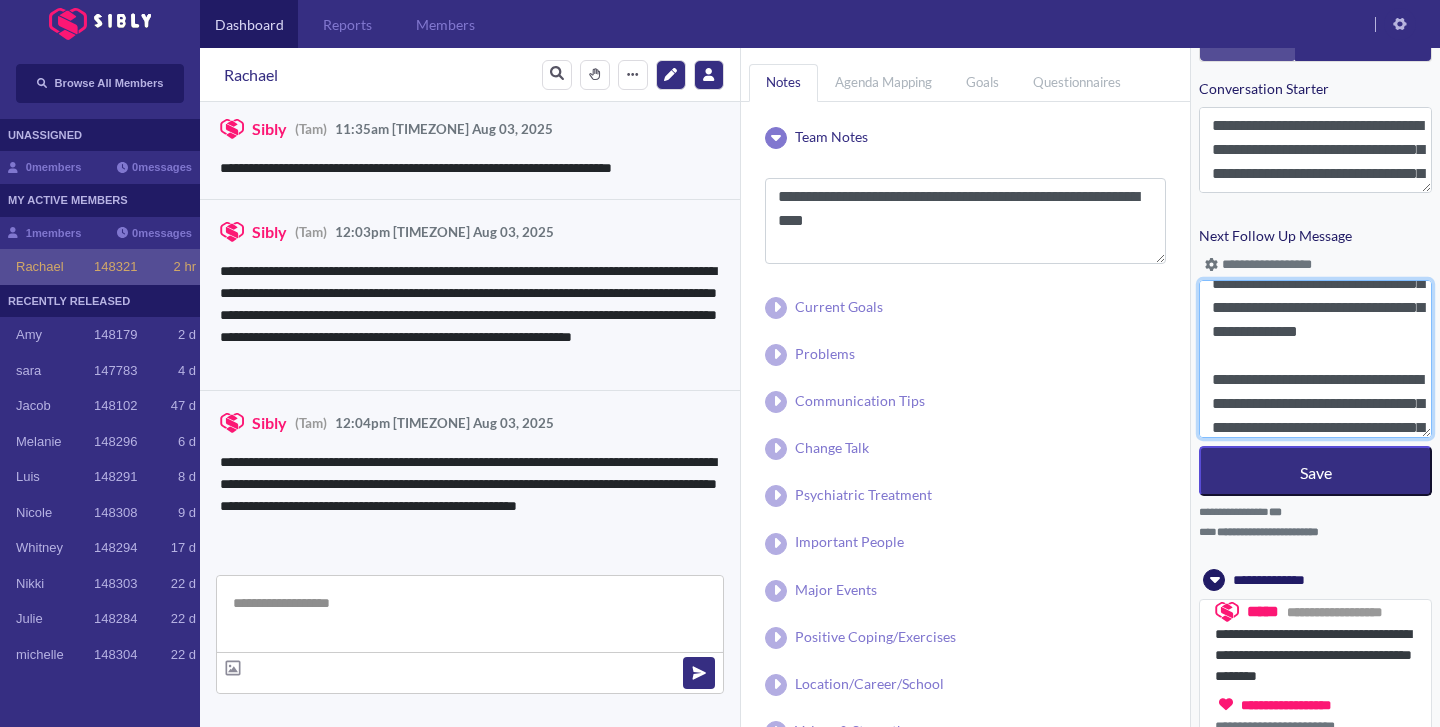 scroll, scrollTop: 375, scrollLeft: 0, axis: vertical 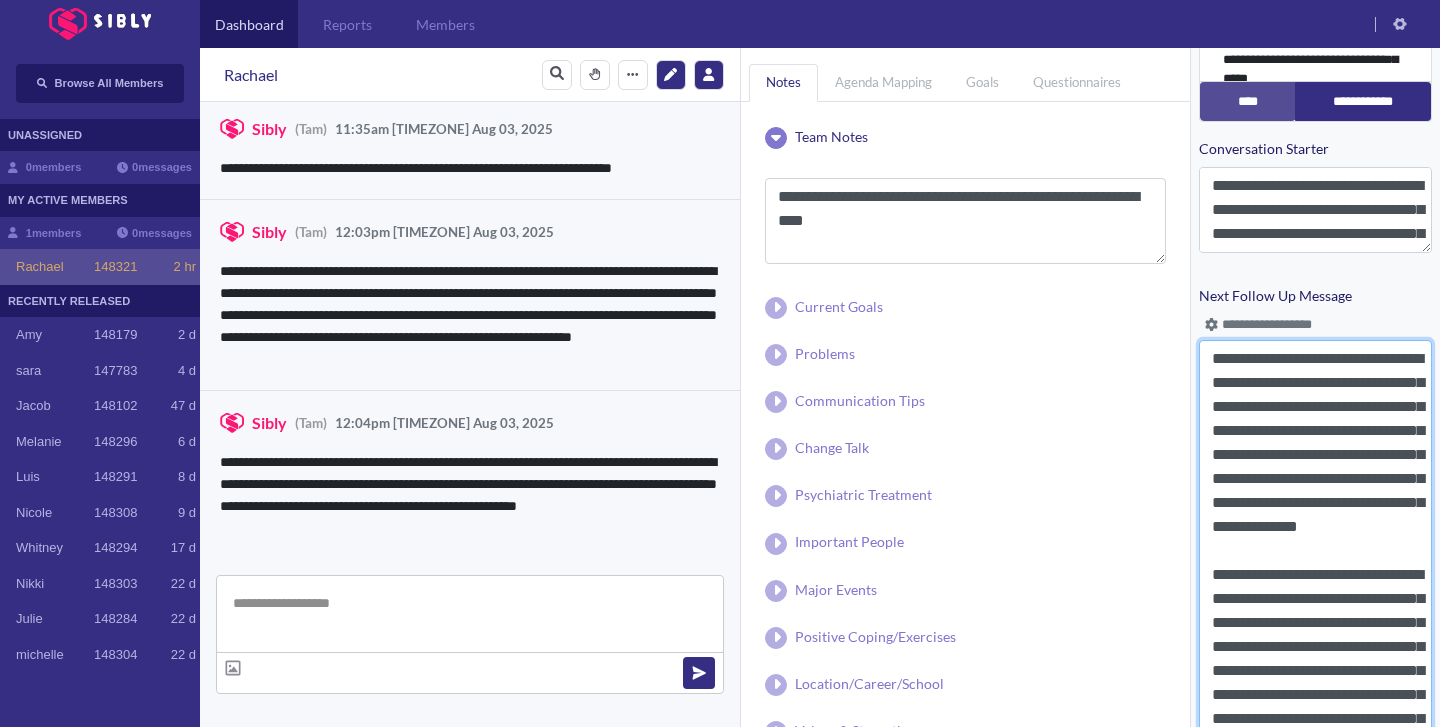 drag, startPoint x: 1425, startPoint y: 486, endPoint x: 1409, endPoint y: 787, distance: 301.42496 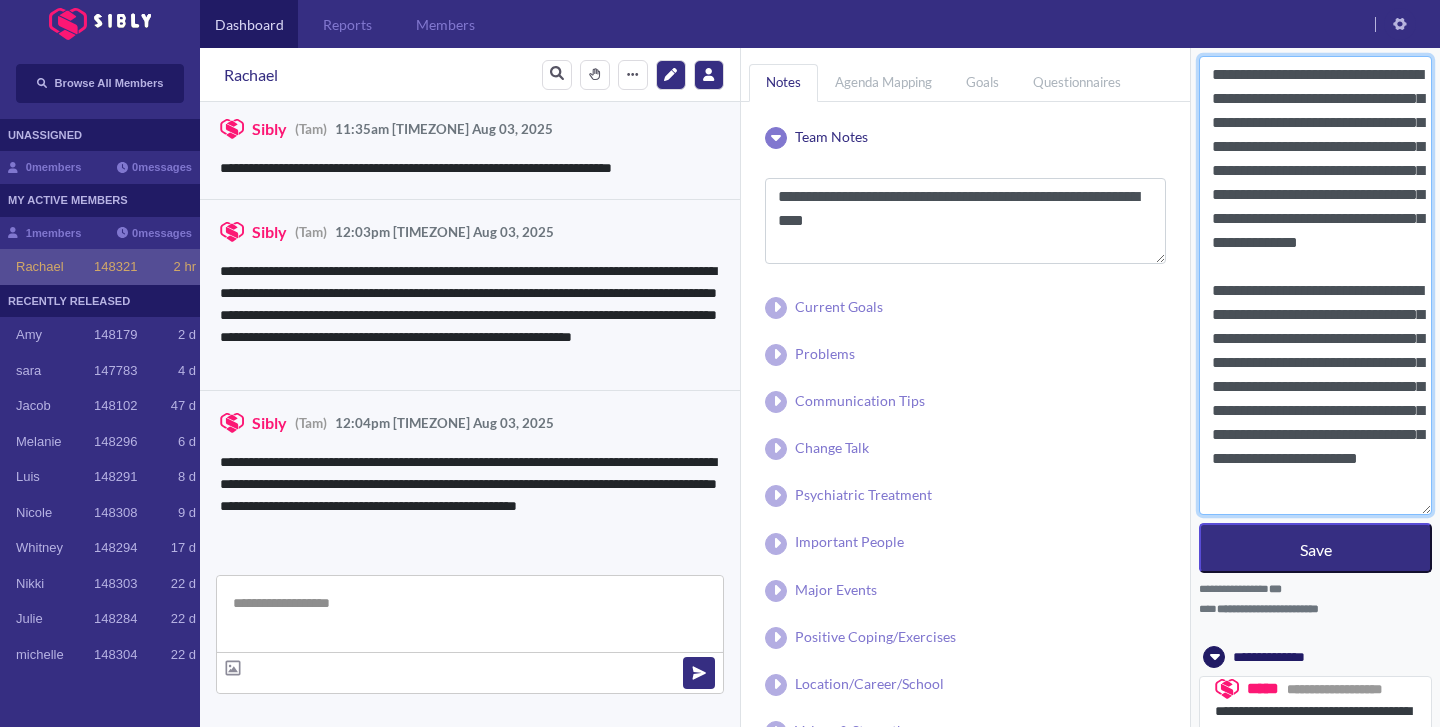 scroll, scrollTop: 1442, scrollLeft: 0, axis: vertical 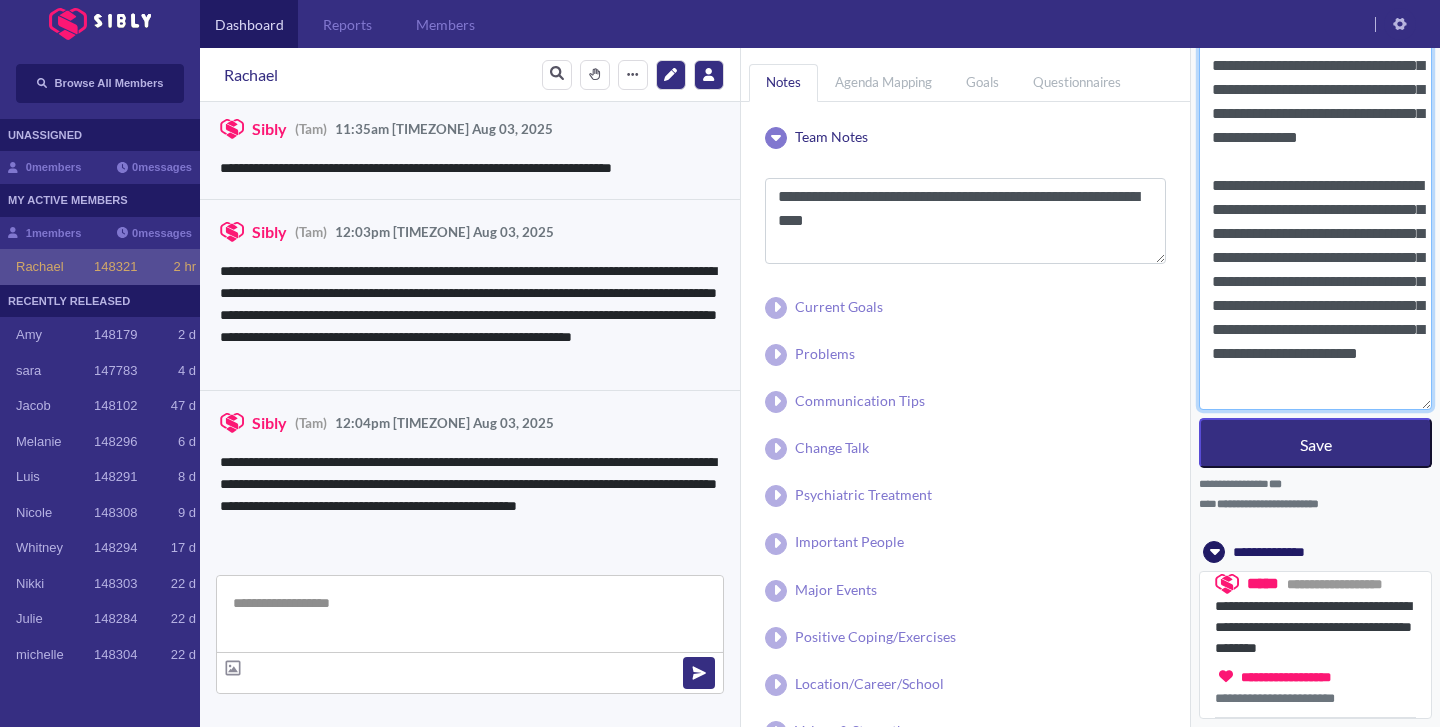 drag, startPoint x: 1208, startPoint y: 534, endPoint x: 1384, endPoint y: 602, distance: 188.67963 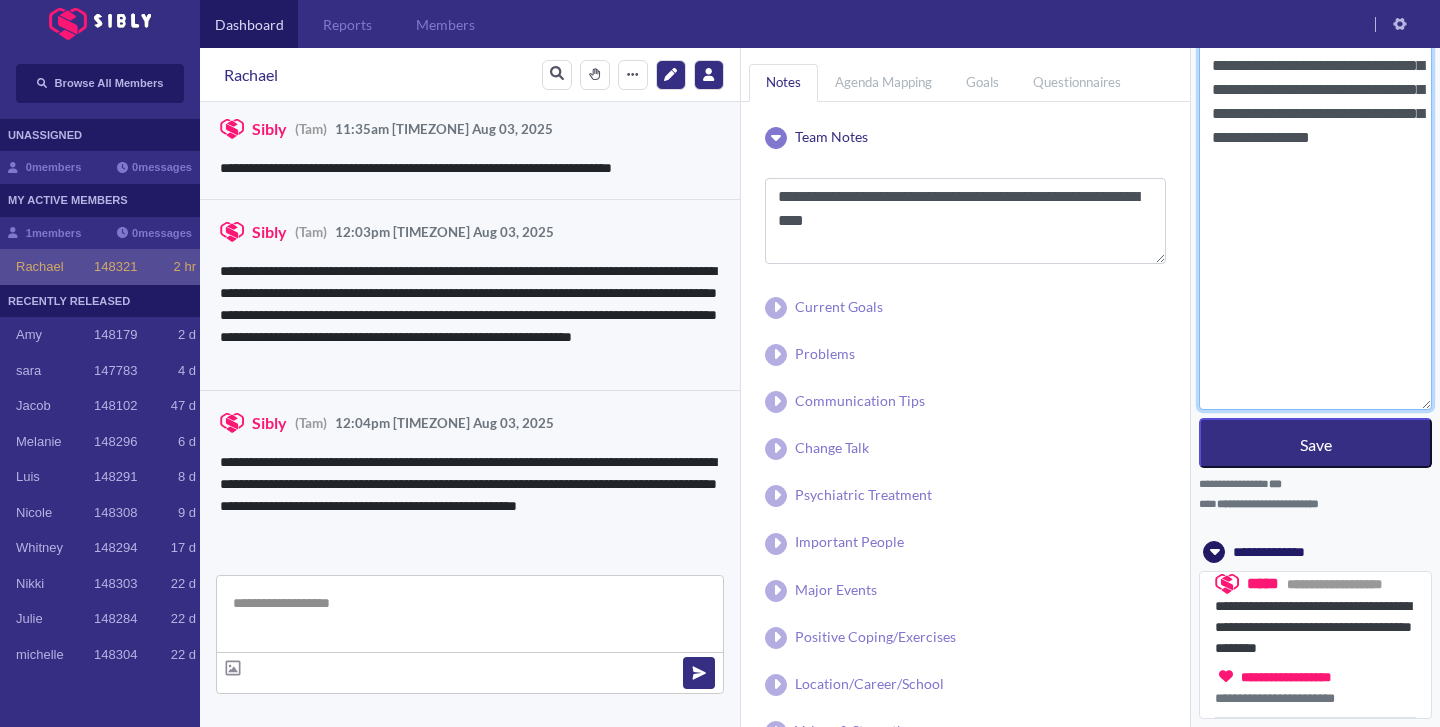 scroll, scrollTop: 0, scrollLeft: 0, axis: both 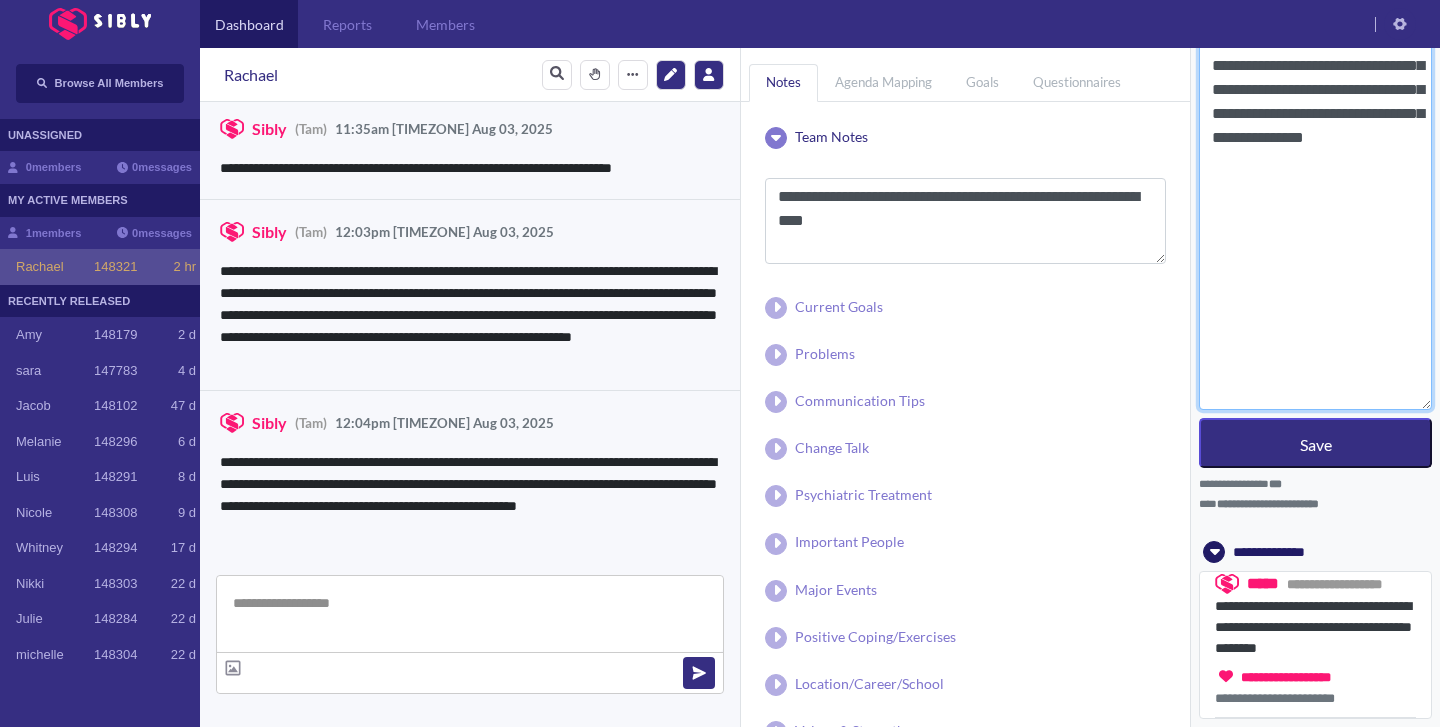 type on "**********" 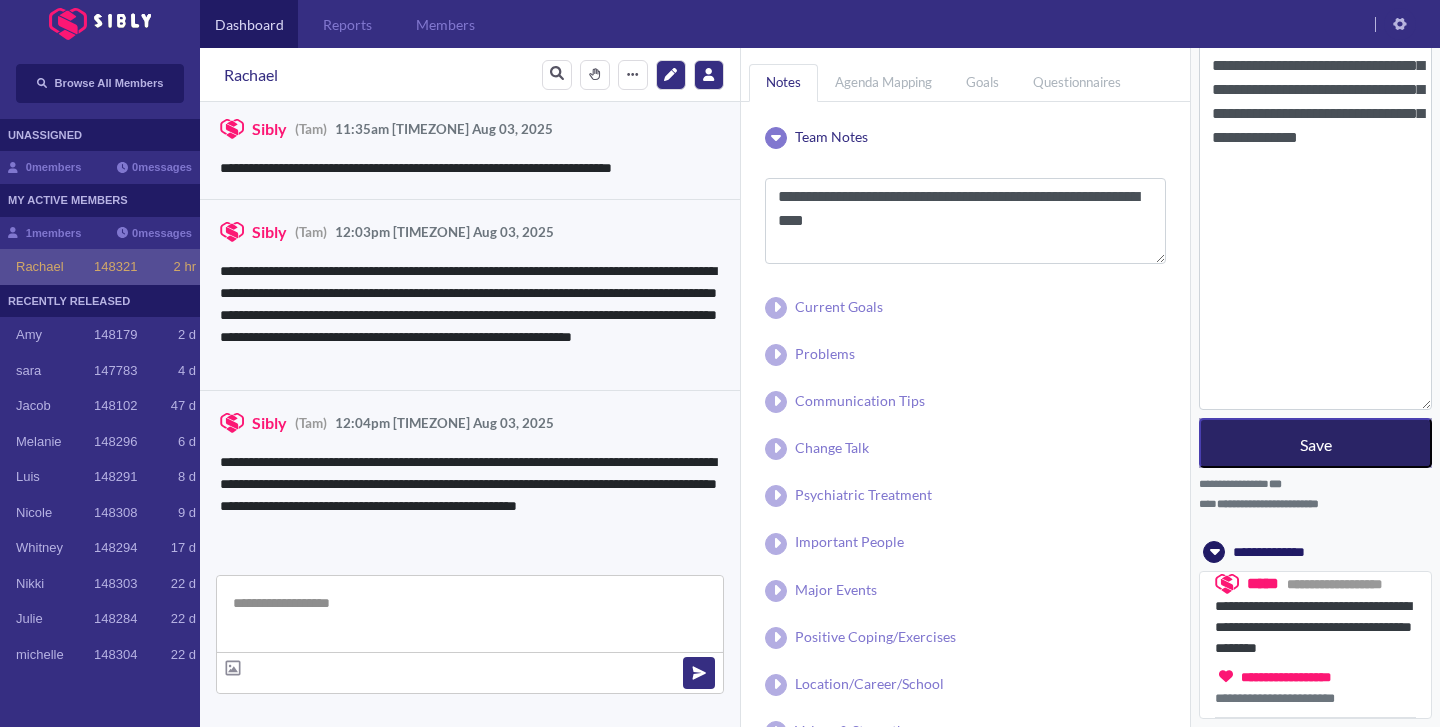 click on "Save" at bounding box center [1315, 443] 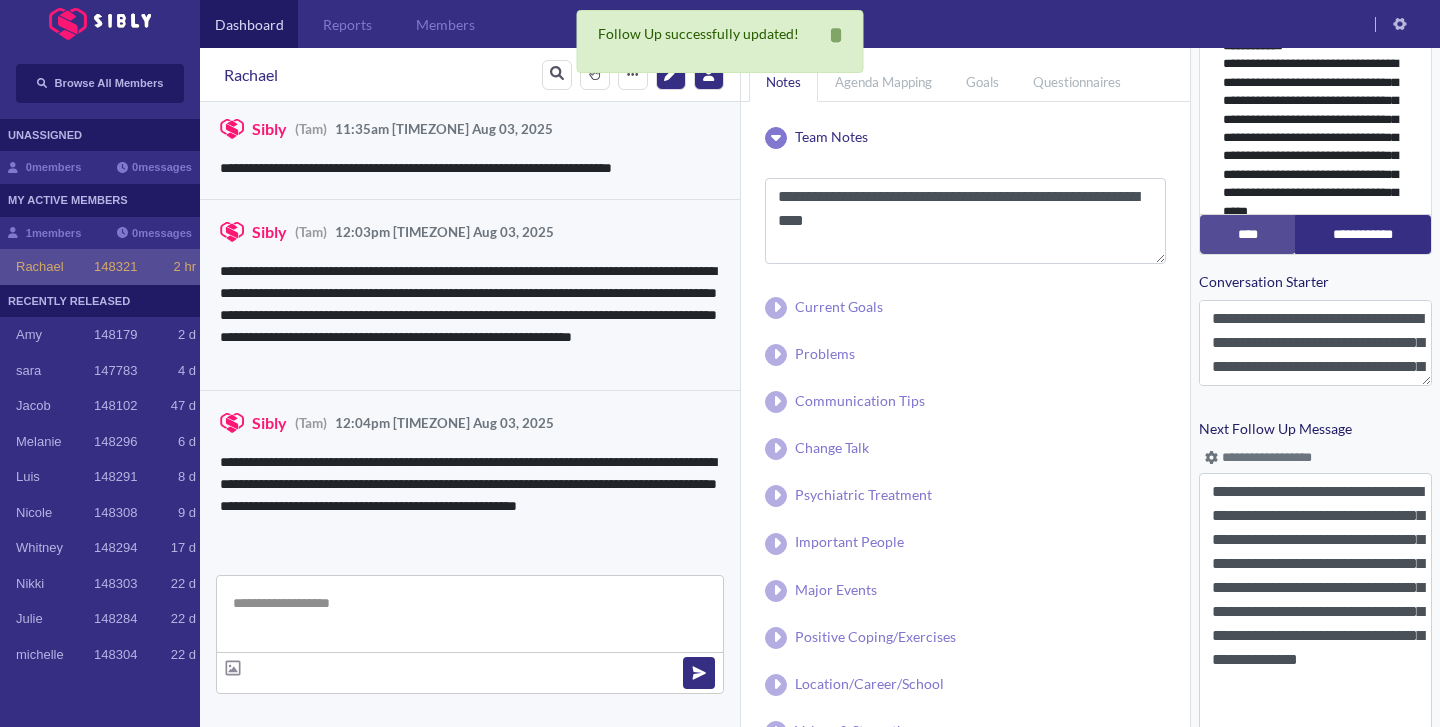 scroll, scrollTop: 0, scrollLeft: 0, axis: both 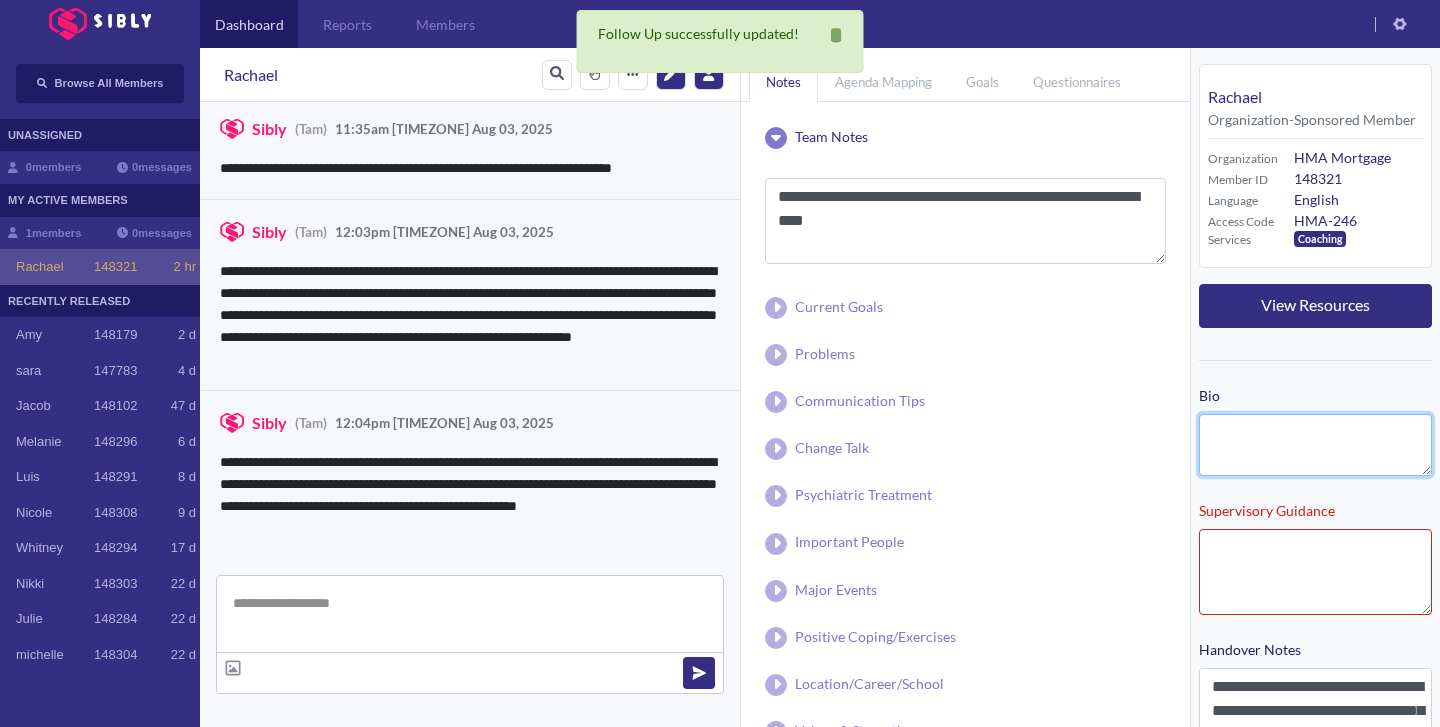 click on "Bio" at bounding box center (1315, 445) 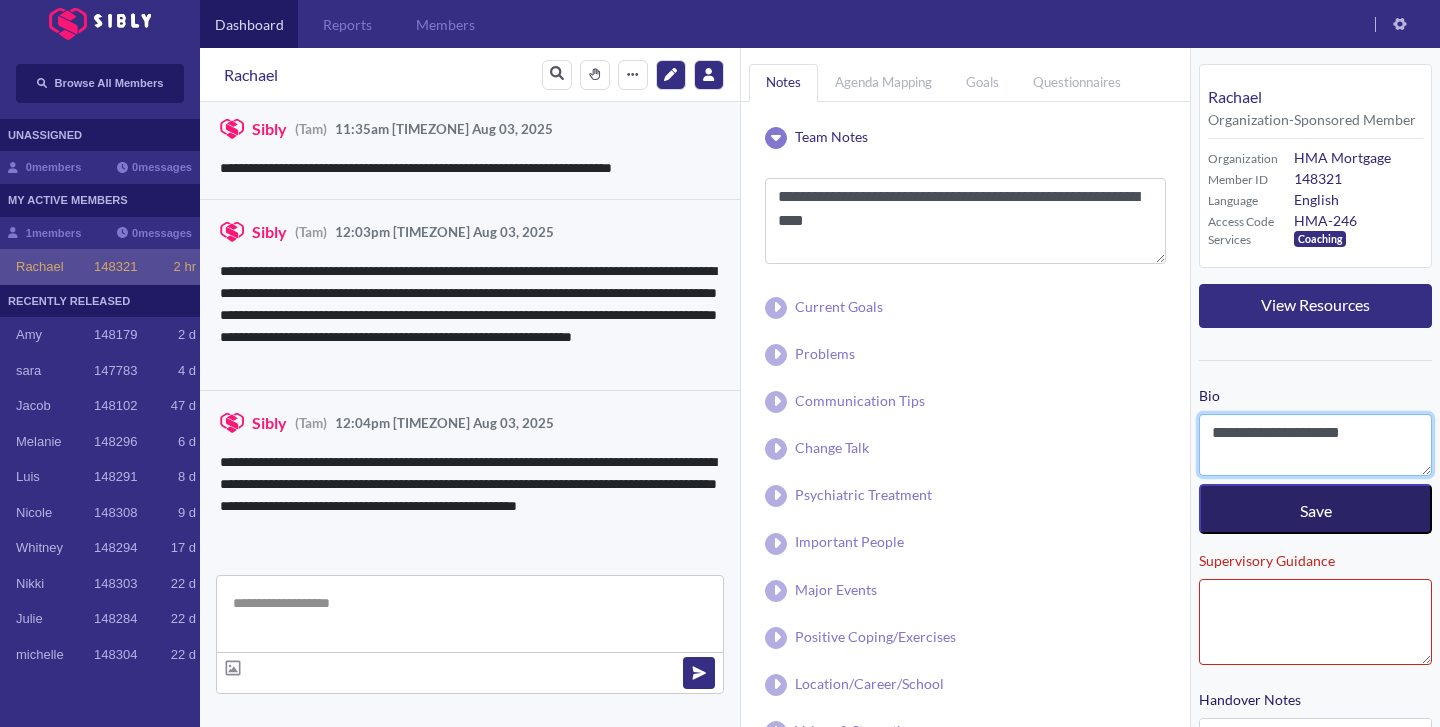 type on "**********" 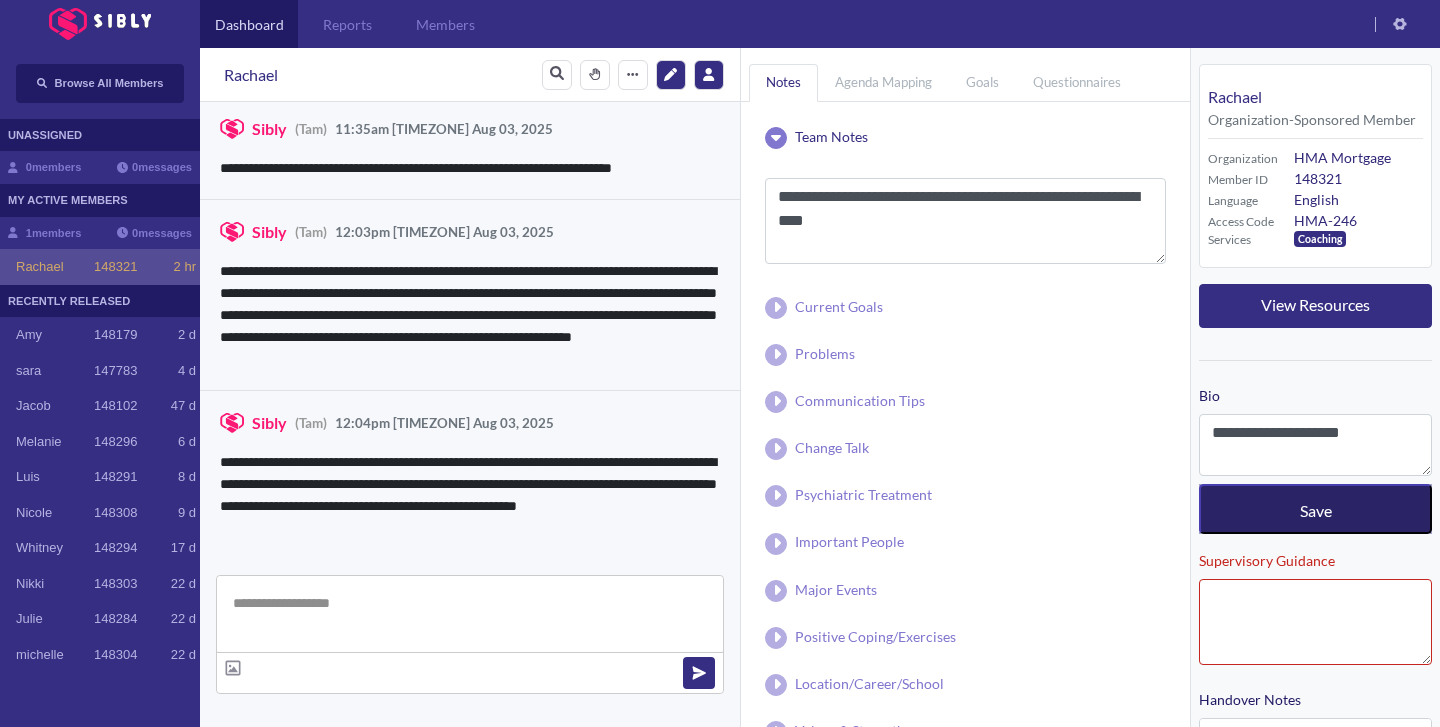 click on "Save" at bounding box center [1315, 509] 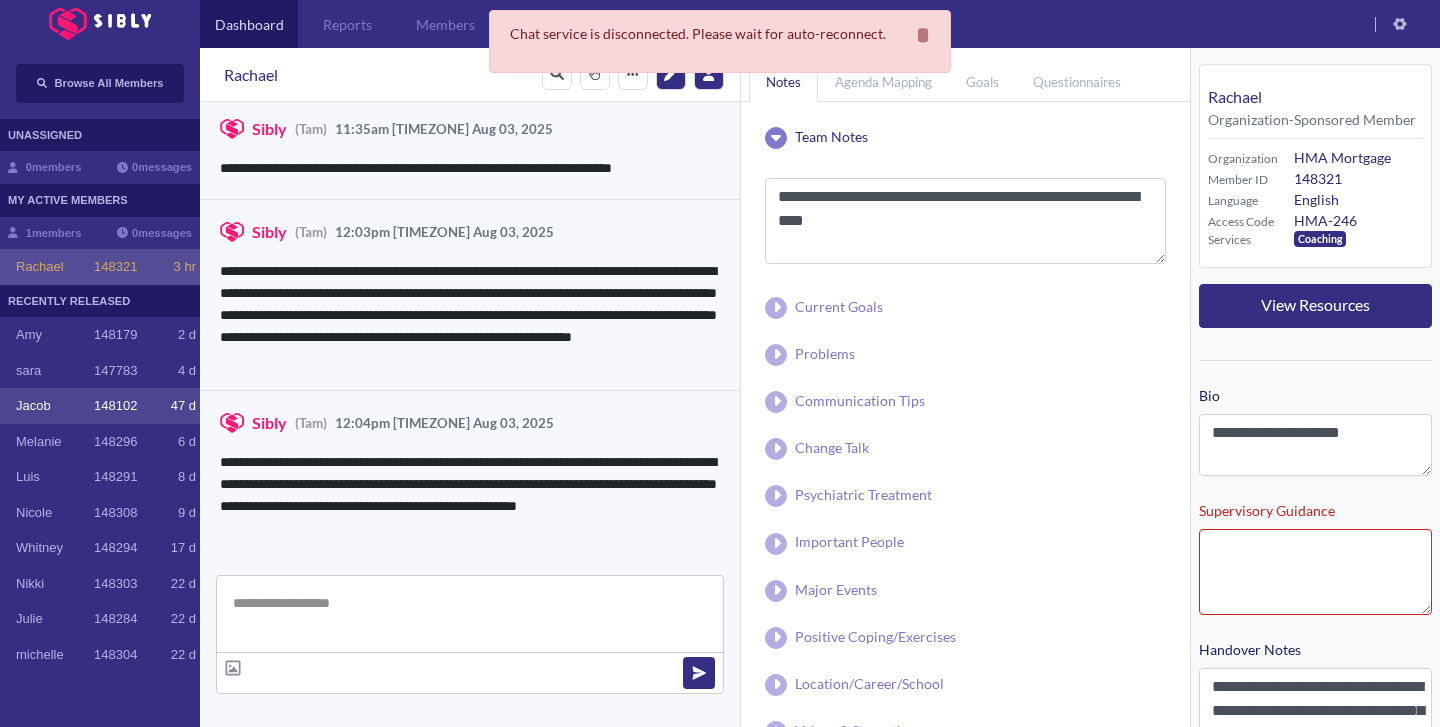 click on "Jacob 148102 47 d" at bounding box center (100, 406) 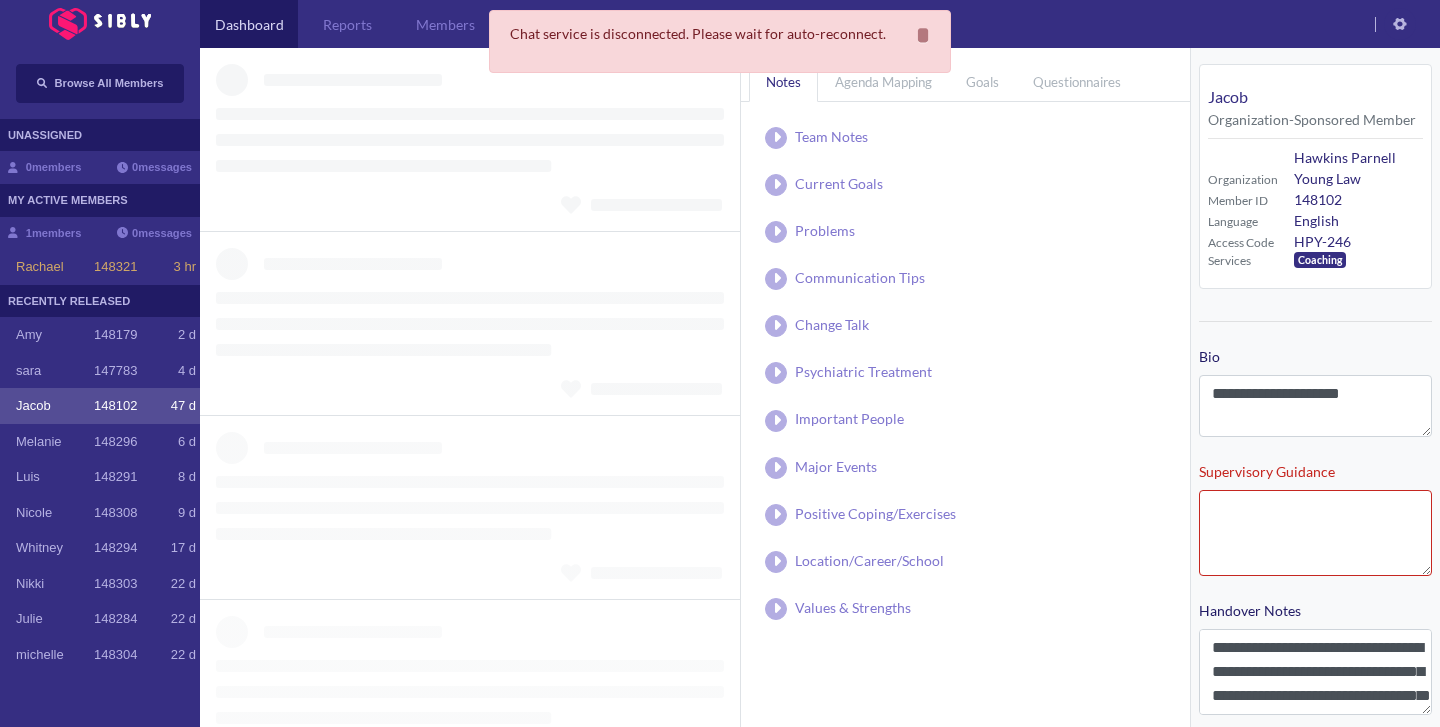 type 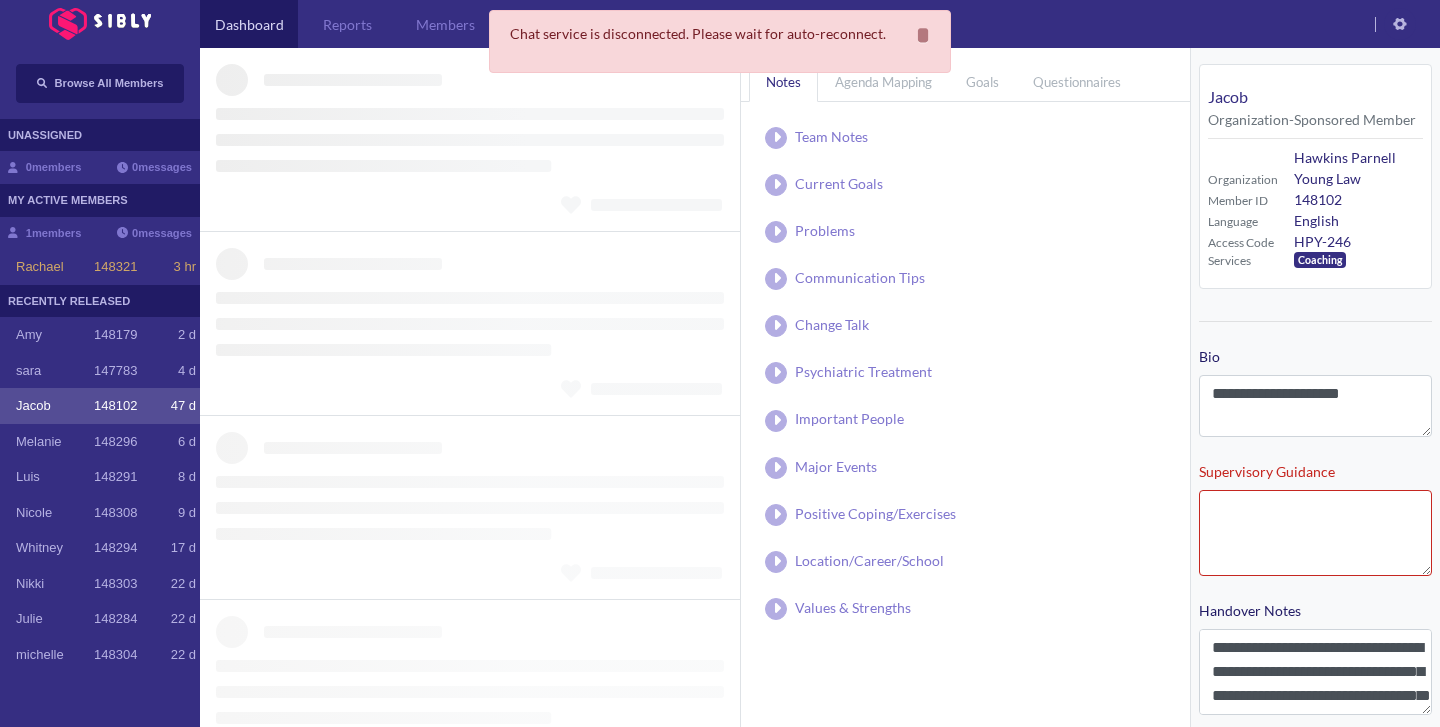 type 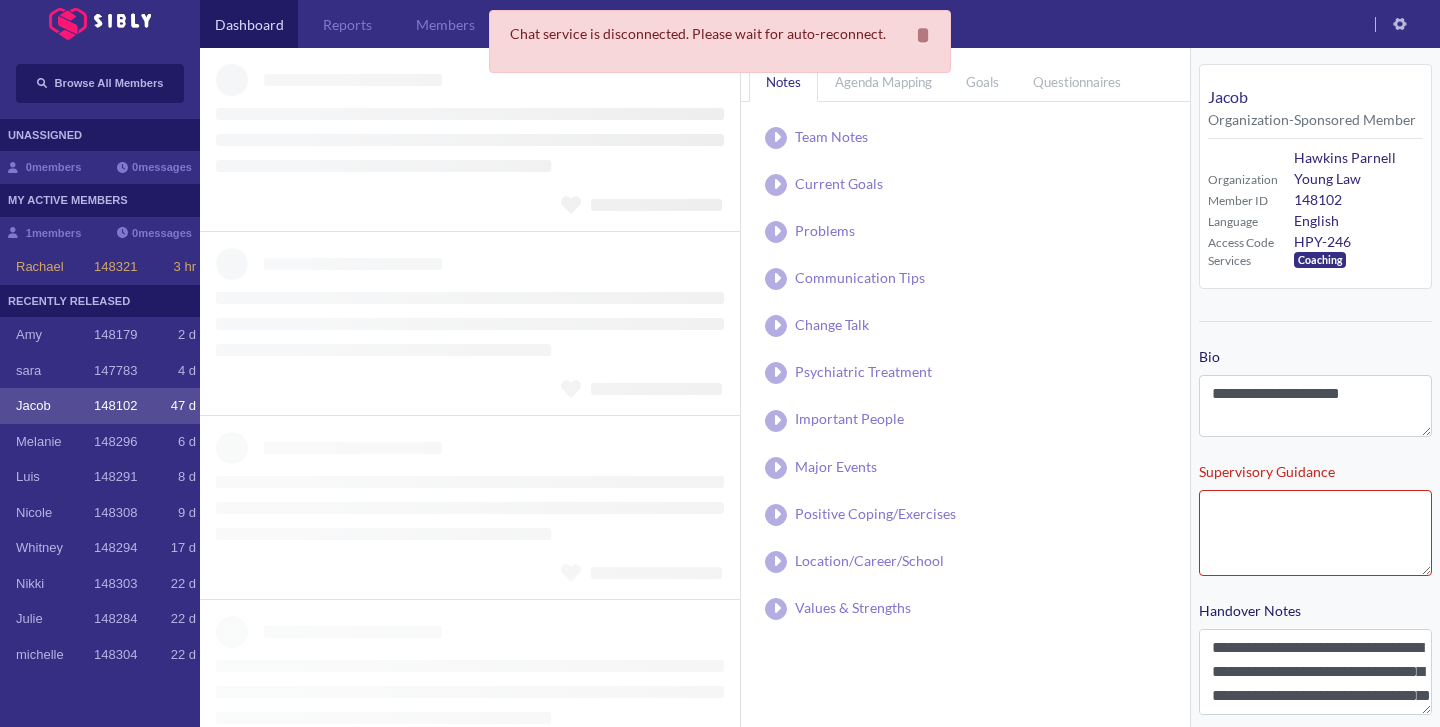 type 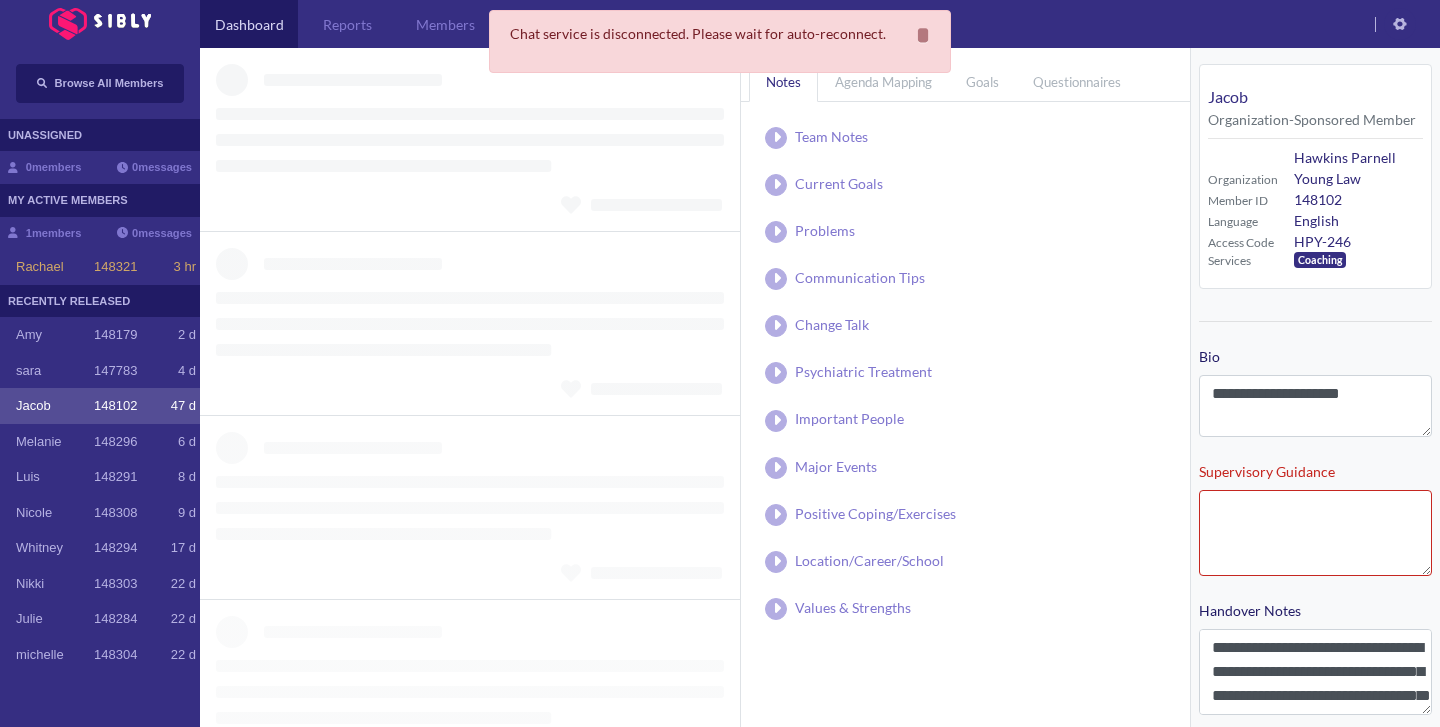 type on "**********" 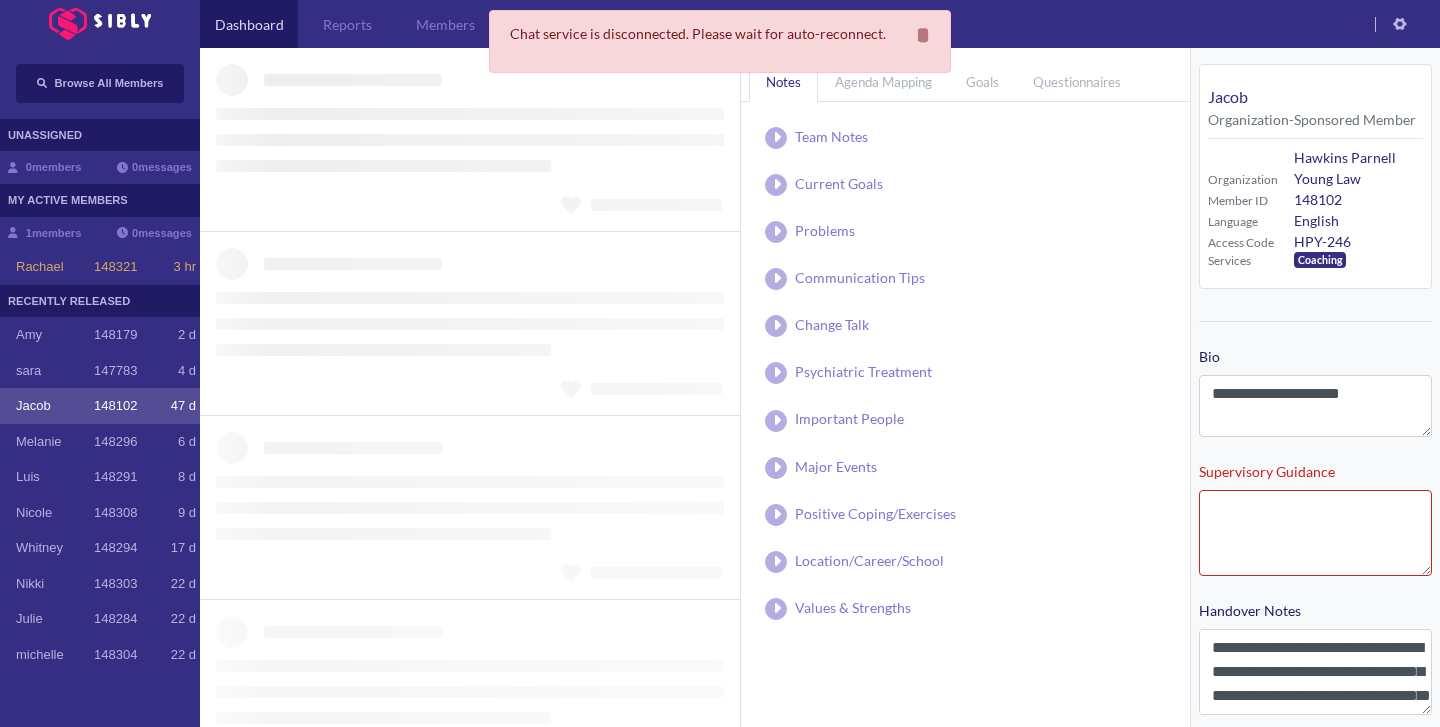 type 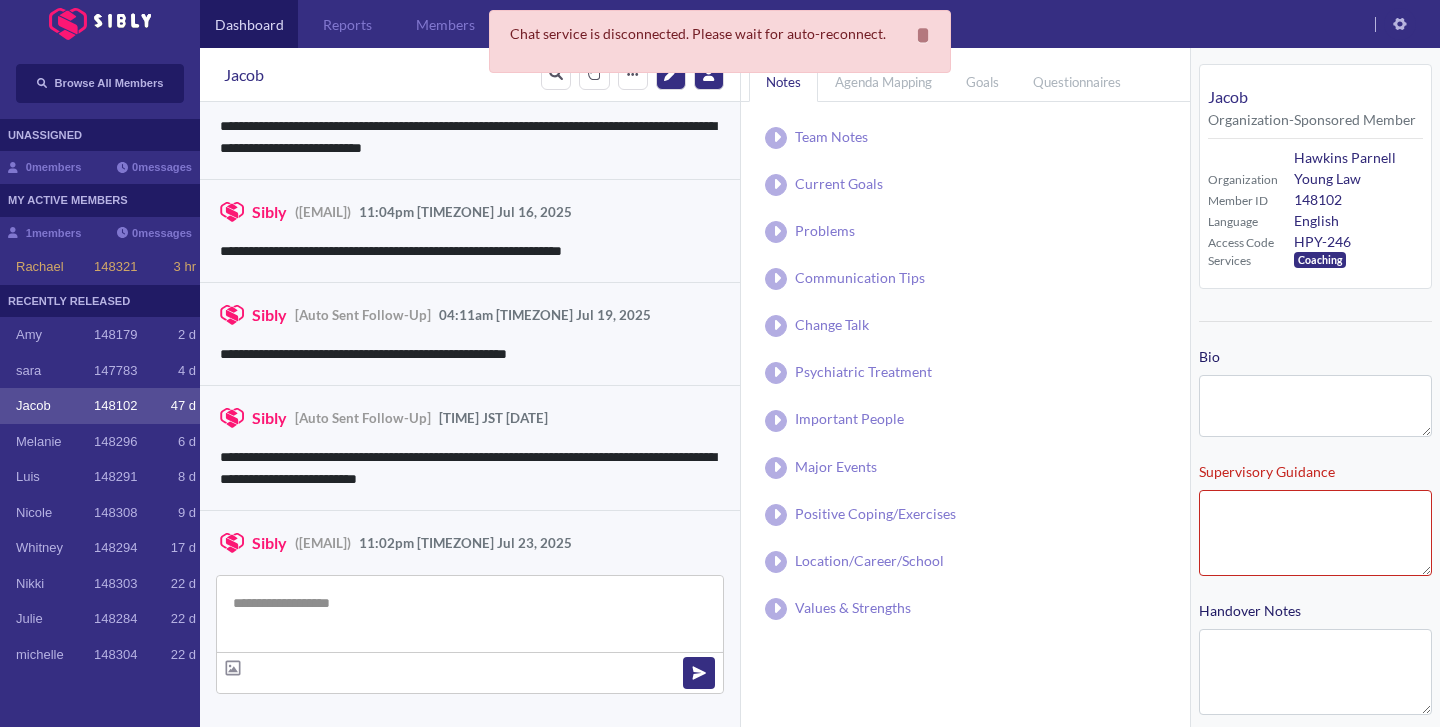 scroll, scrollTop: 3142, scrollLeft: 0, axis: vertical 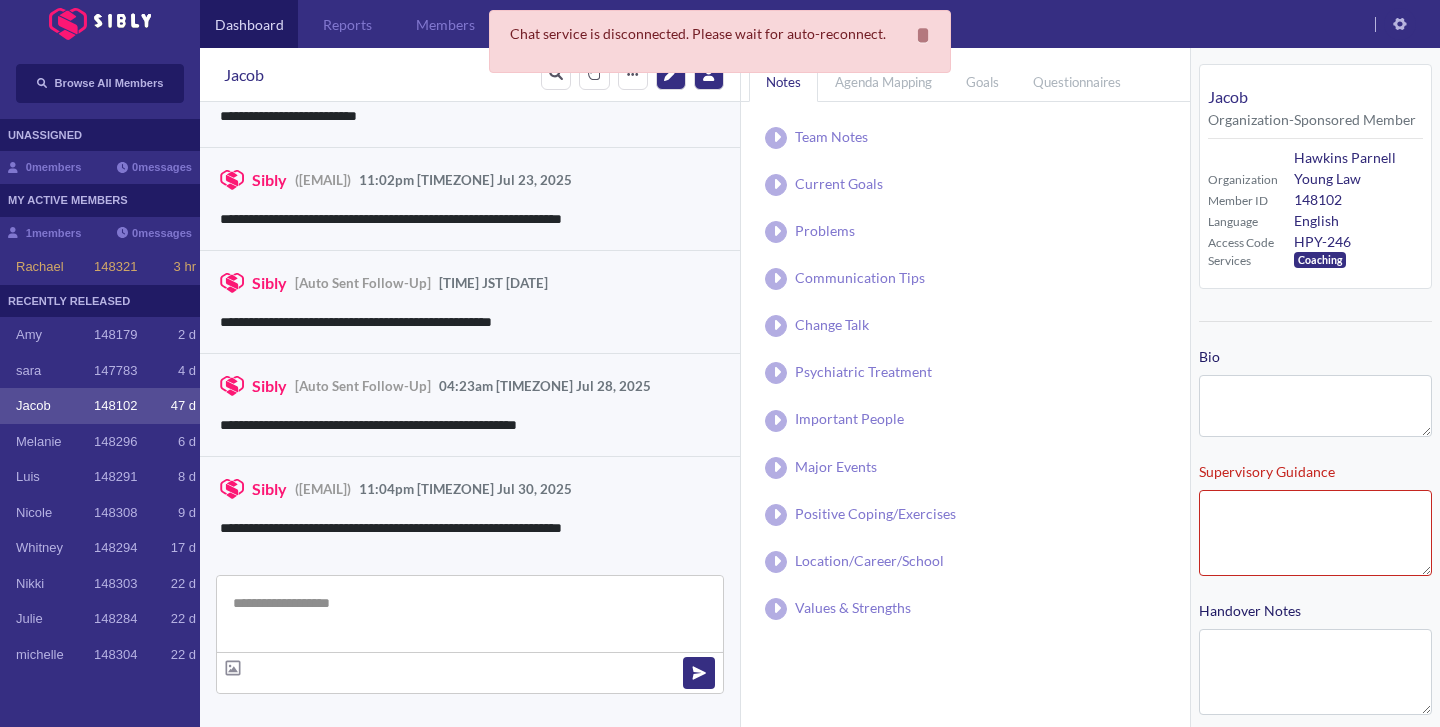 type on "**********" 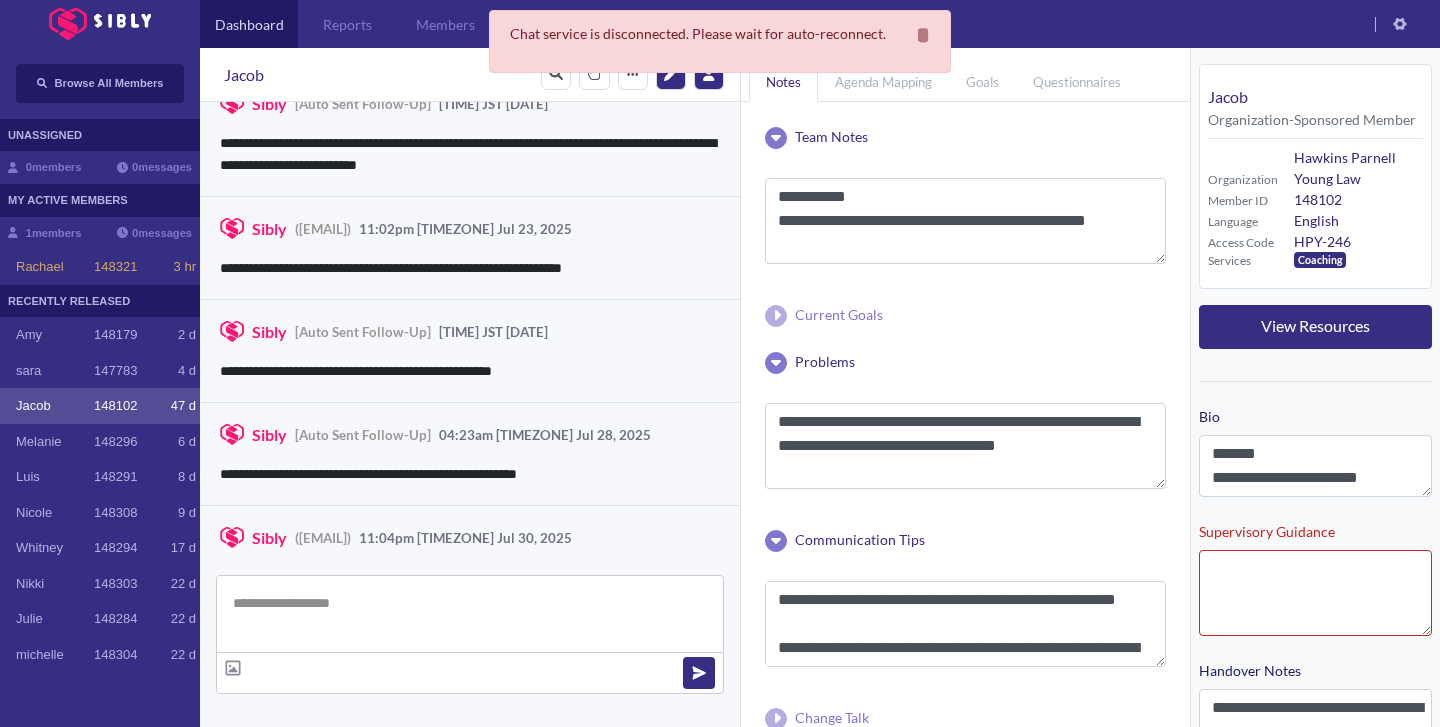scroll, scrollTop: 3191, scrollLeft: 0, axis: vertical 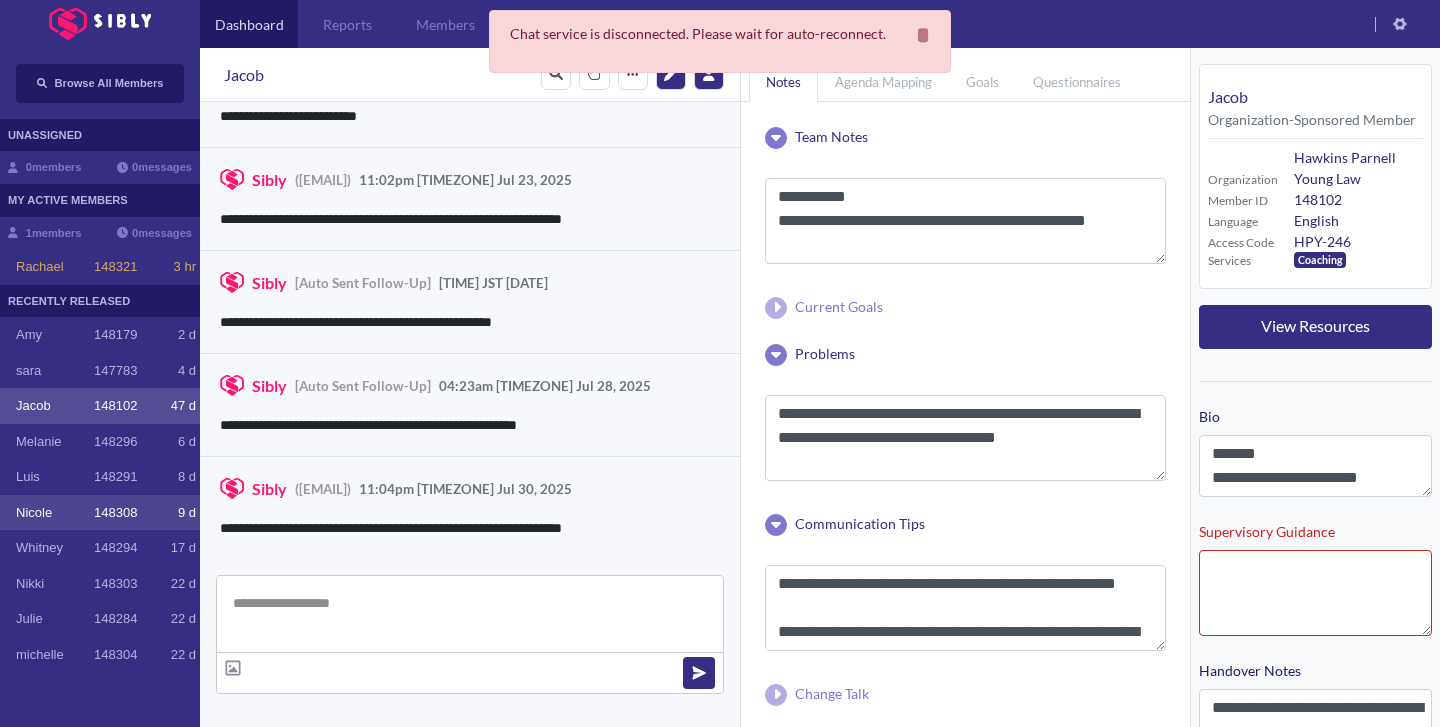 click on "[FIRST] 148308 9 d" at bounding box center (100, 513) 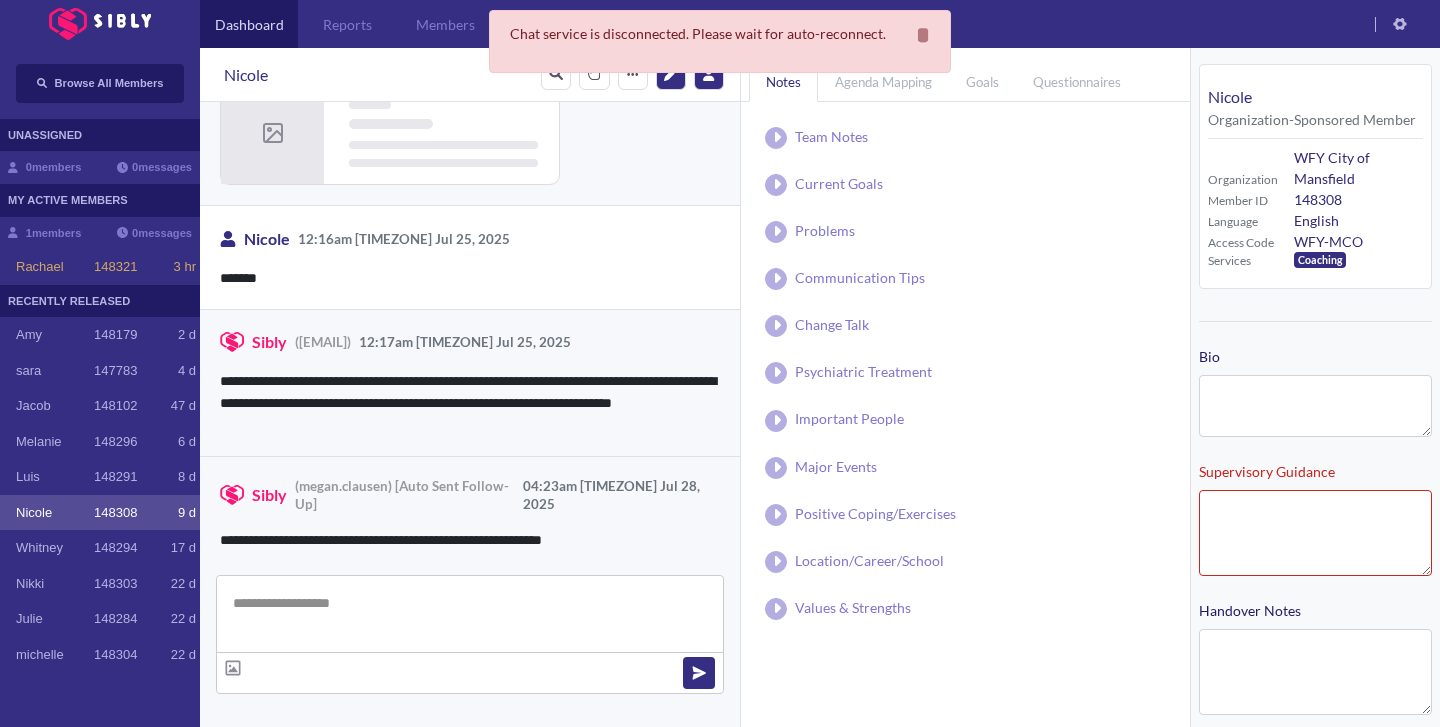 type on "**********" 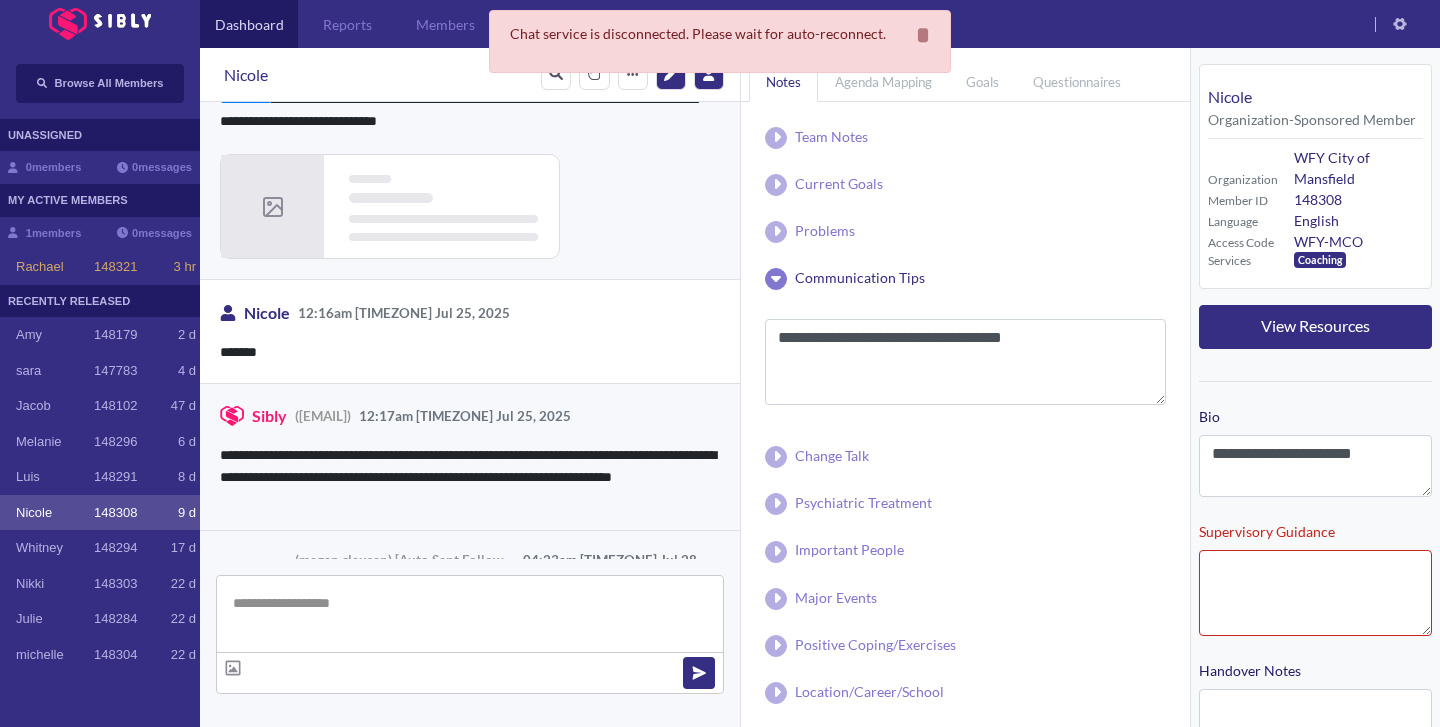 scroll, scrollTop: 1521, scrollLeft: 0, axis: vertical 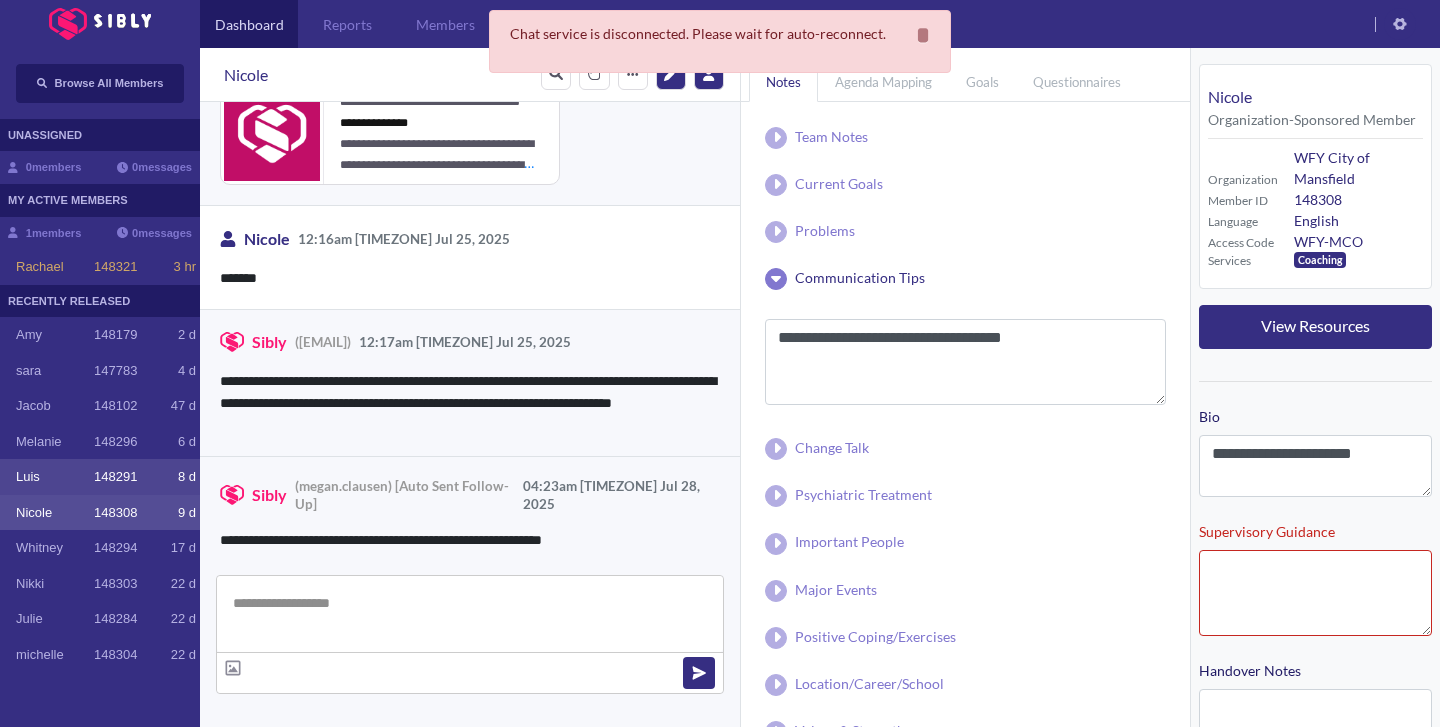 click on "148291" at bounding box center [115, 477] 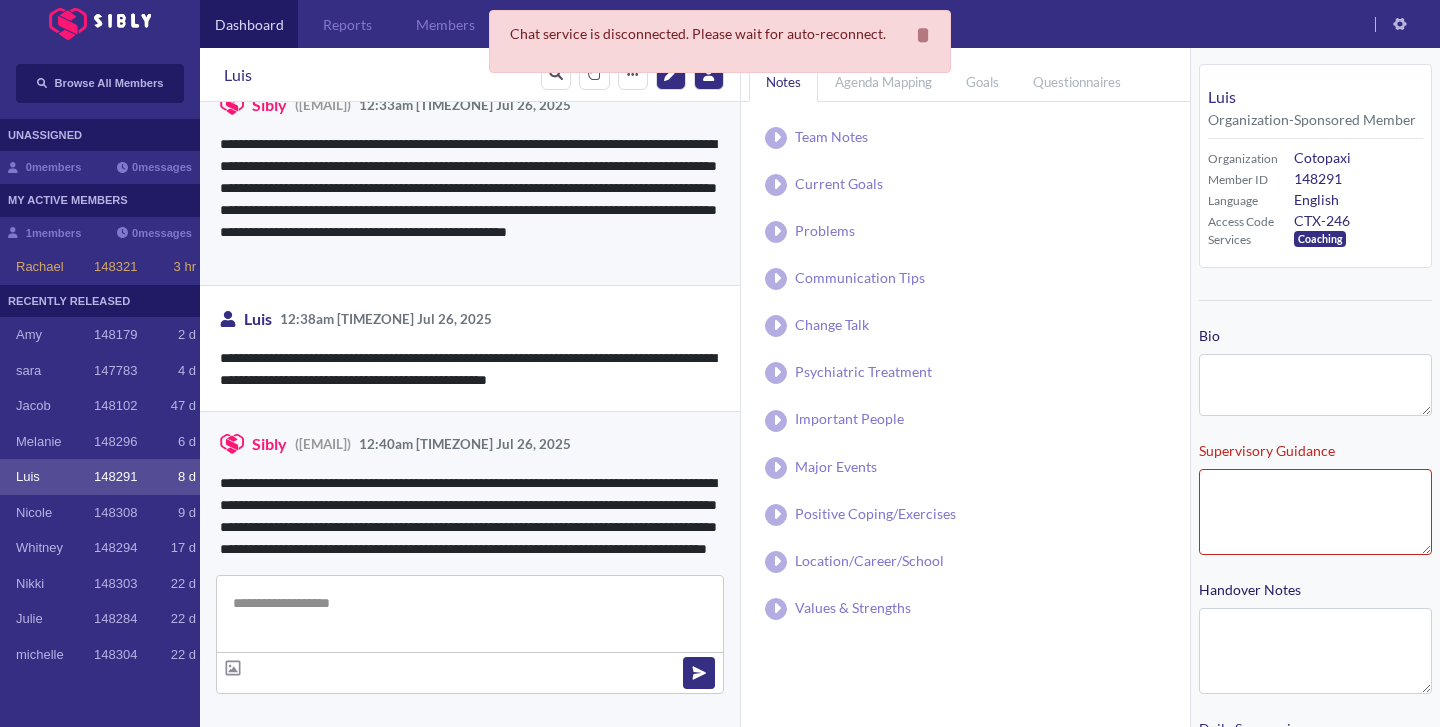 scroll, scrollTop: 4553, scrollLeft: 0, axis: vertical 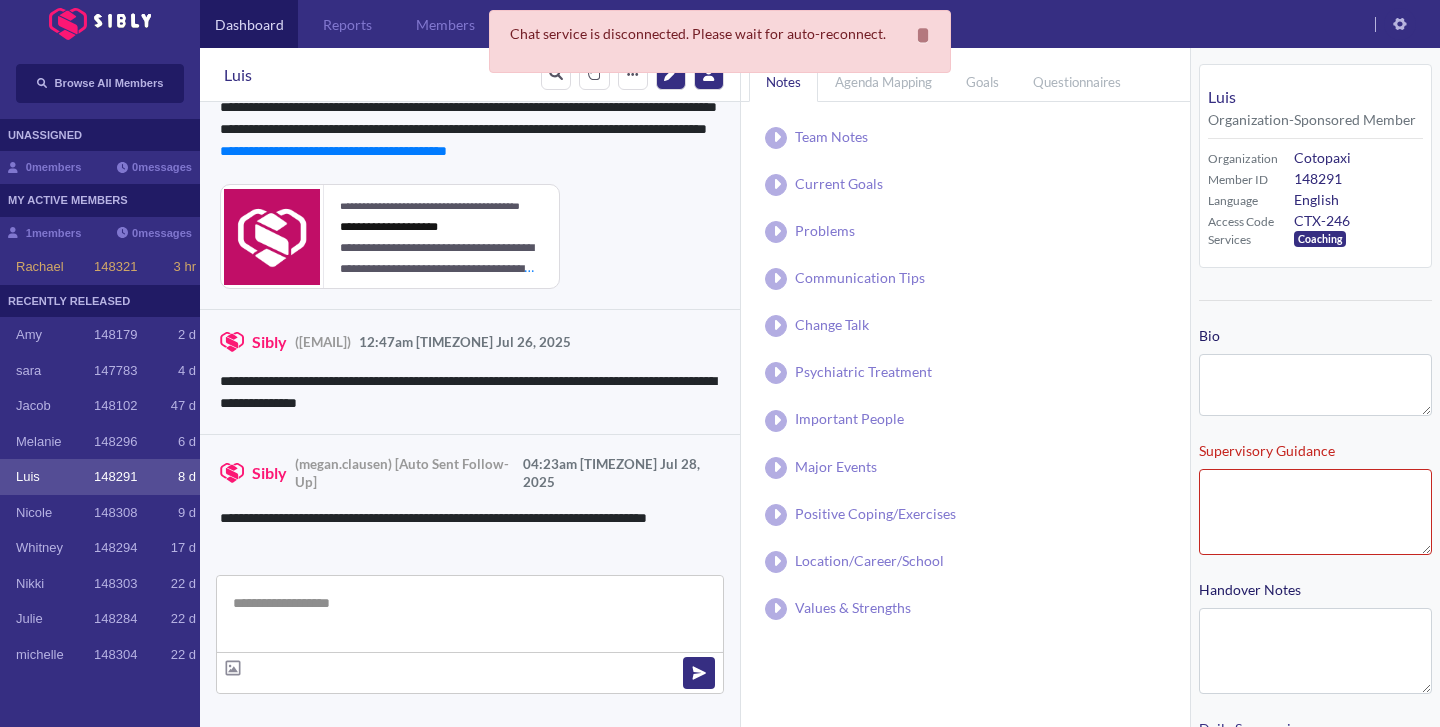 type on "**********" 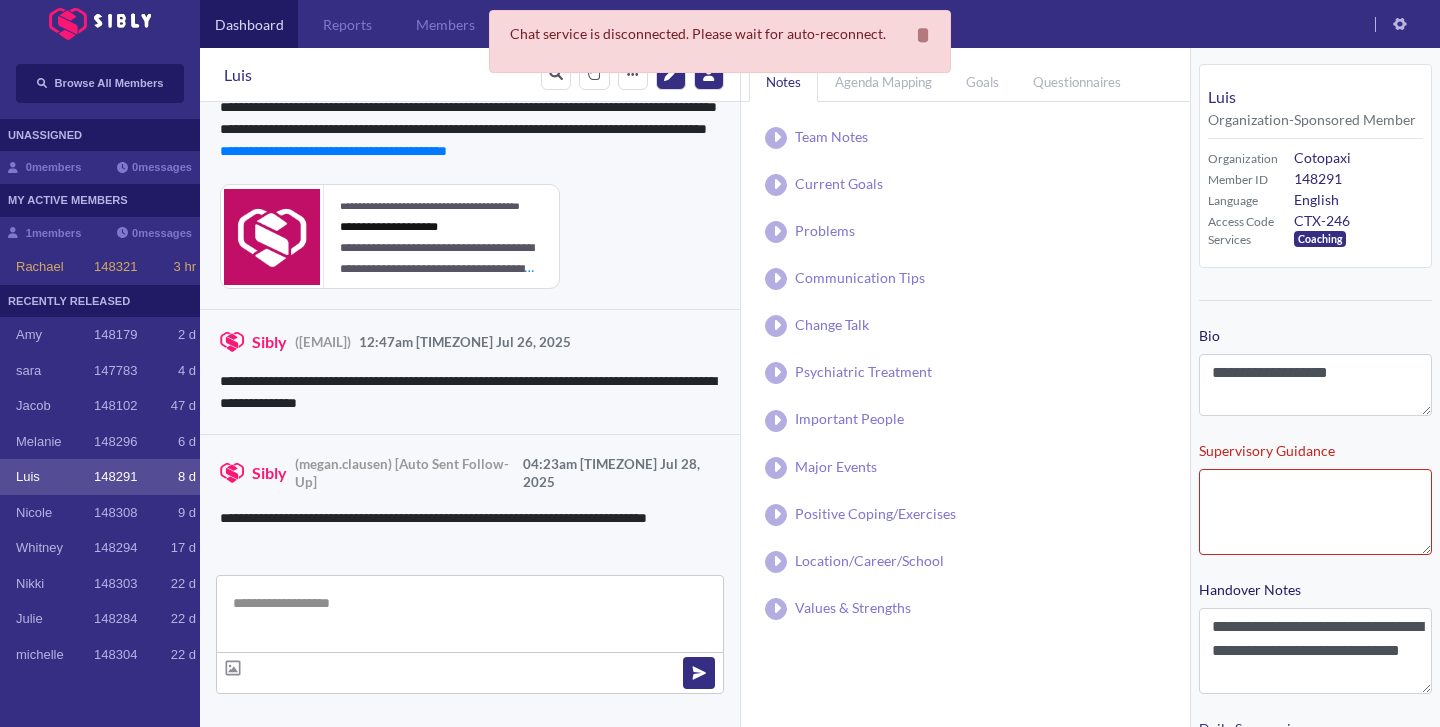type on "**********" 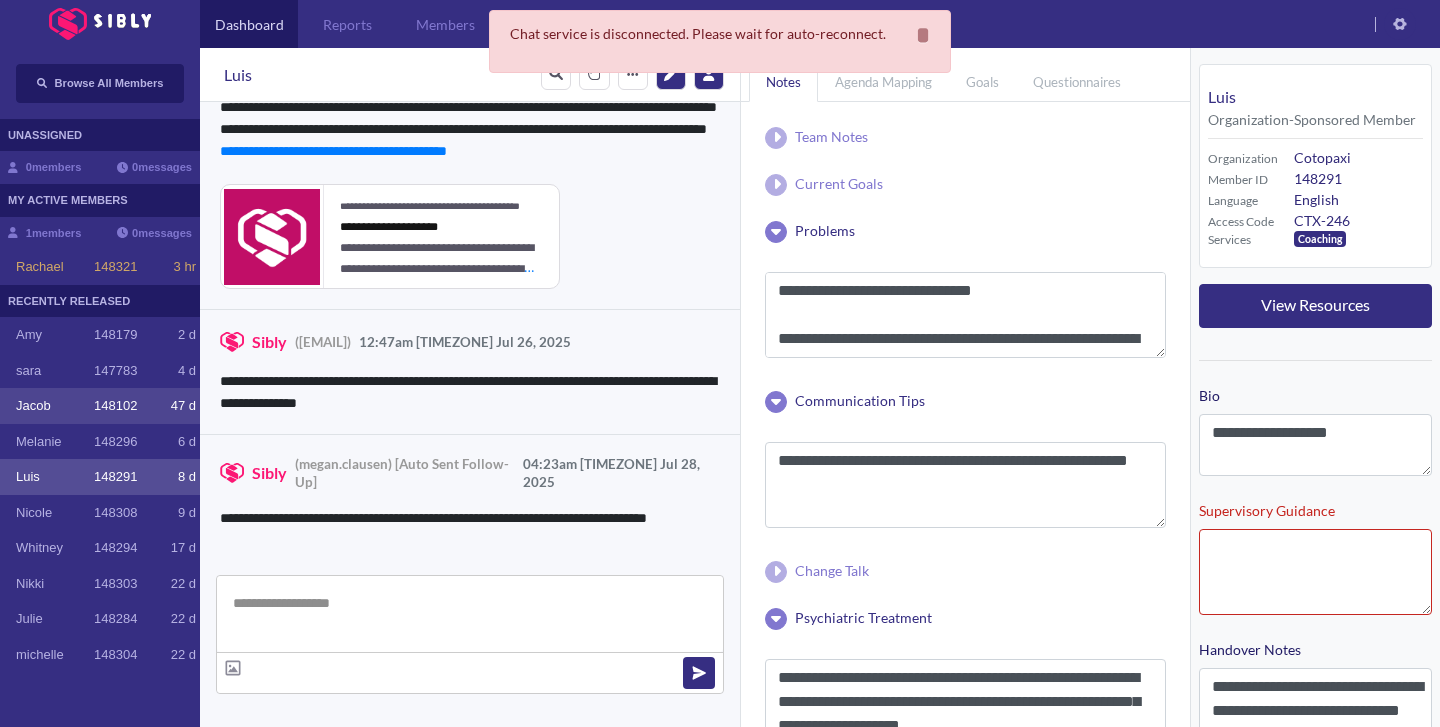 click on "148102" at bounding box center [115, 406] 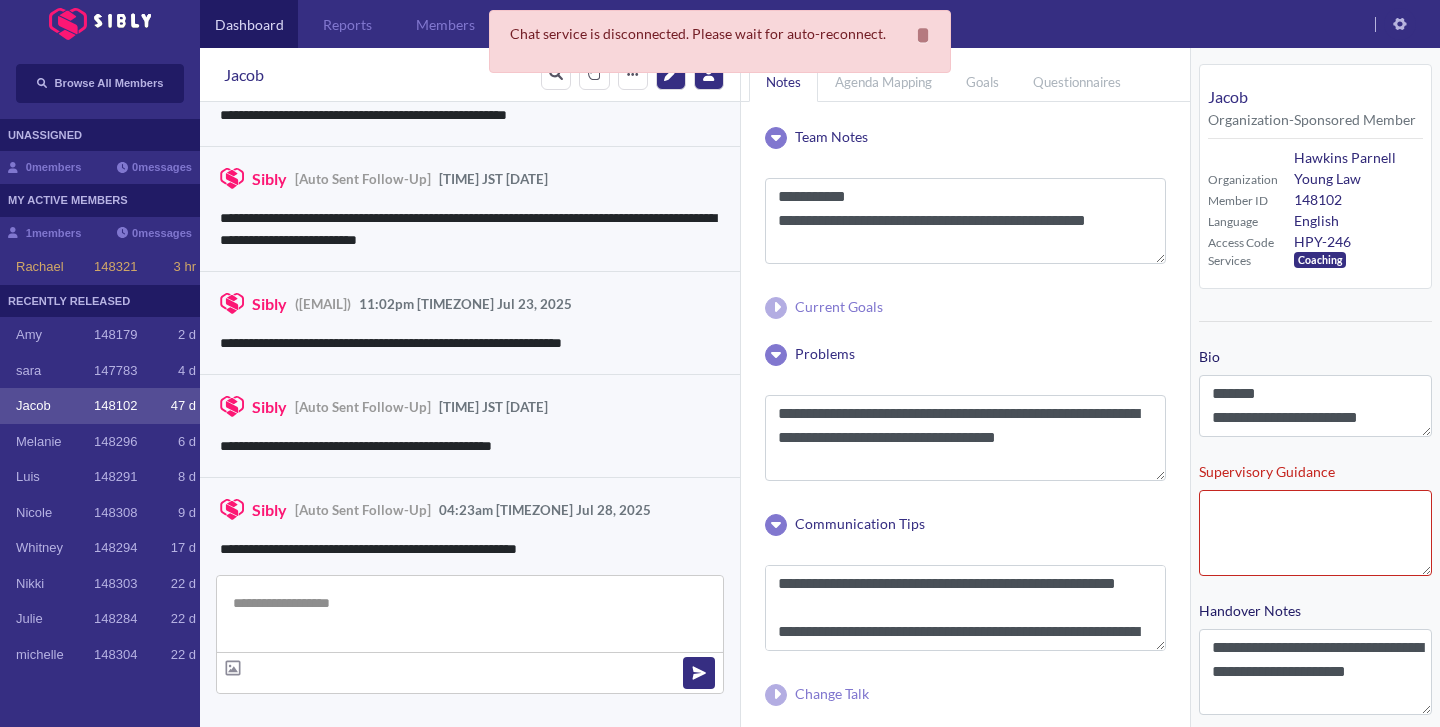 scroll, scrollTop: 3191, scrollLeft: 0, axis: vertical 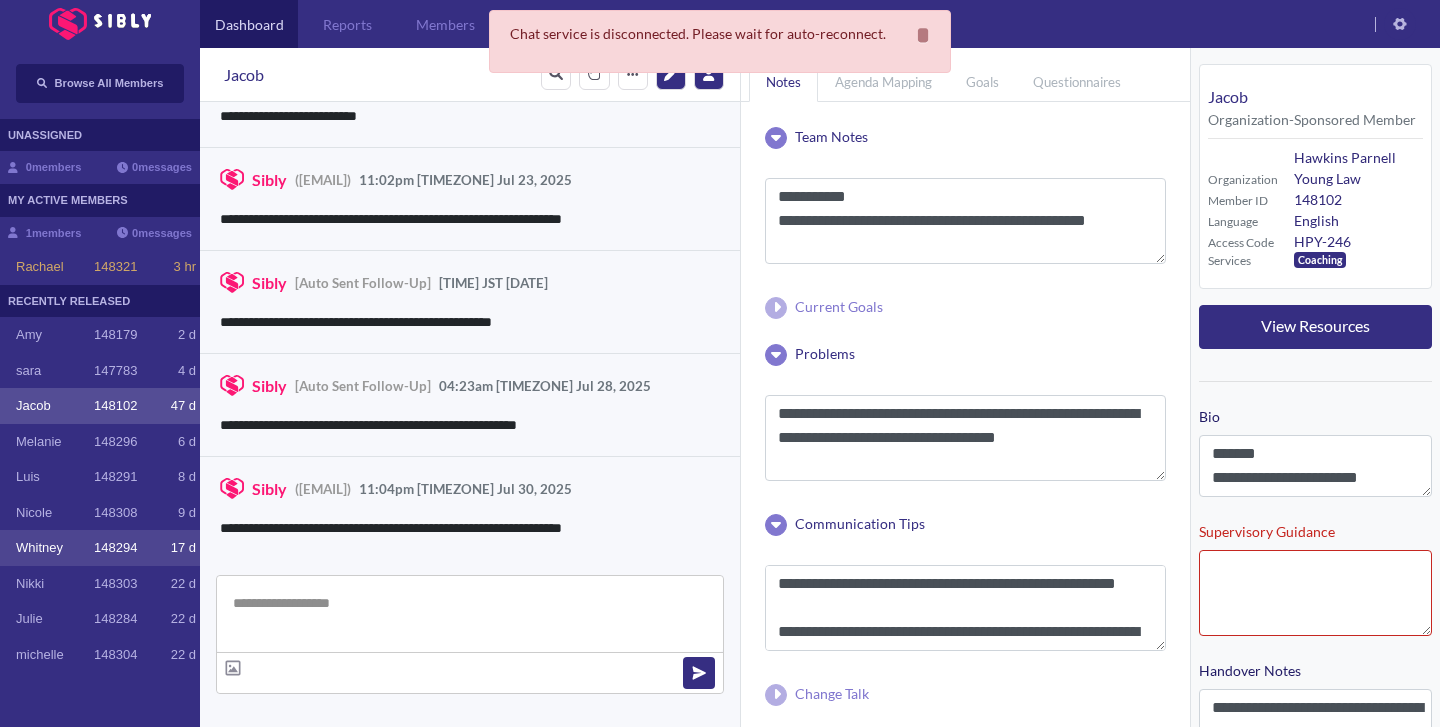 click on "148294" at bounding box center (115, 548) 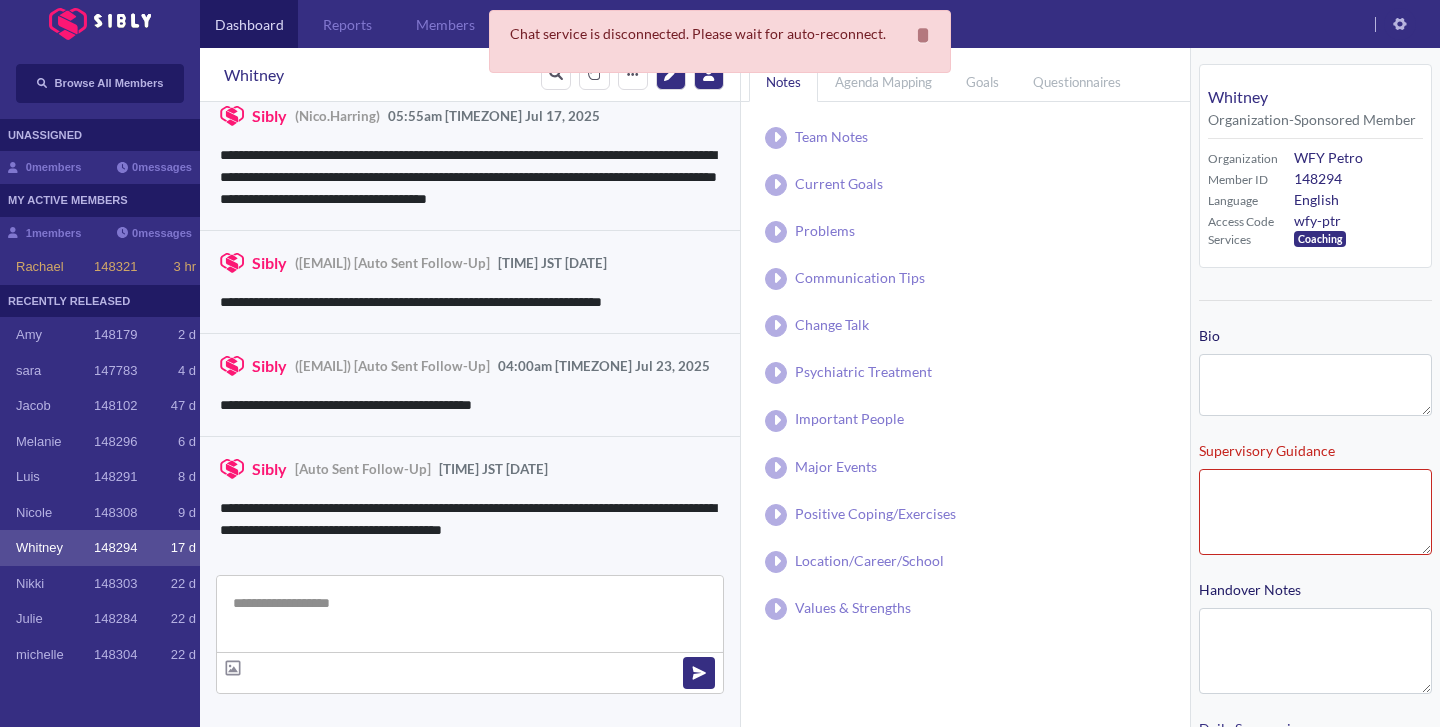 scroll, scrollTop: 2780, scrollLeft: 0, axis: vertical 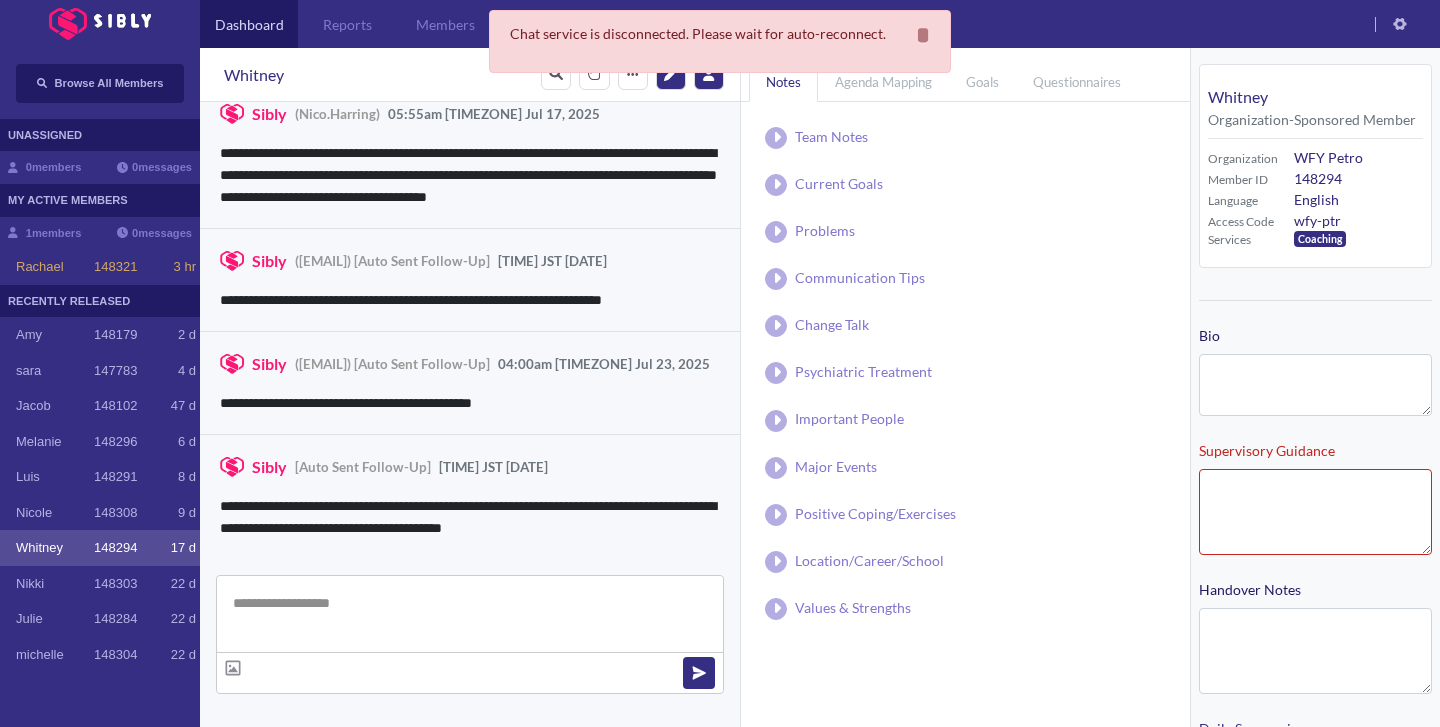 type on "**********" 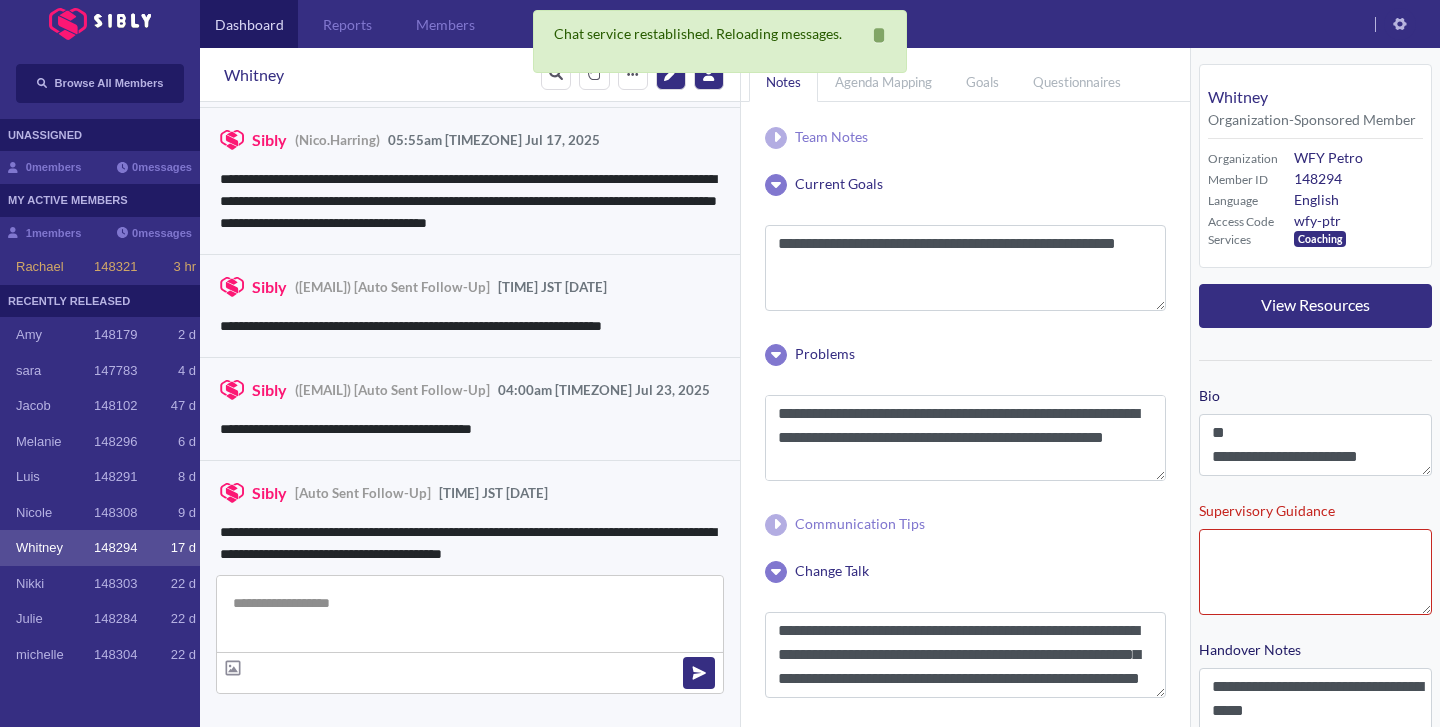 scroll, scrollTop: 2780, scrollLeft: 0, axis: vertical 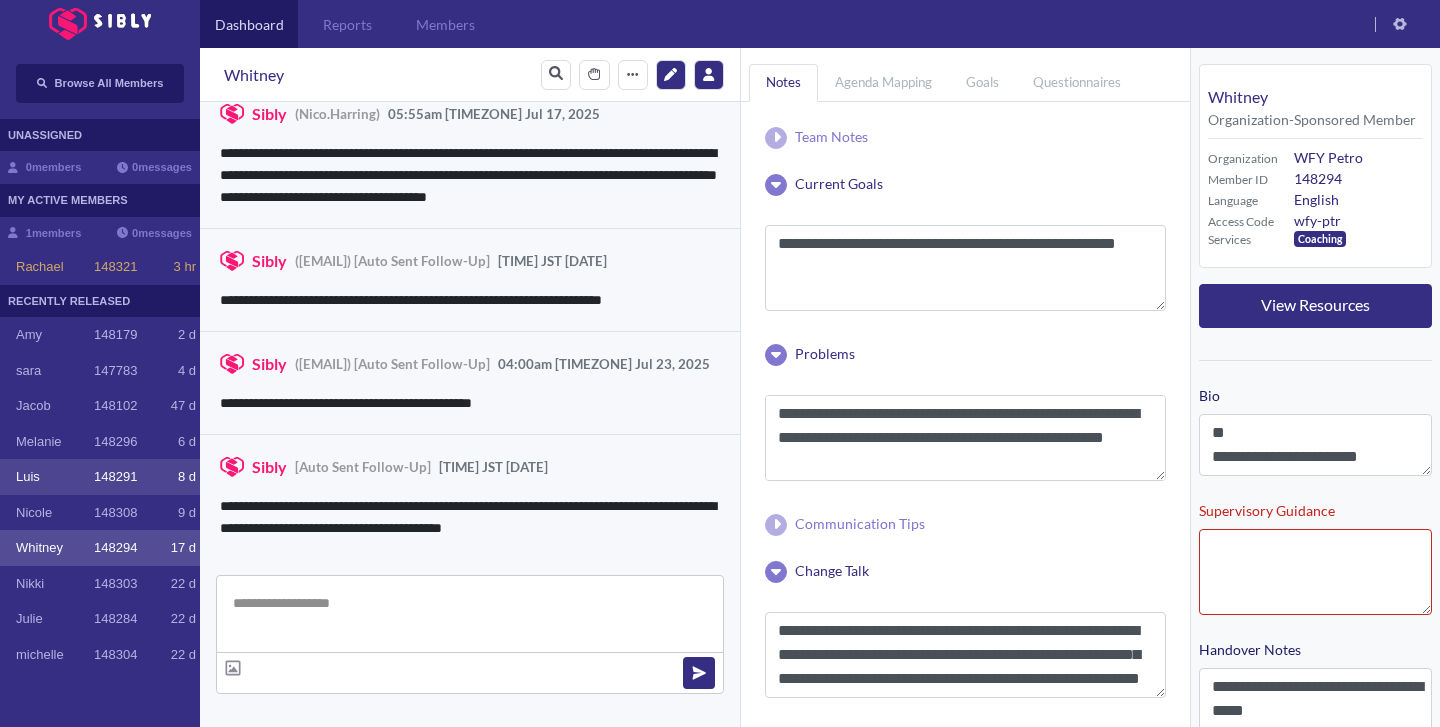 click on "148291" at bounding box center [115, 477] 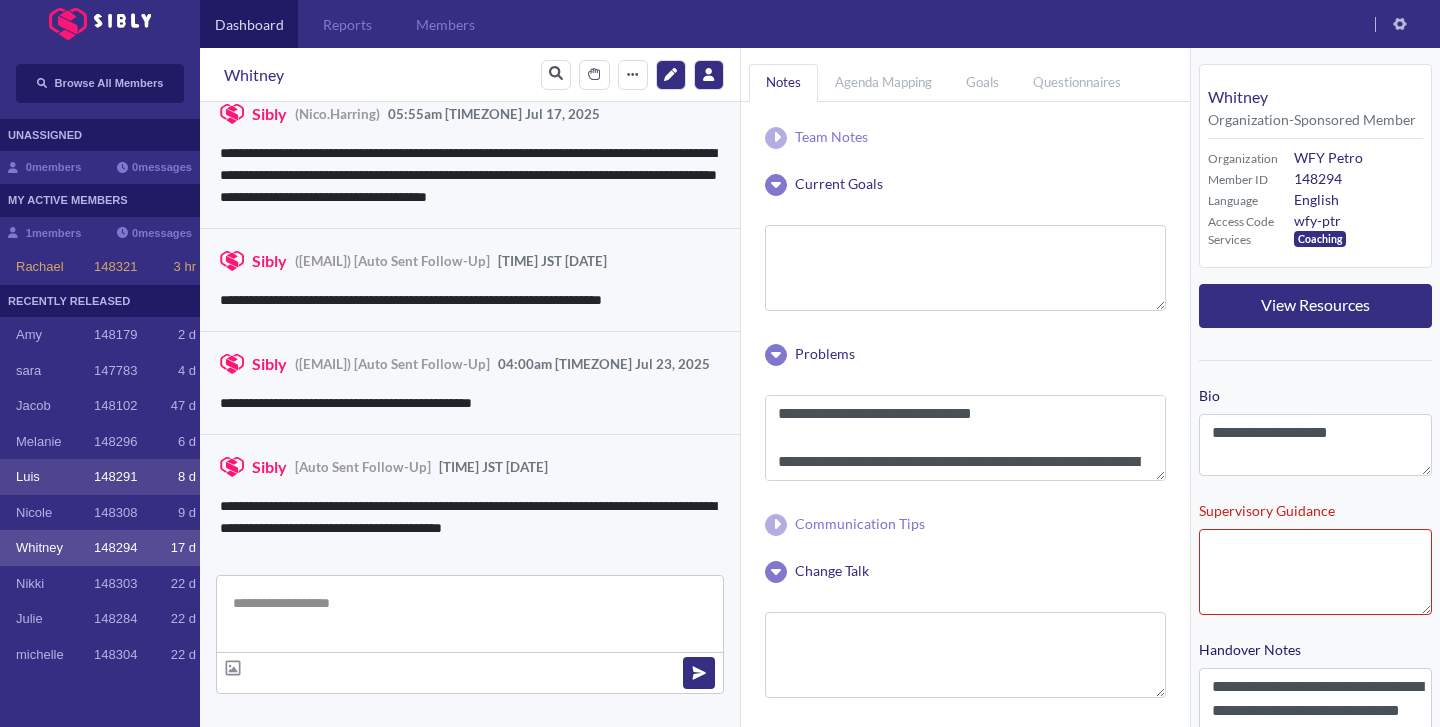 type on "**********" 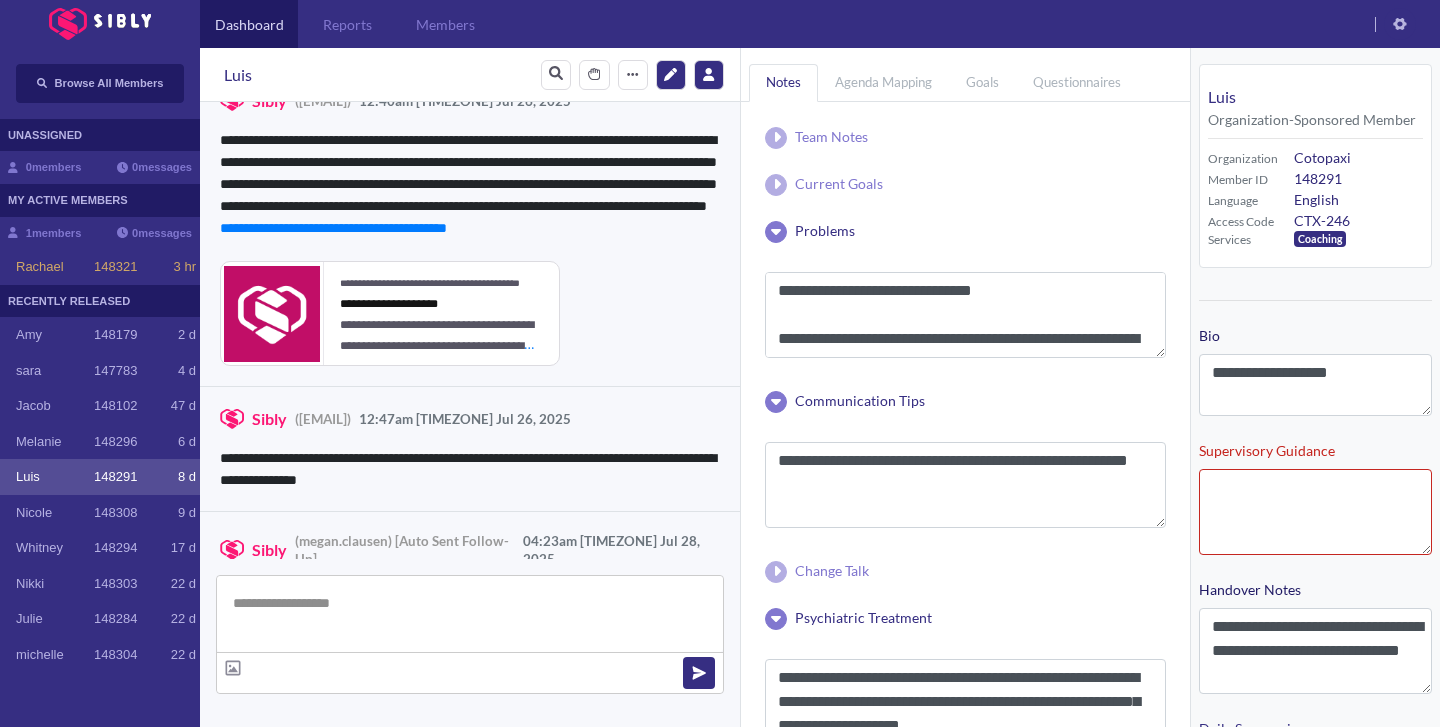 scroll, scrollTop: 4553, scrollLeft: 0, axis: vertical 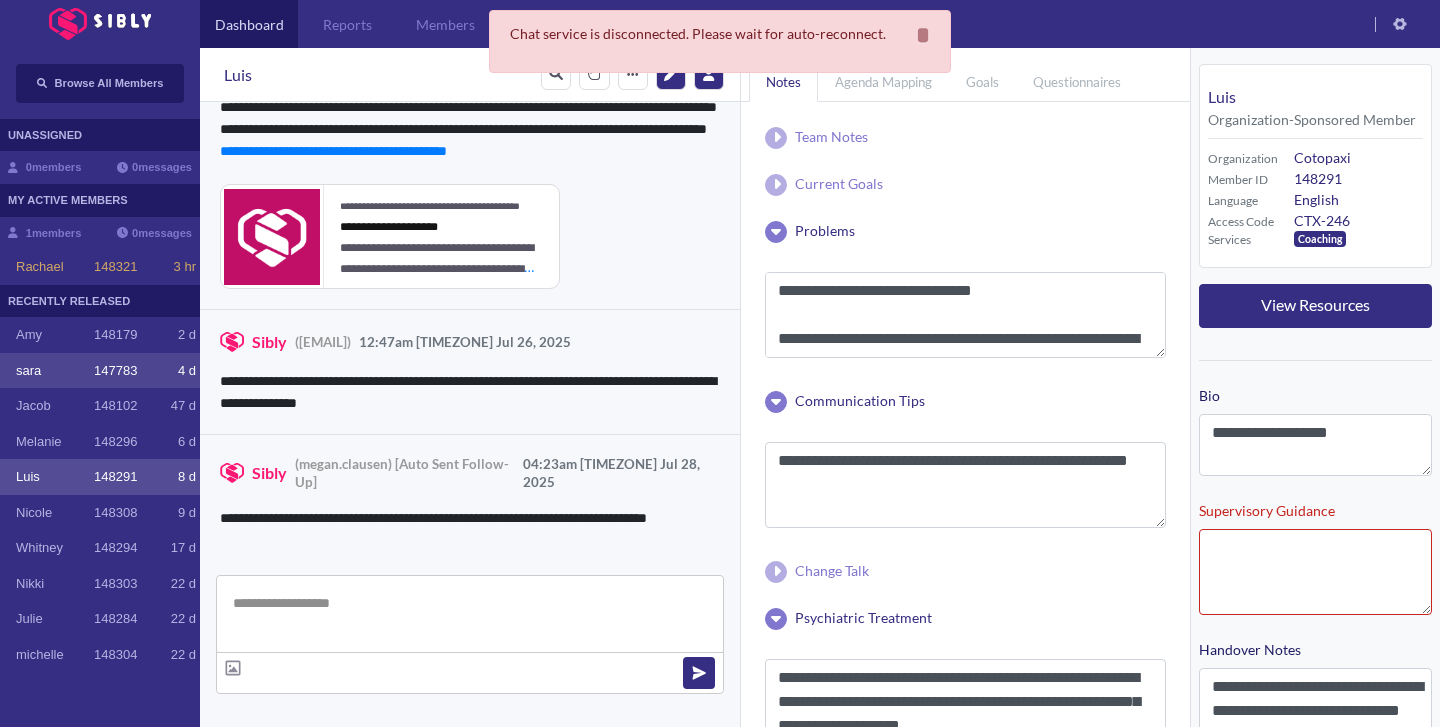 click on "147783" at bounding box center [115, 371] 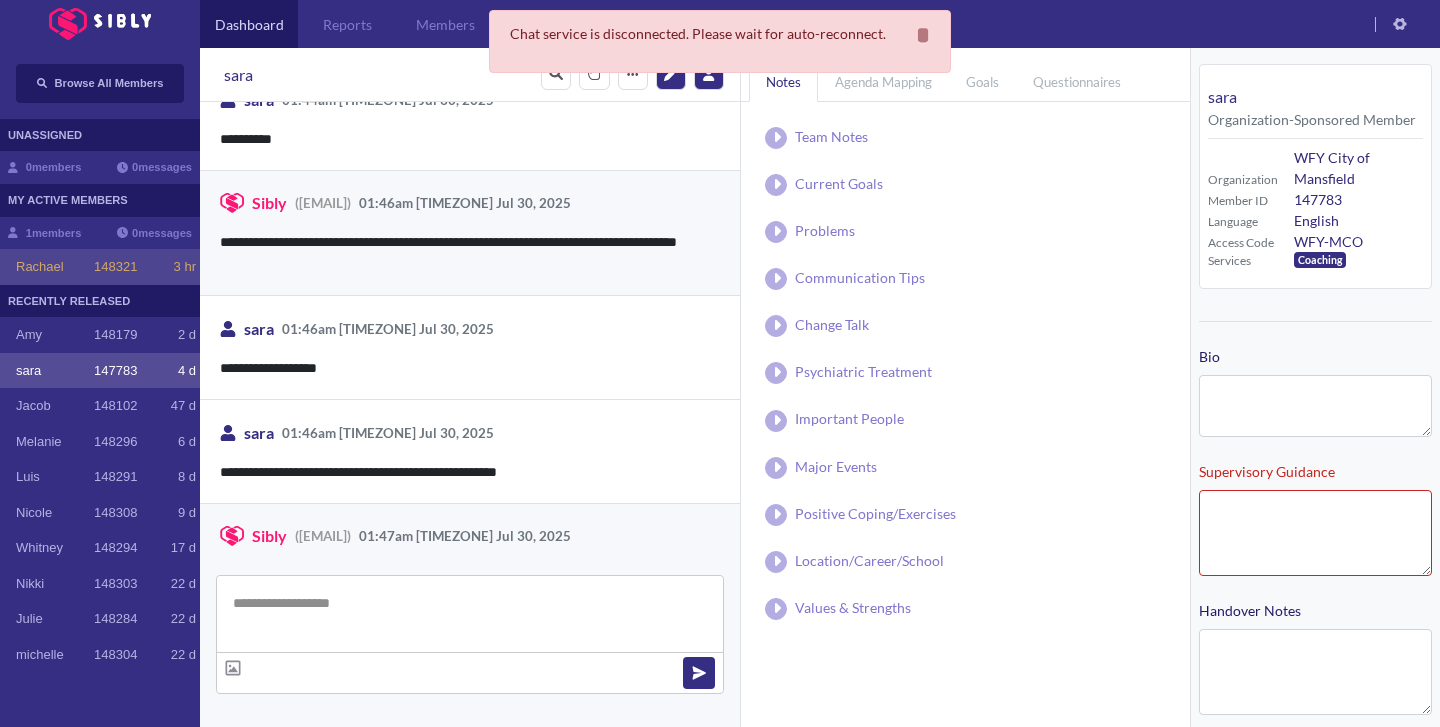 scroll, scrollTop: 3158, scrollLeft: 0, axis: vertical 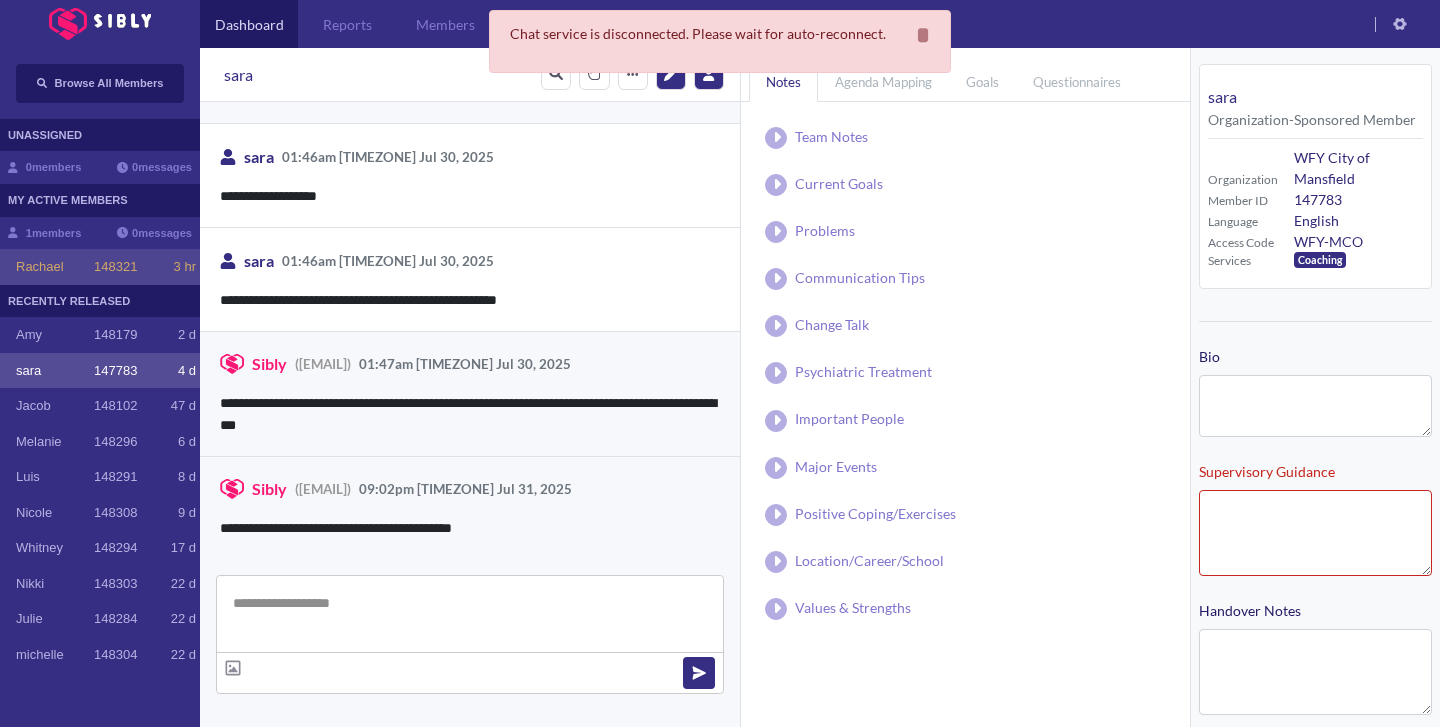 click on "Rachael 148321 3 hr" at bounding box center [106, 267] 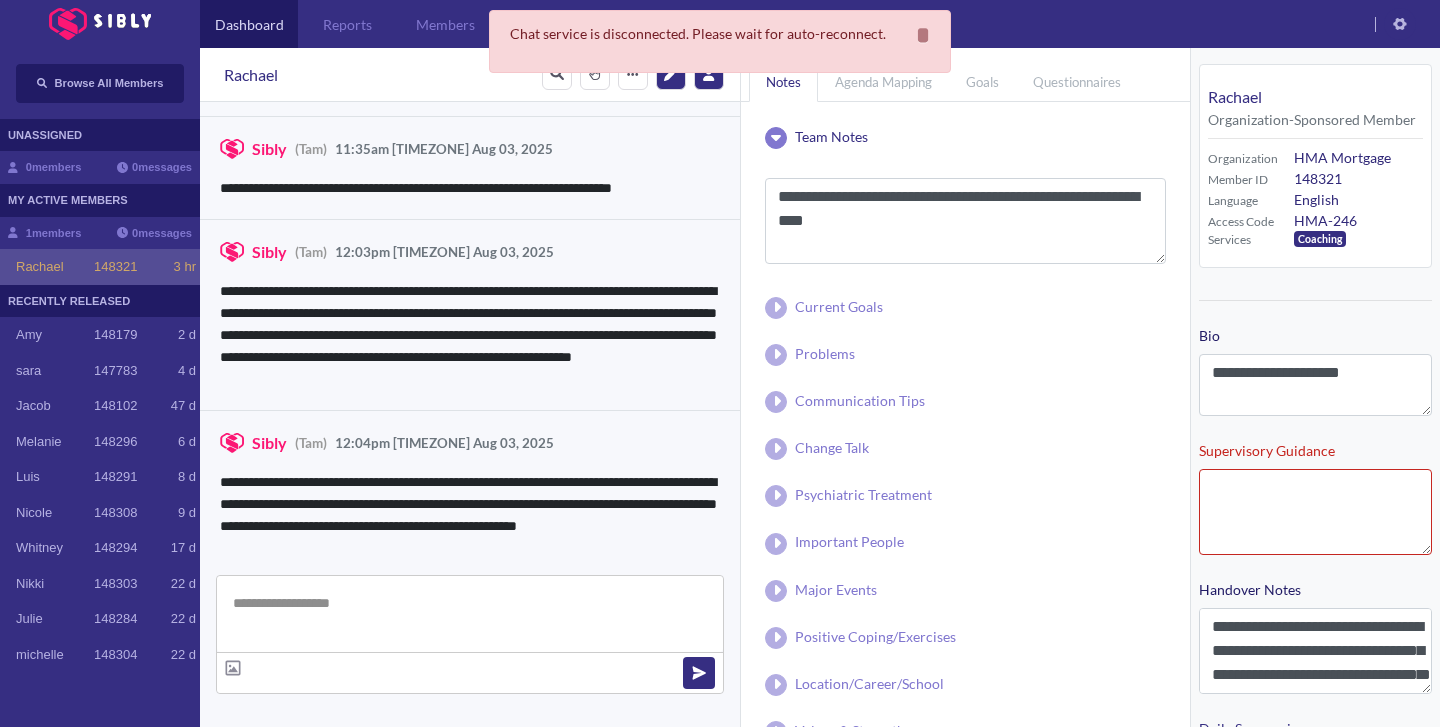 scroll, scrollTop: 1041, scrollLeft: 0, axis: vertical 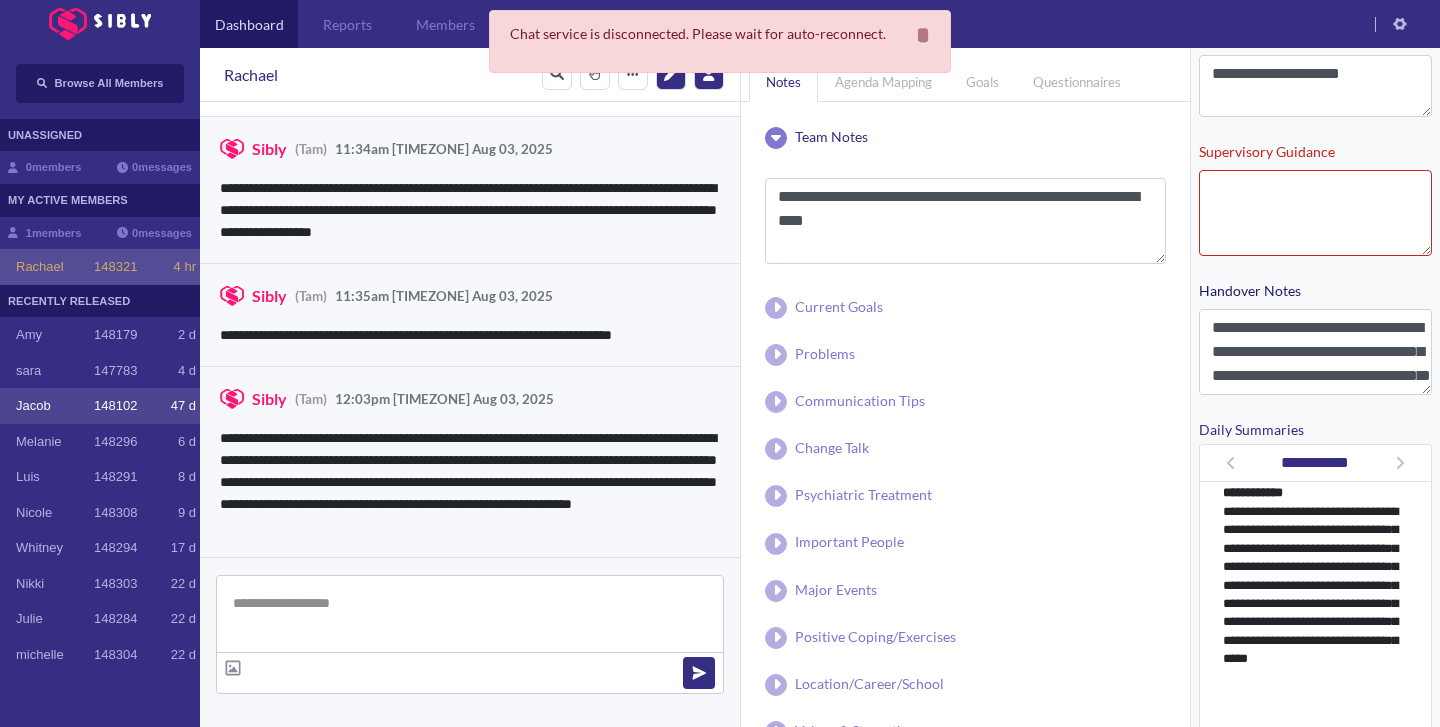 click on "Jacob 148102 47 d" at bounding box center [100, 406] 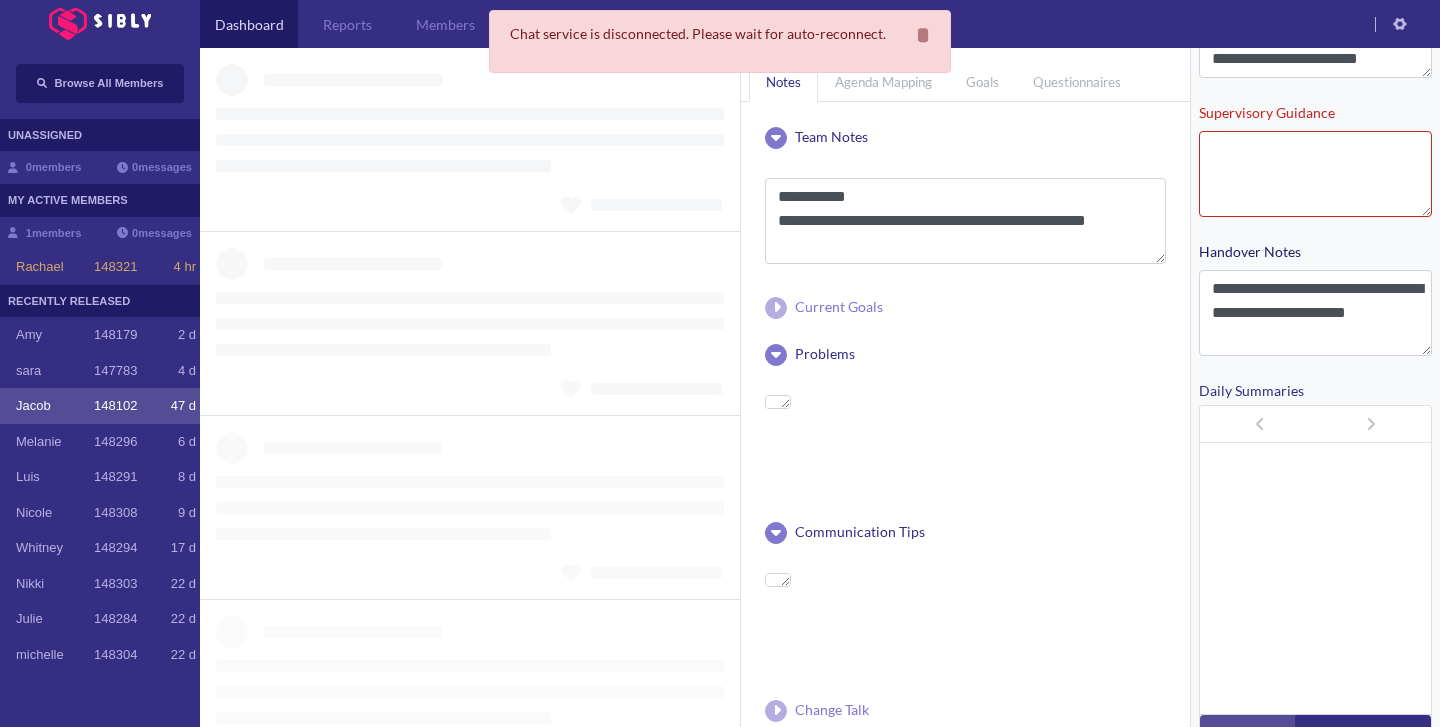 scroll, scrollTop: 322, scrollLeft: 0, axis: vertical 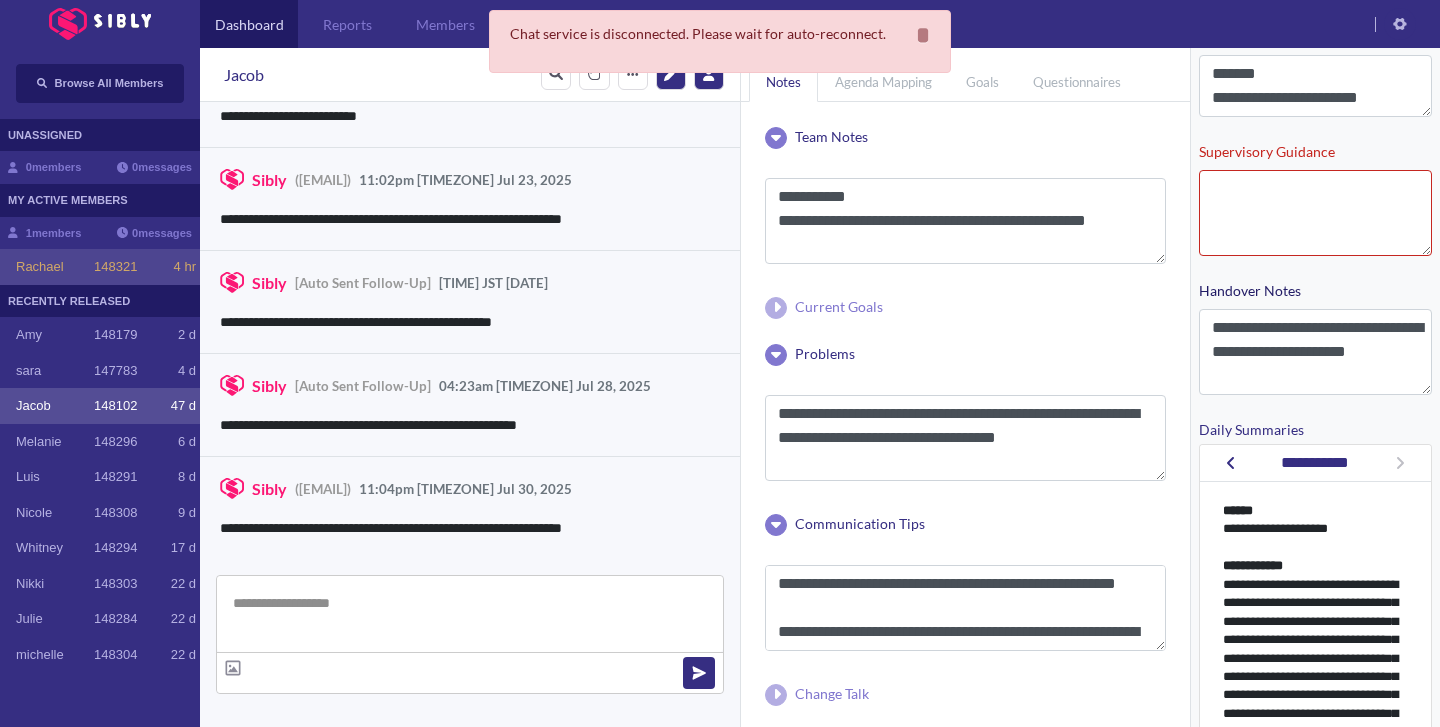 click on "148321" at bounding box center [115, 267] 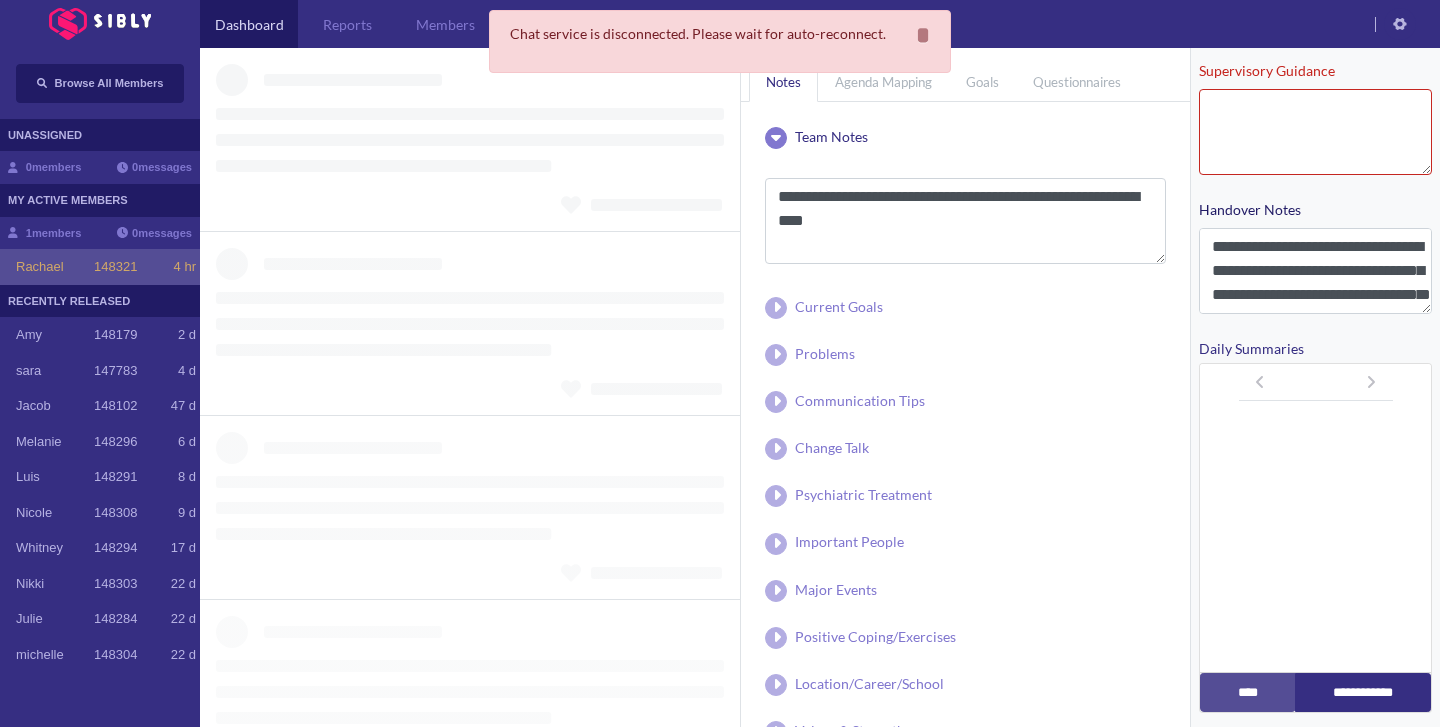 scroll, scrollTop: 301, scrollLeft: 0, axis: vertical 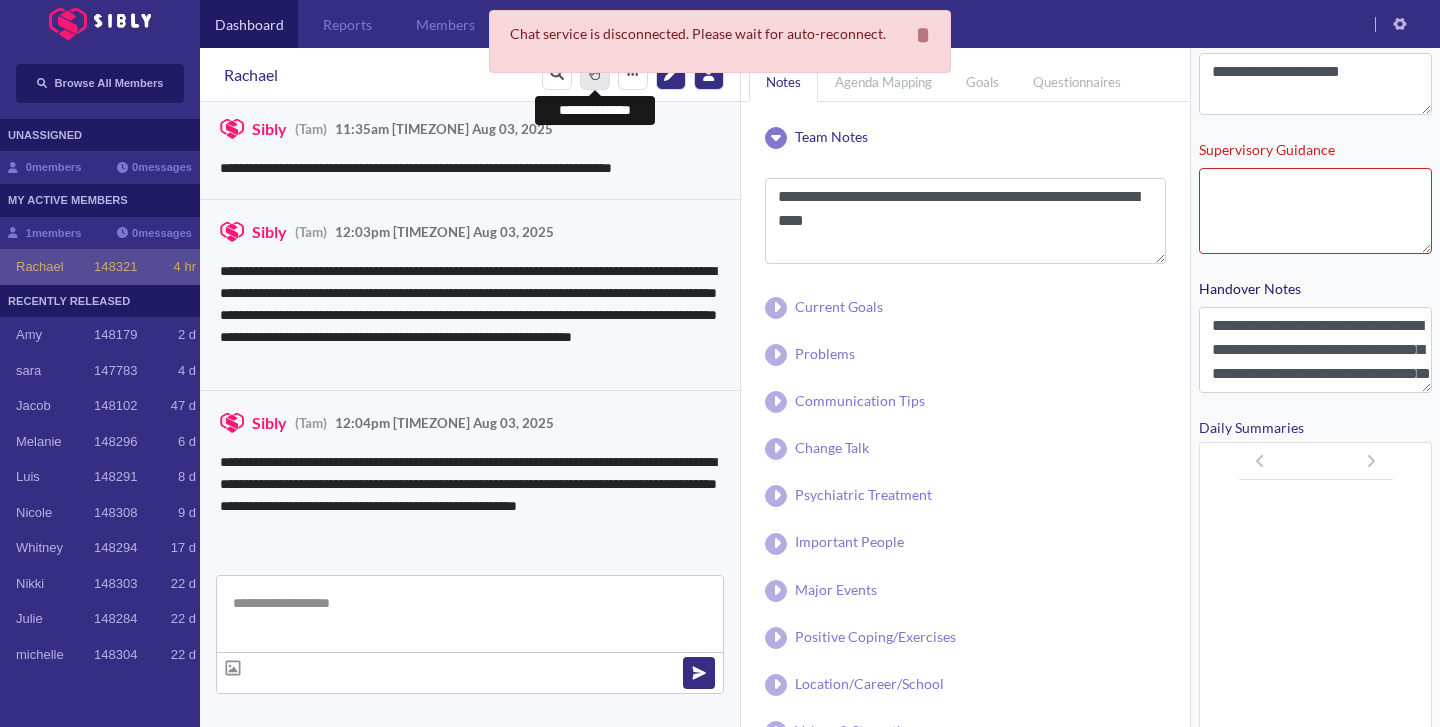 click on "*******" at bounding box center (595, 75) 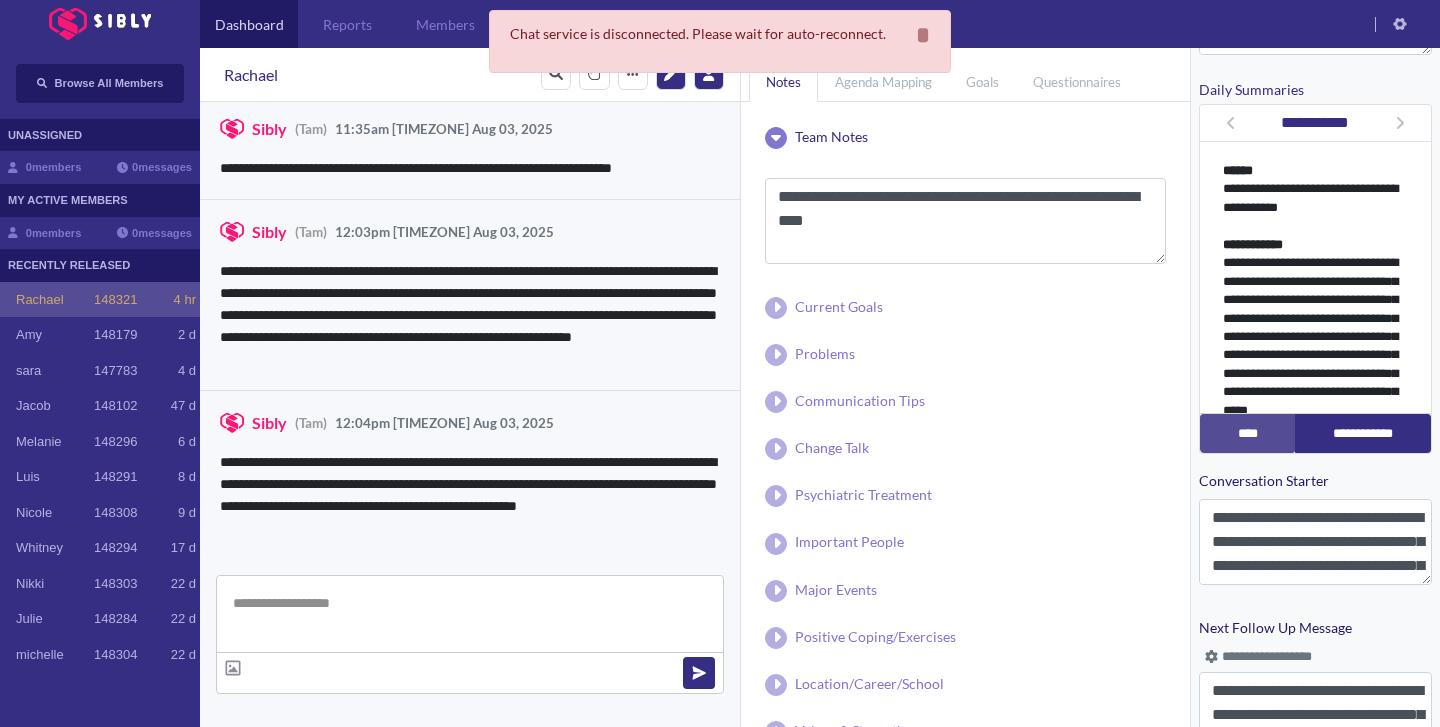 scroll, scrollTop: 704, scrollLeft: 0, axis: vertical 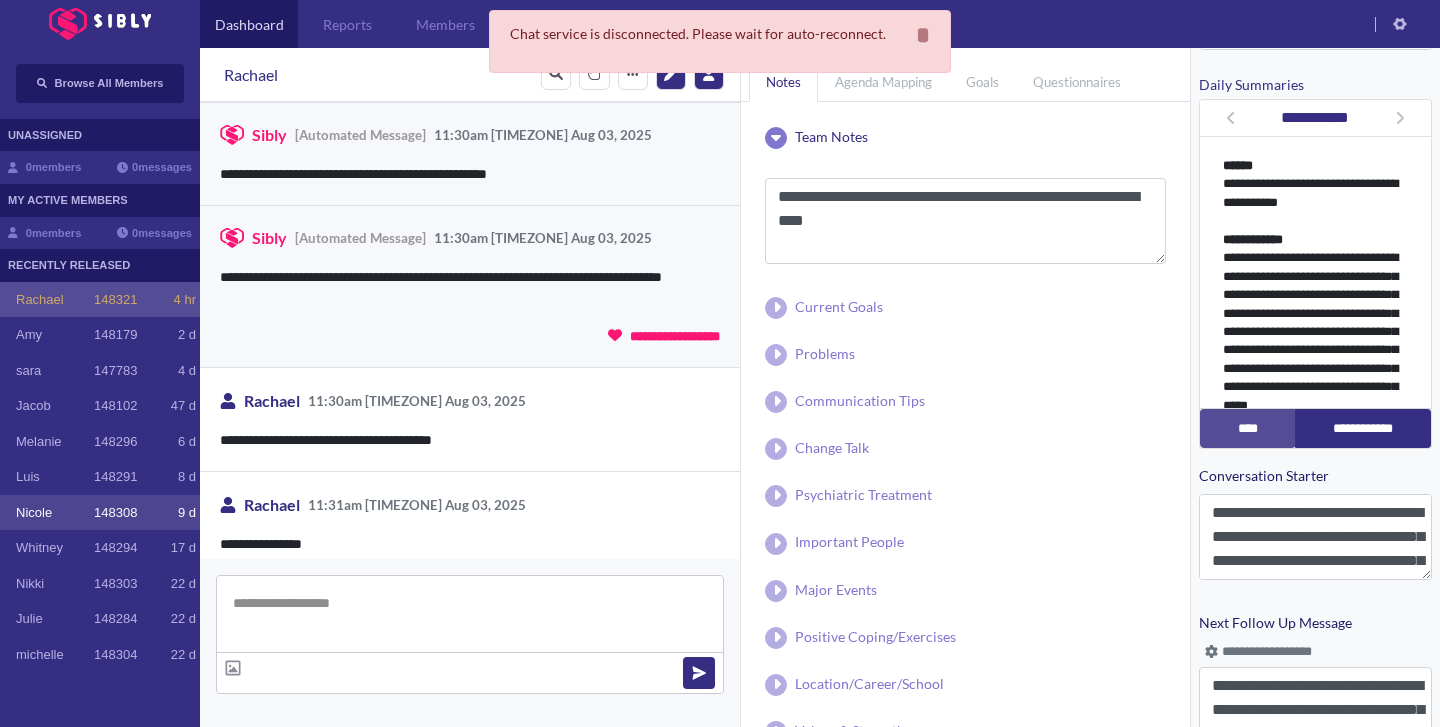 click on "148308" at bounding box center [115, 513] 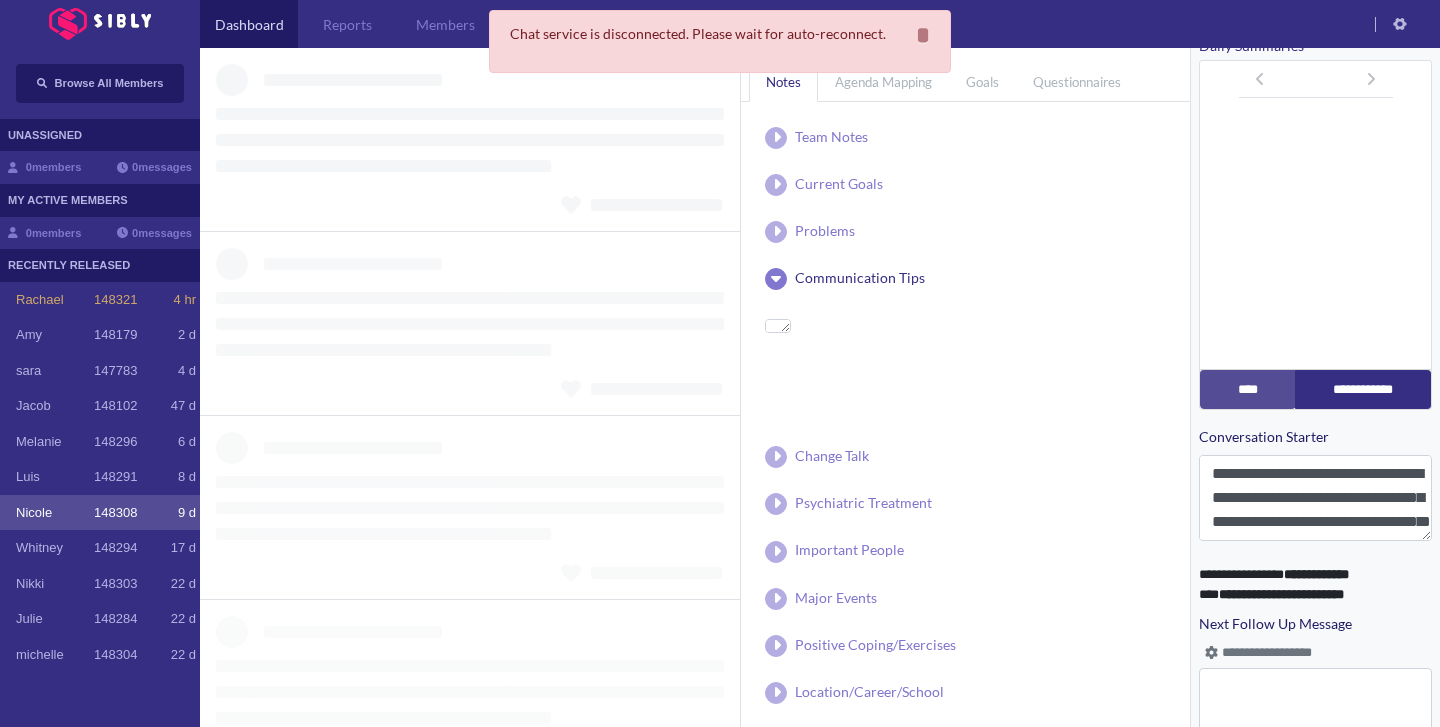 scroll, scrollTop: 667, scrollLeft: 0, axis: vertical 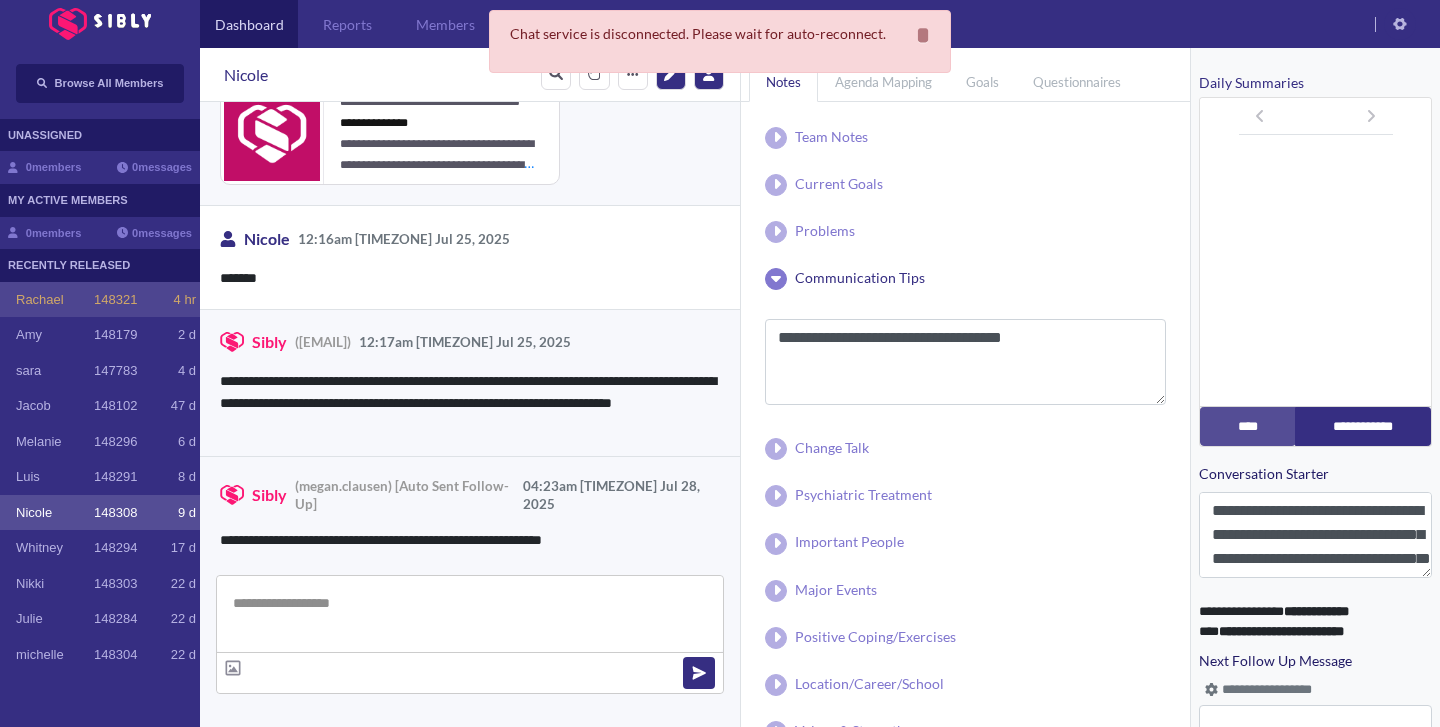 click on "Rachael 148321 4 hr" at bounding box center (106, 300) 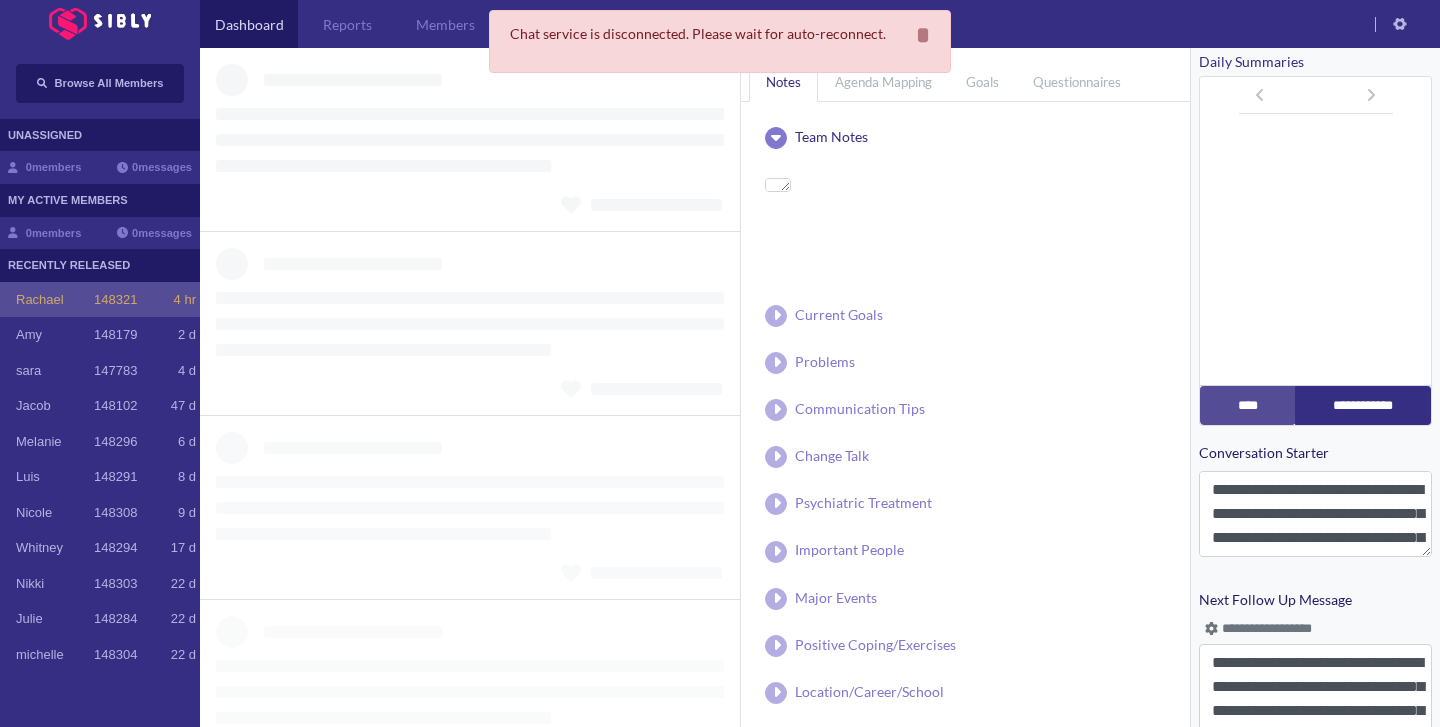 scroll, scrollTop: 646, scrollLeft: 0, axis: vertical 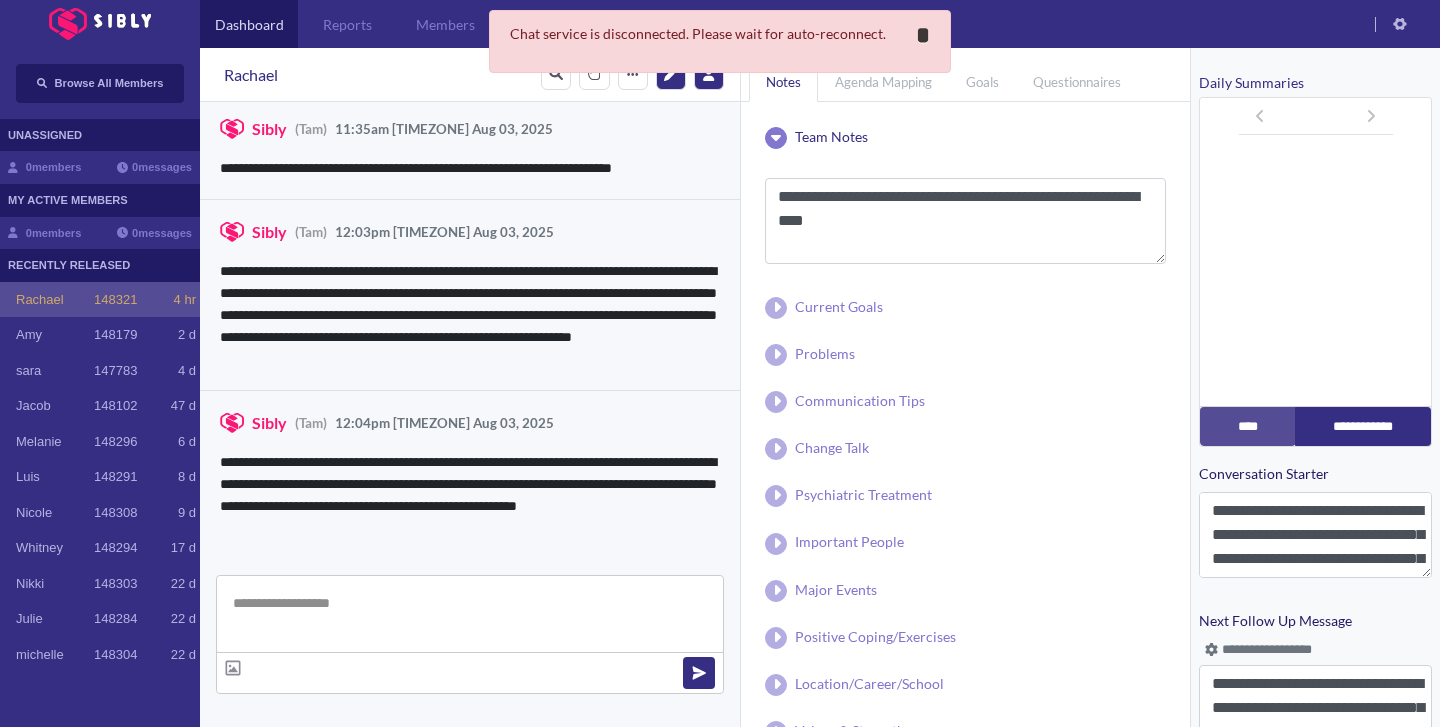 click on "*" at bounding box center [923, 35] 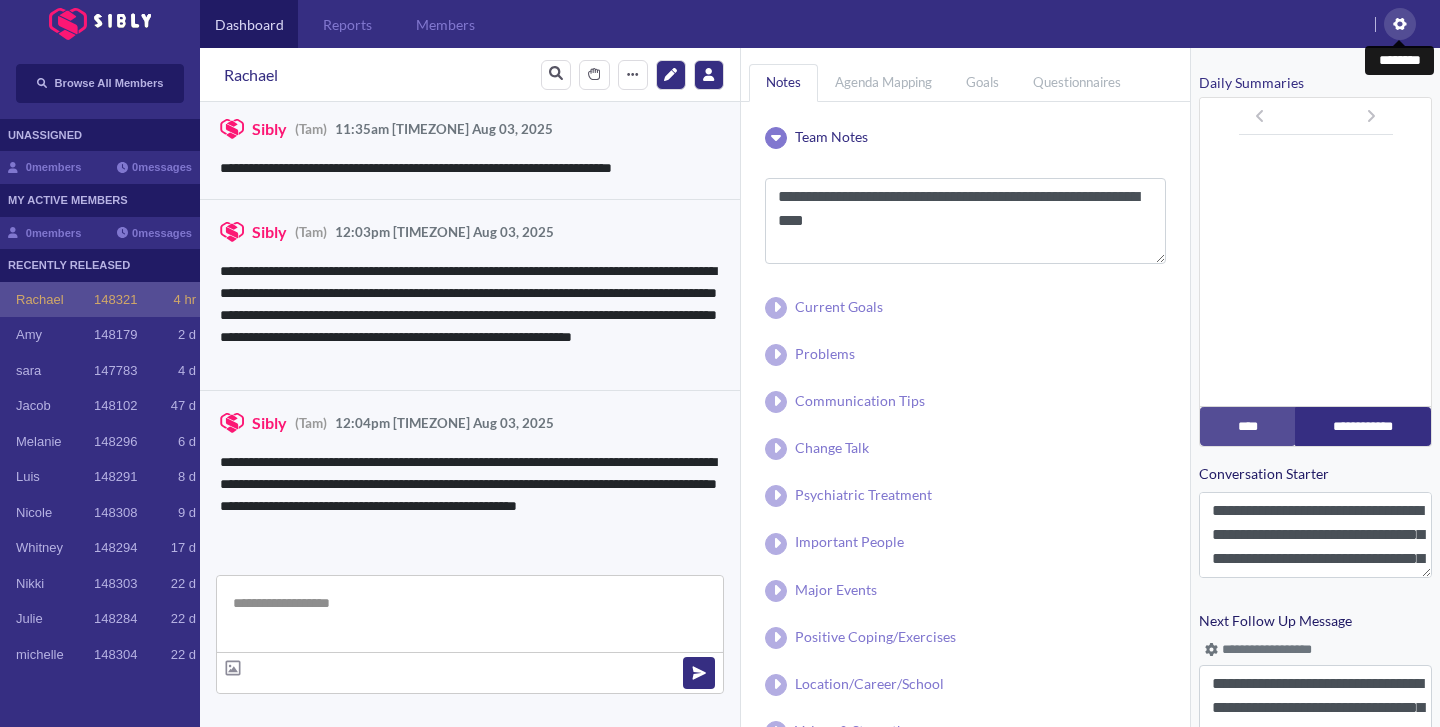scroll, scrollTop: 704, scrollLeft: 0, axis: vertical 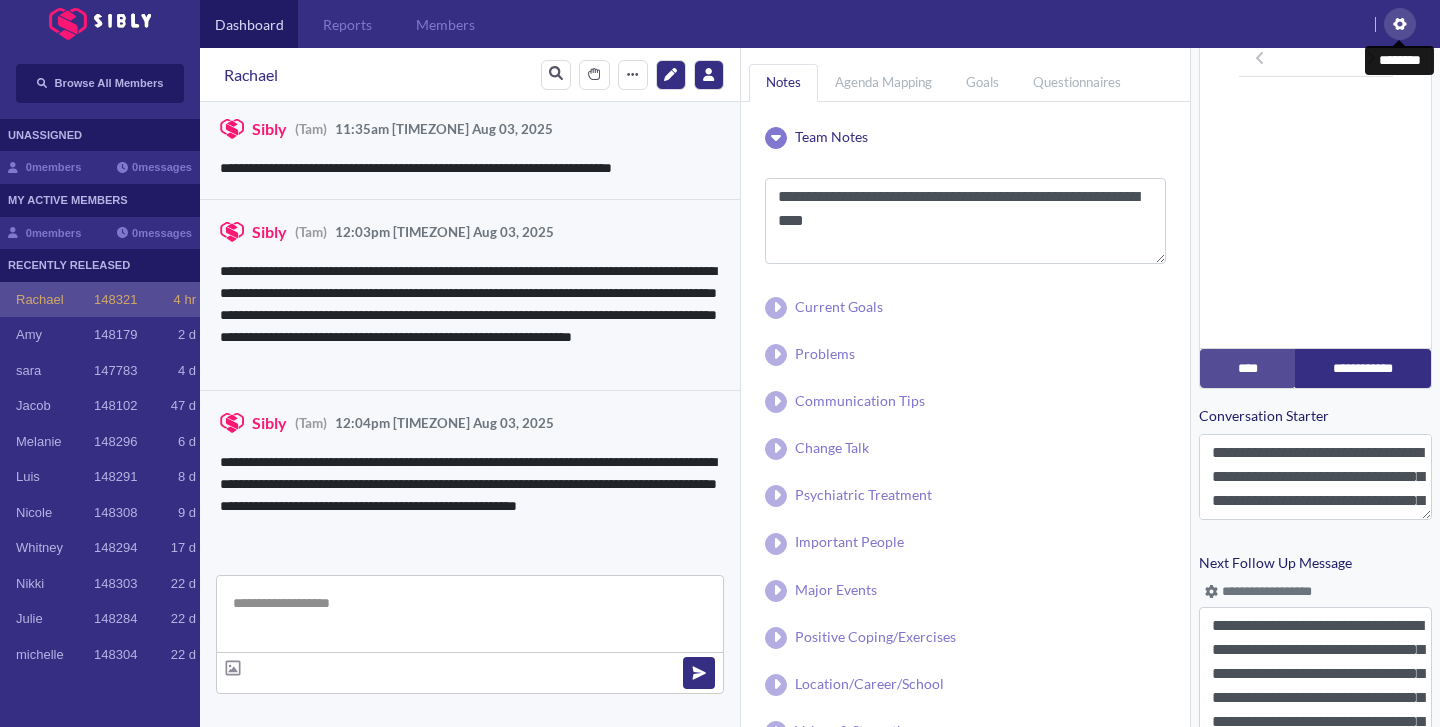 click at bounding box center (1400, 24) 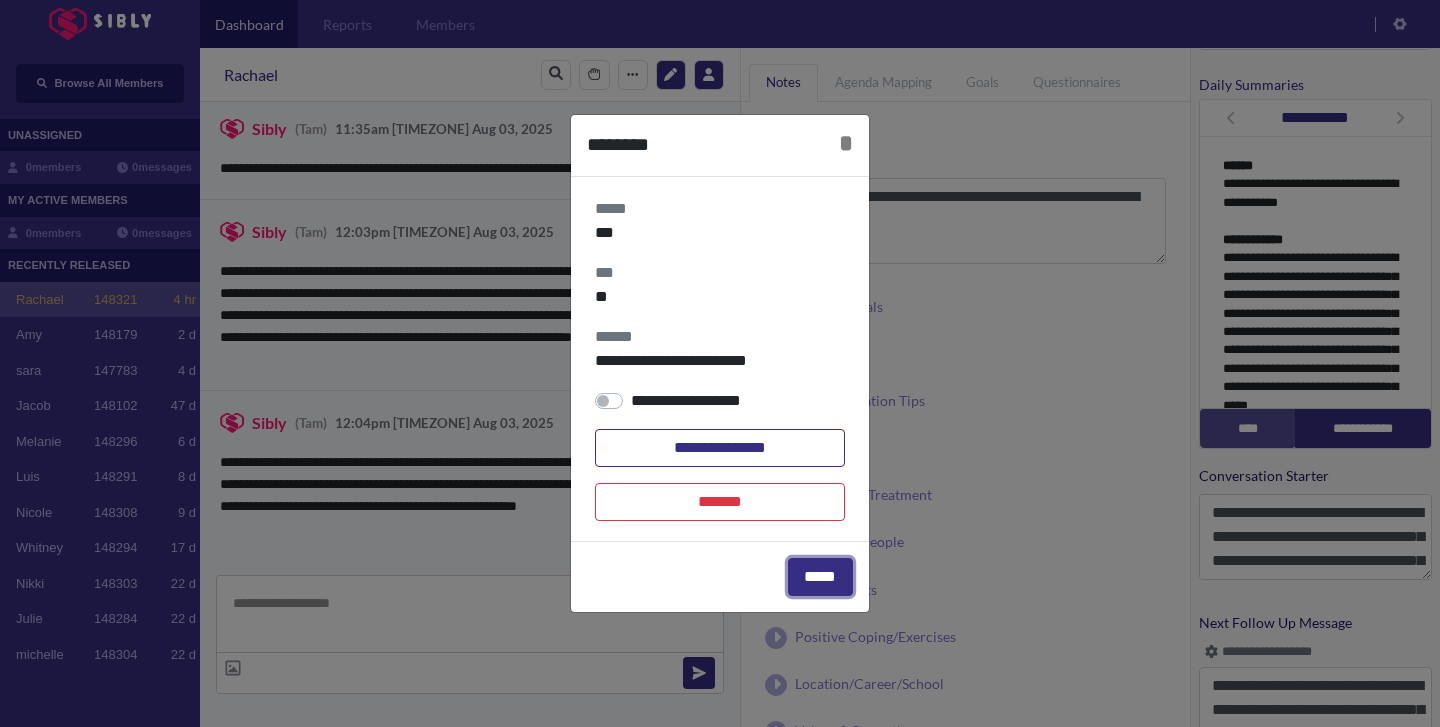 click on "*****" at bounding box center [820, 577] 